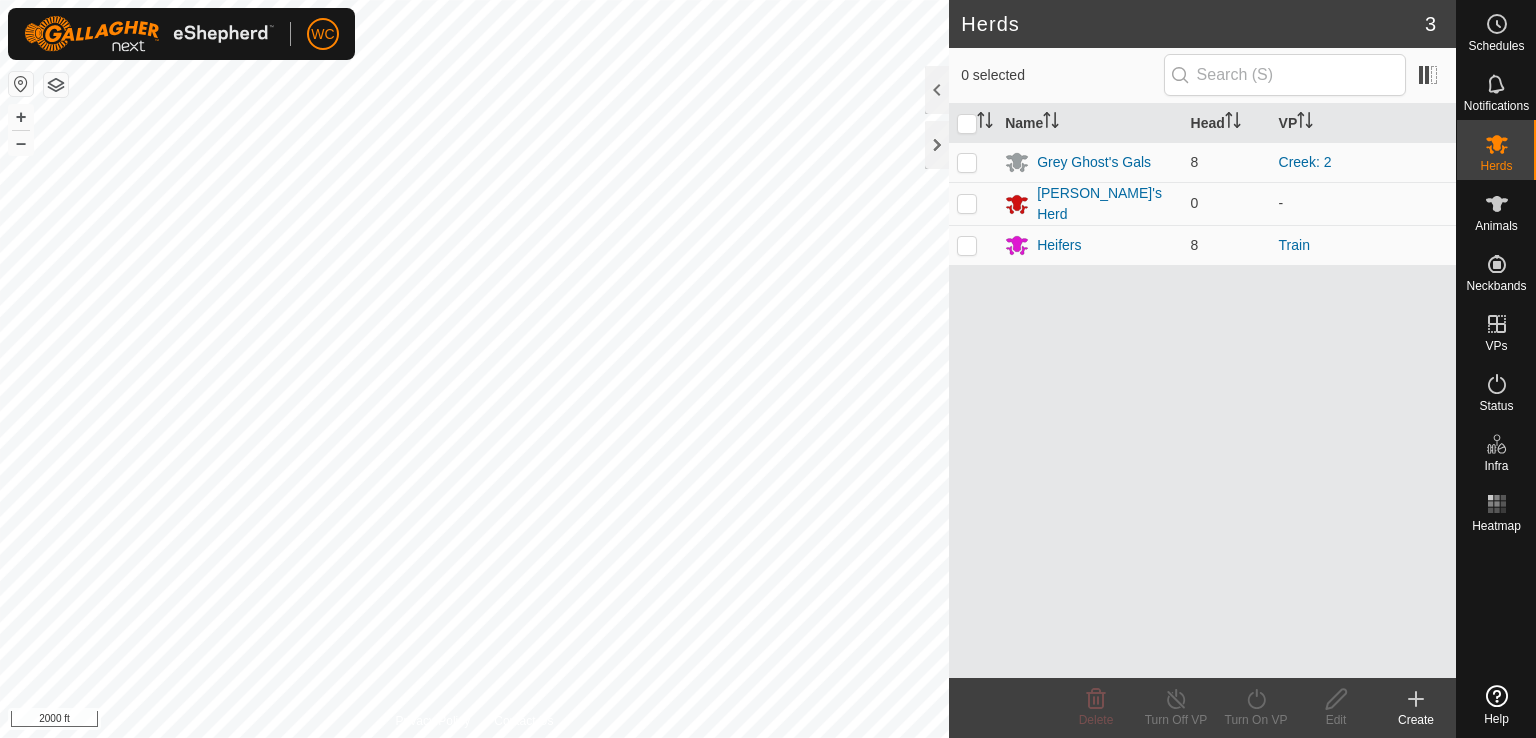 scroll, scrollTop: 0, scrollLeft: 0, axis: both 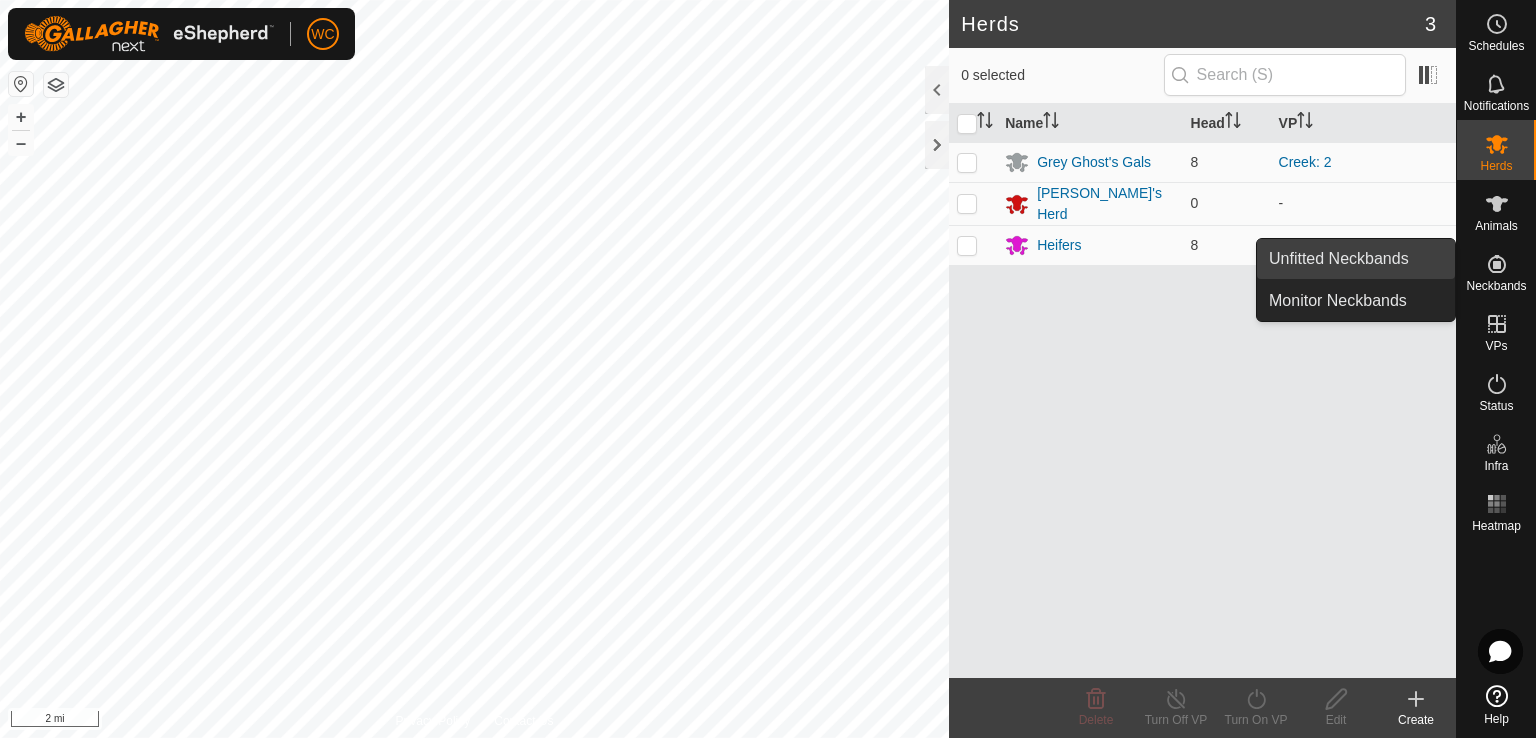 click on "Unfitted Neckbands" at bounding box center (1356, 259) 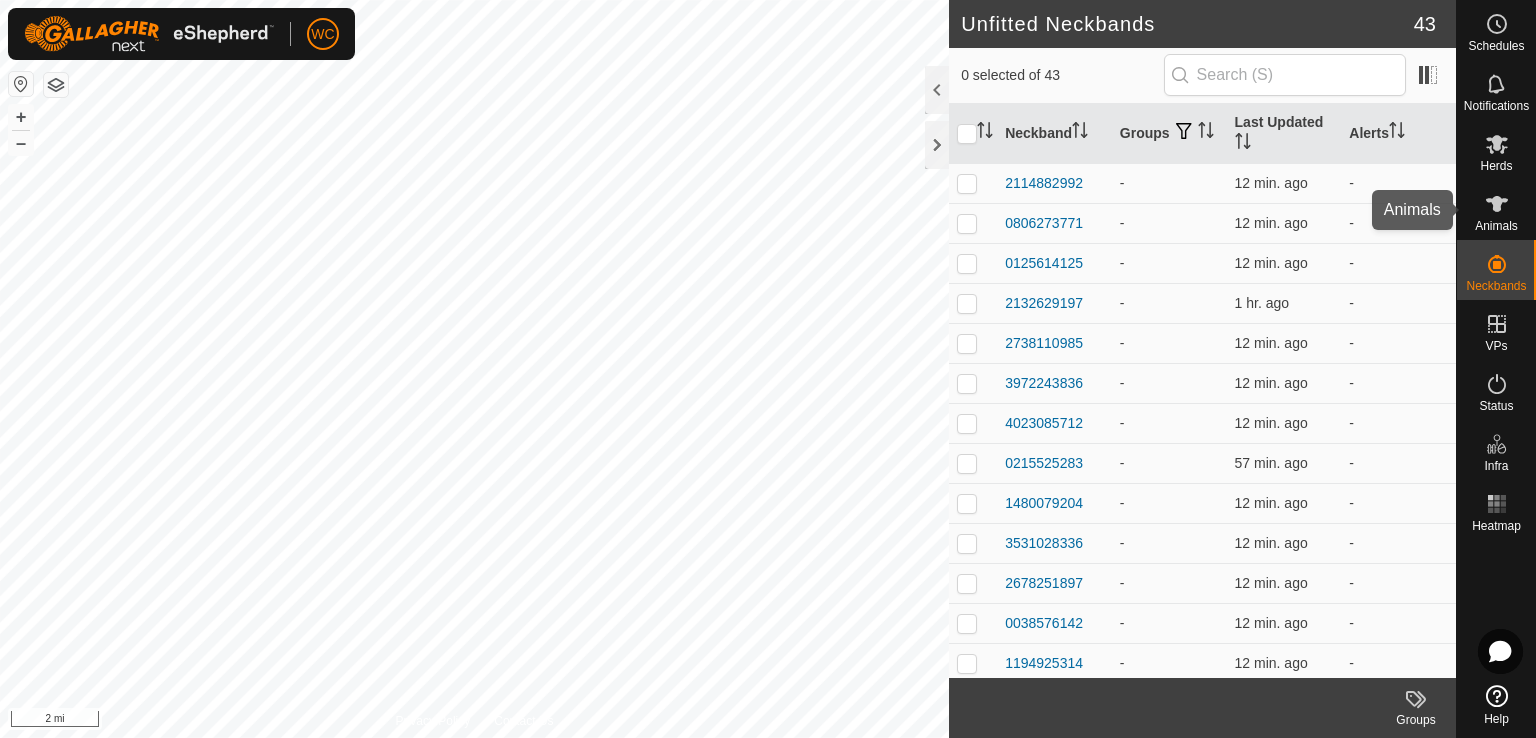click on "Animals" at bounding box center (1496, 210) 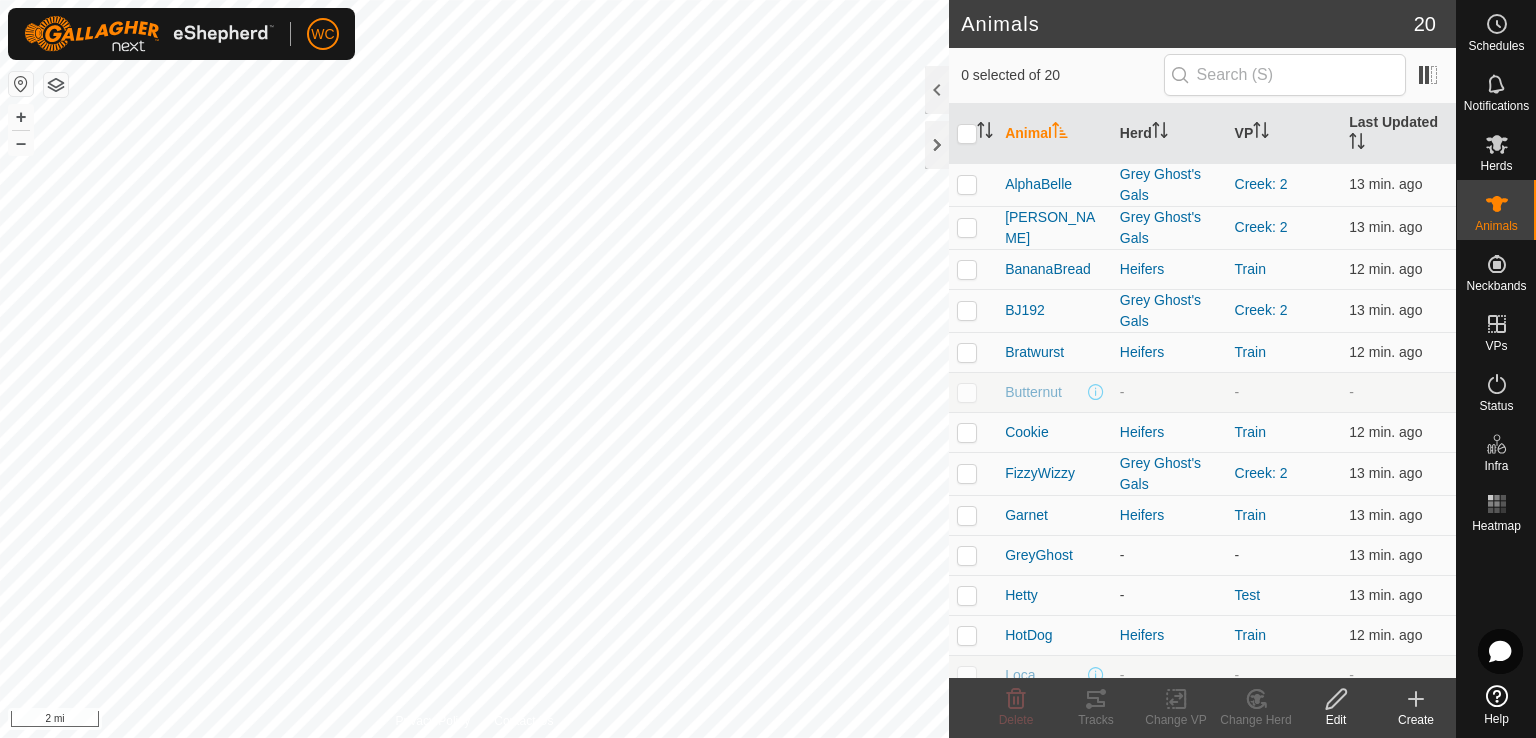 click at bounding box center [967, 392] 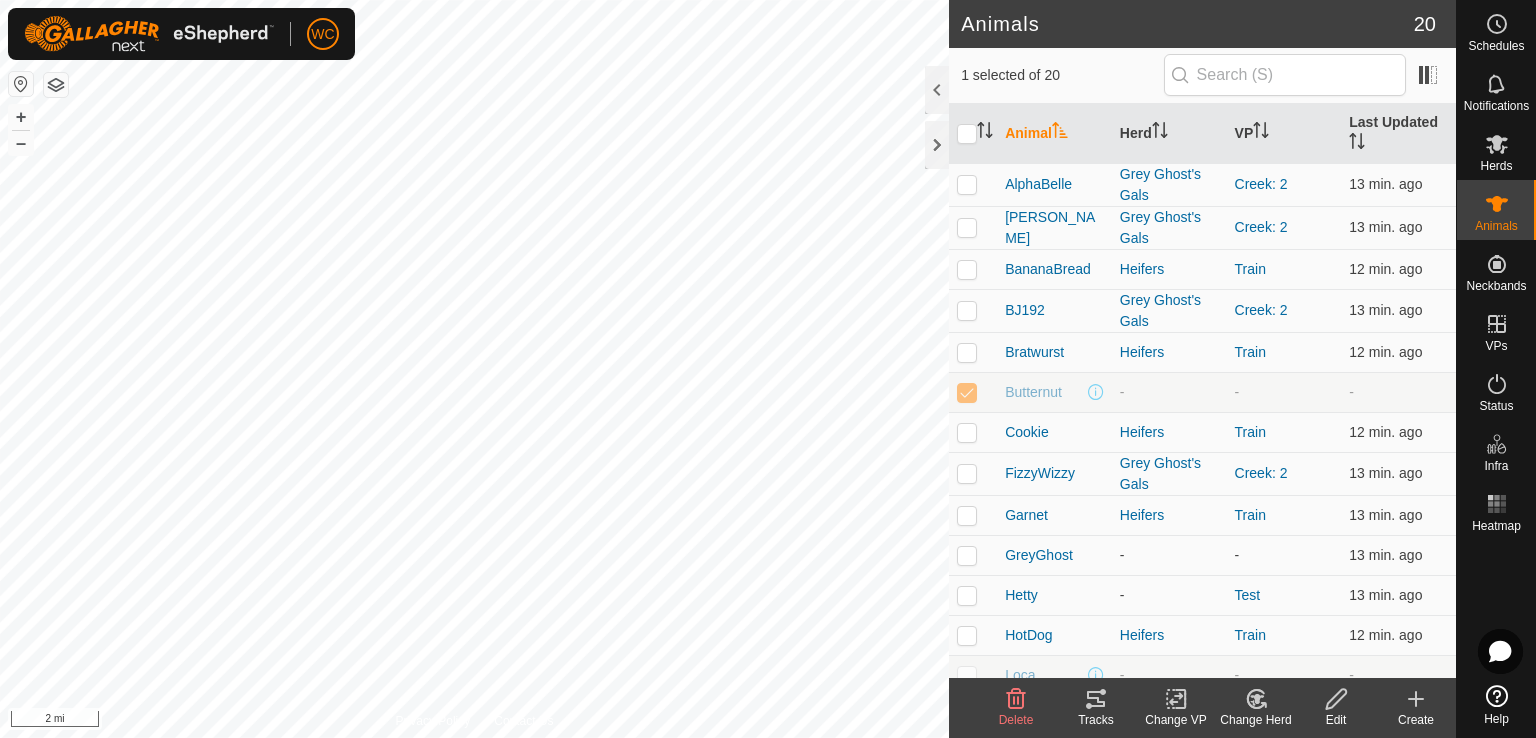 click 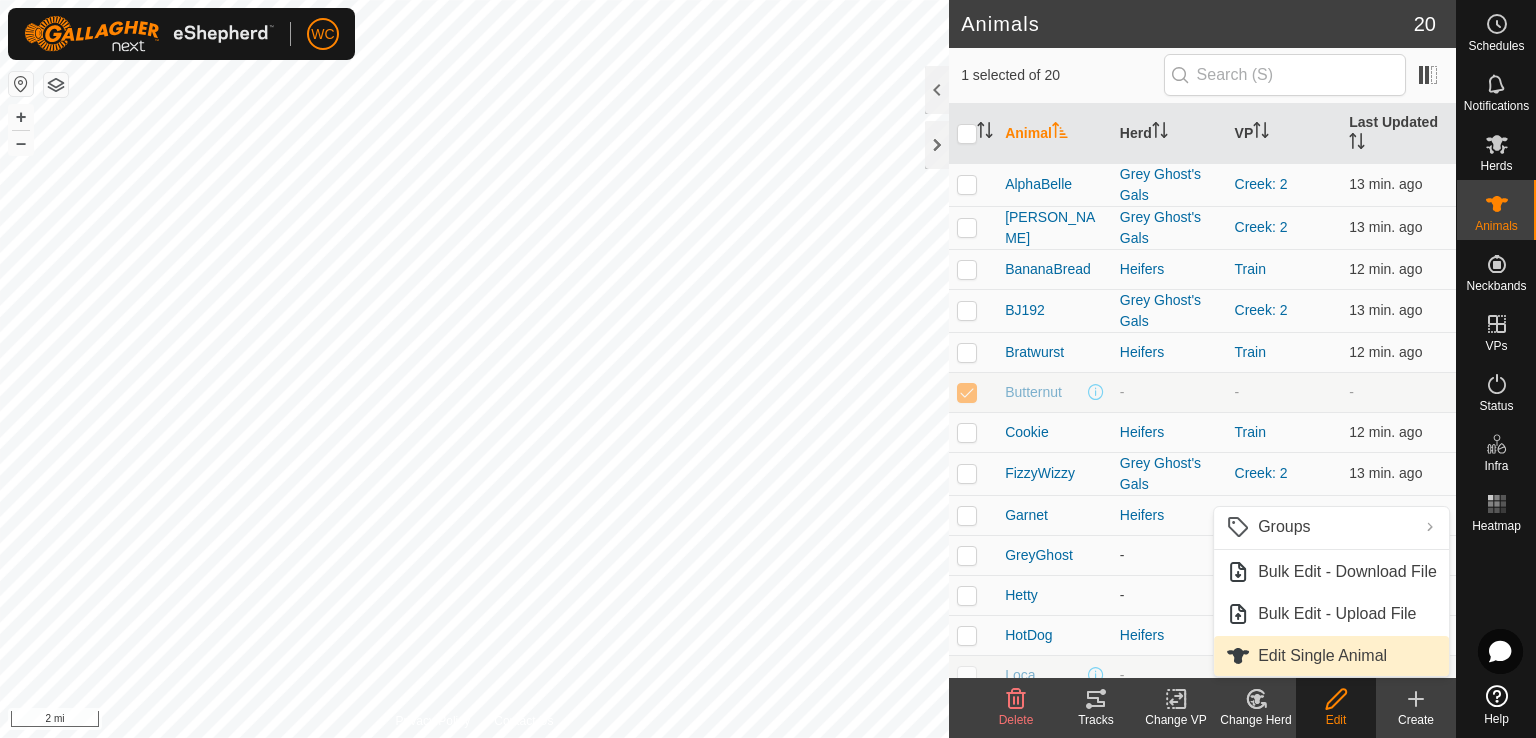 click on "Edit Single Animal" at bounding box center (1331, 656) 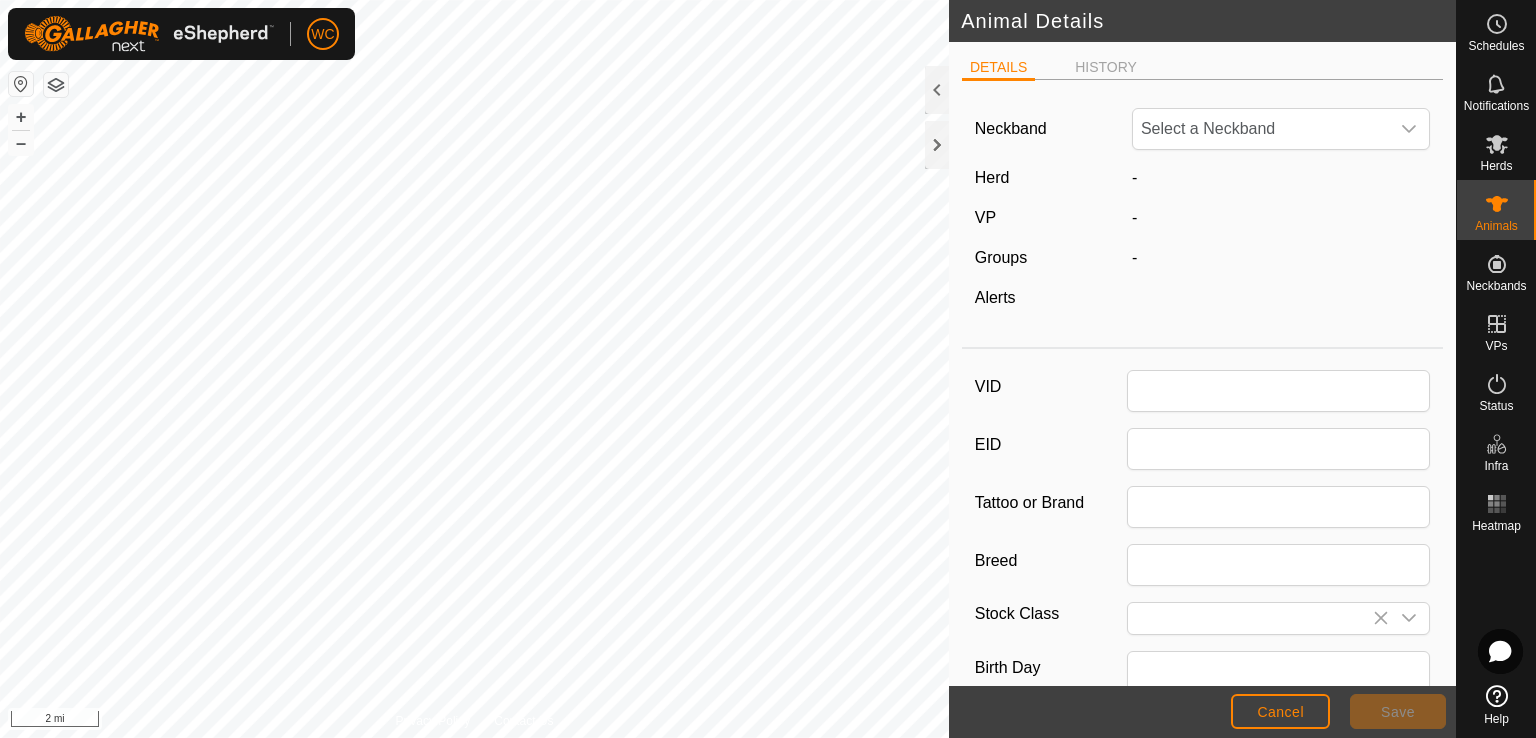 type on "Butternut" 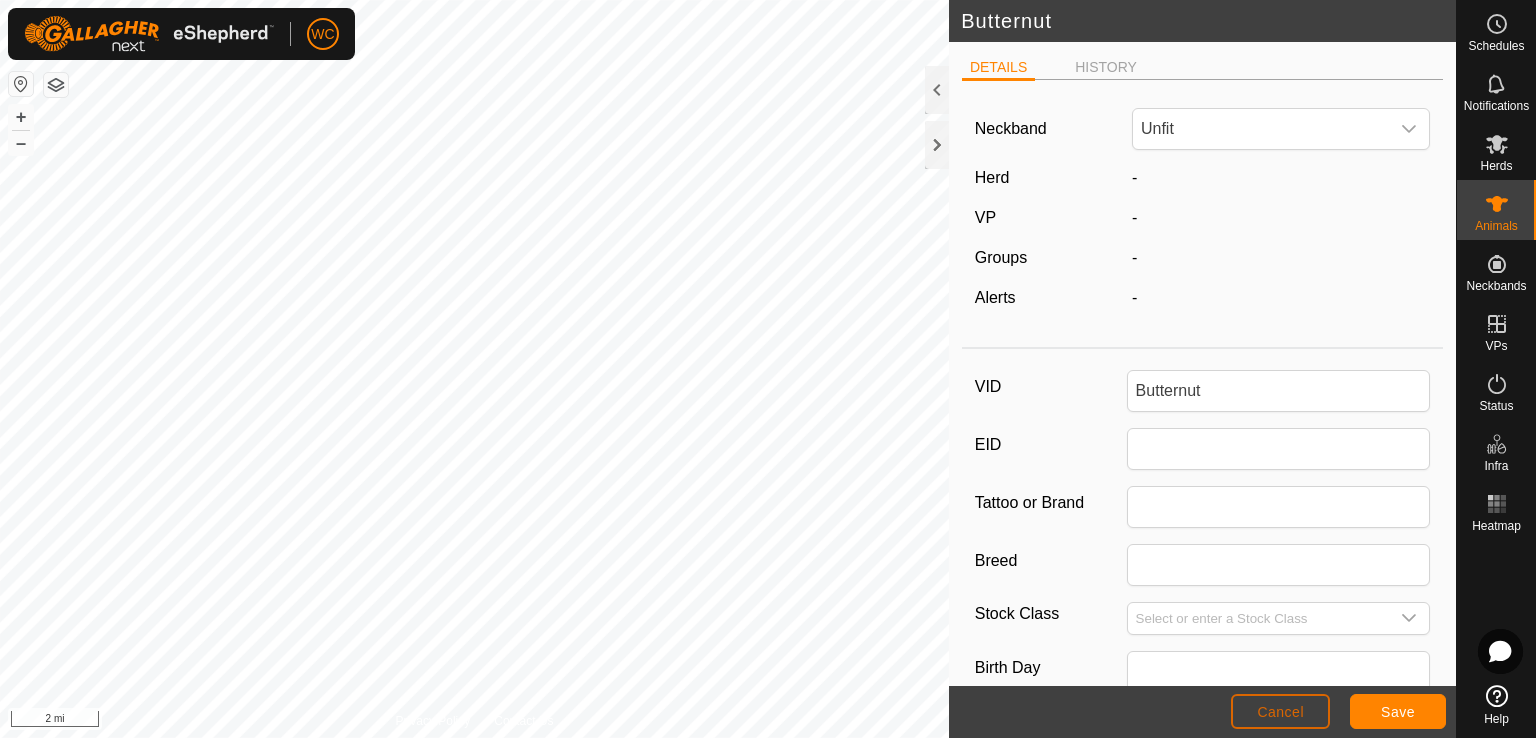 click on "Cancel" 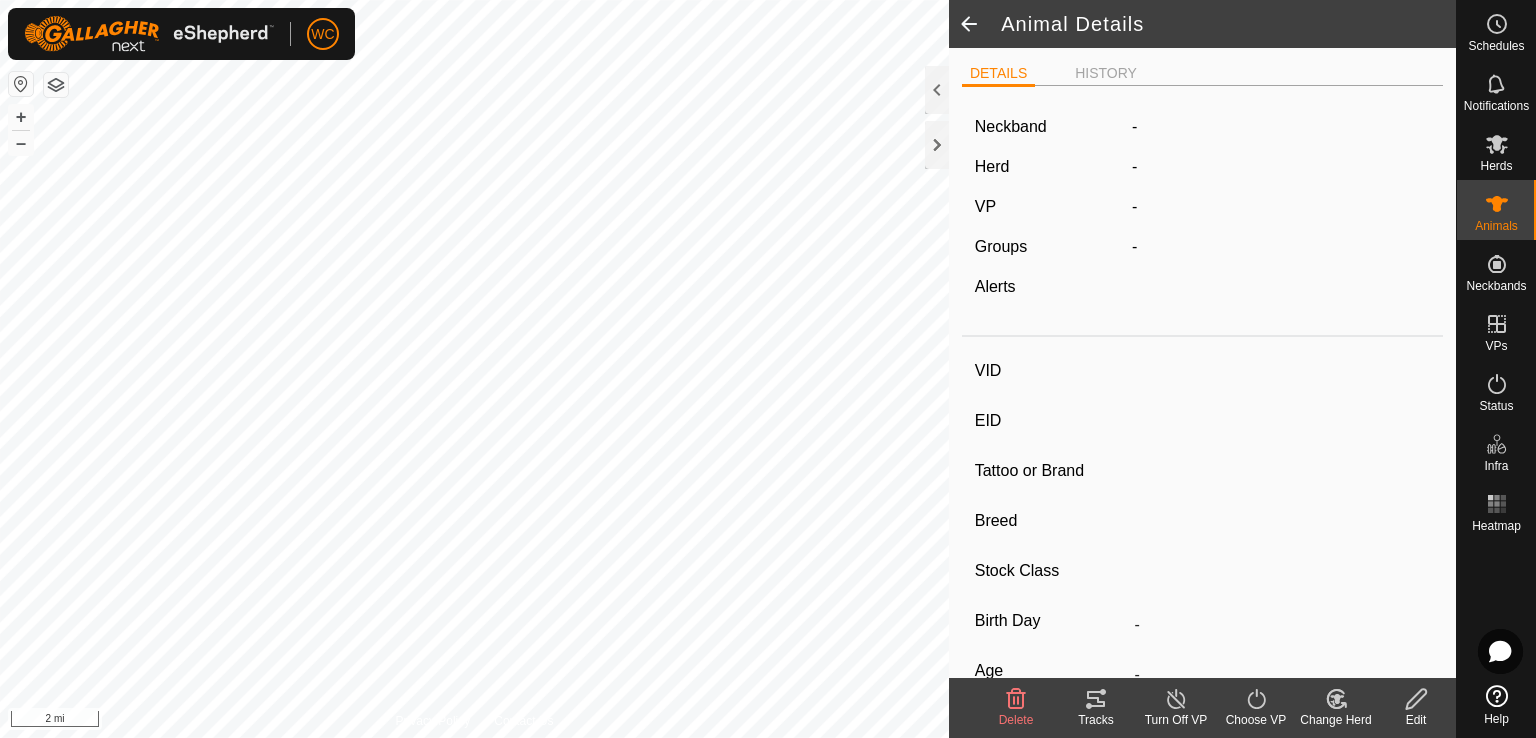 type on "Butternut" 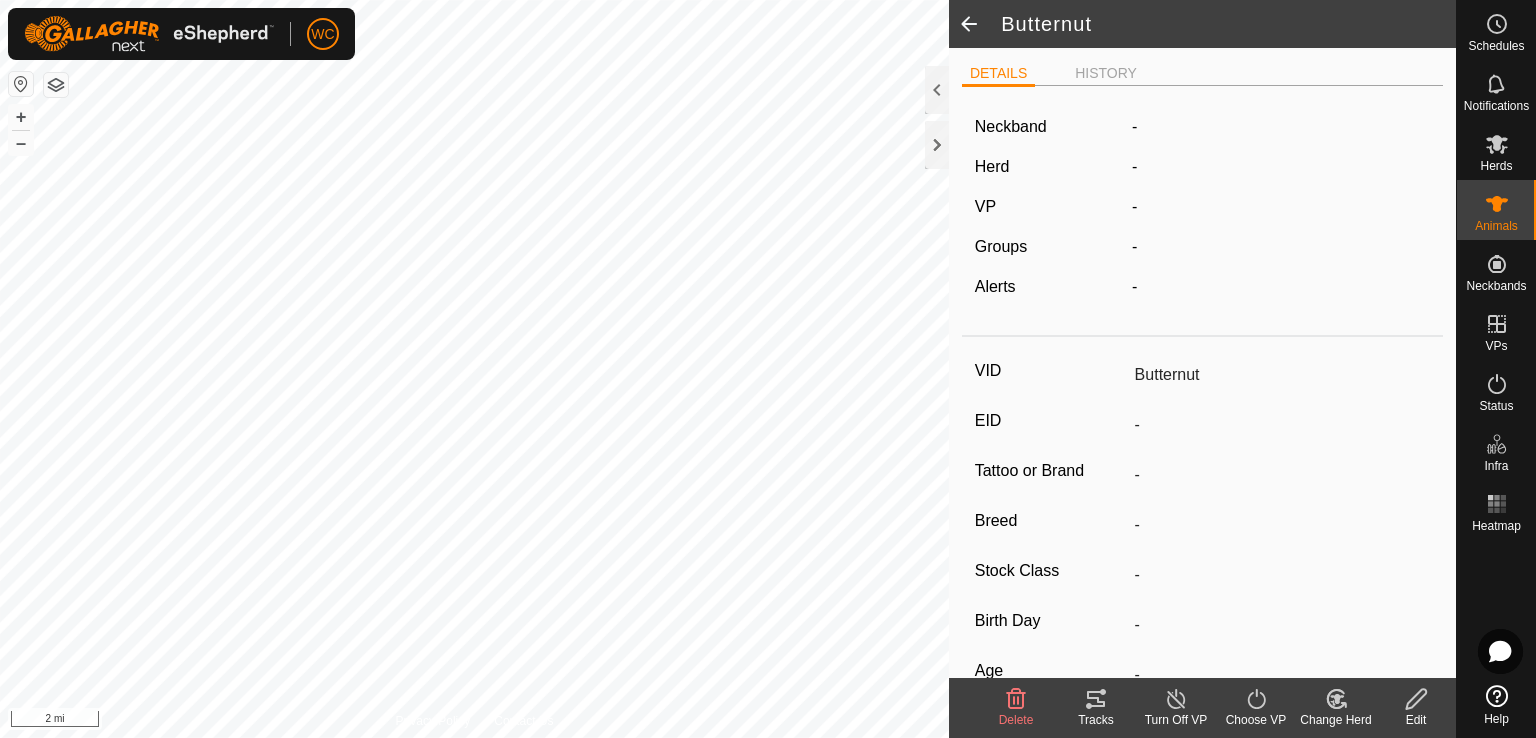 click 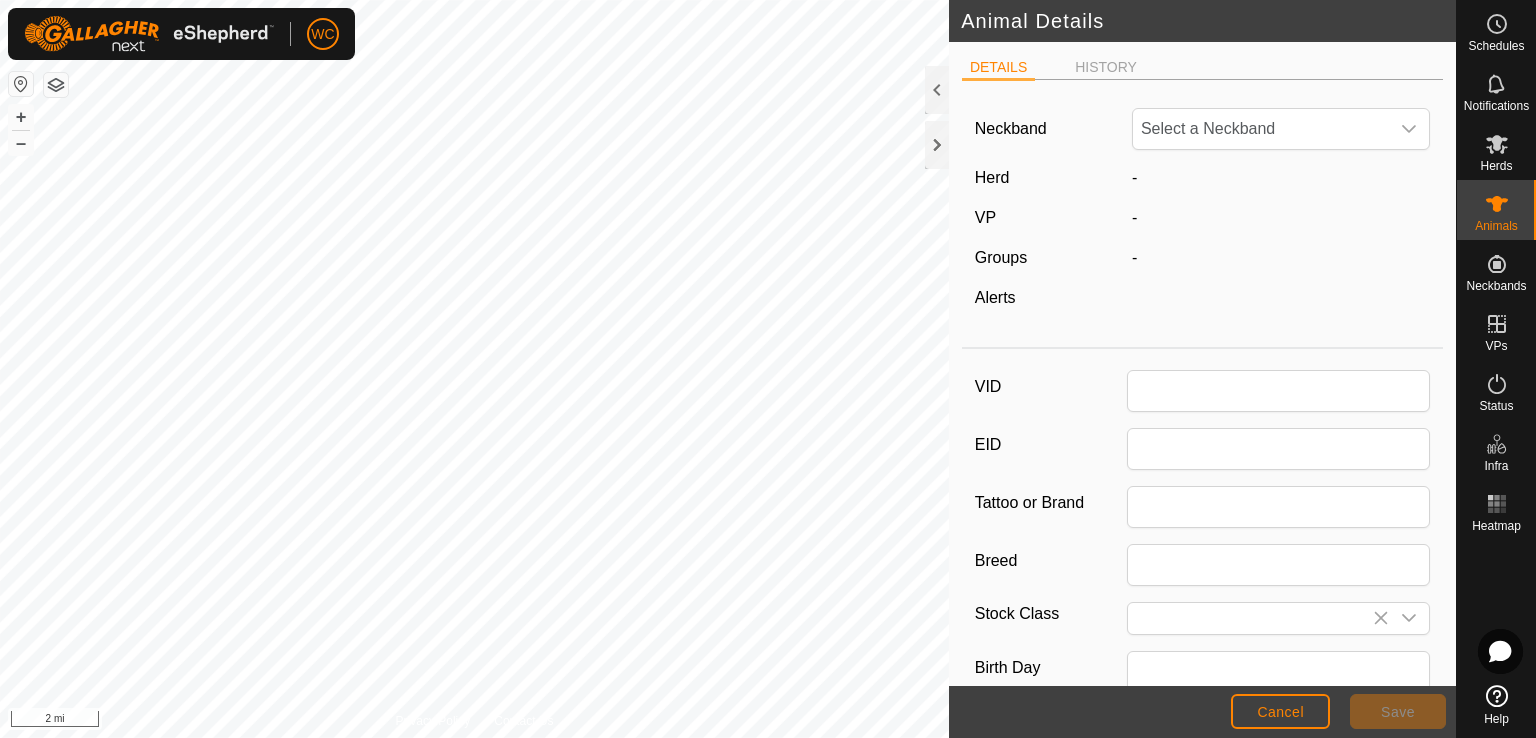 type on "Butternut" 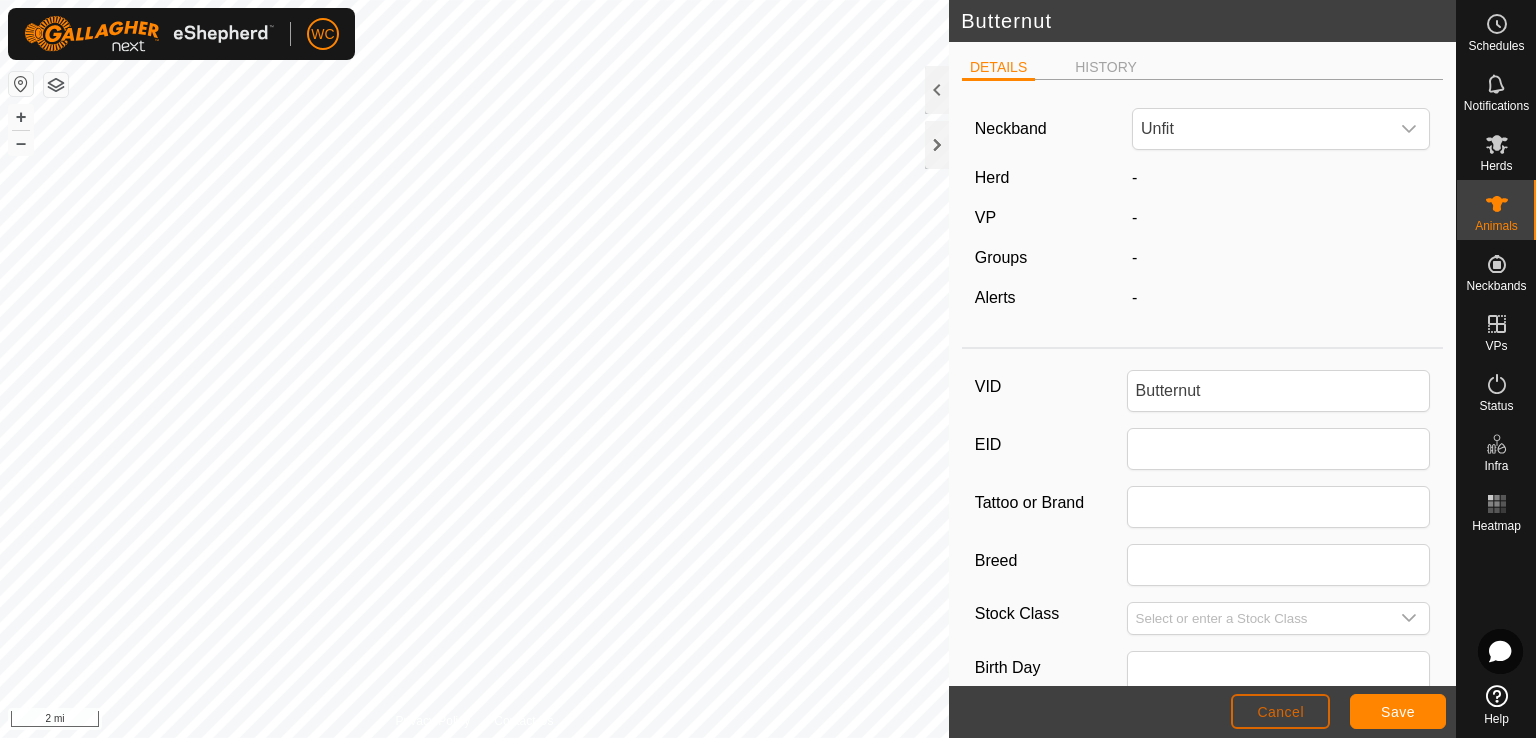 click on "Cancel" 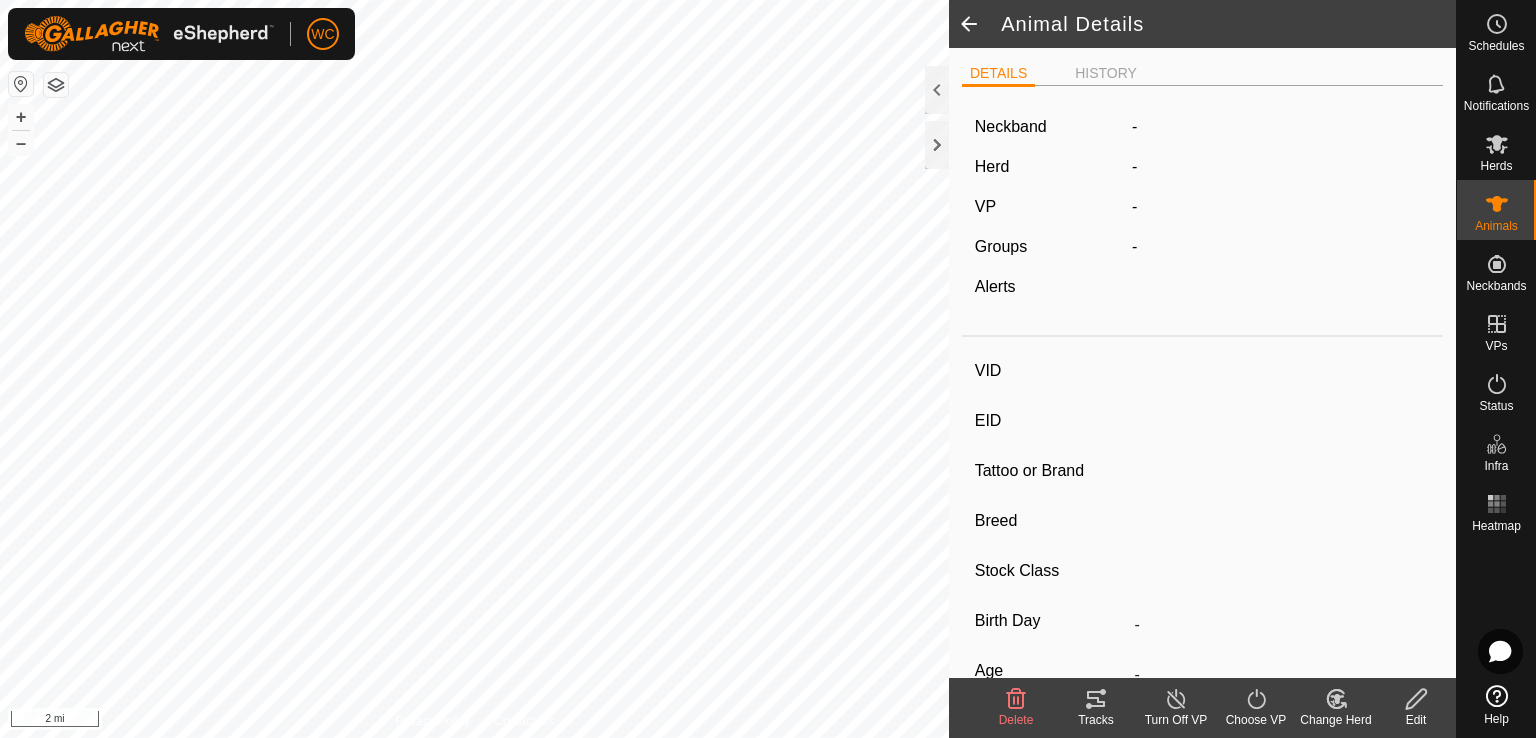 type on "Butternut" 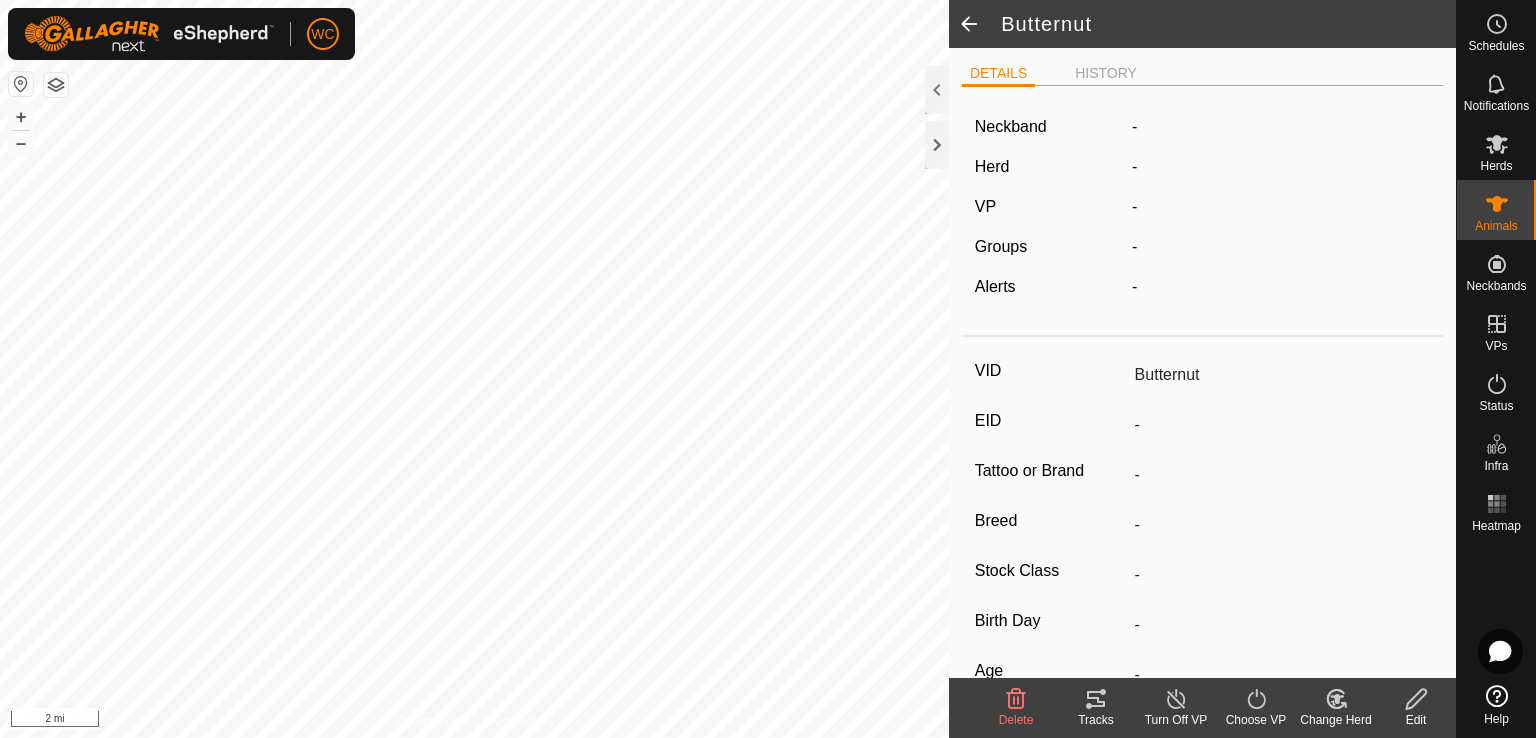 click 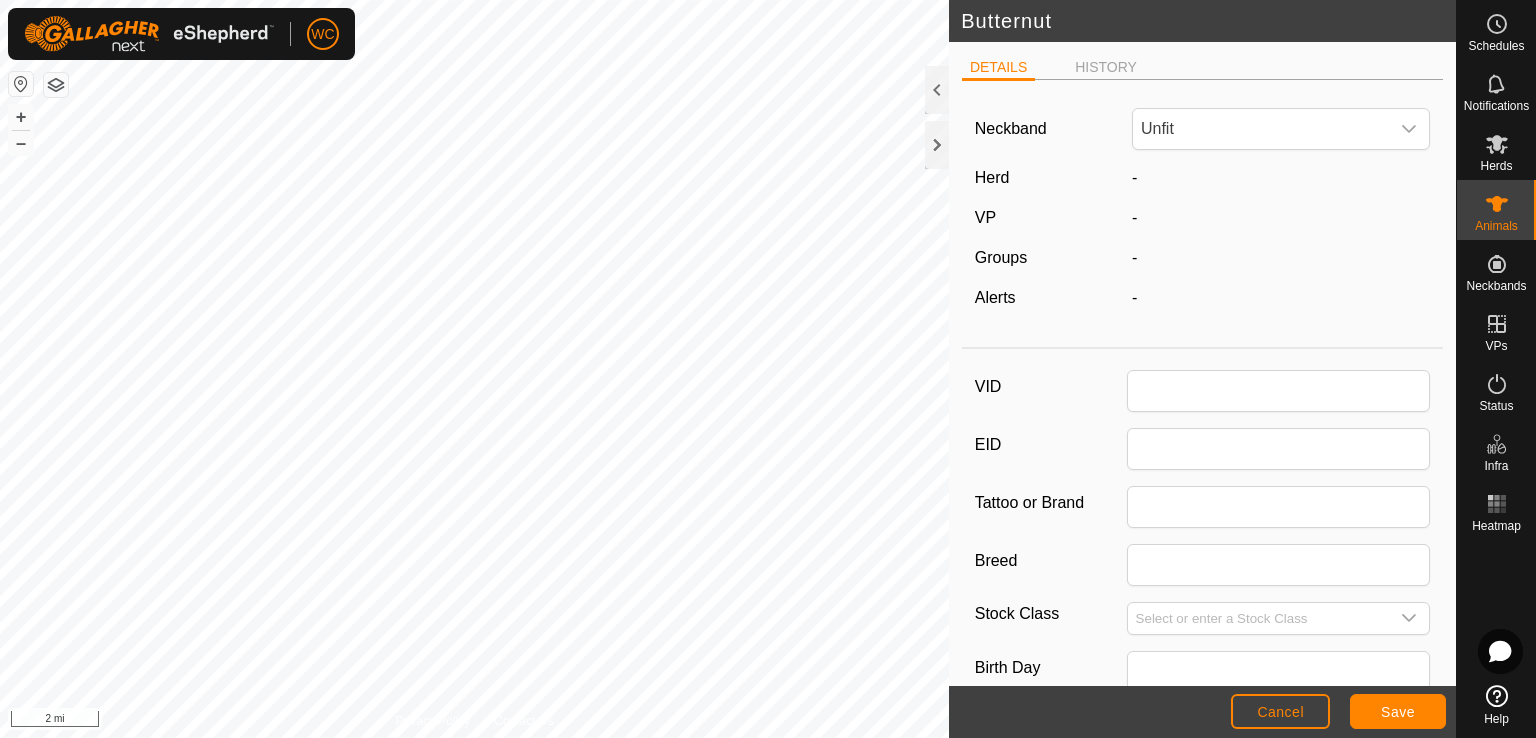 type on "Butternut" 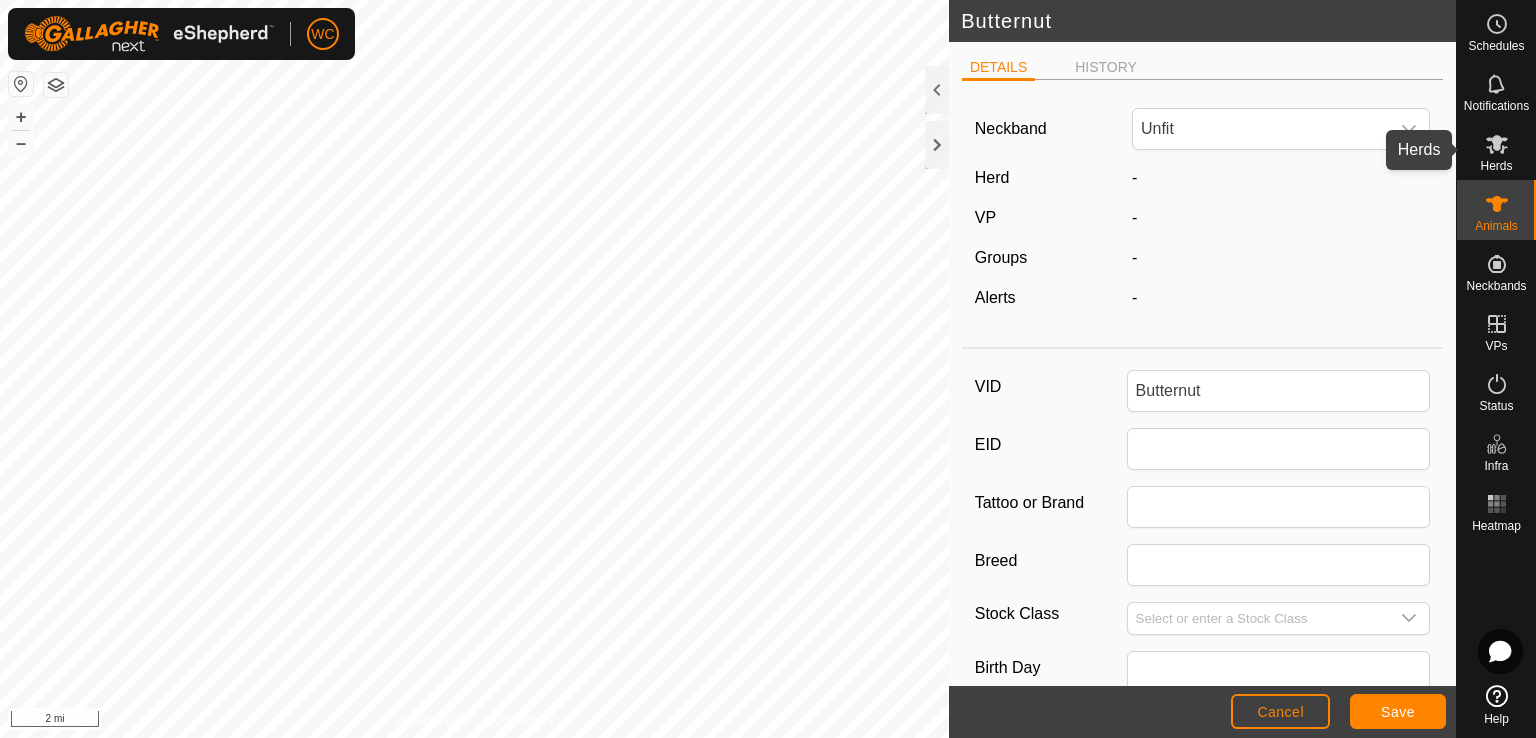 click on "Herds" at bounding box center [1496, 166] 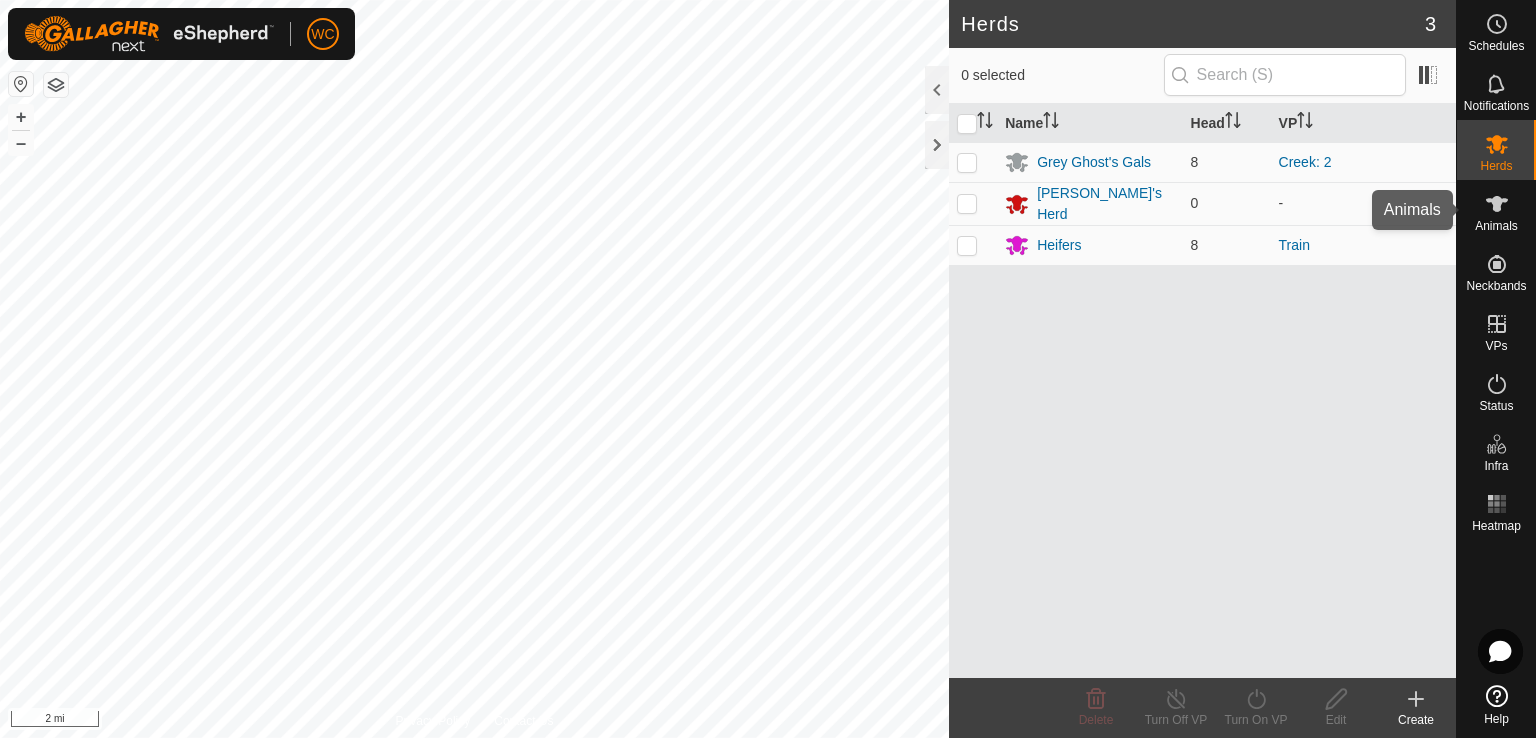 click at bounding box center (1497, 204) 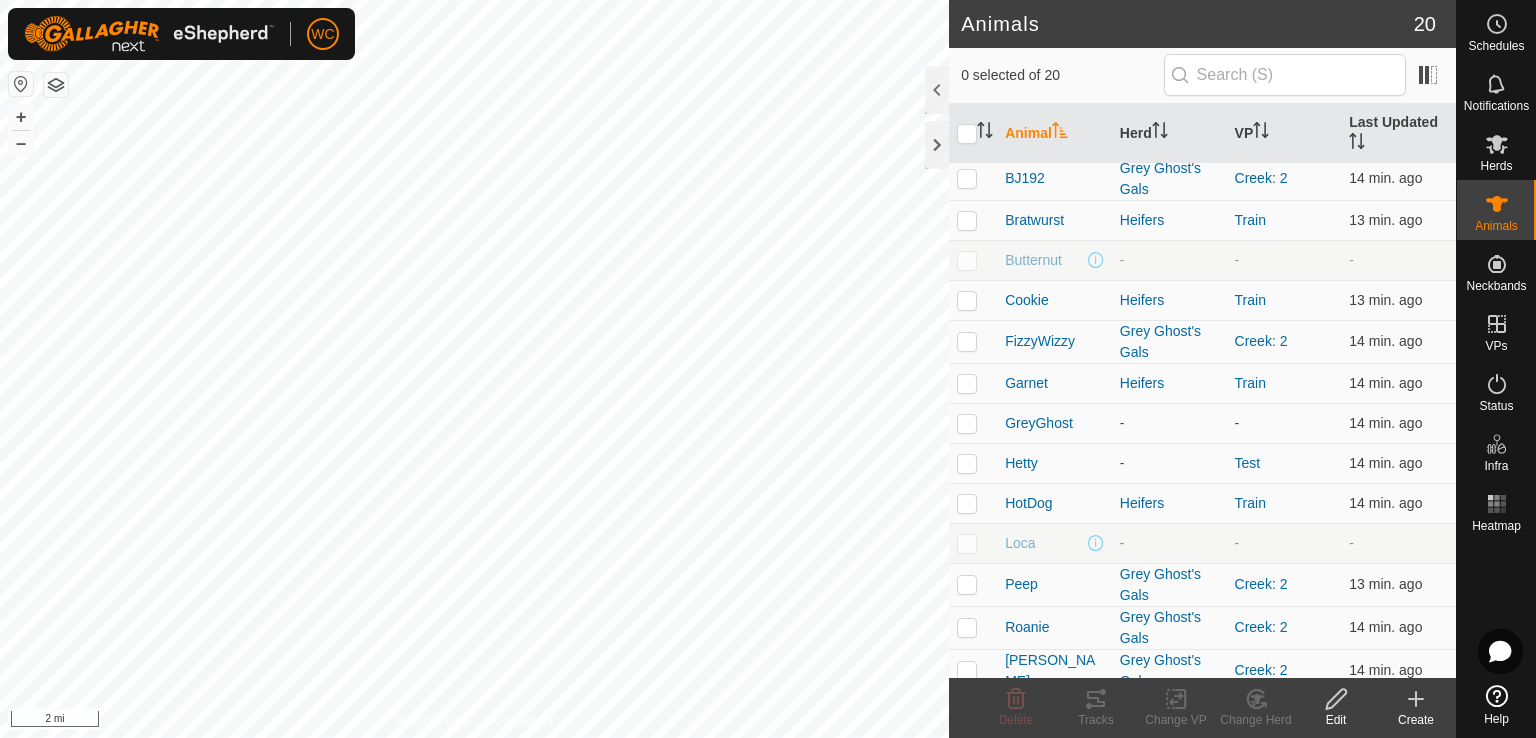 scroll, scrollTop: 171, scrollLeft: 0, axis: vertical 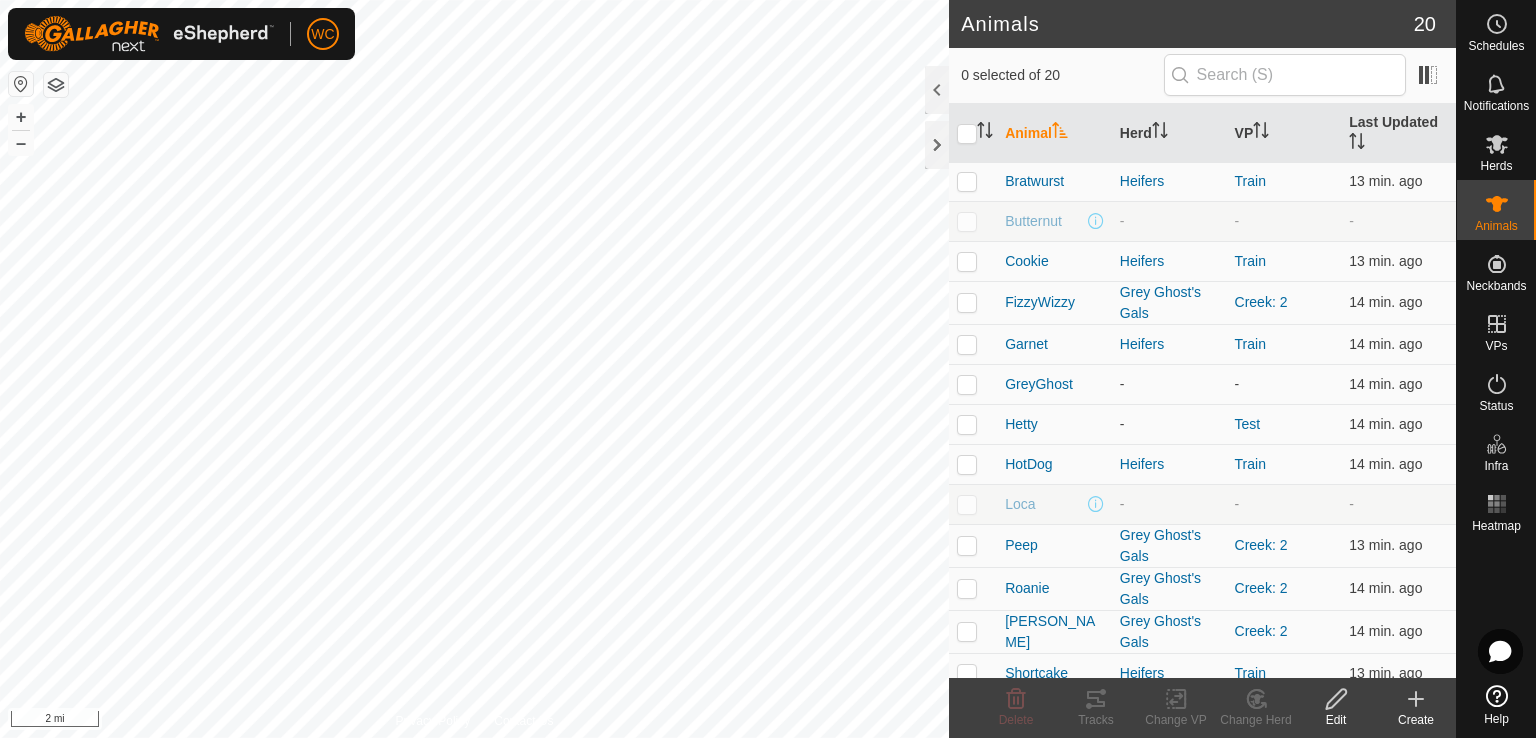 click at bounding box center (967, 504) 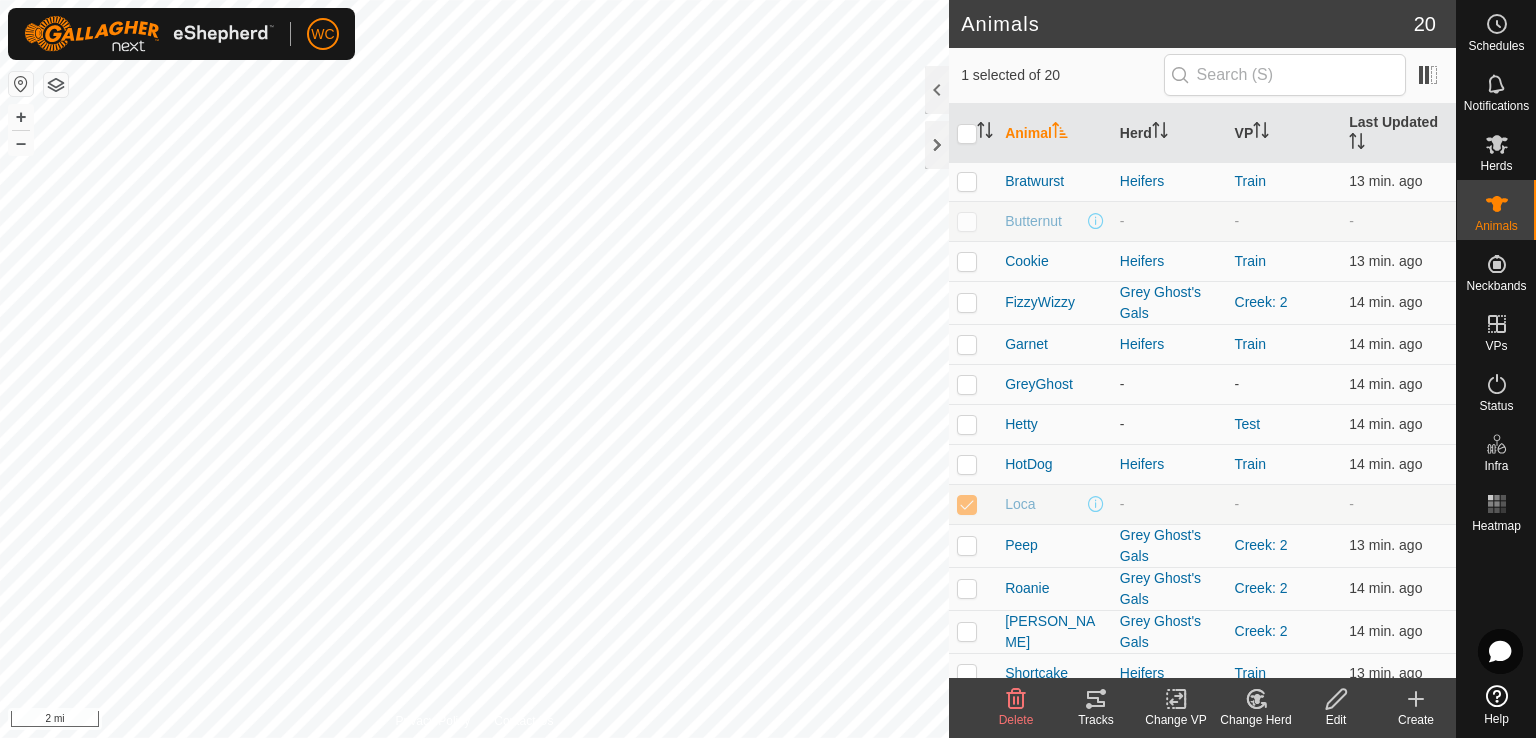 click 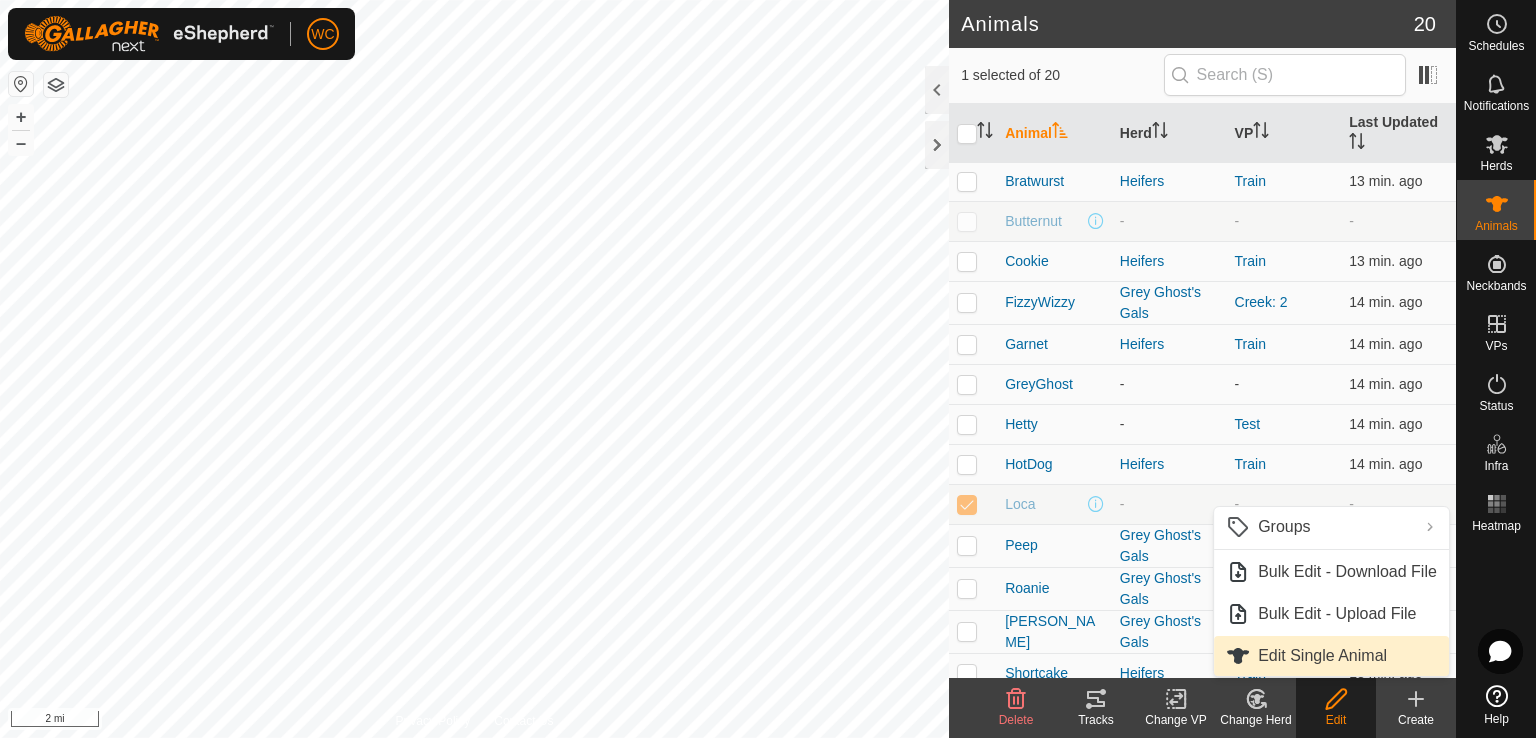 click on "Edit Single Animal" at bounding box center (1322, 656) 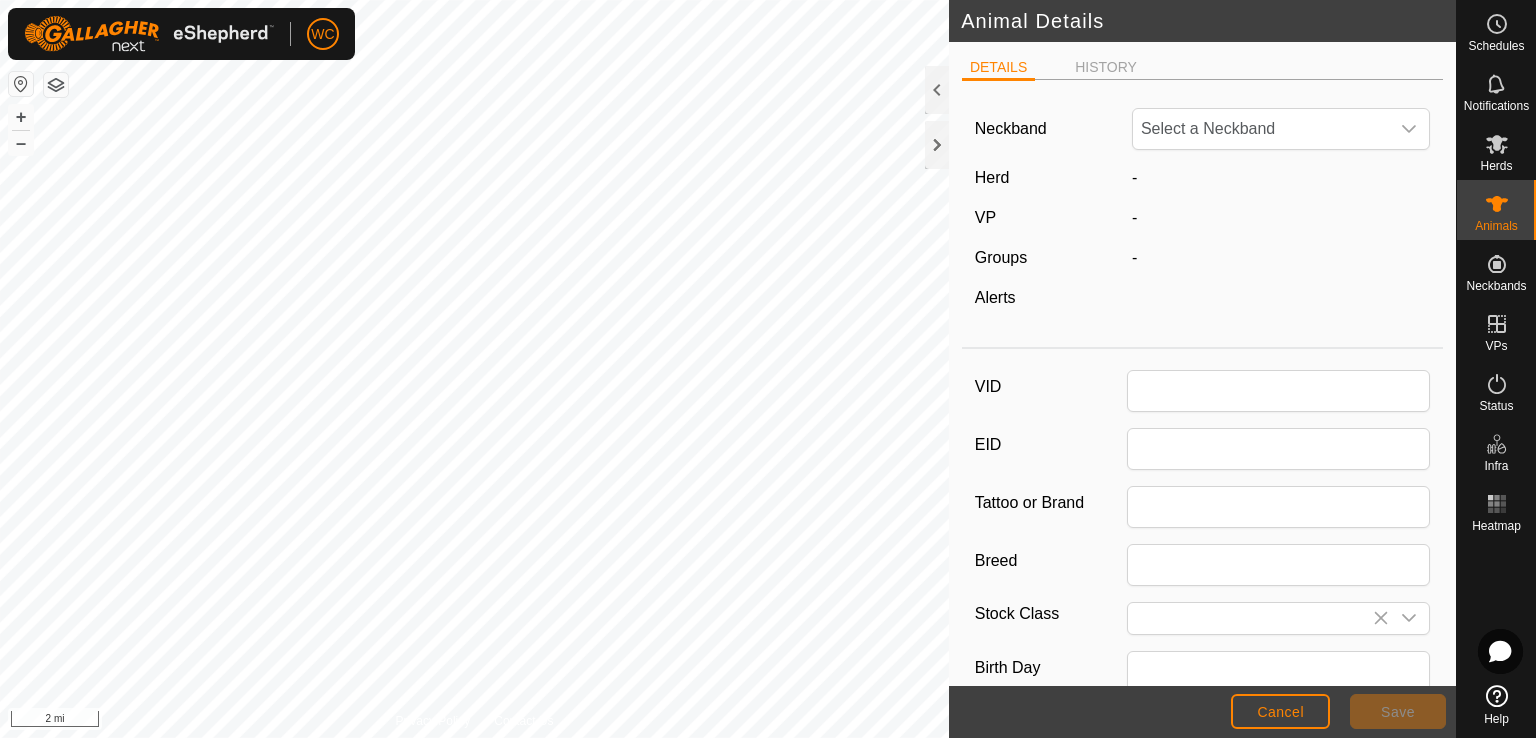type on "Loca" 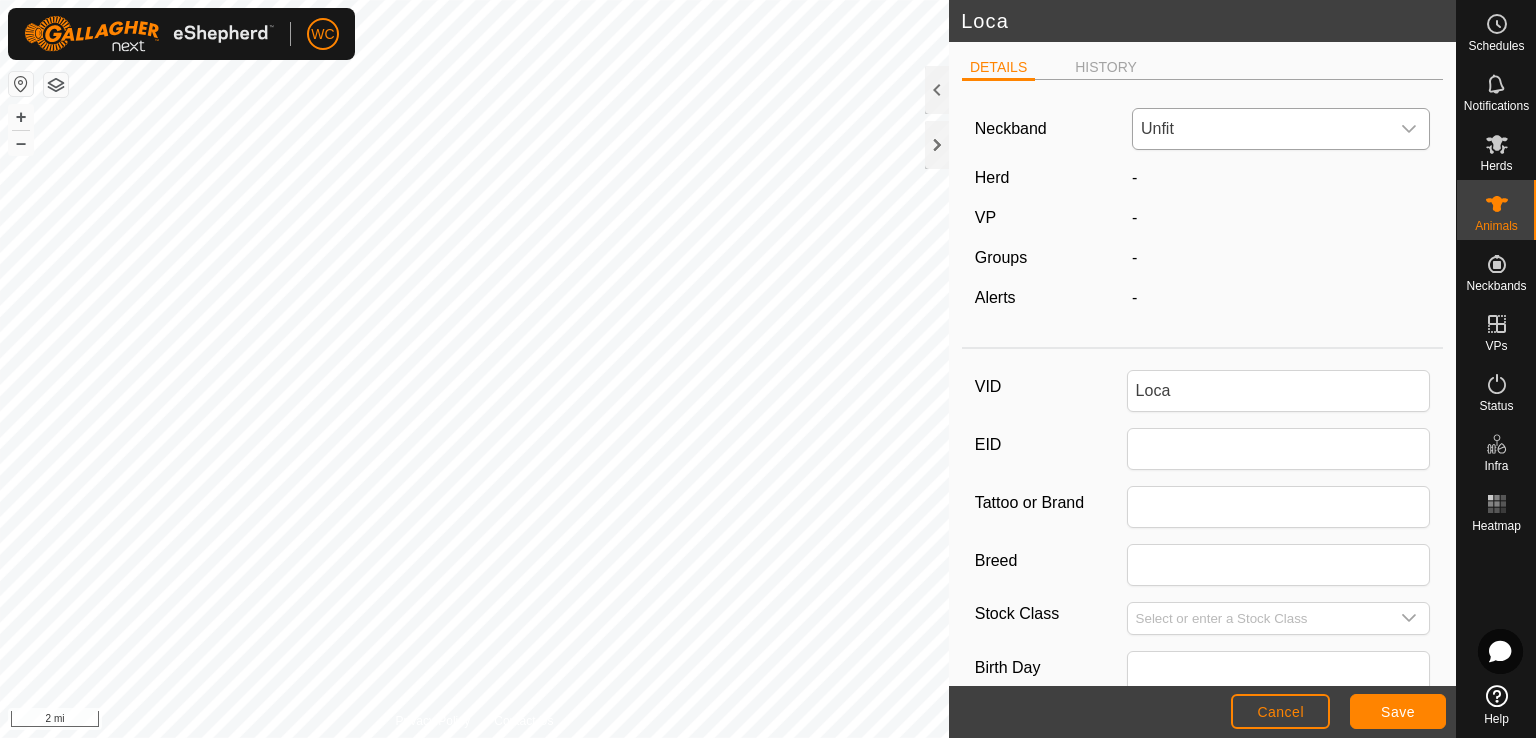click on "Unfit" at bounding box center [1261, 129] 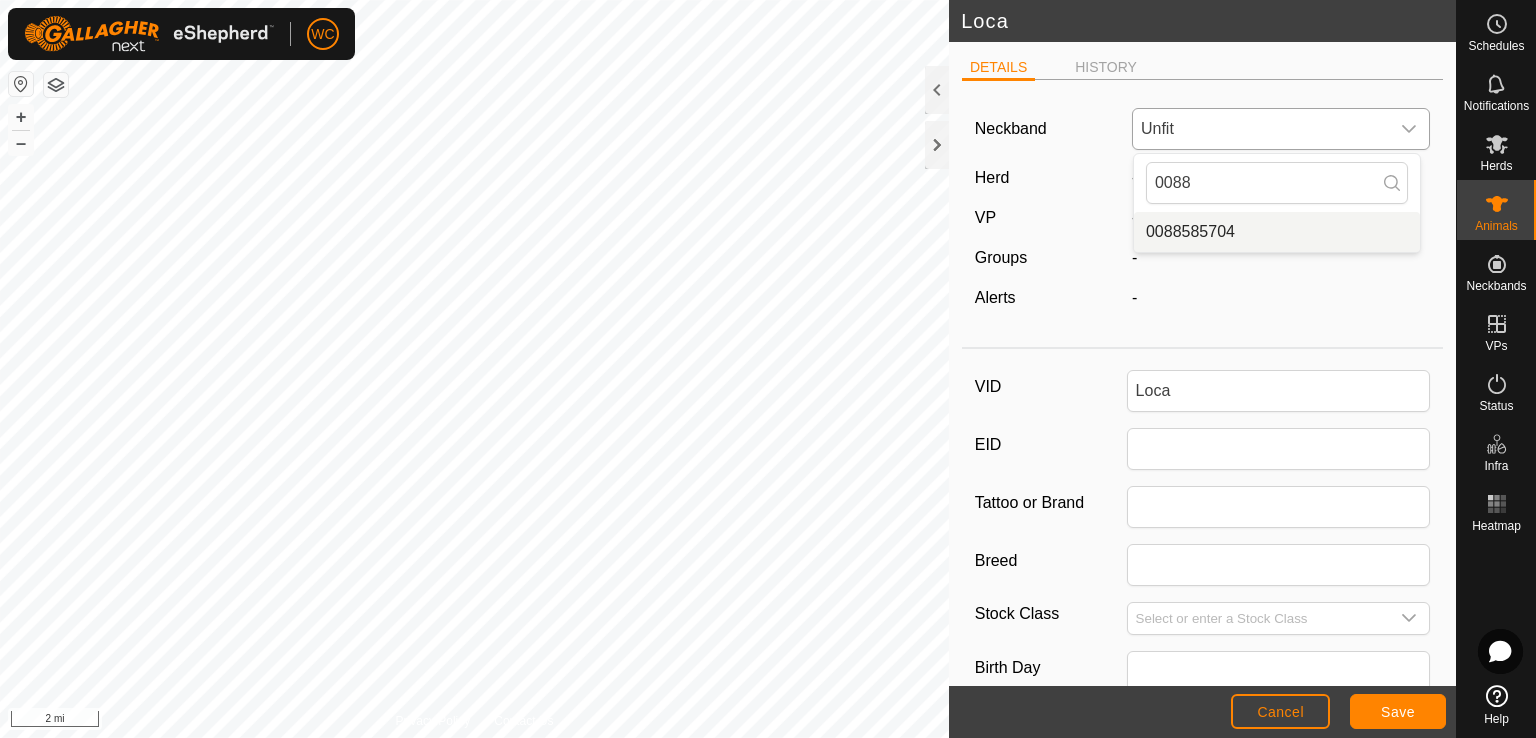 type on "0088" 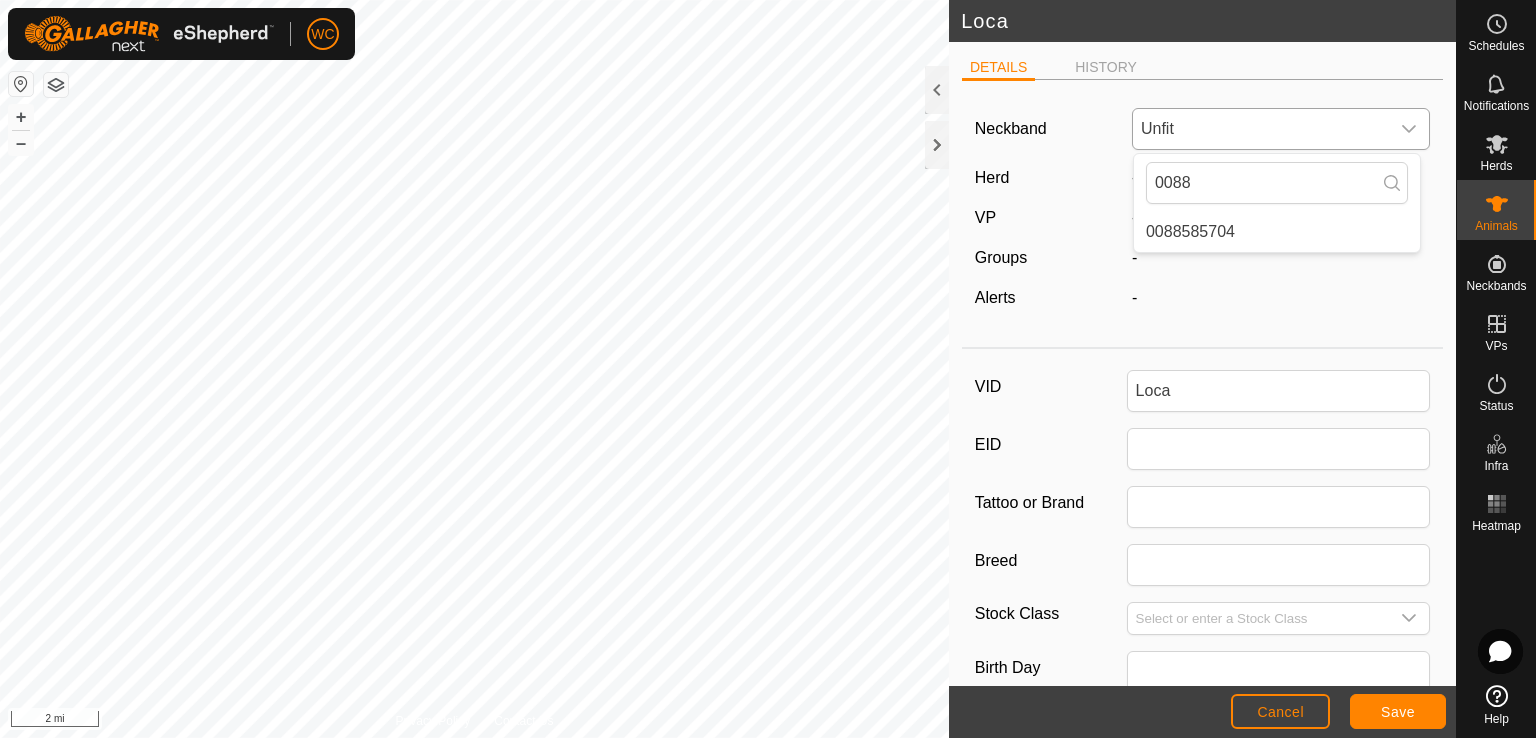 click on "0088585704" at bounding box center [1277, 232] 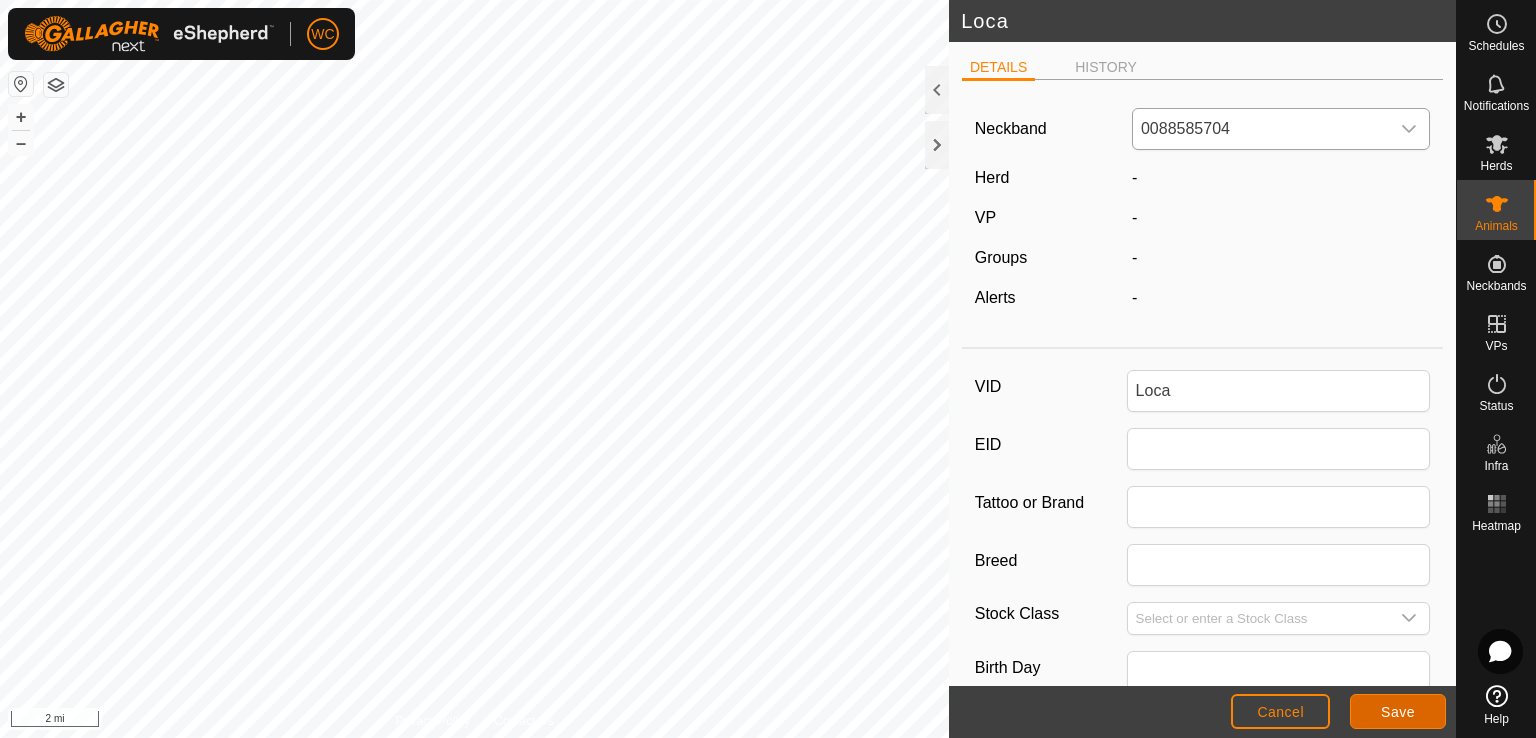 click on "Save" 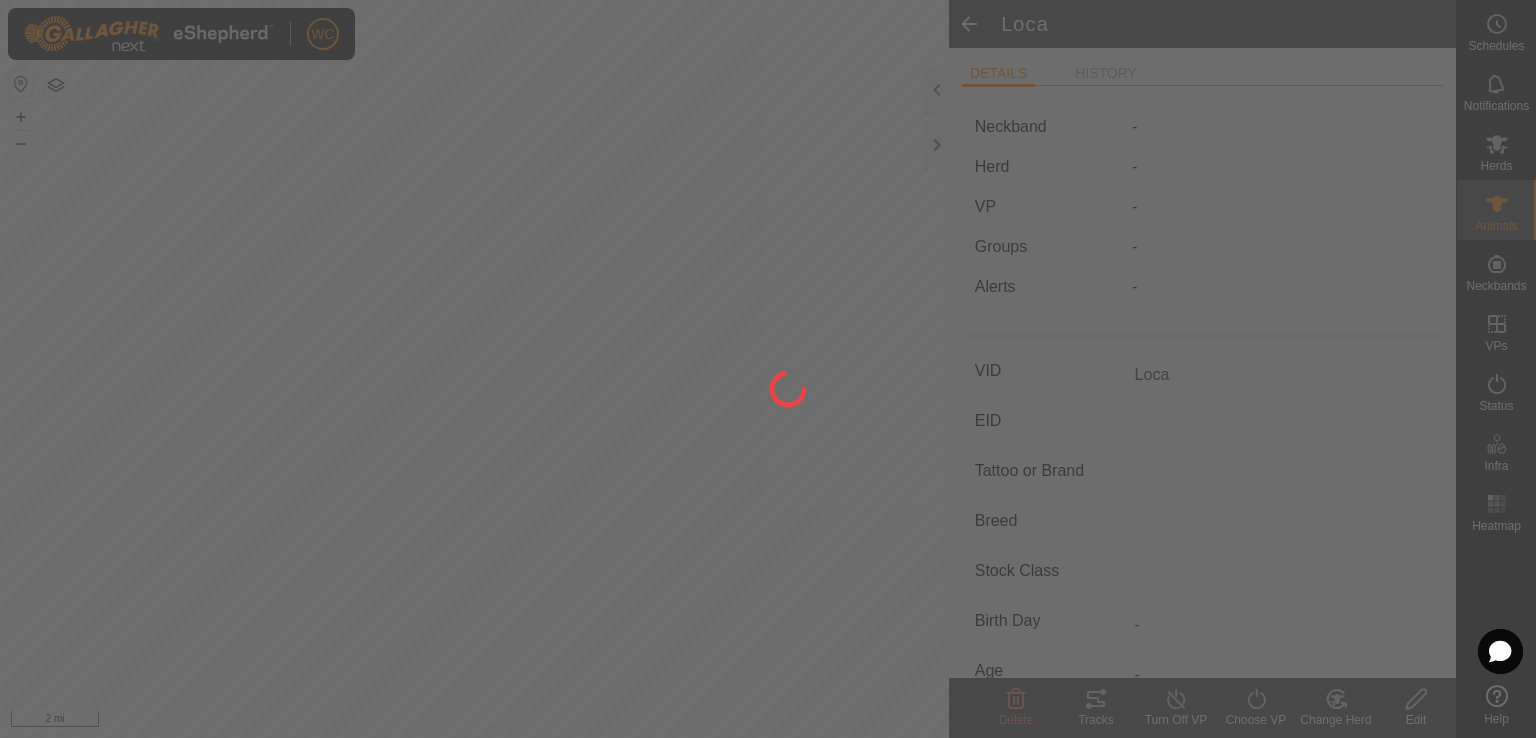 type on "-" 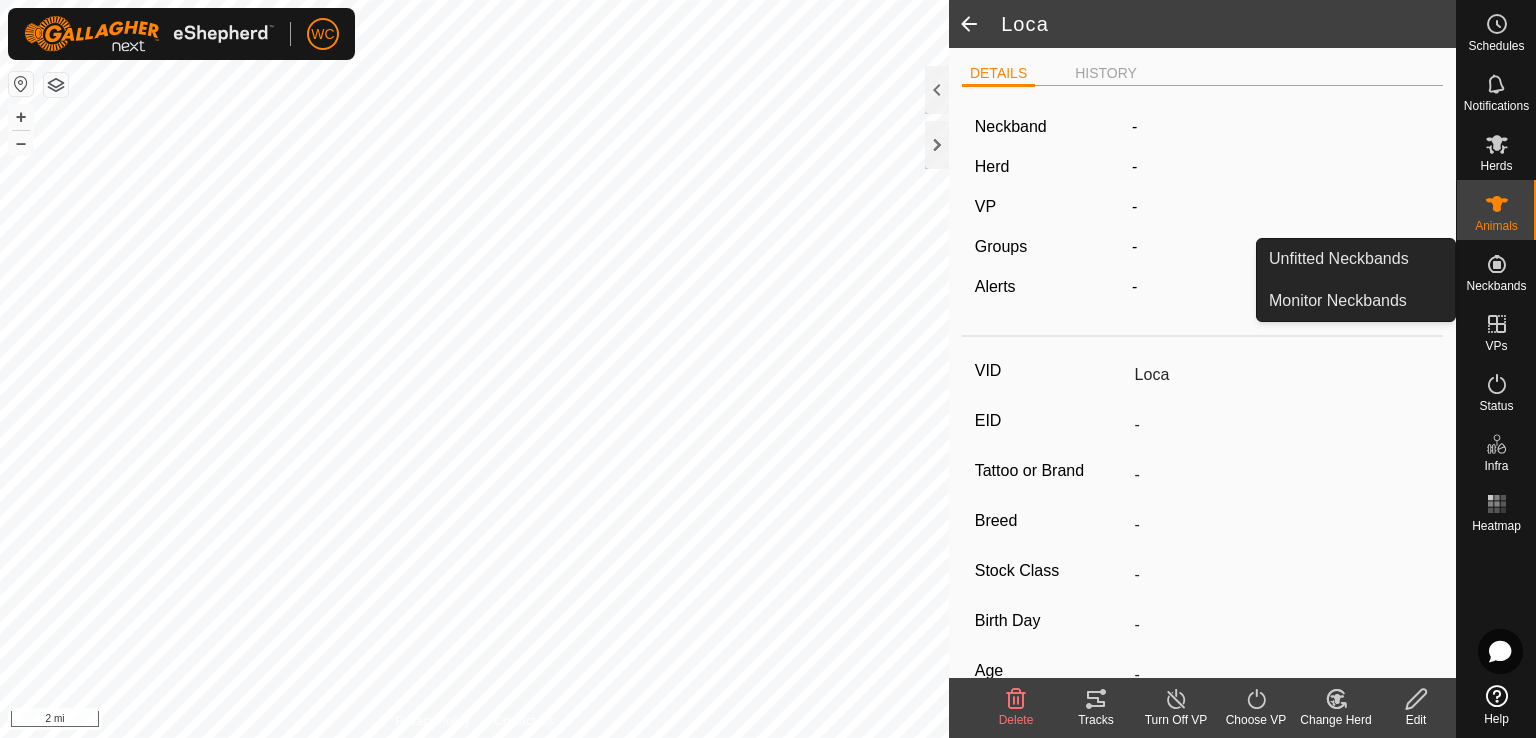 click on "Herd" 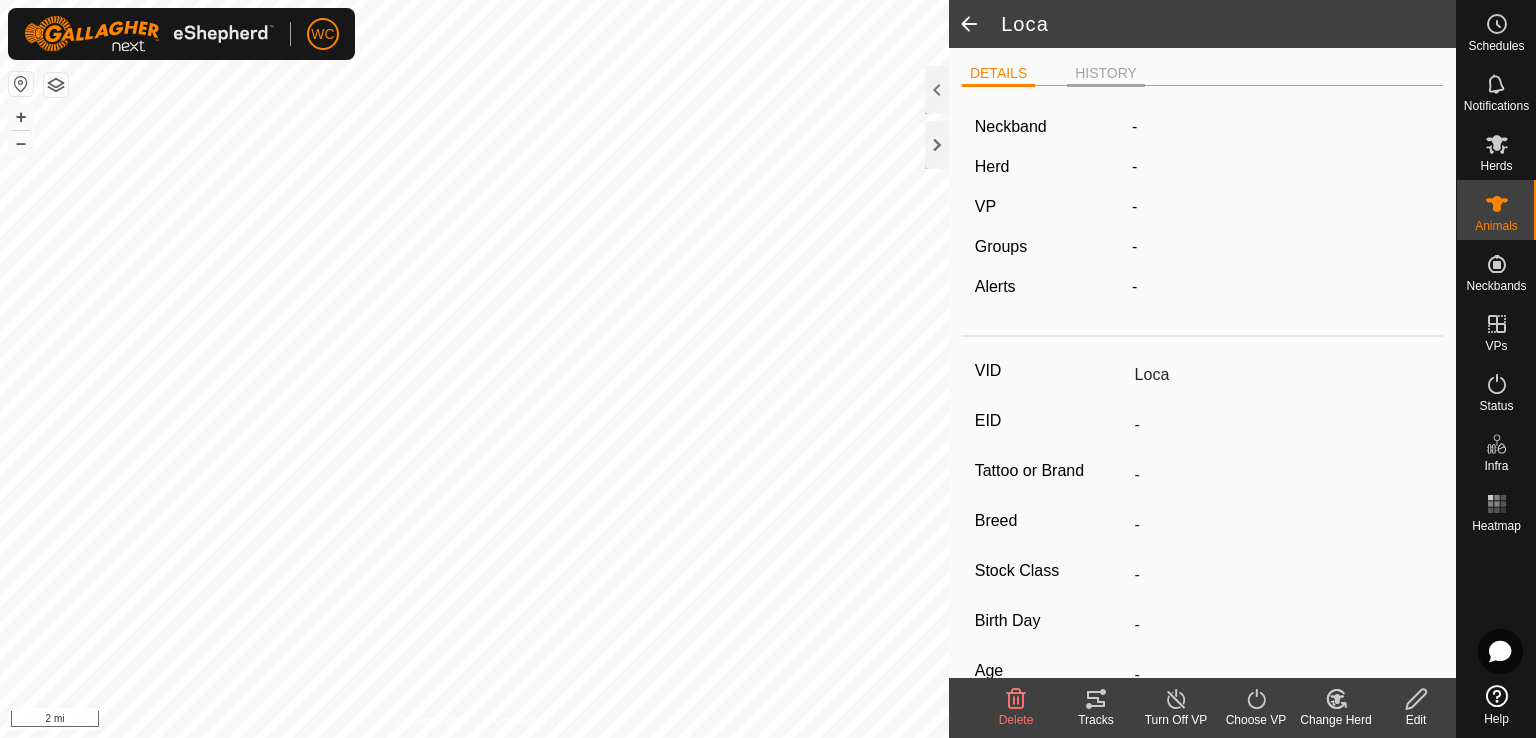 click on "HISTORY" 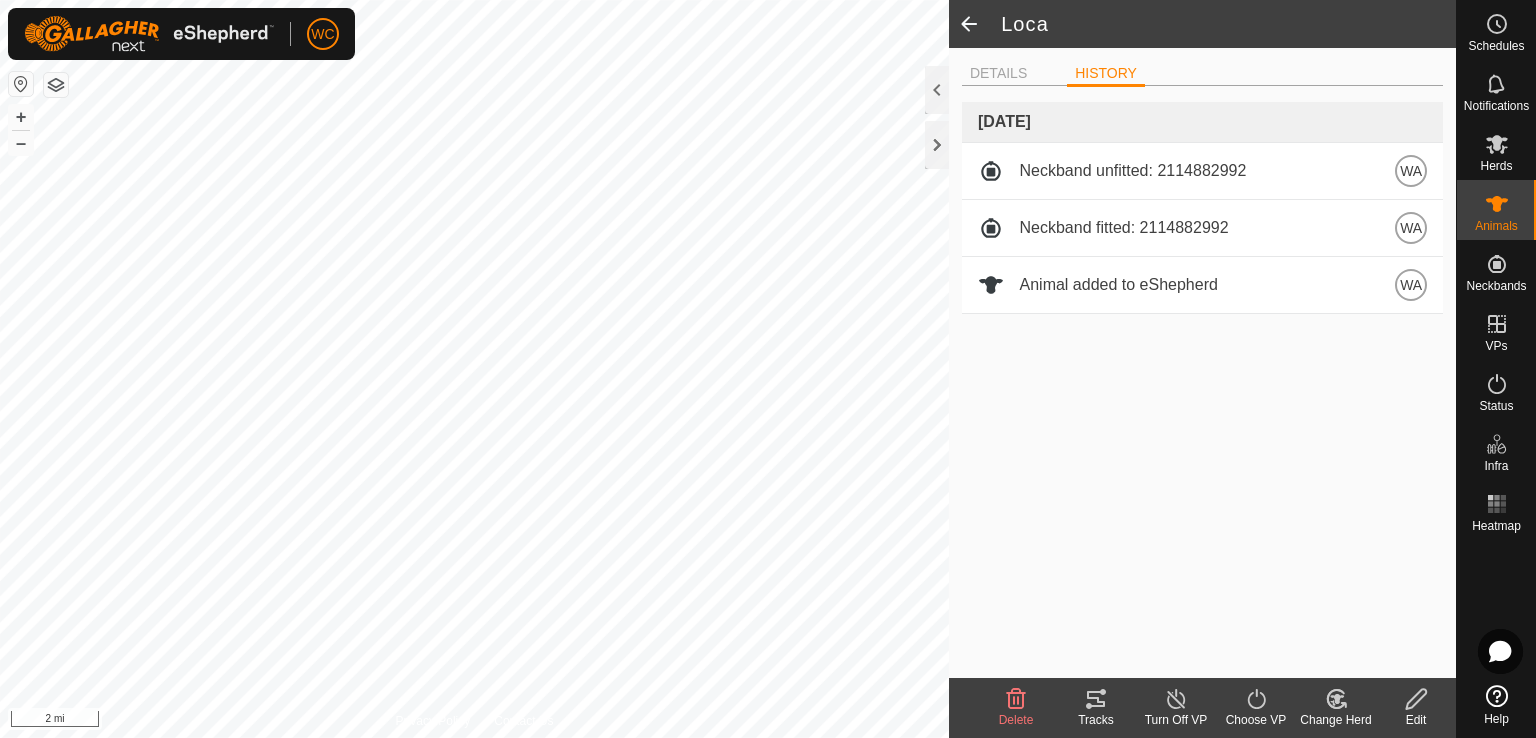click on "Change Herd" 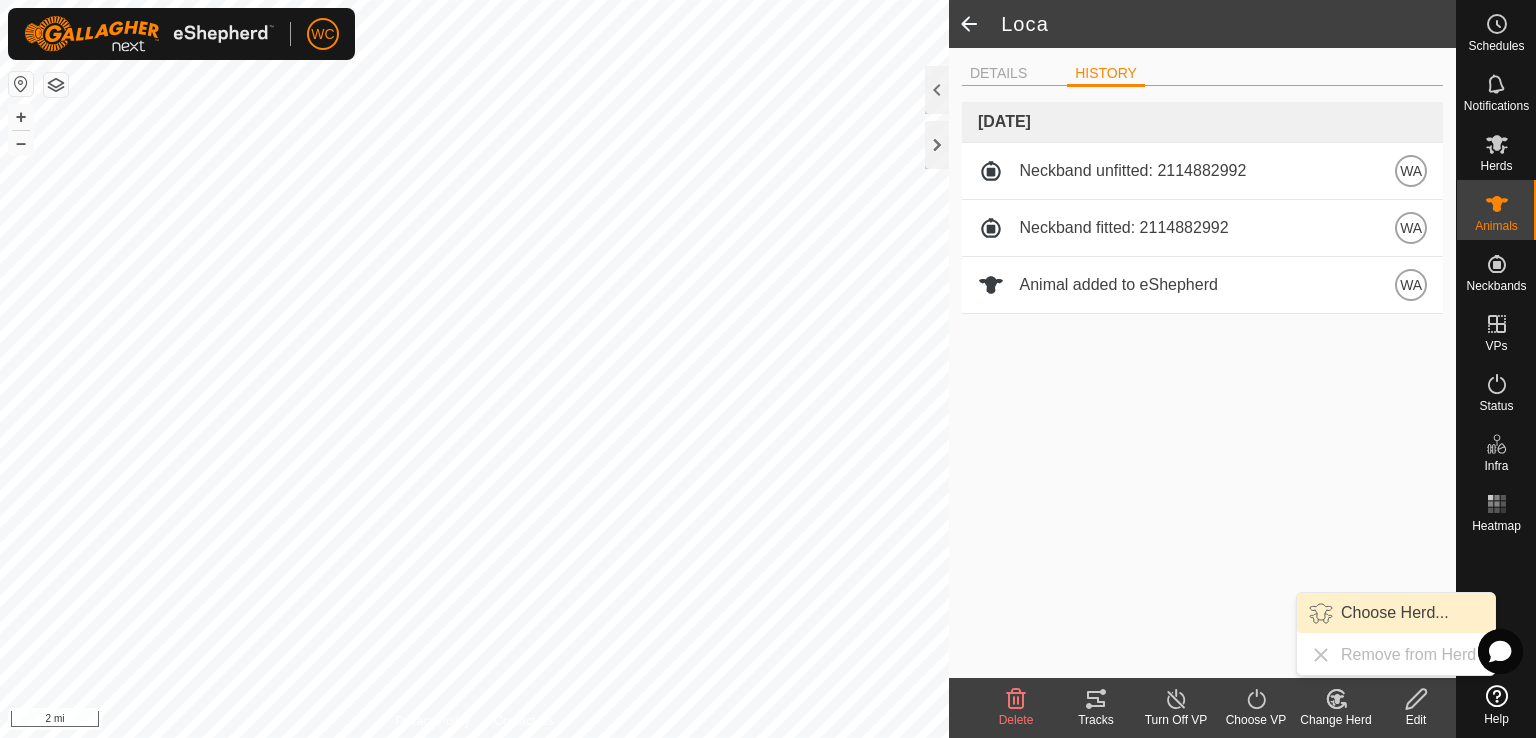 click on "Choose Herd..." at bounding box center (1396, 613) 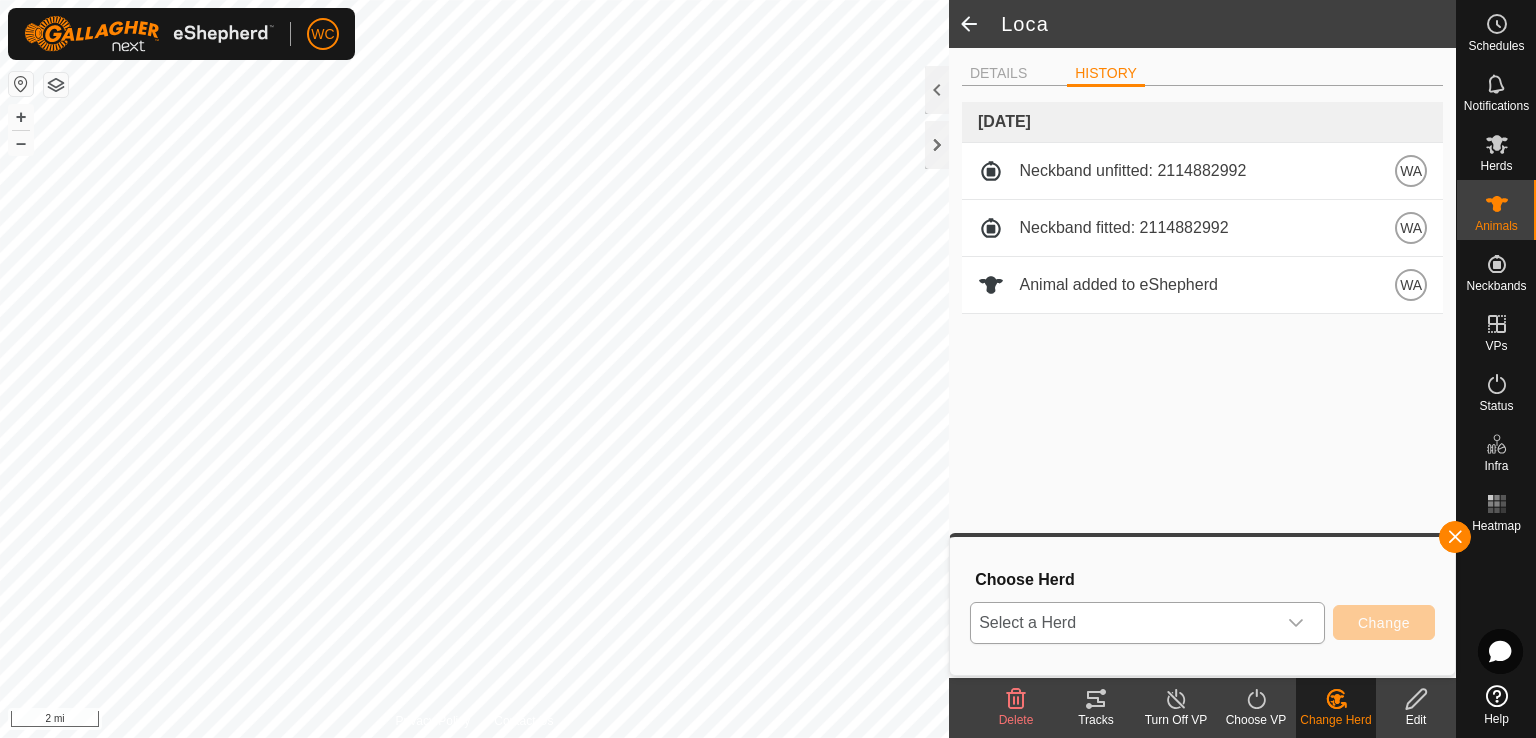 click on "Select a Herd" at bounding box center (1123, 623) 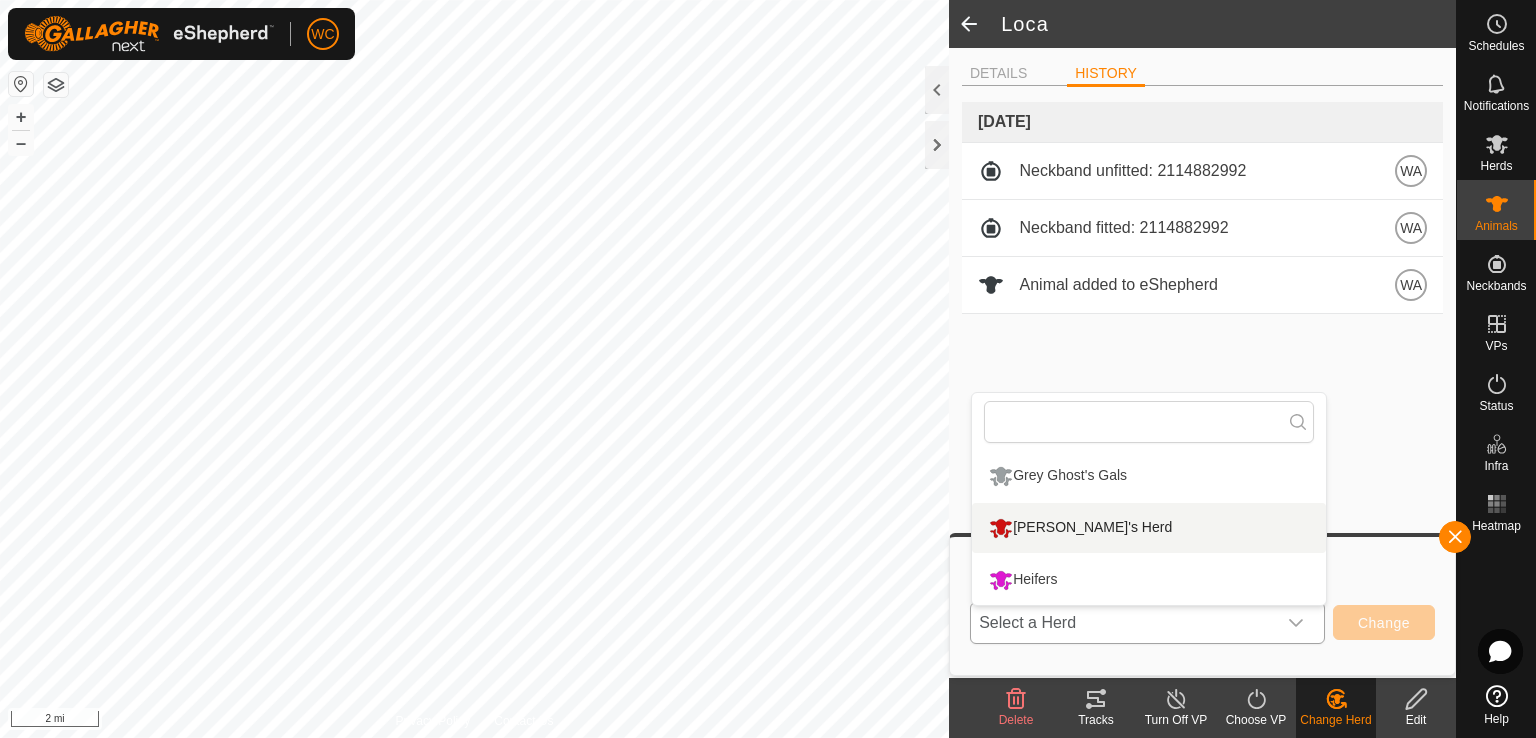 click on "[PERSON_NAME]'s Herd" at bounding box center (1149, 528) 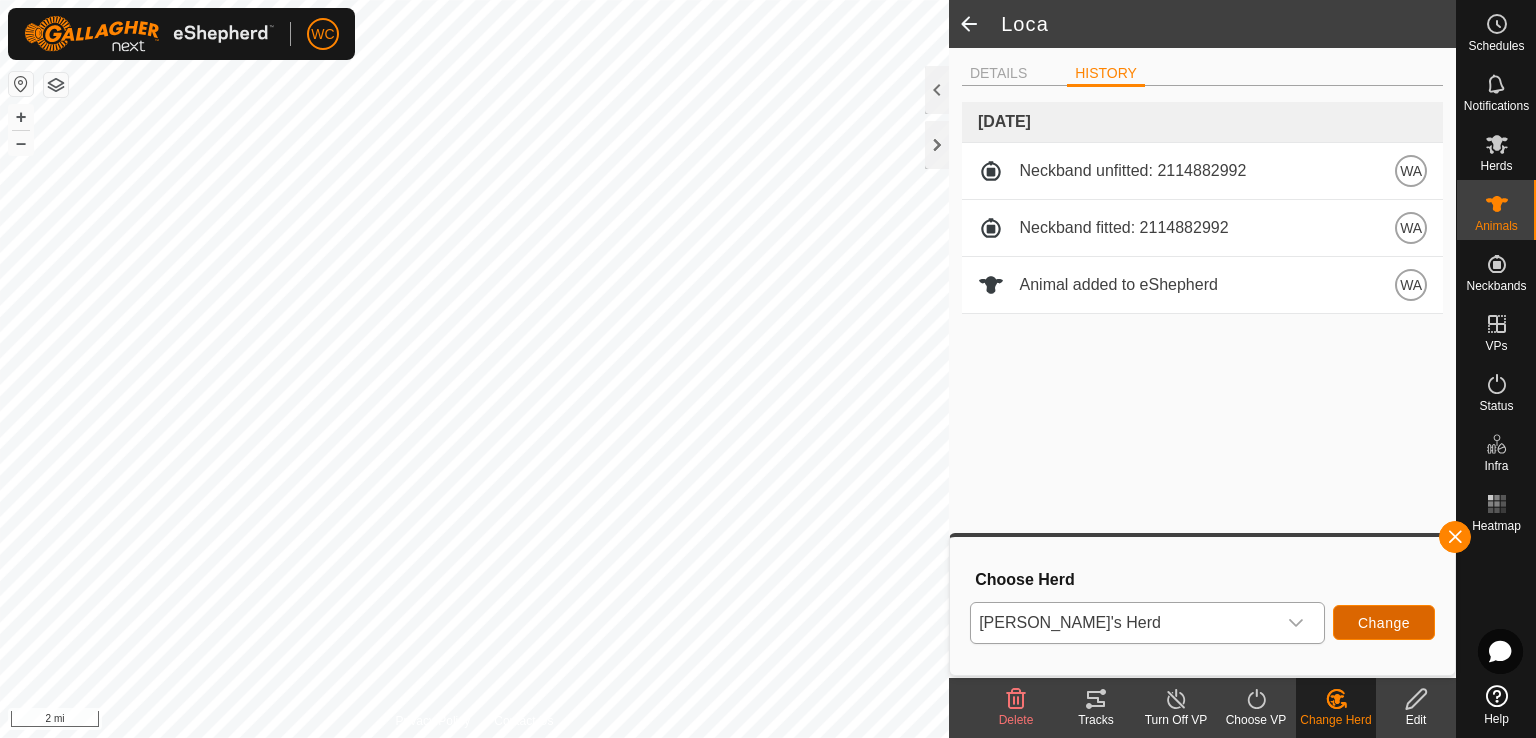click on "Change" at bounding box center [1384, 623] 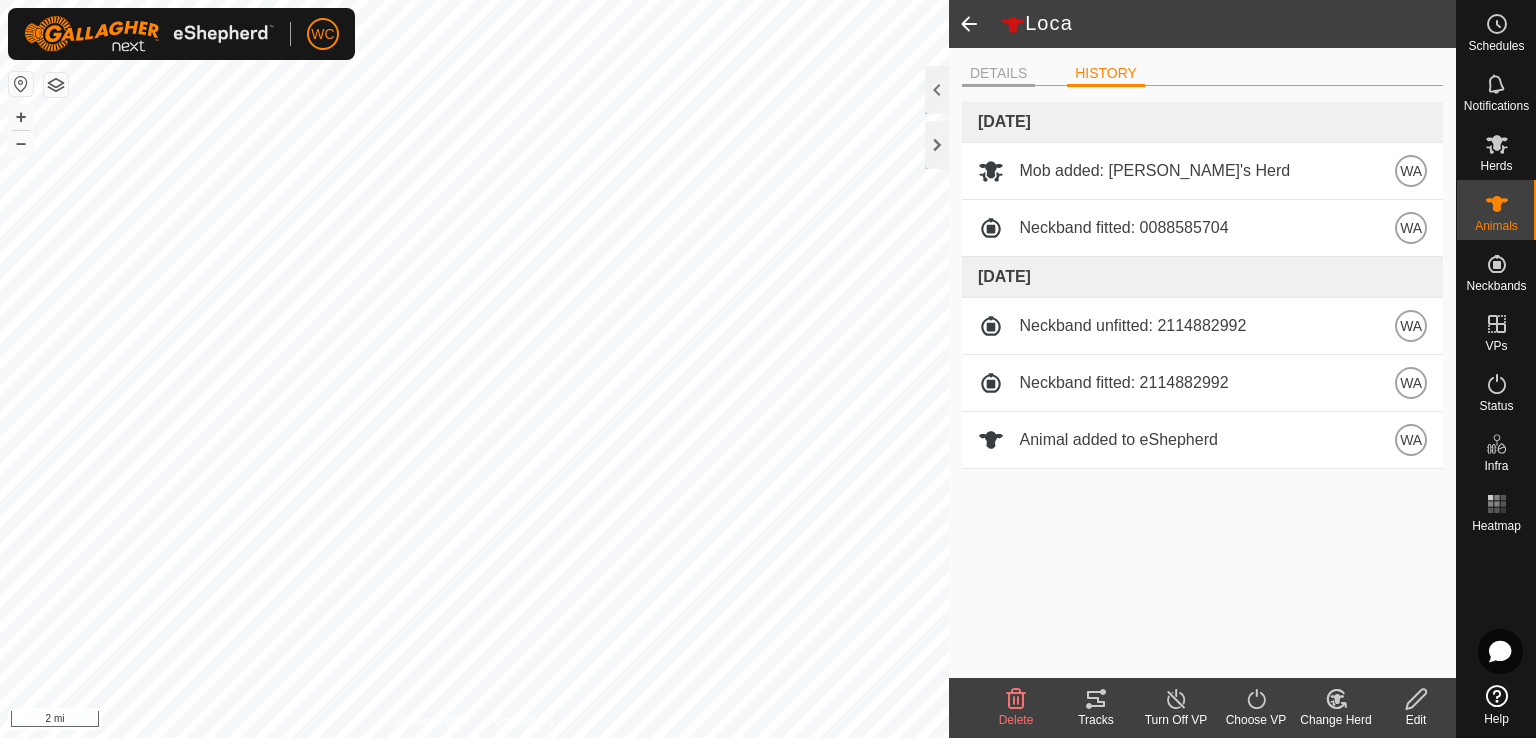 click on "DETAILS" 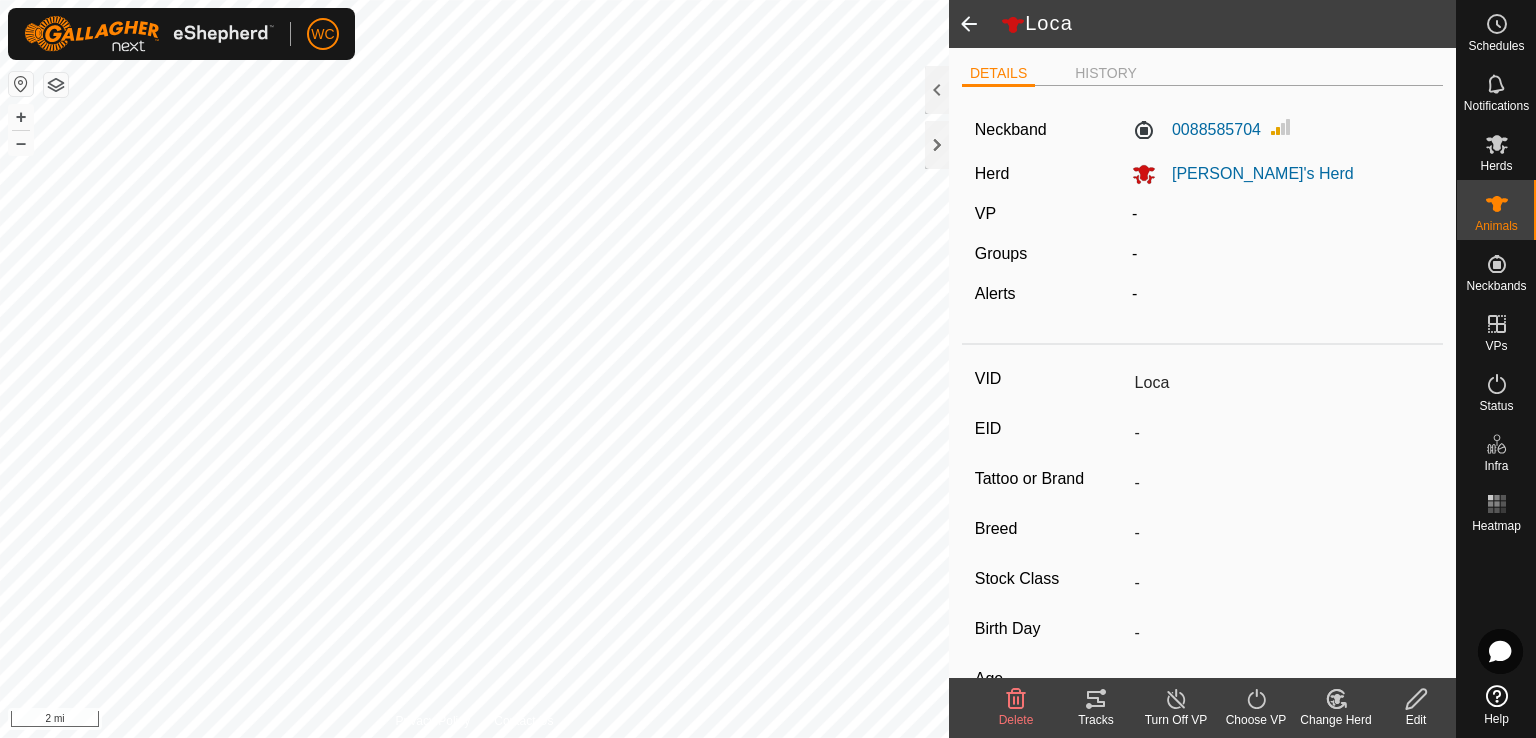 click 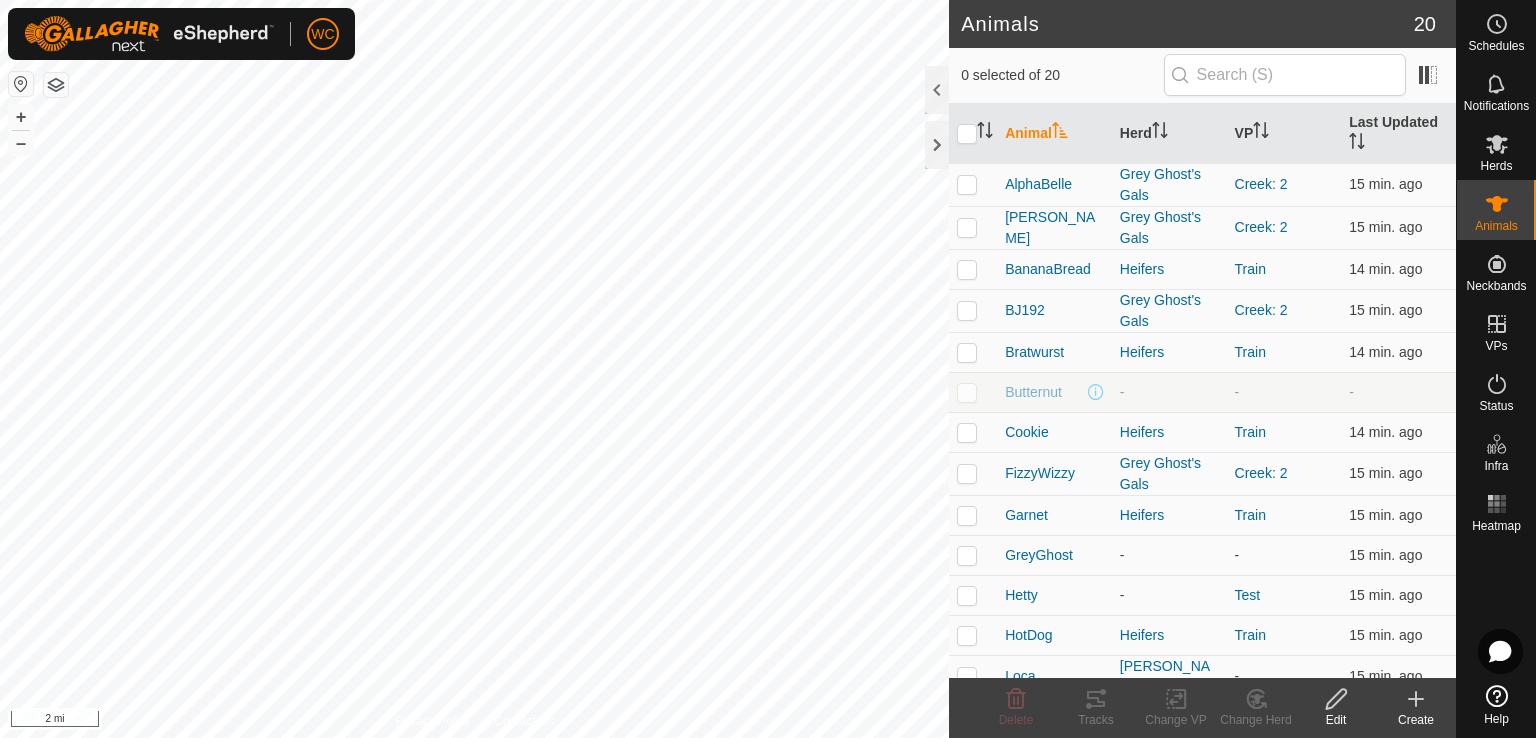 click 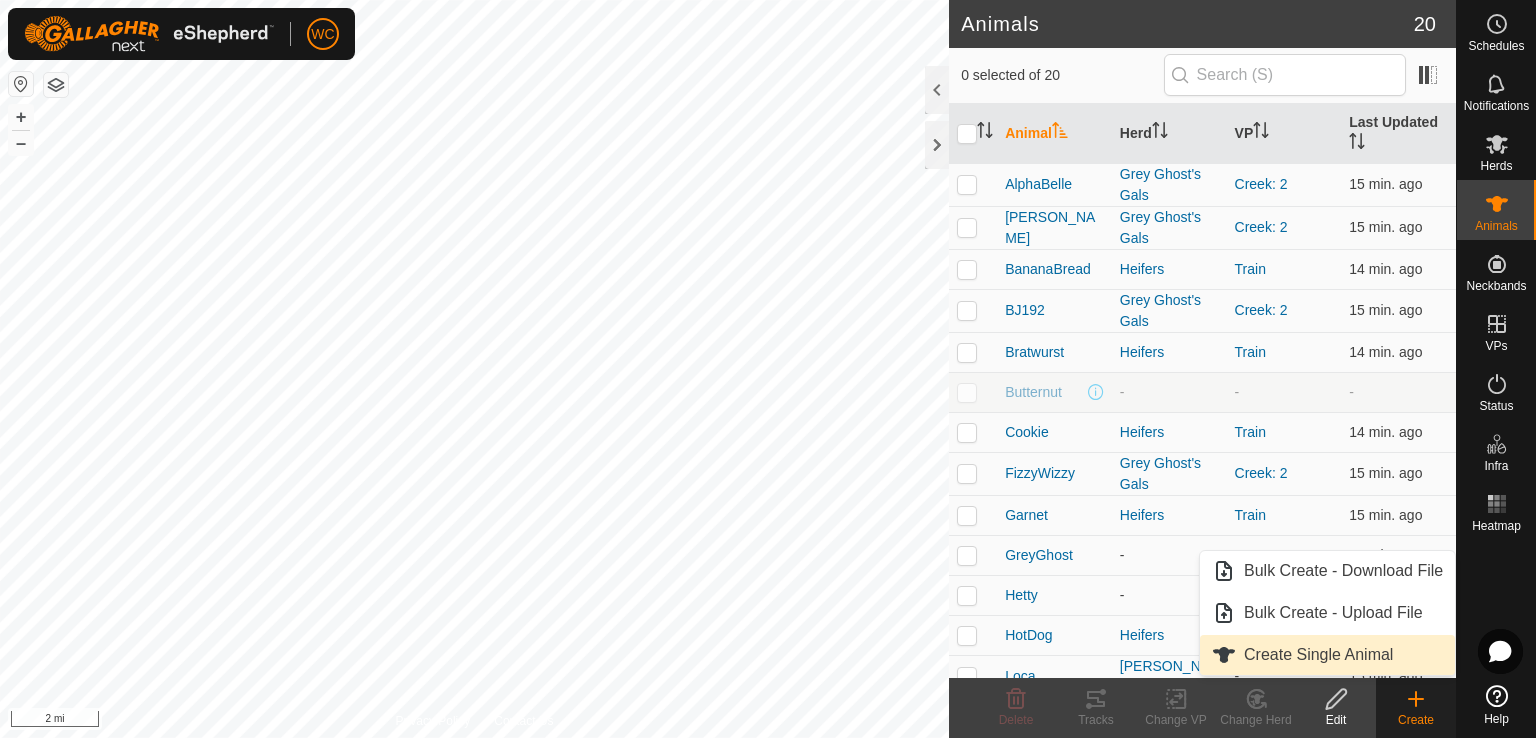 click on "Create Single Animal" at bounding box center (1327, 655) 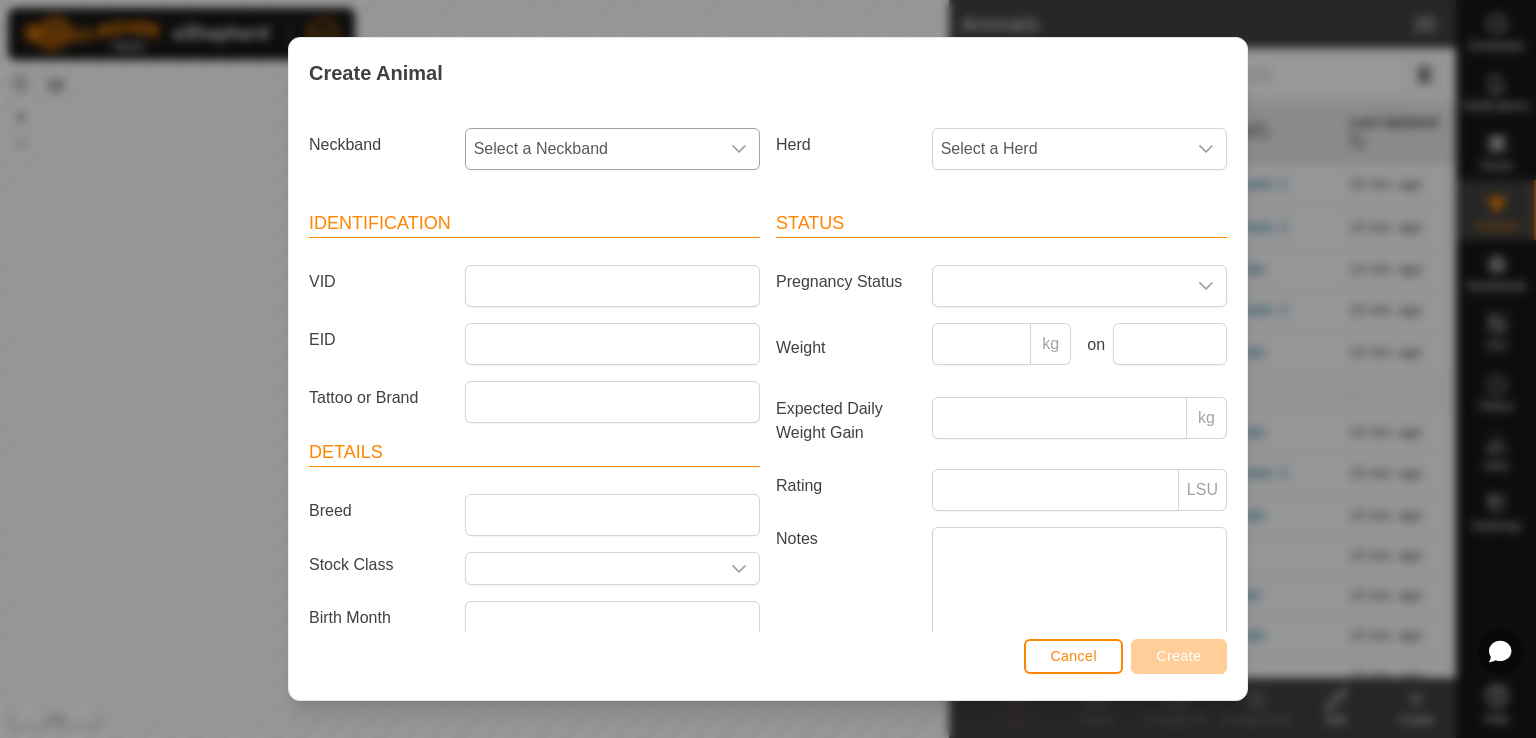 click on "Select a Neckband" at bounding box center (592, 149) 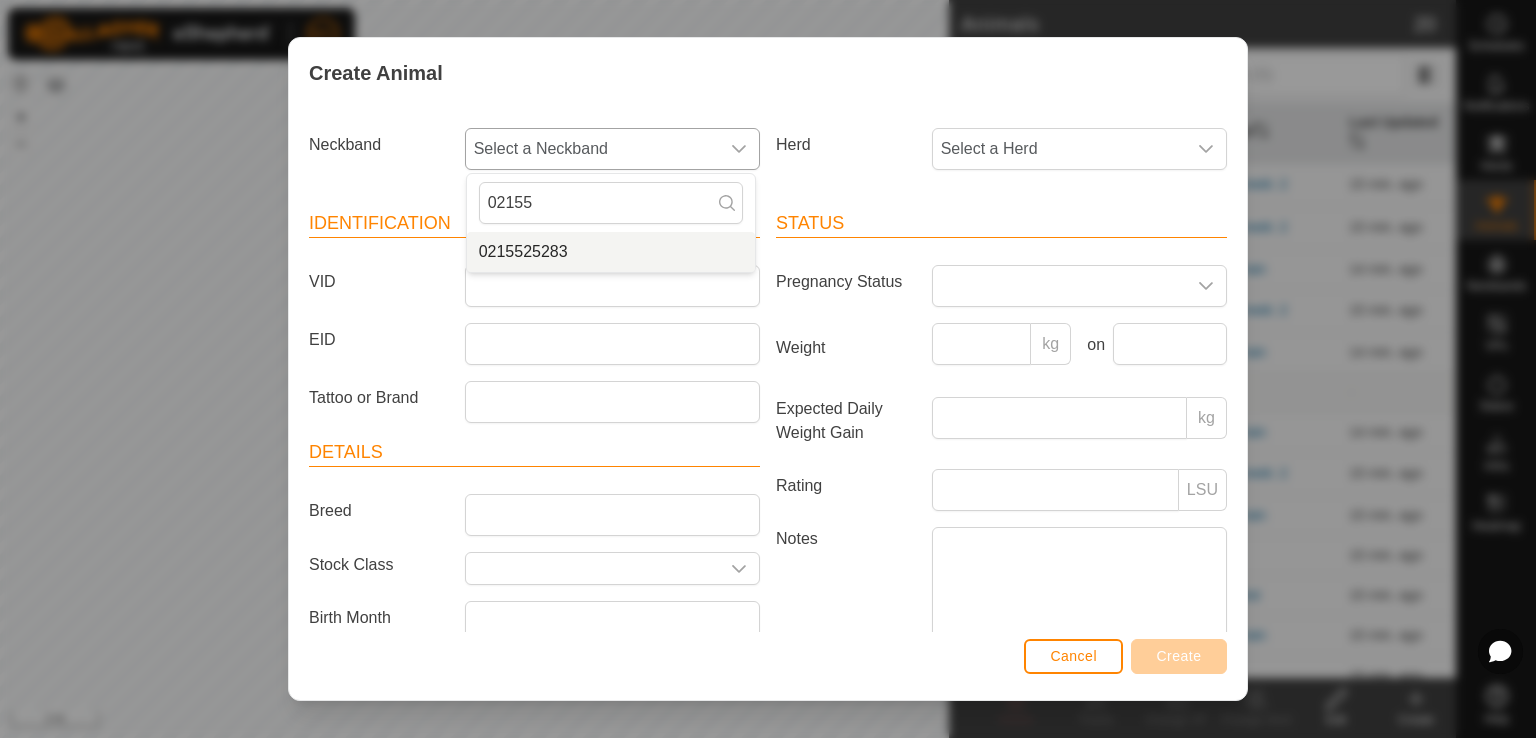 type on "02155" 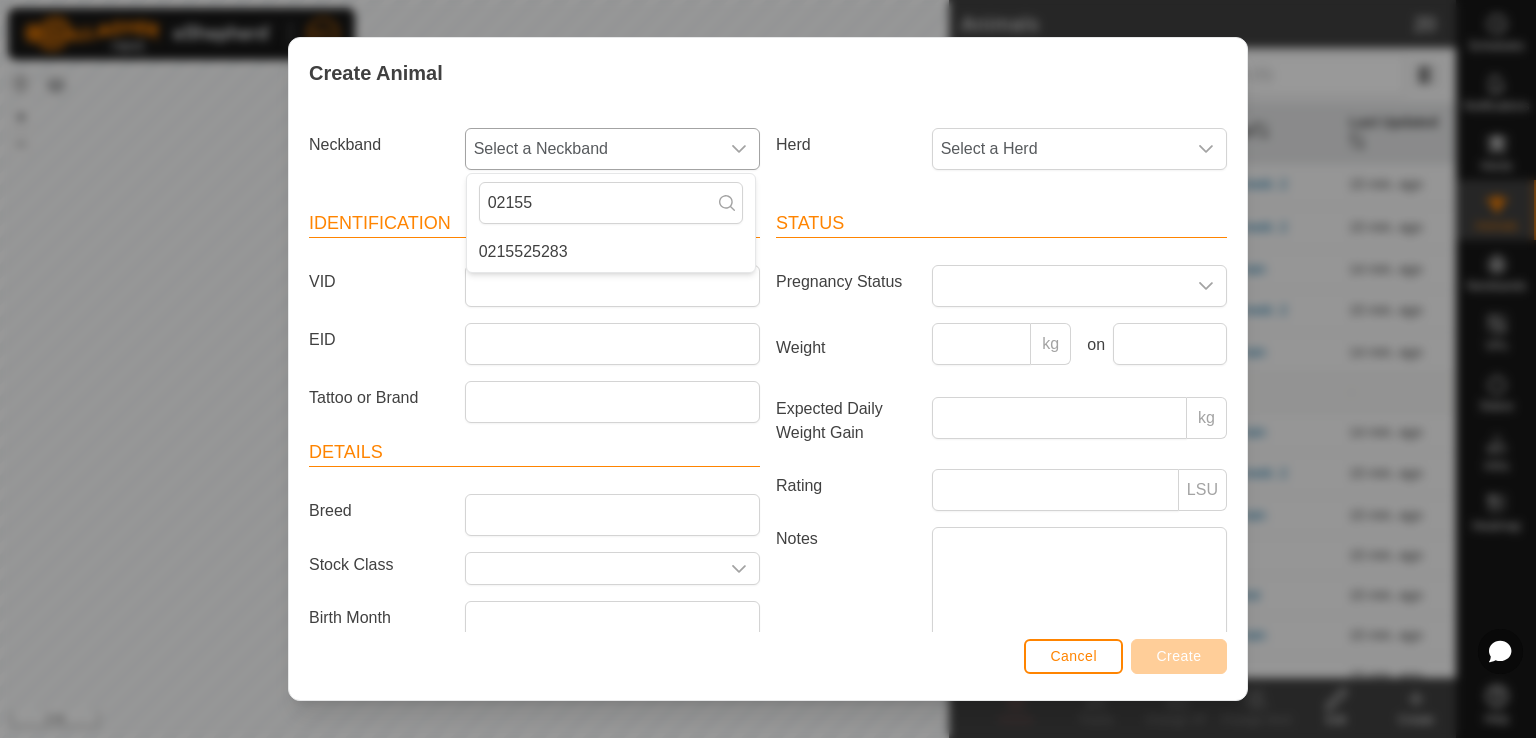 click on "0215525283" at bounding box center (611, 252) 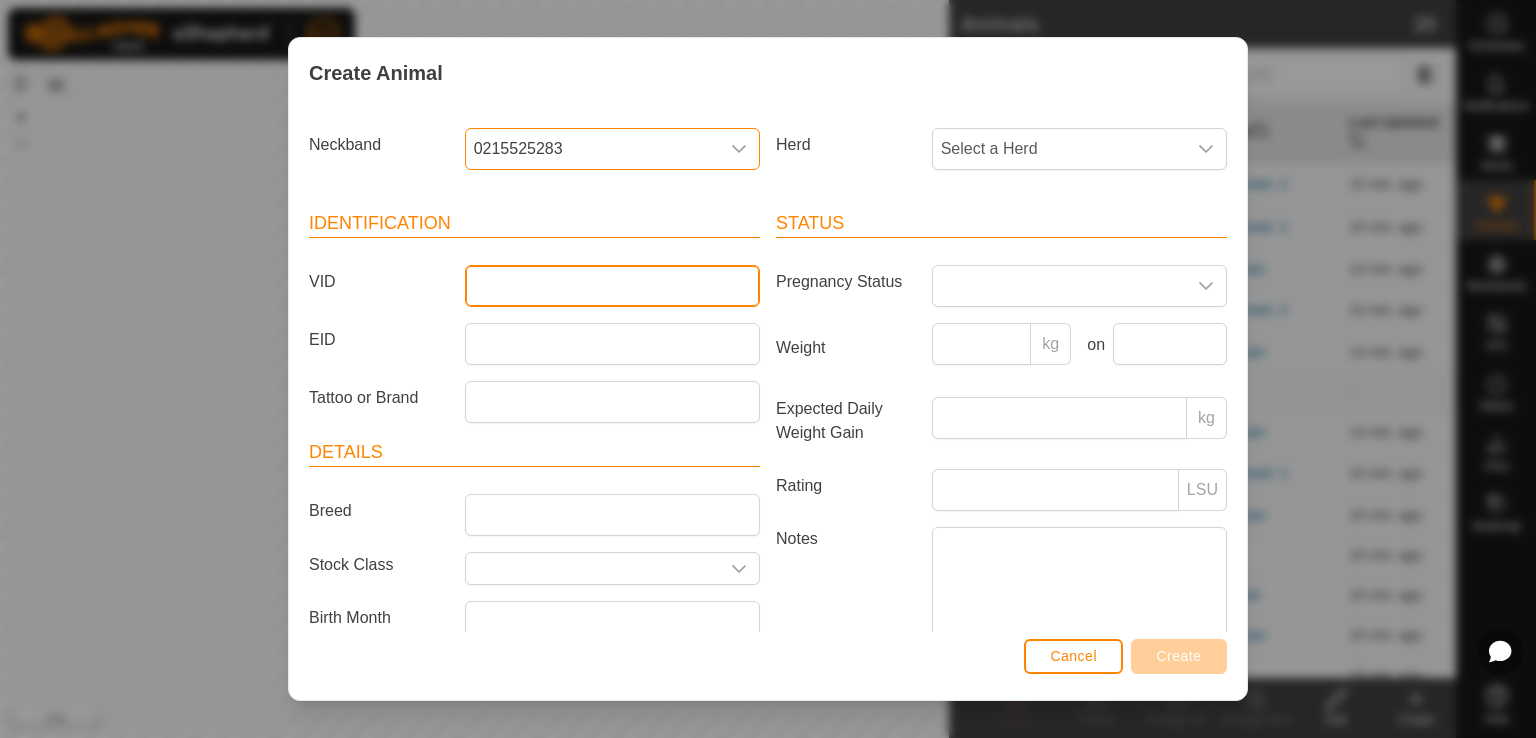click on "VID" at bounding box center [612, 286] 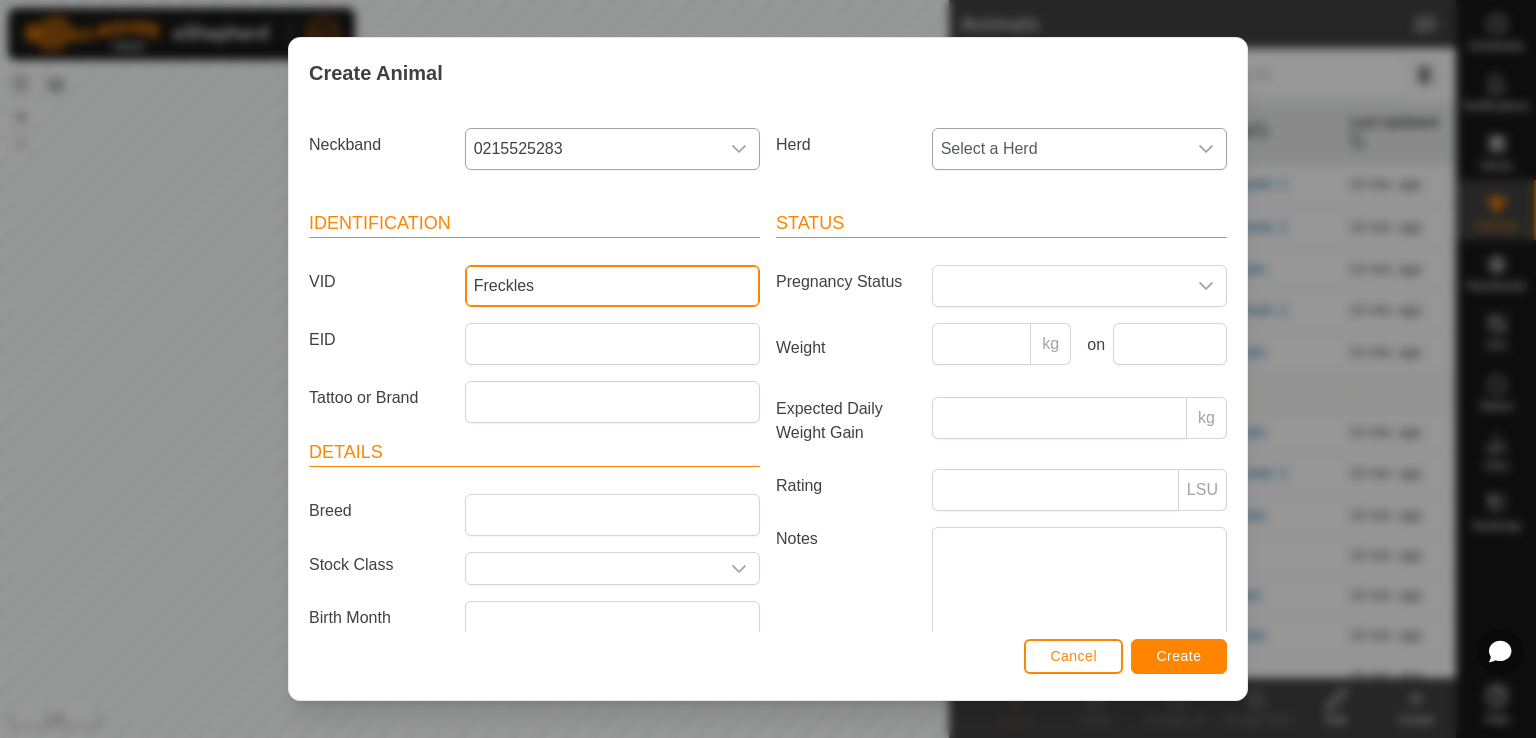 type on "Freckles" 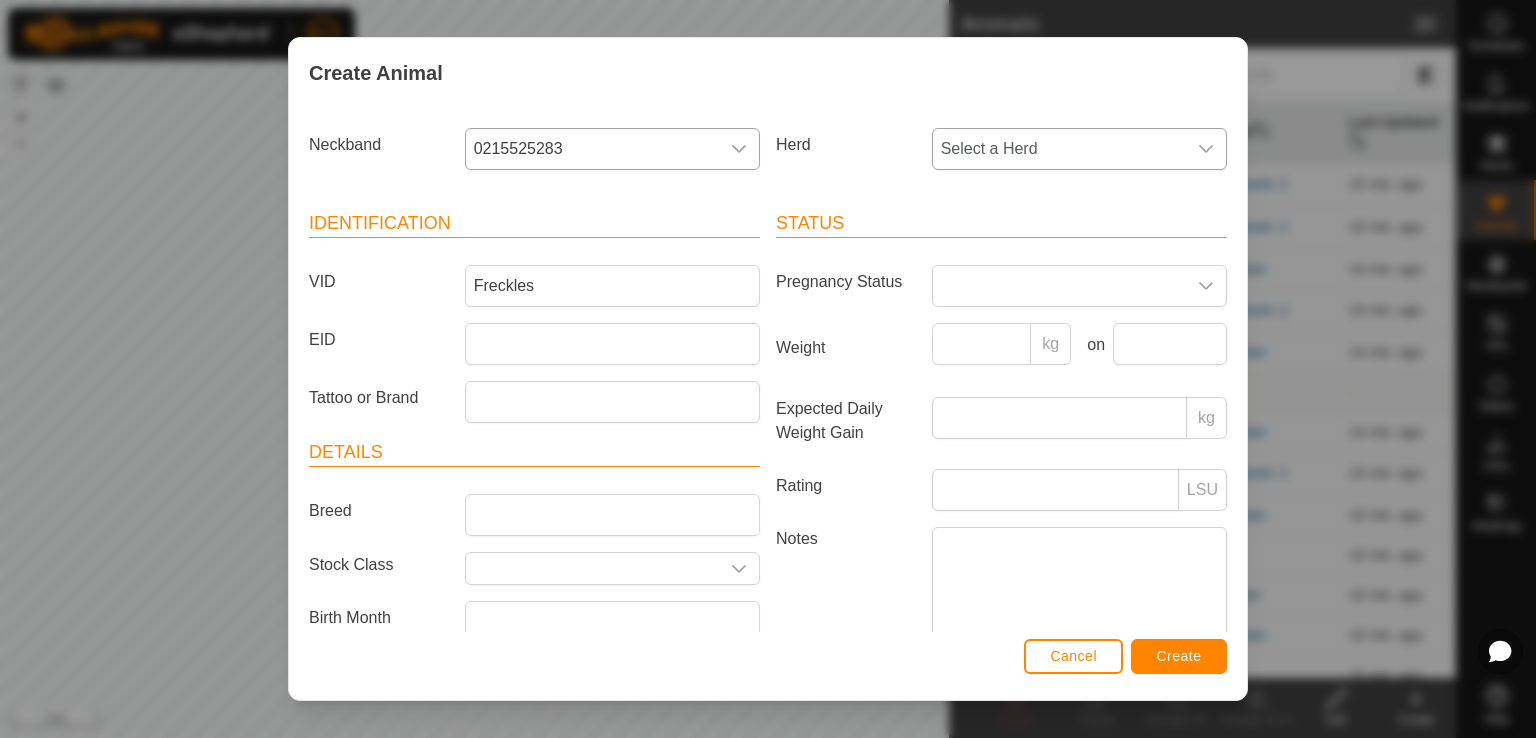 click on "Select a Herd" at bounding box center [1059, 149] 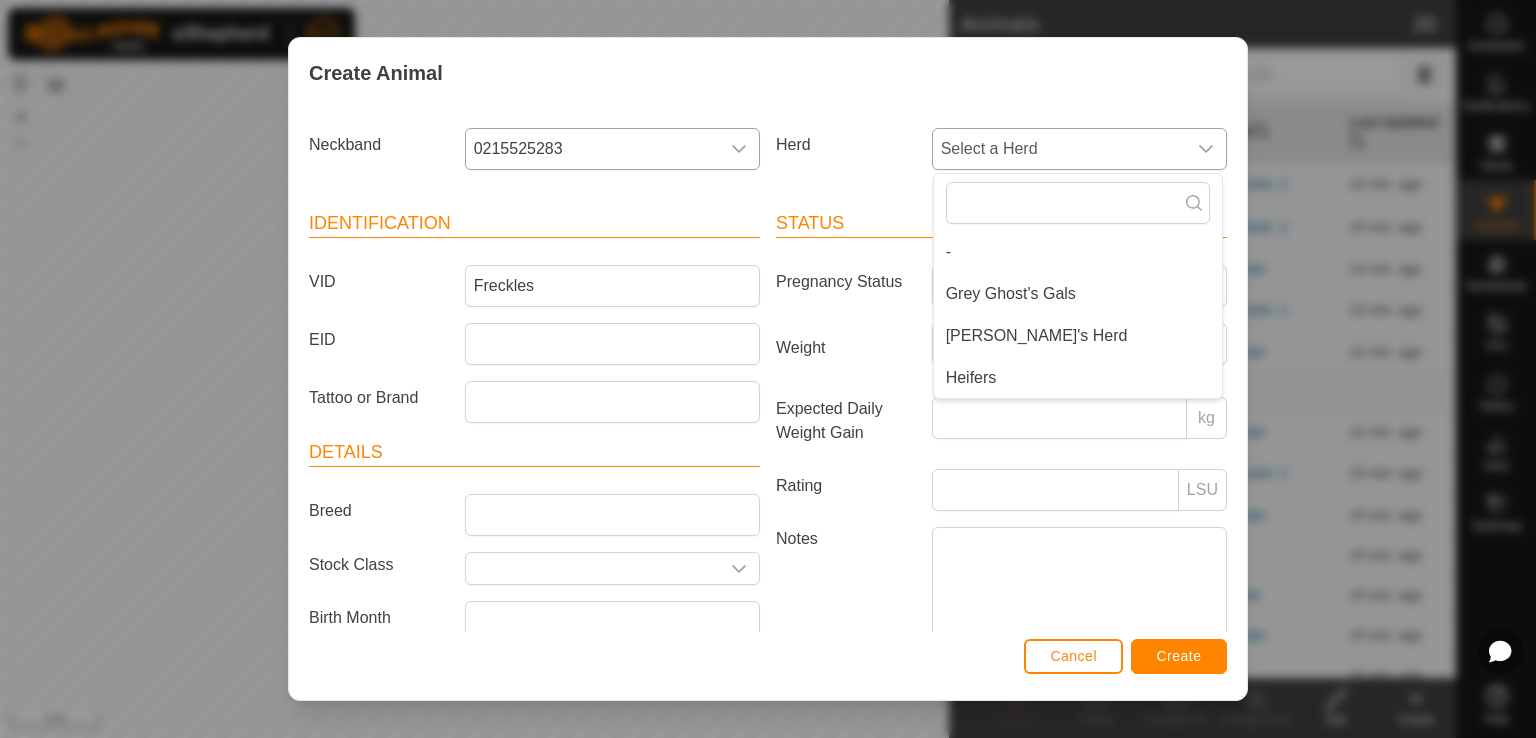 click on "[PERSON_NAME]'s Herd" at bounding box center [1078, 336] 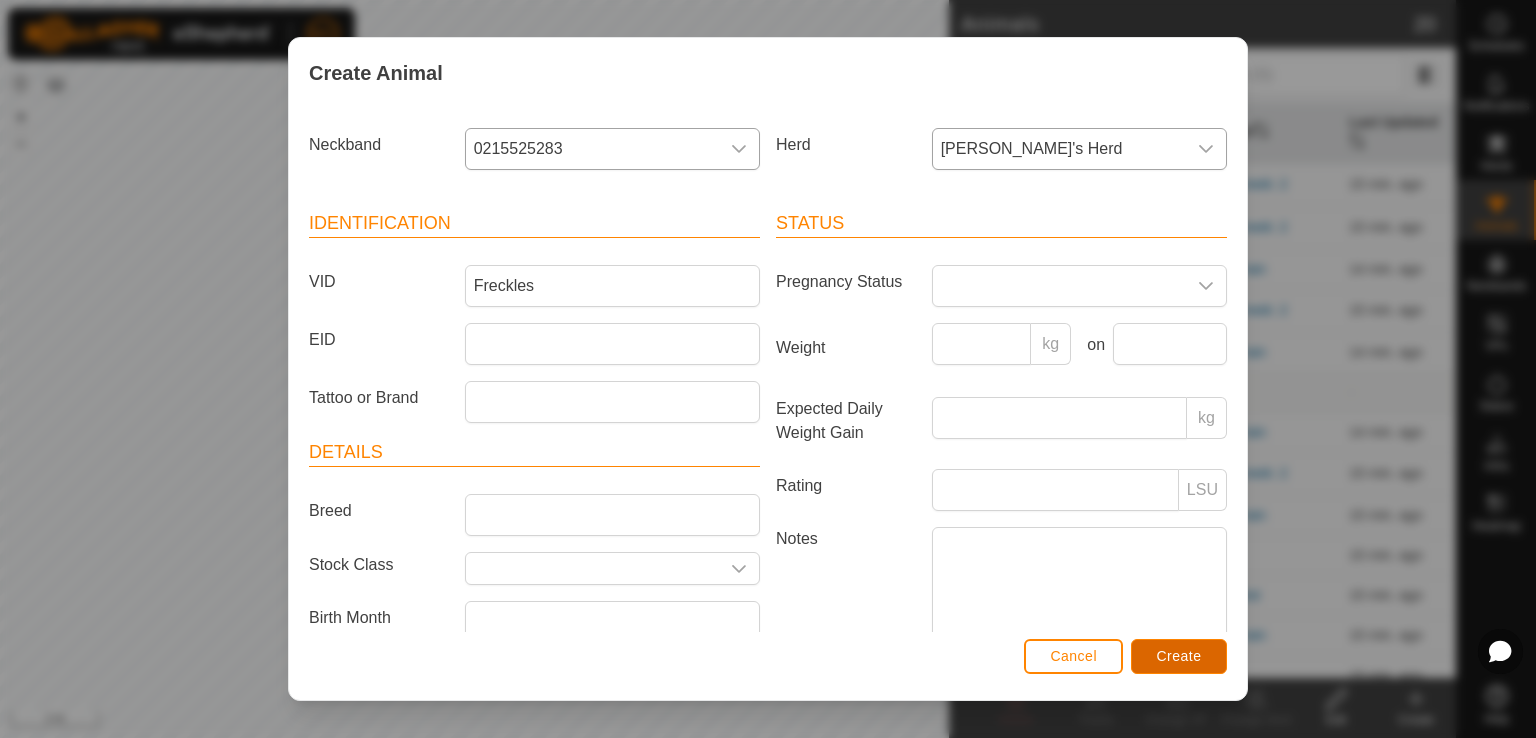 click on "Create" at bounding box center (1179, 656) 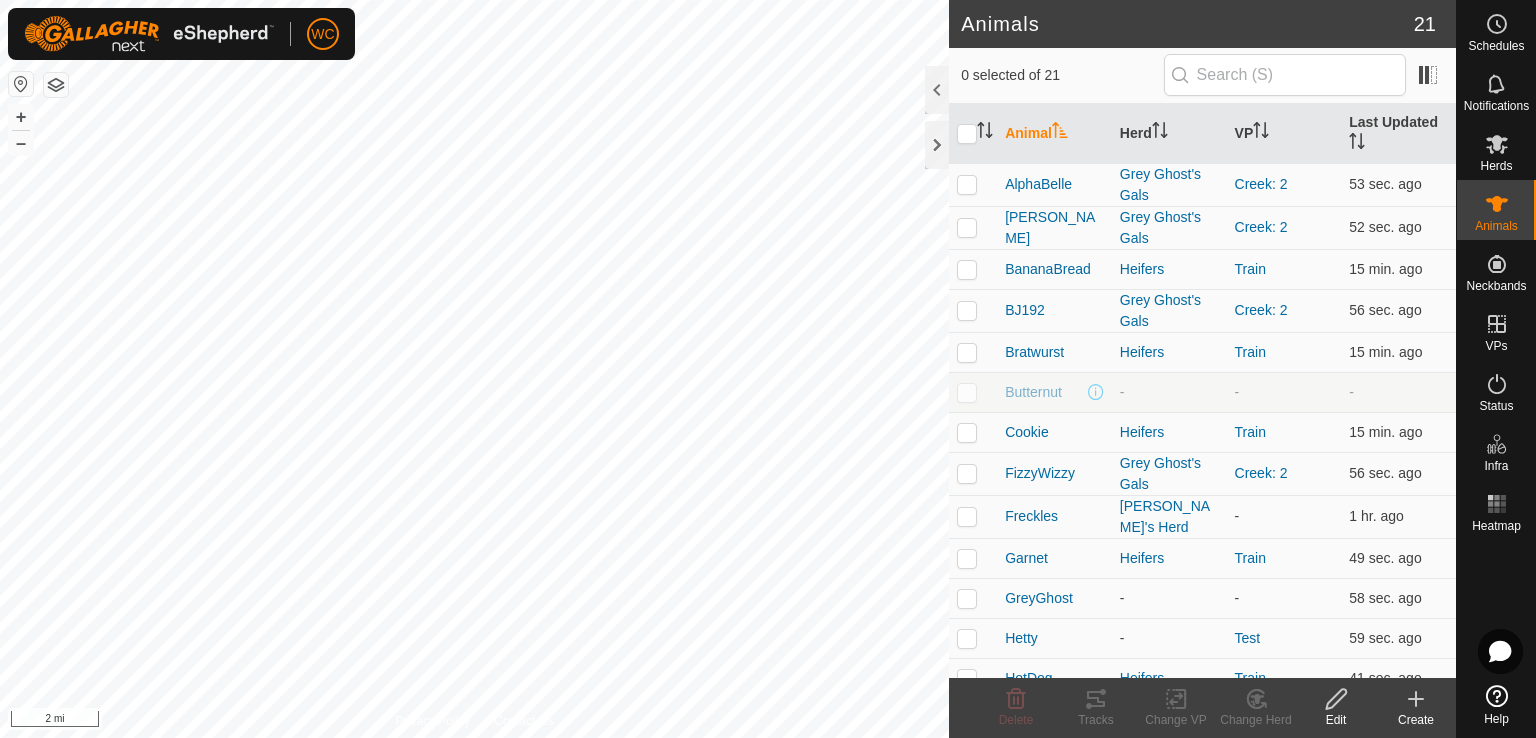 click 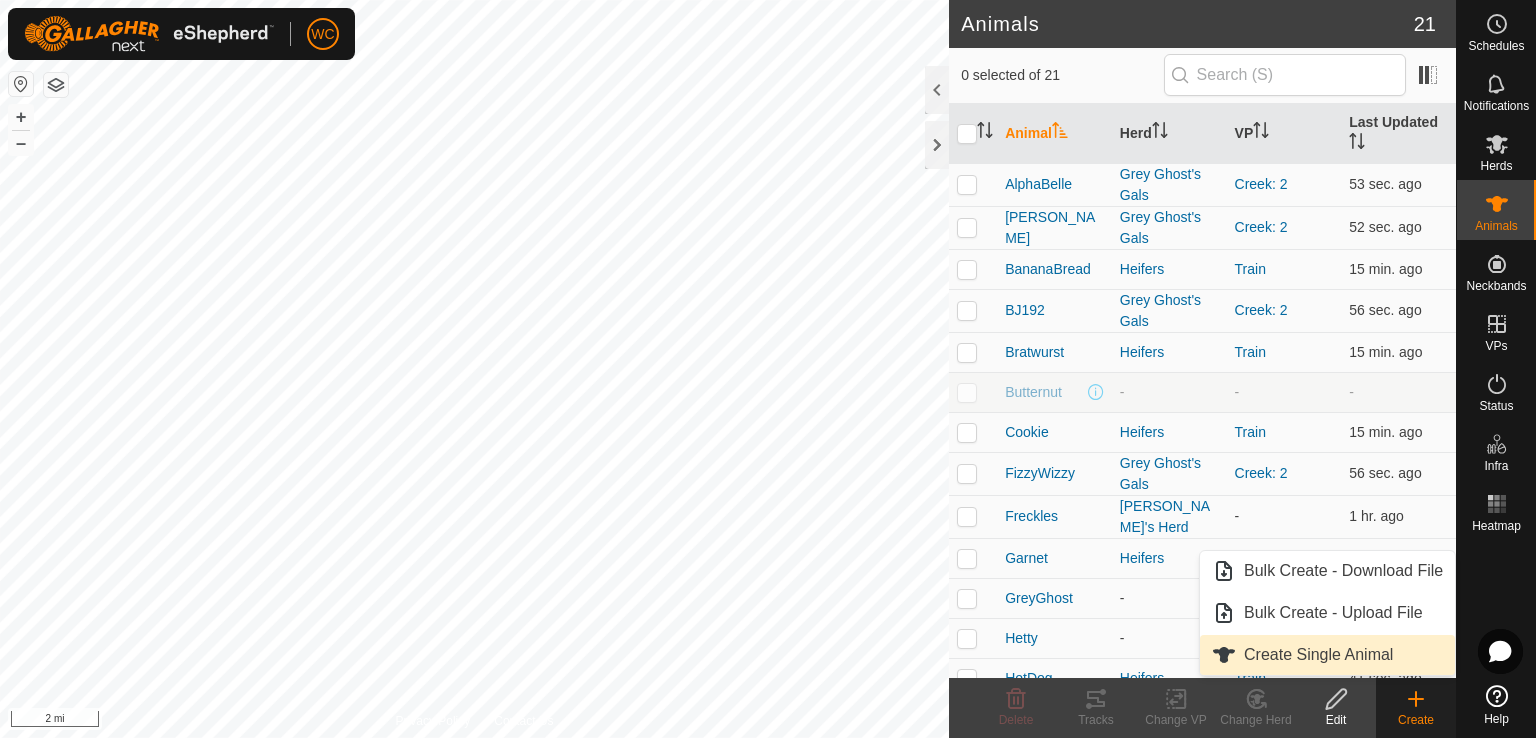 click on "Create Single Animal" at bounding box center (1327, 655) 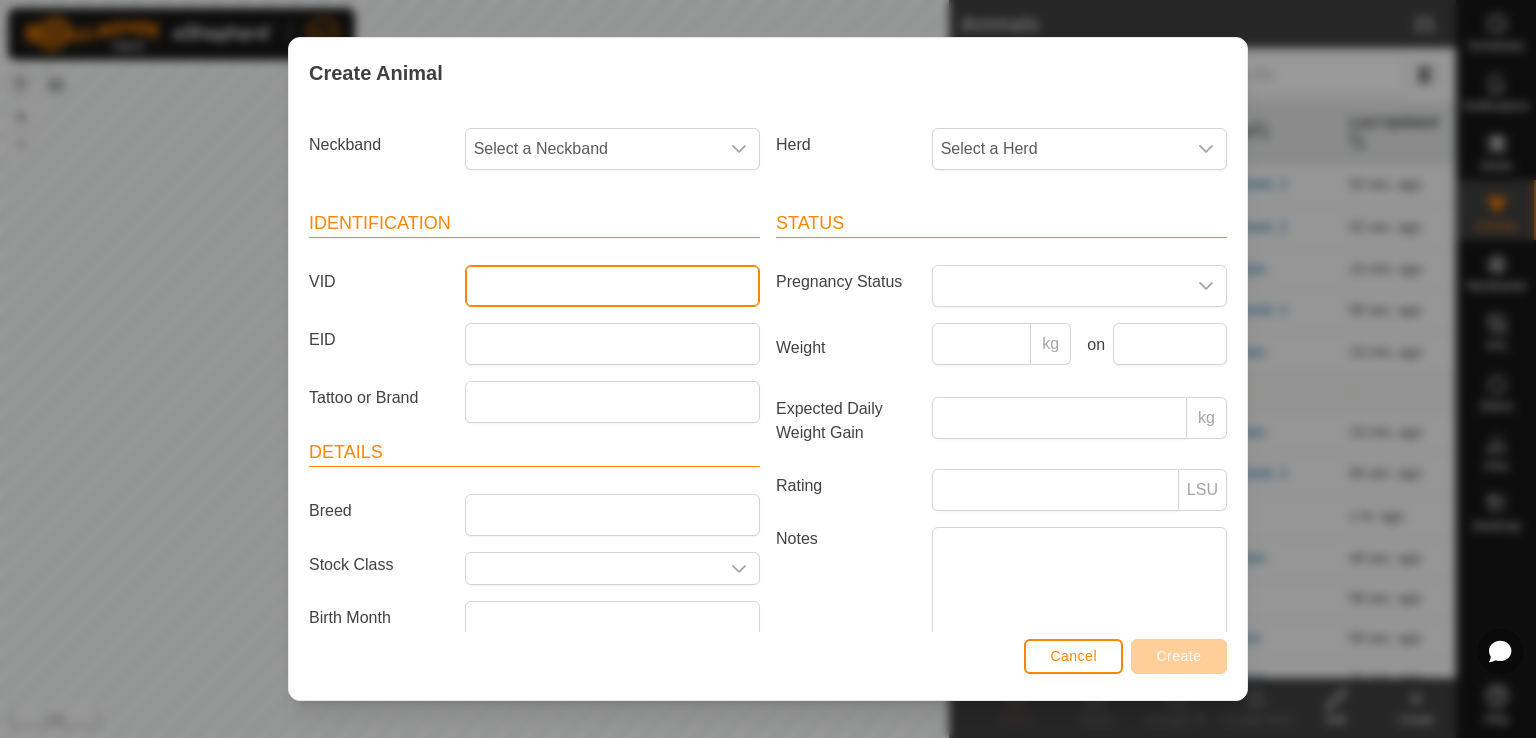click on "VID" at bounding box center [612, 286] 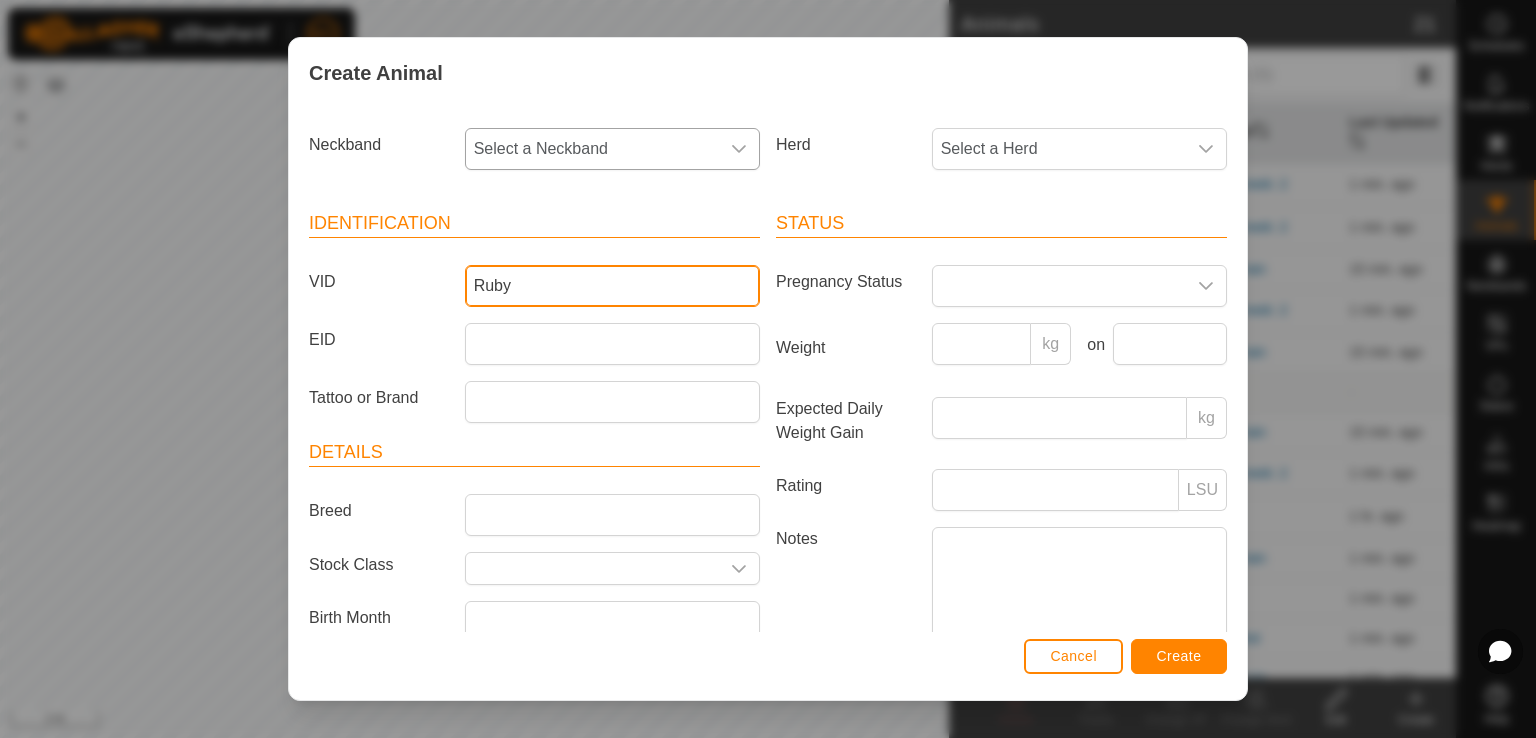 type on "Ruby" 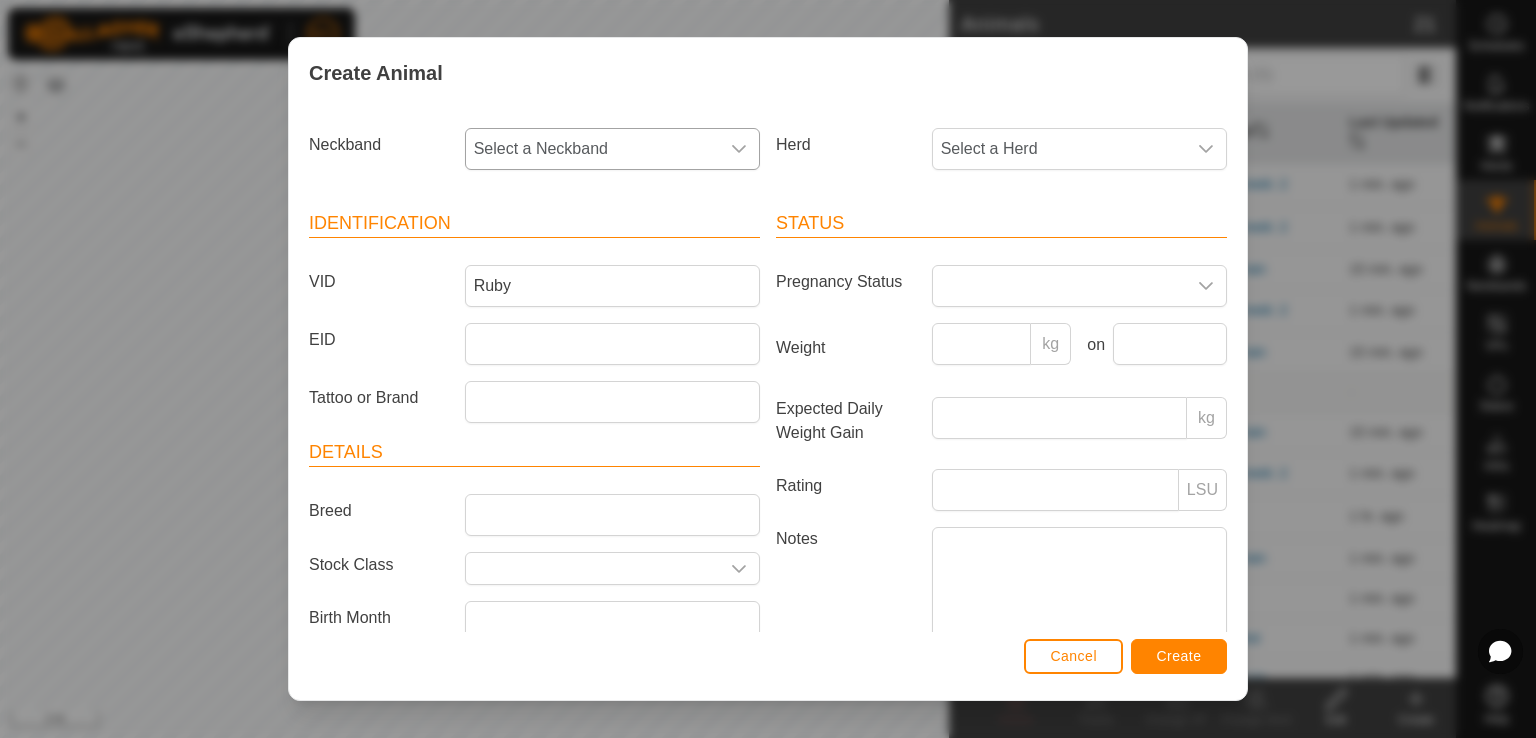 click on "Select a Neckband" at bounding box center (592, 149) 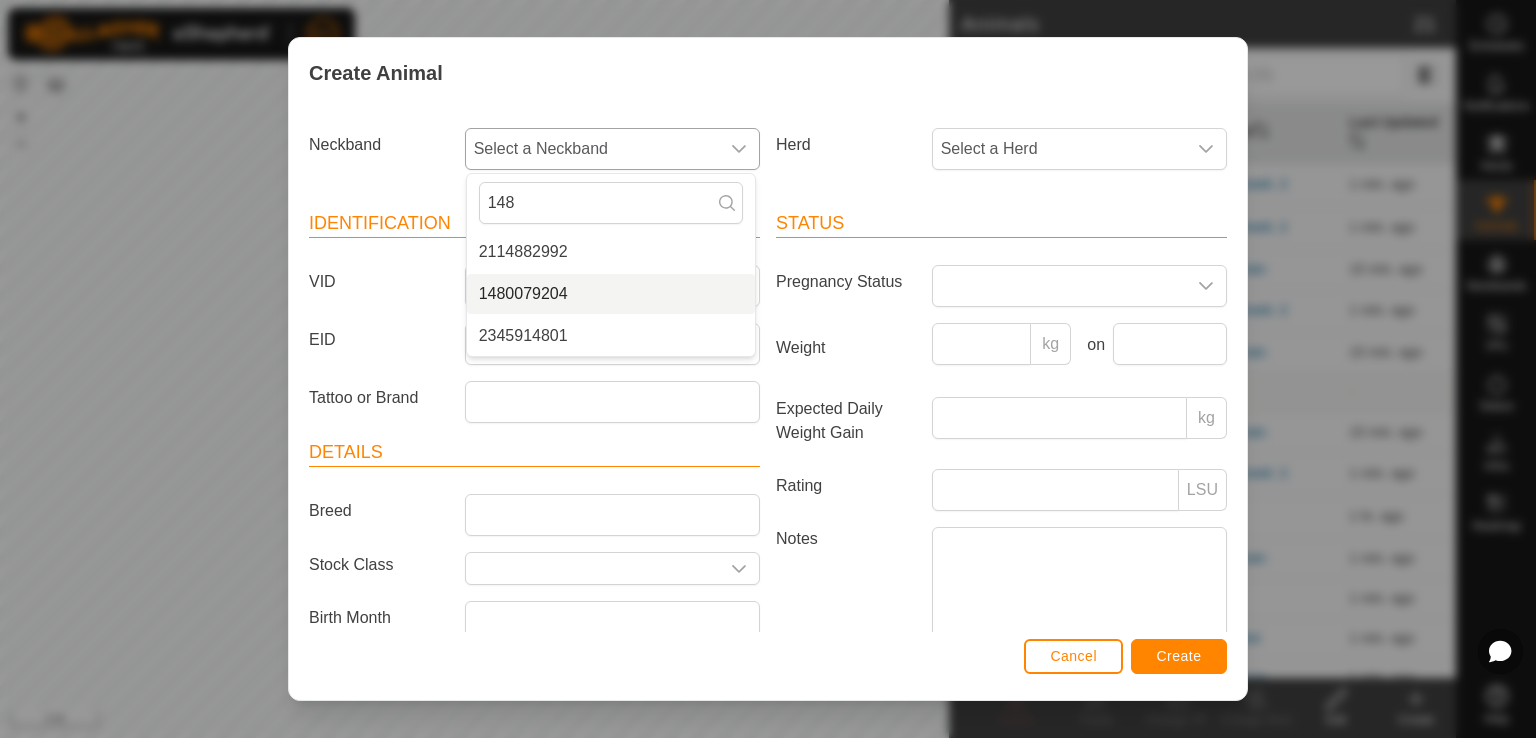 type on "148" 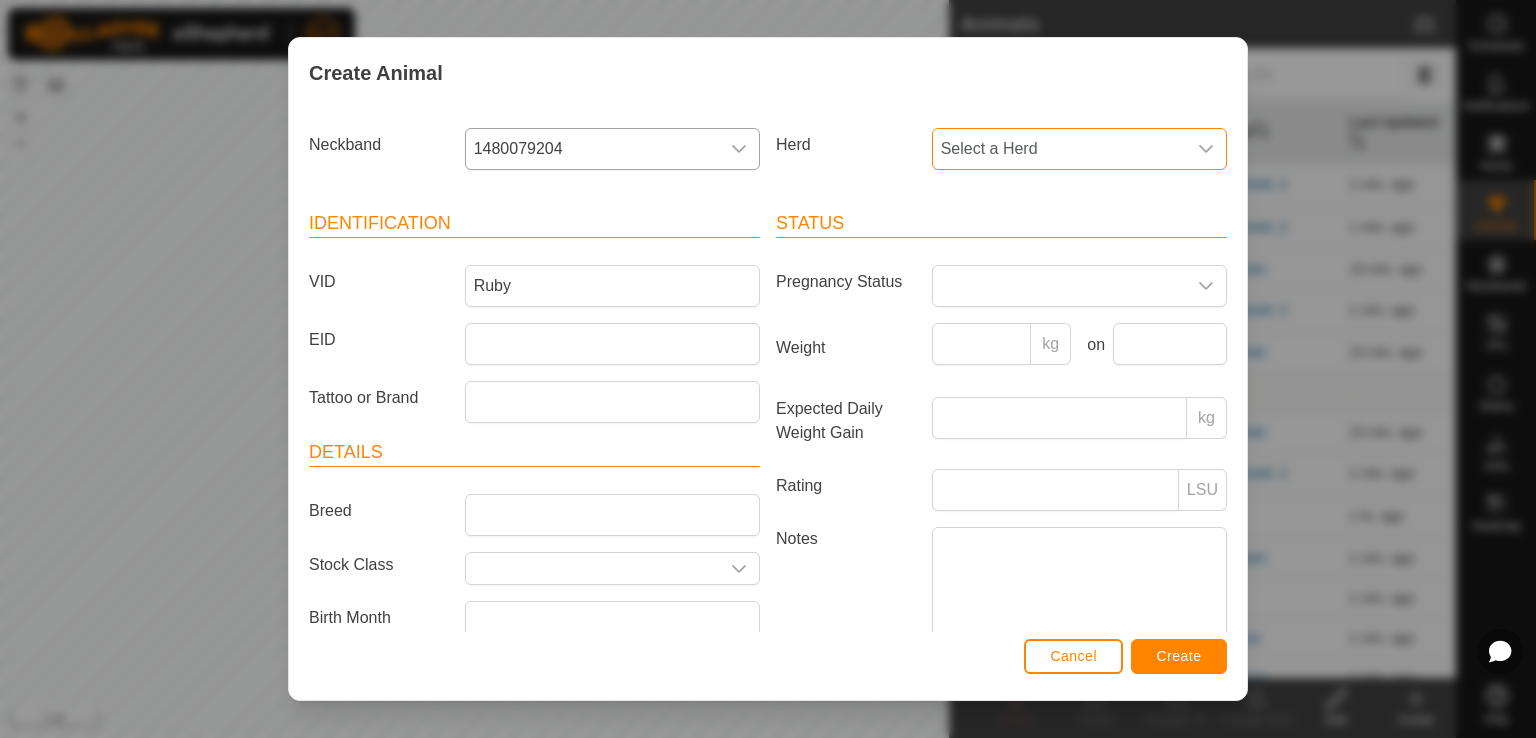 click on "Select a Herd" at bounding box center (1059, 149) 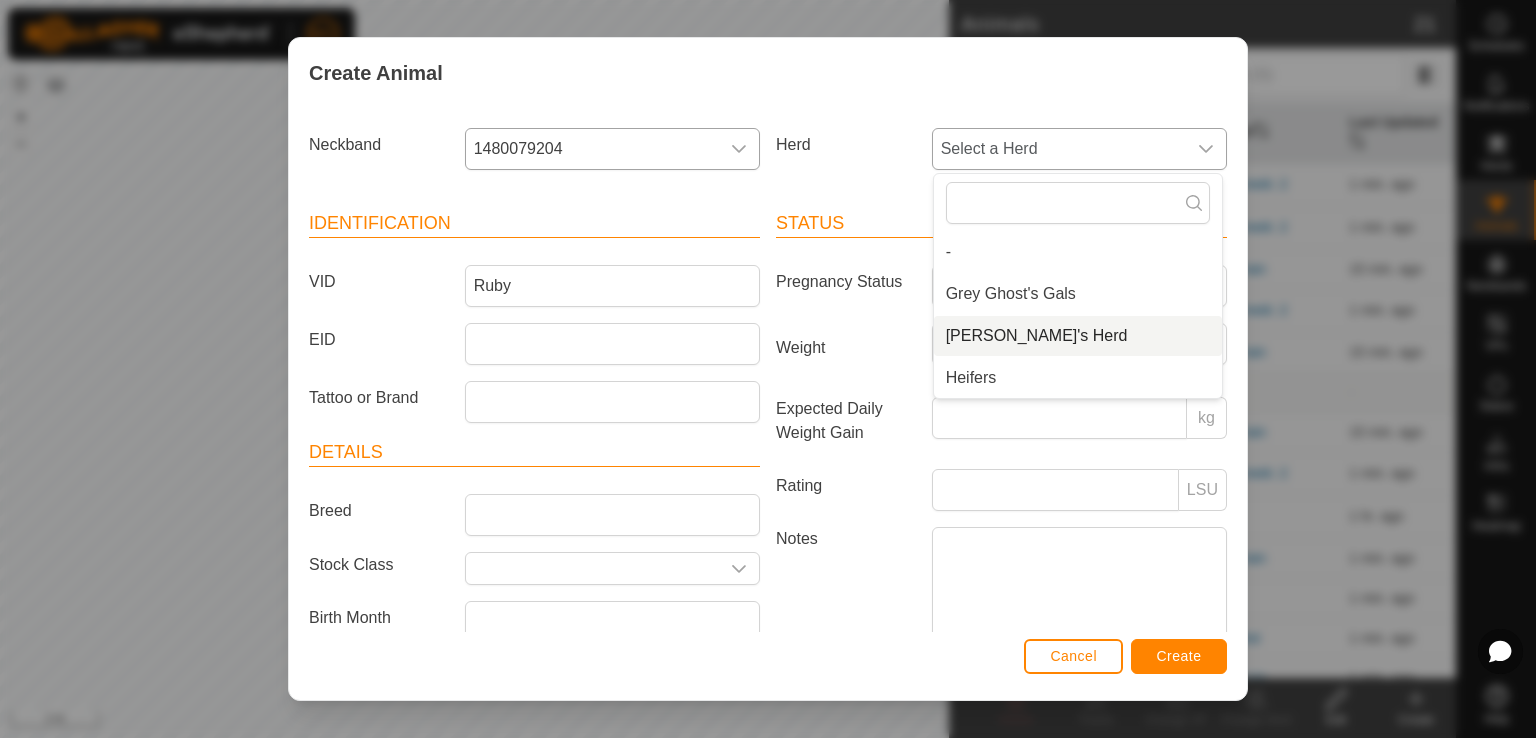 click on "[PERSON_NAME]'s Herd" at bounding box center (1078, 336) 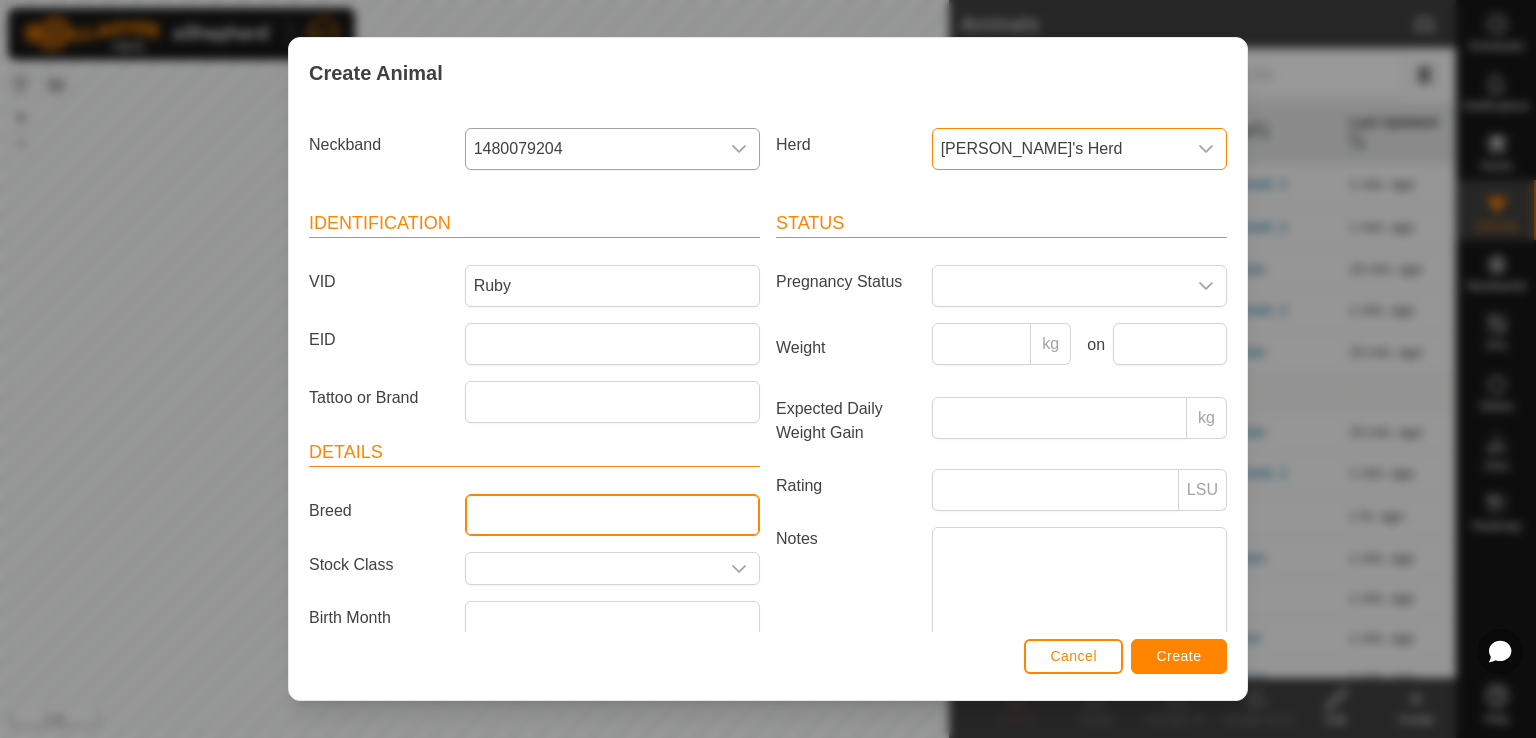 click on "Breed" at bounding box center (612, 515) 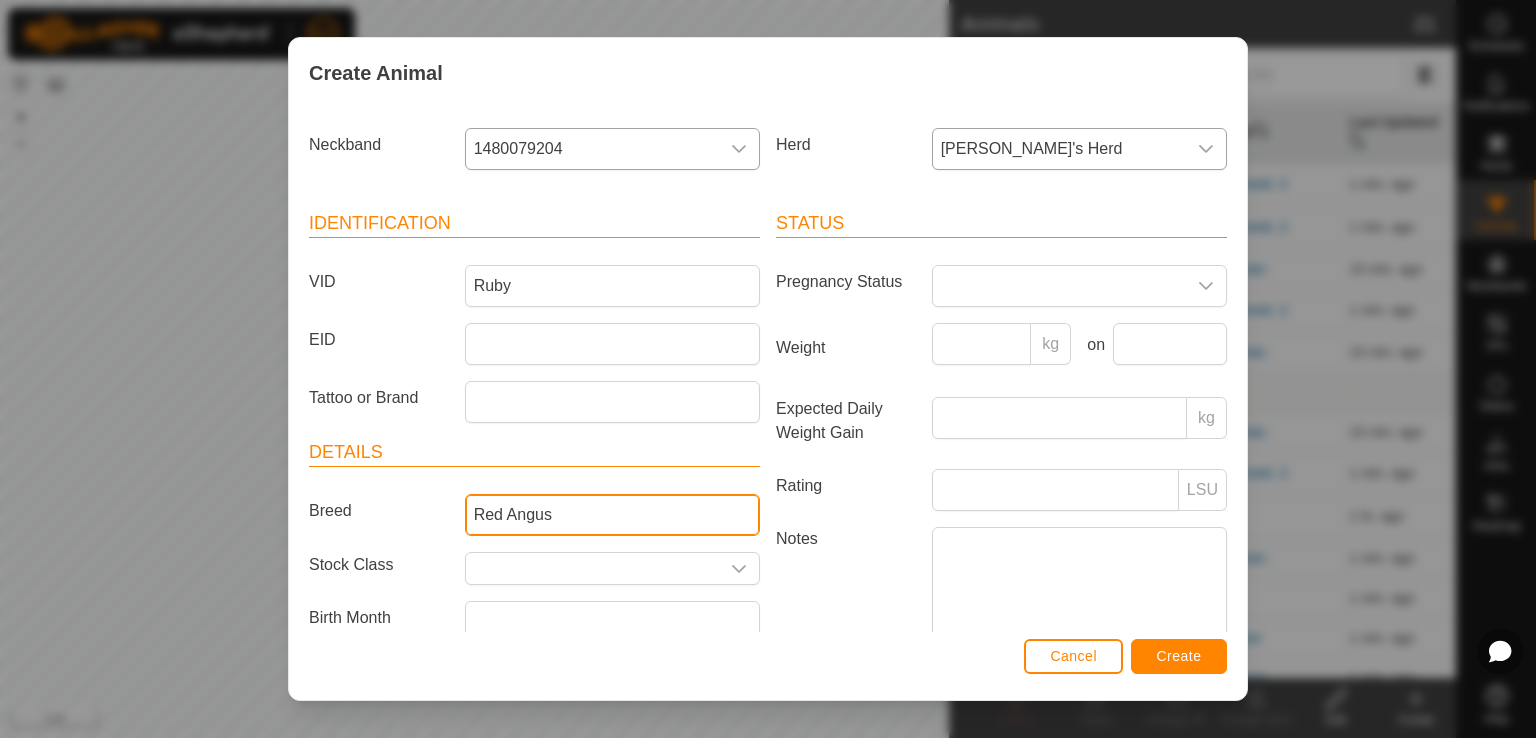 type on "Red Angus" 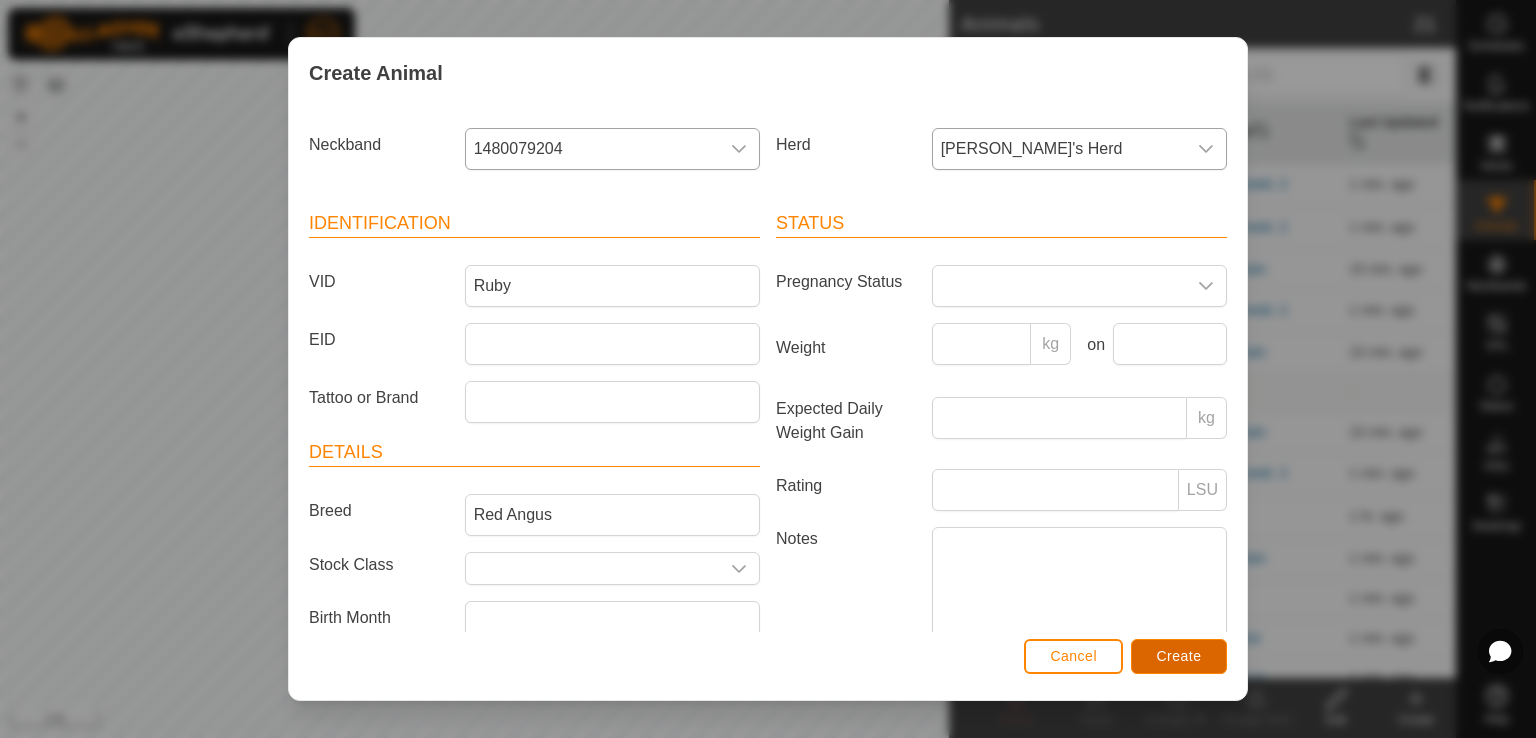 click on "Create" at bounding box center (1179, 656) 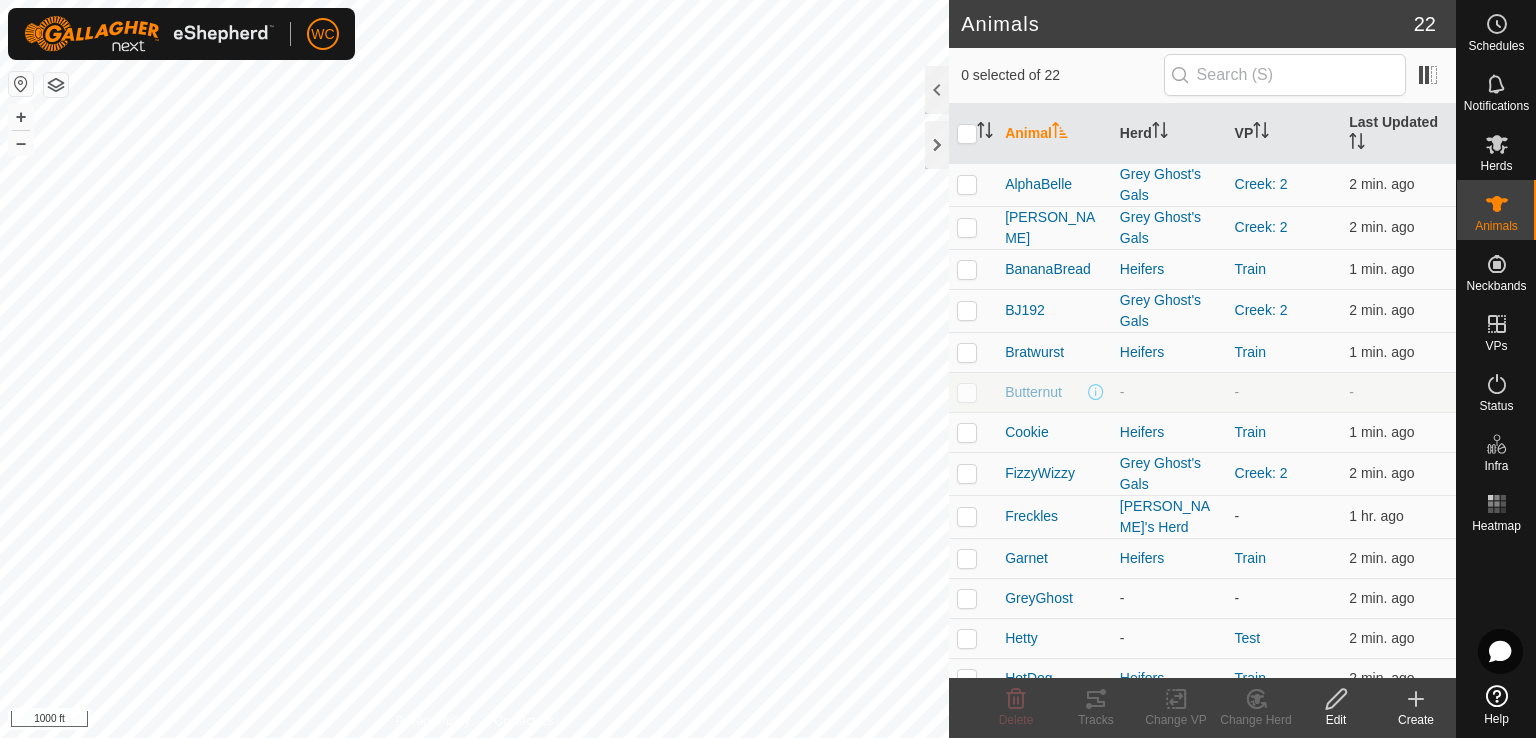 click 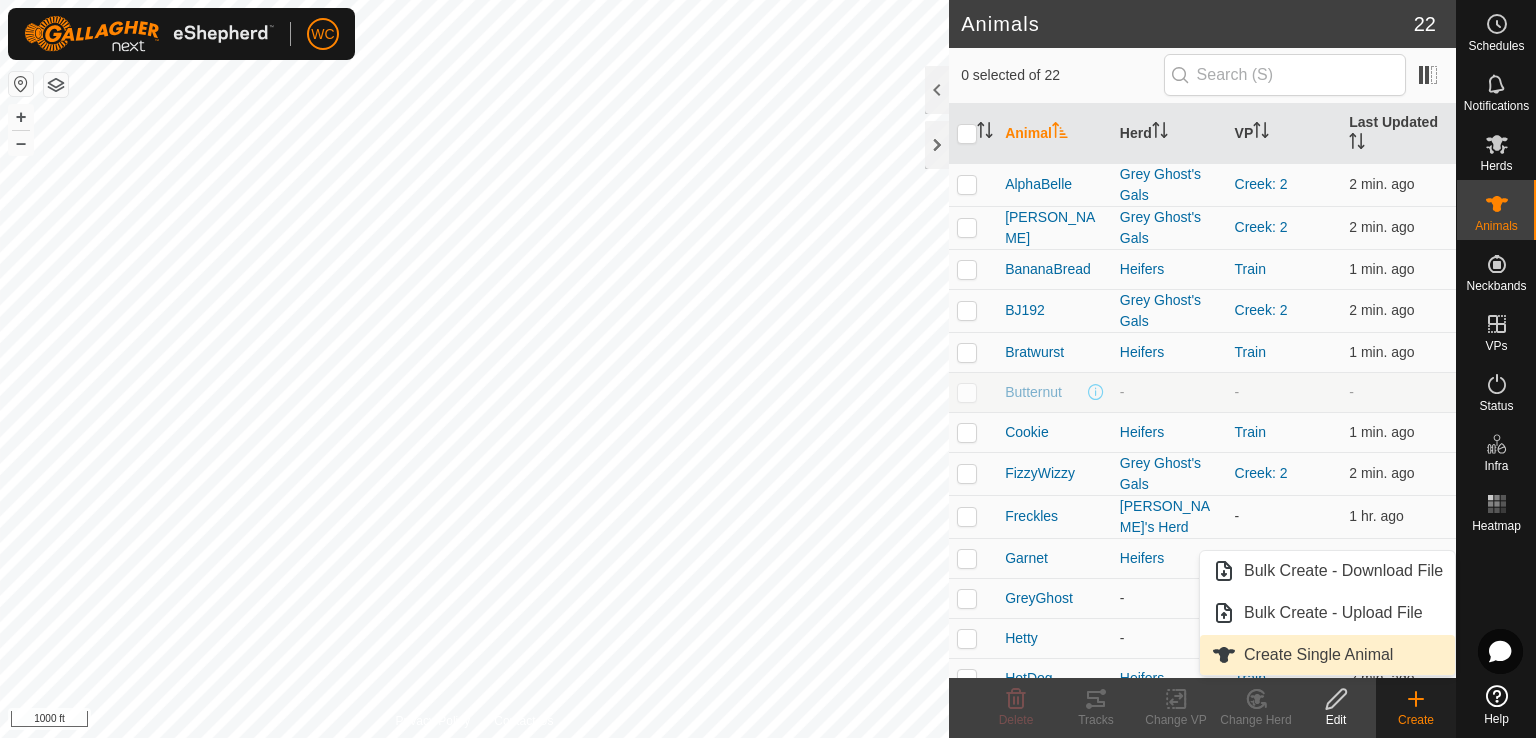 click on "Create Single Animal" at bounding box center (1327, 655) 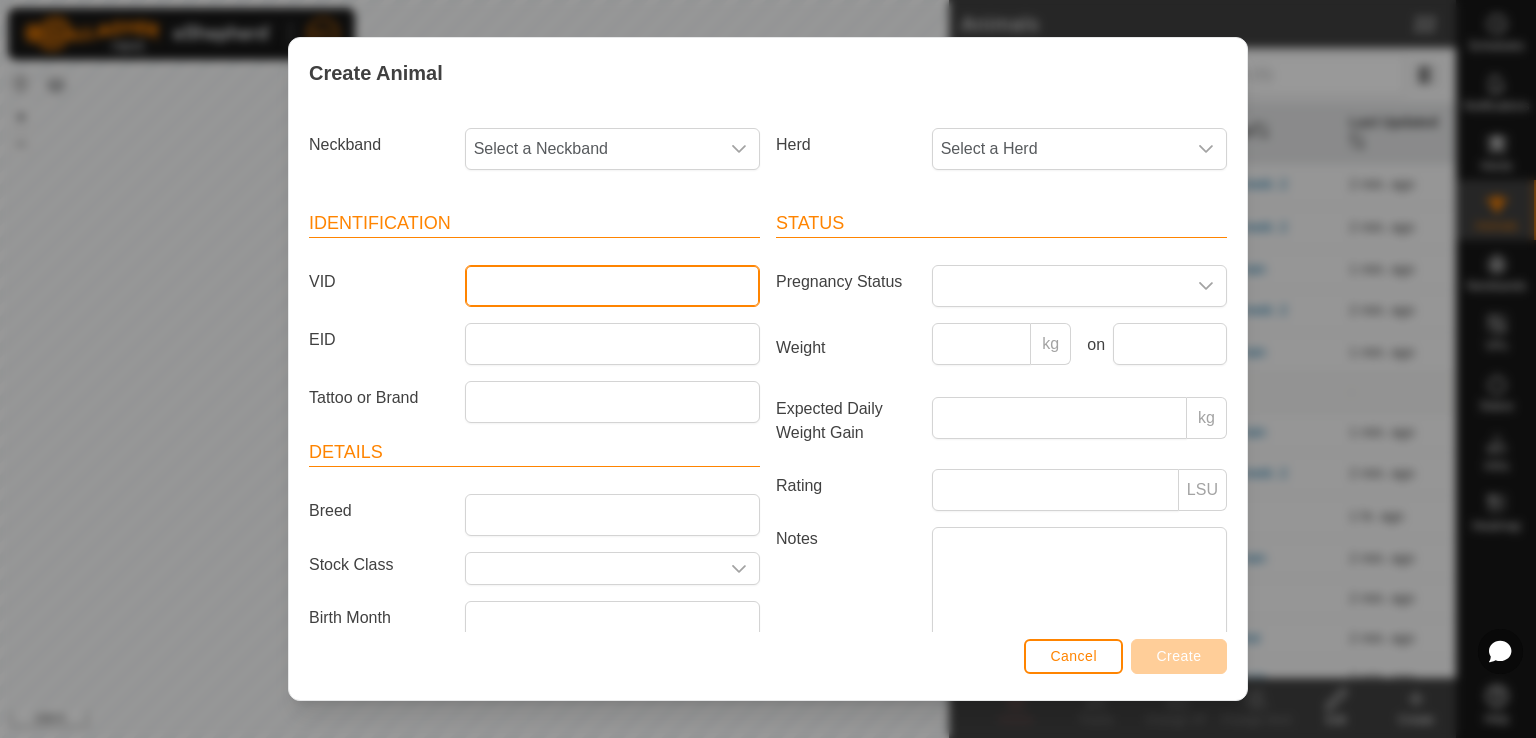 click on "VID" at bounding box center [612, 286] 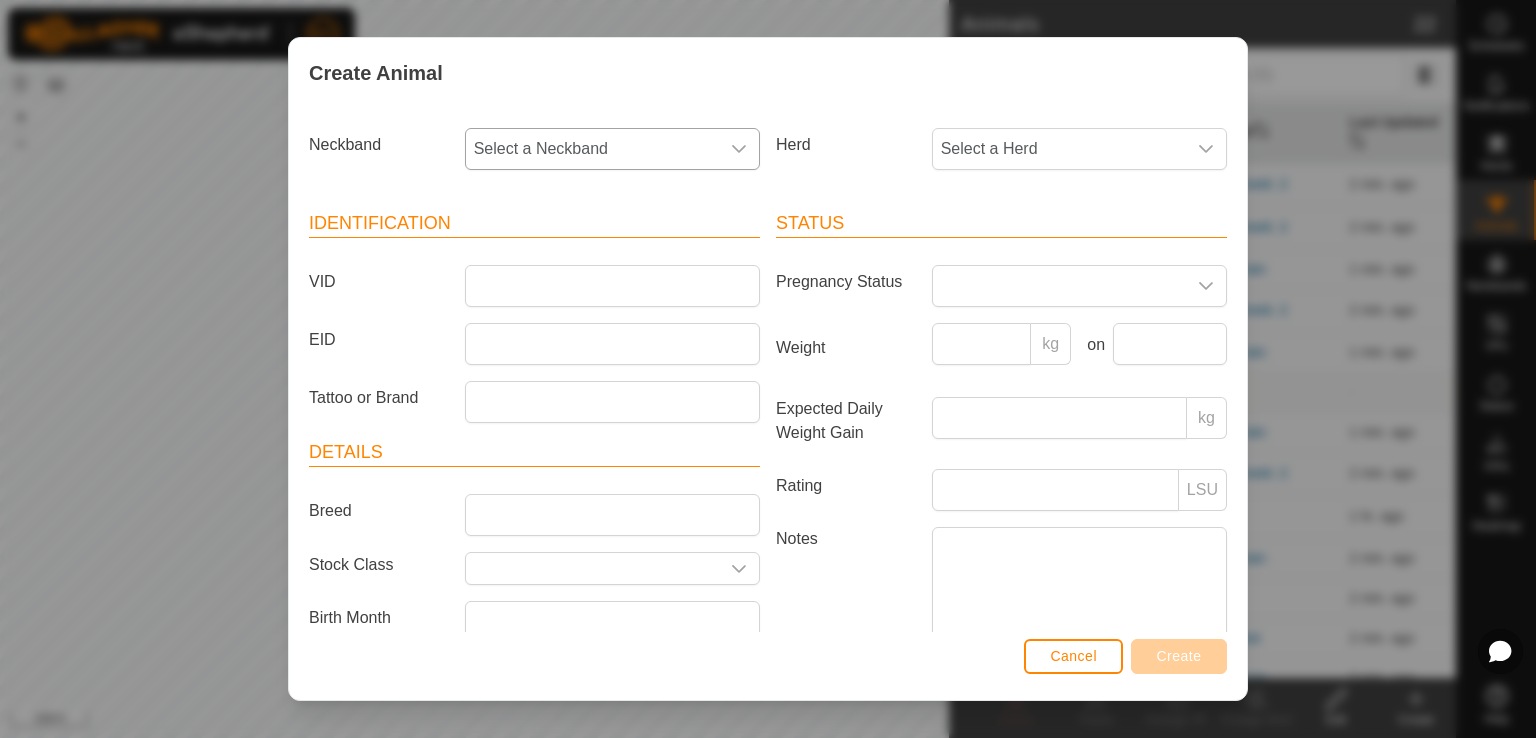 click on "Select a Neckband" at bounding box center [592, 149] 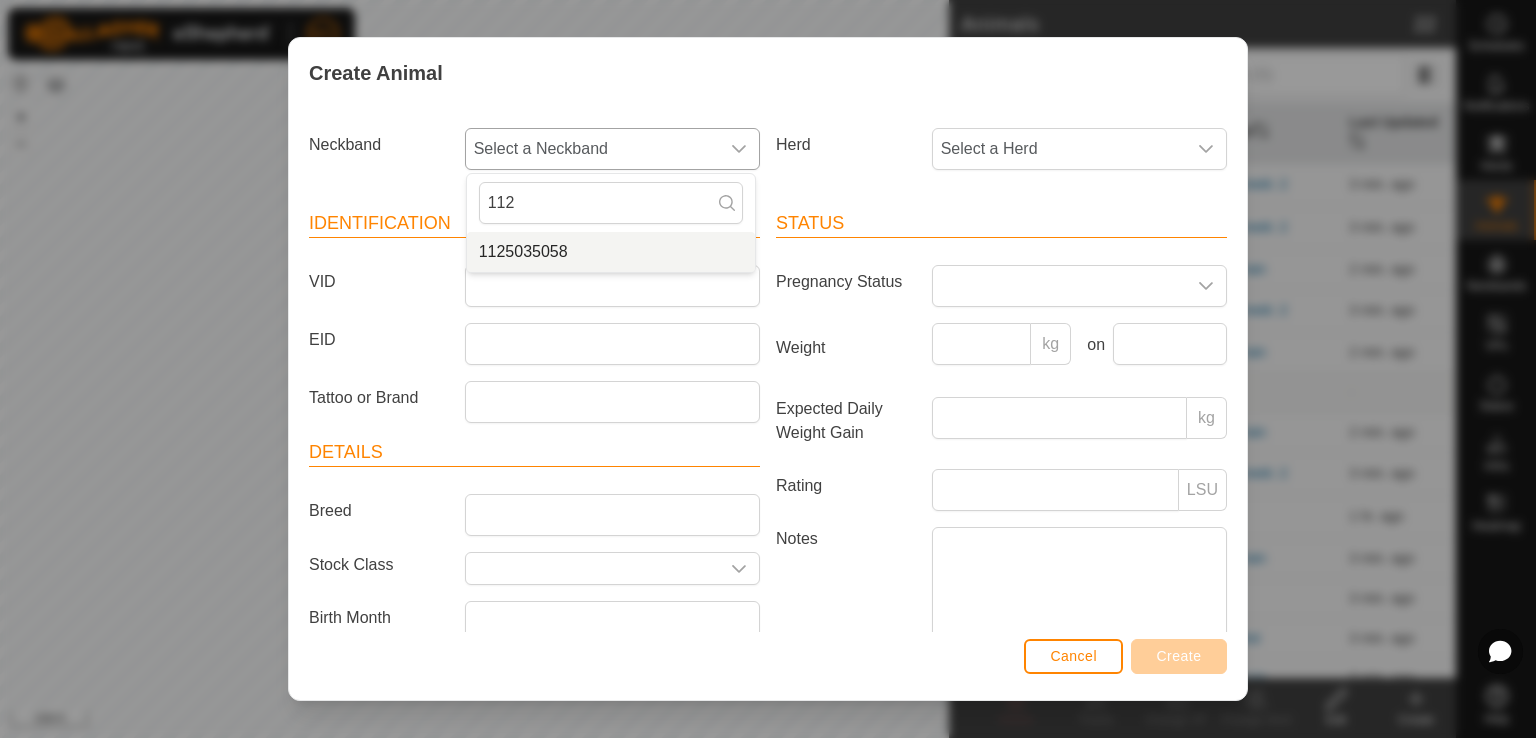 type on "112" 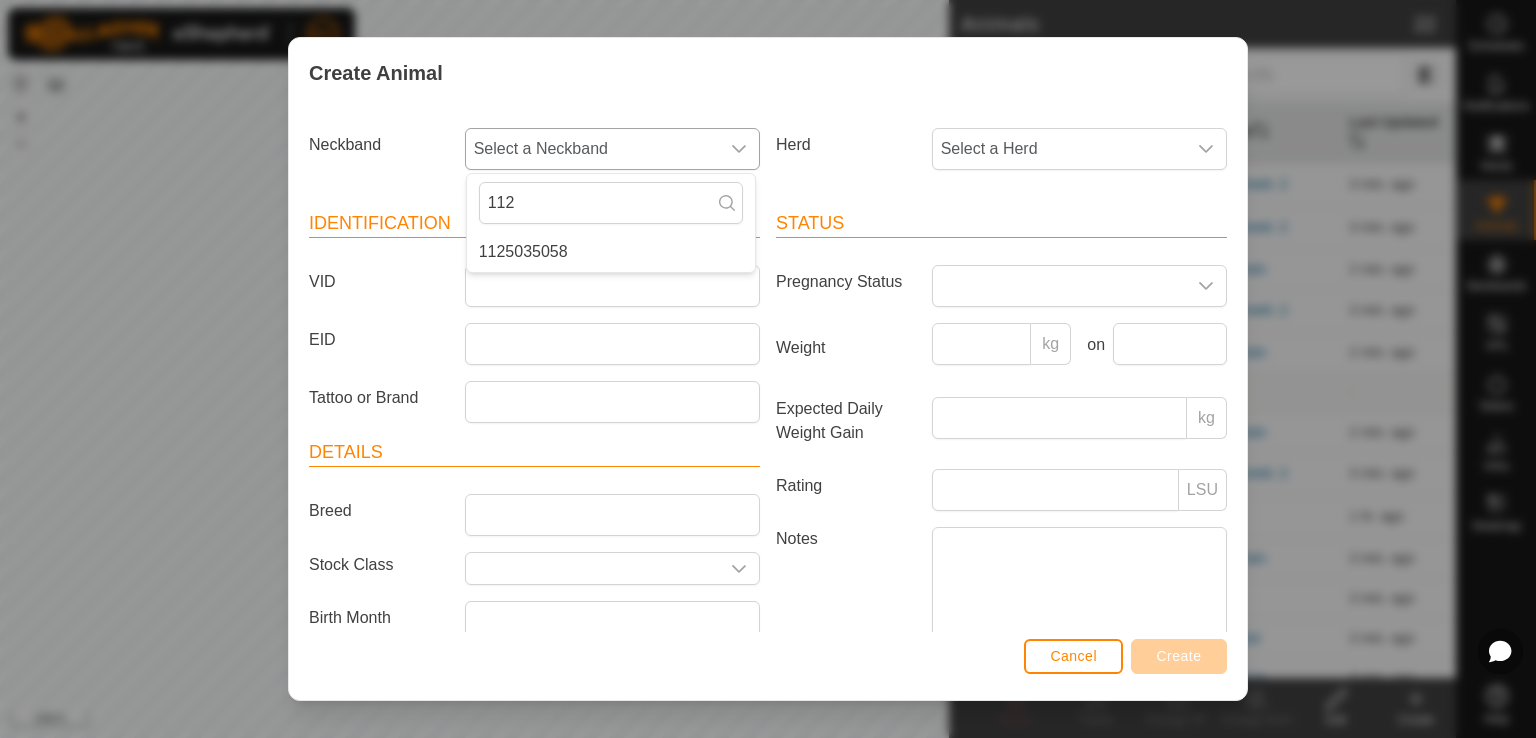 click on "1125035058" at bounding box center [611, 252] 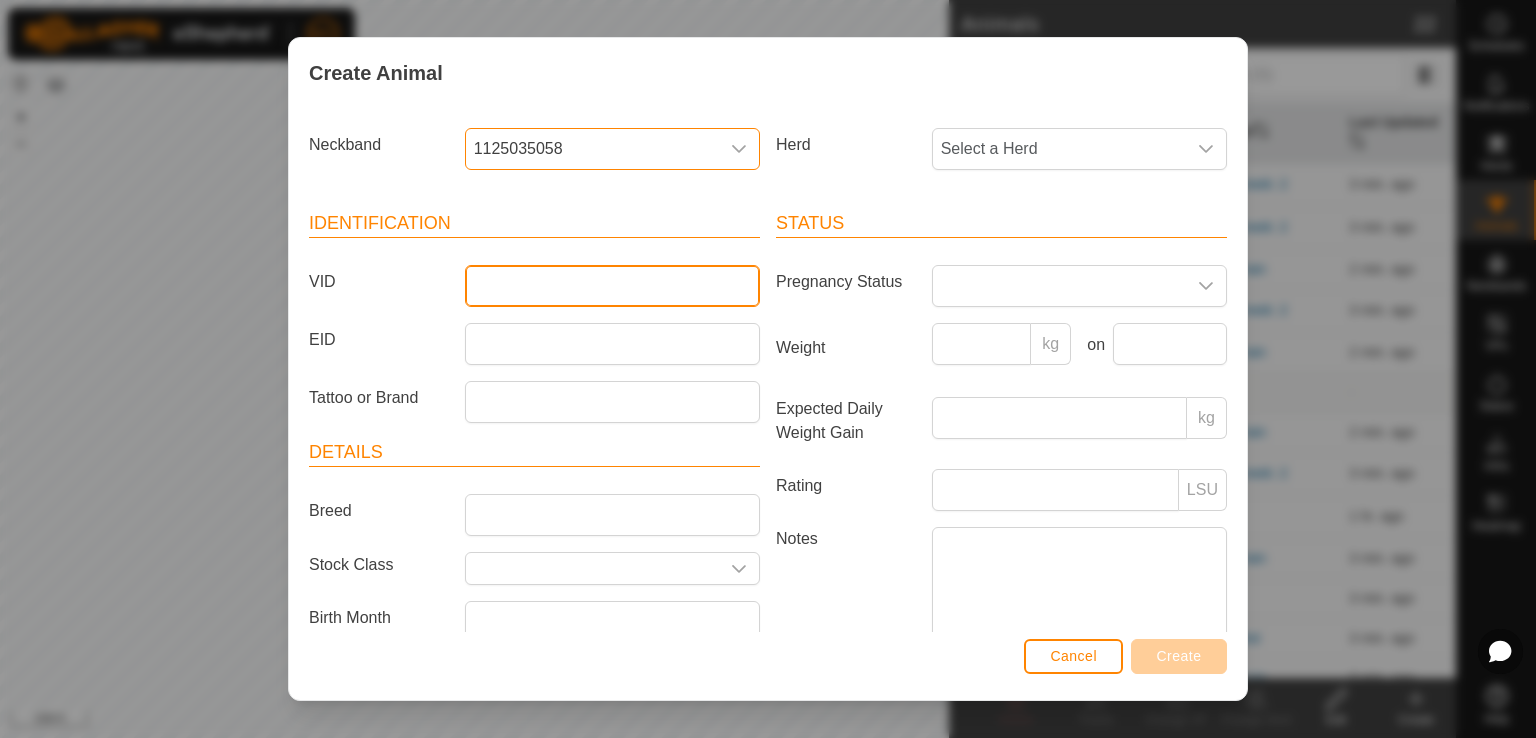click on "VID" at bounding box center (612, 286) 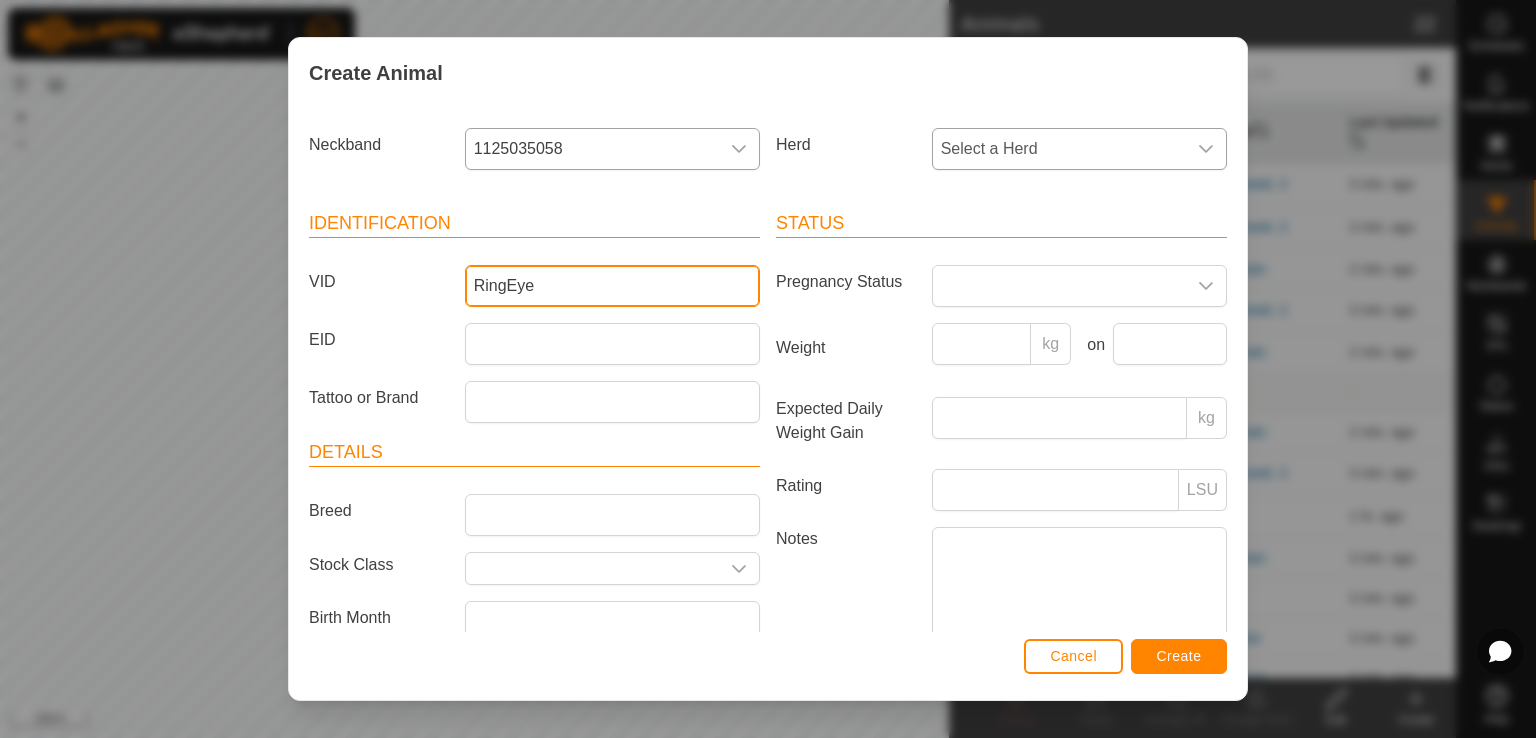 type on "RingEye" 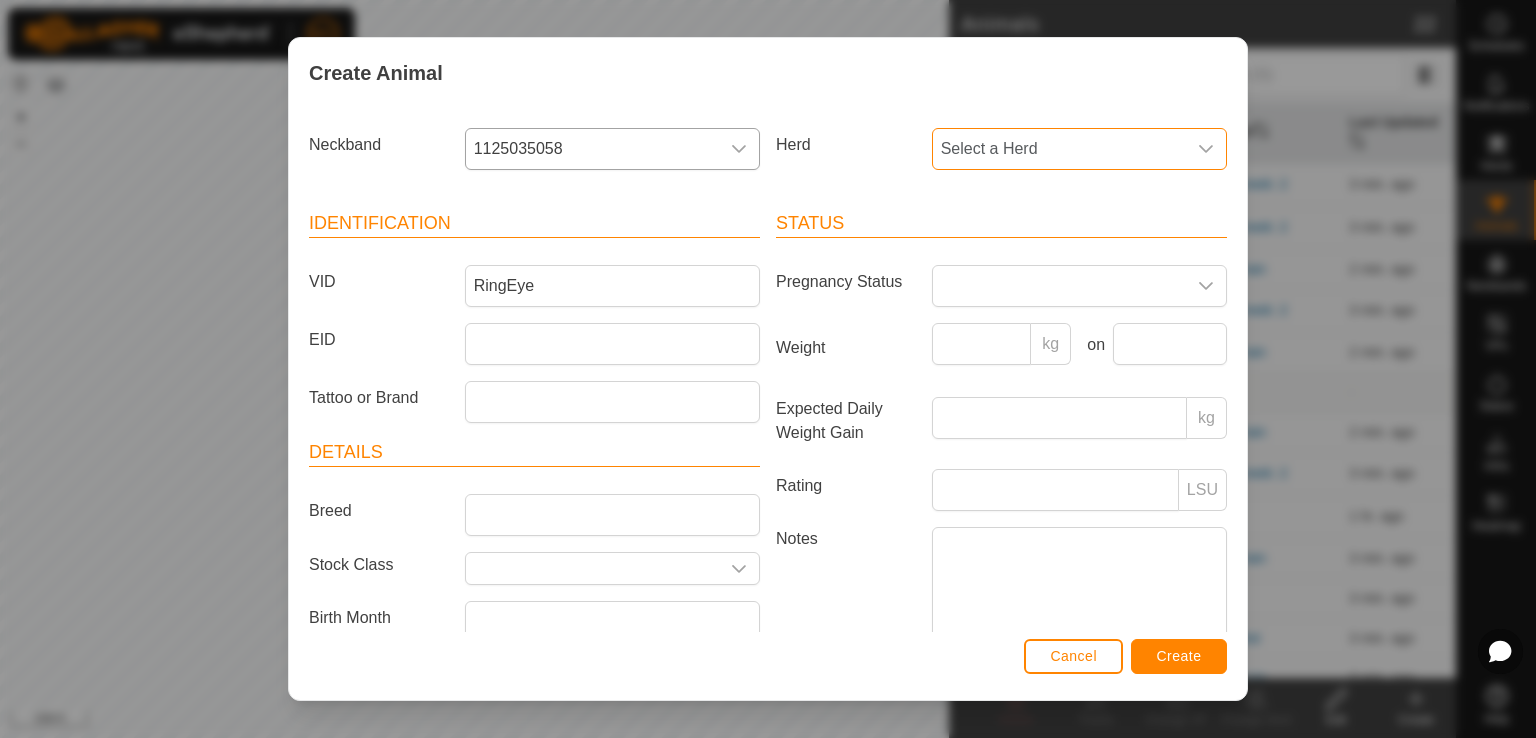 click on "Select a Herd" at bounding box center (1059, 149) 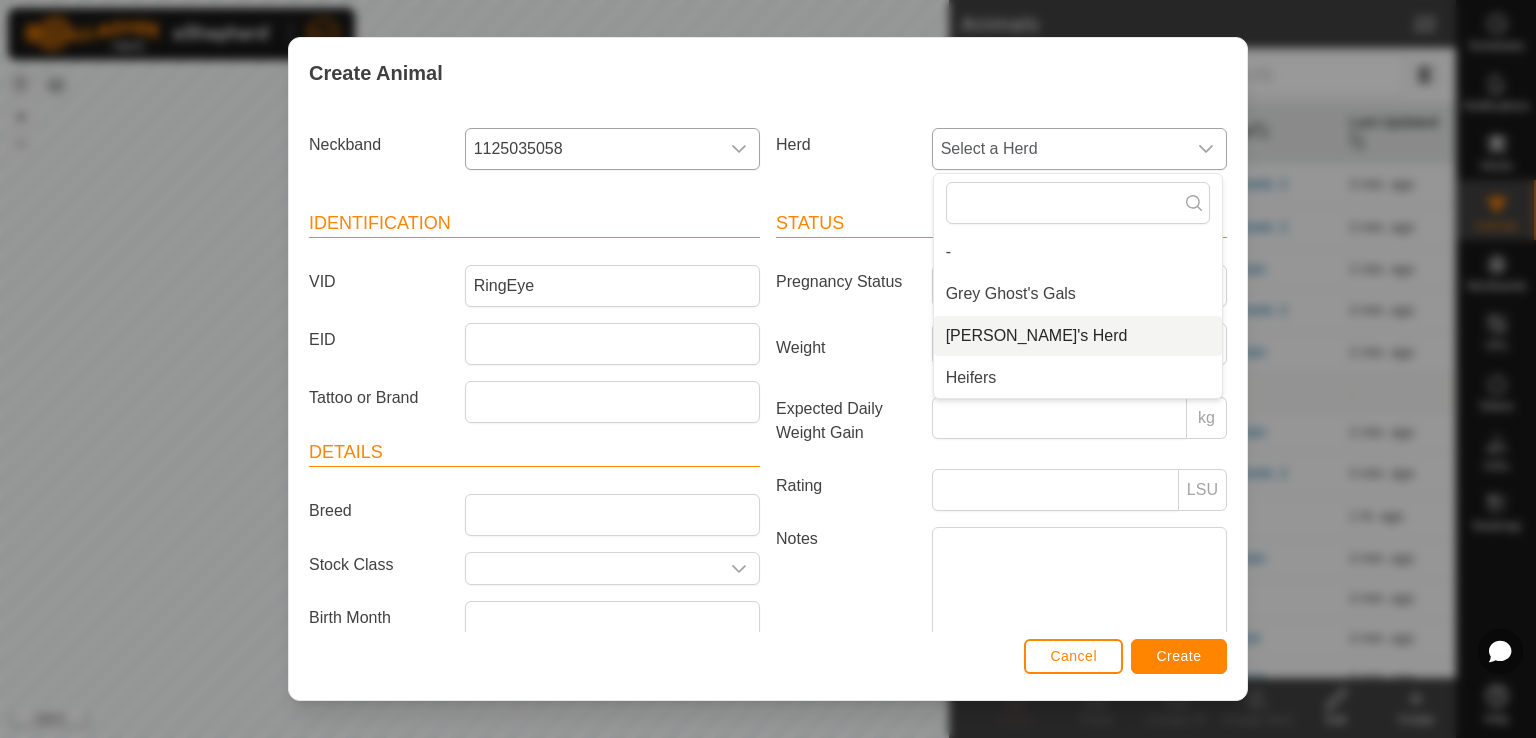 click on "[PERSON_NAME]'s Herd" at bounding box center [1078, 336] 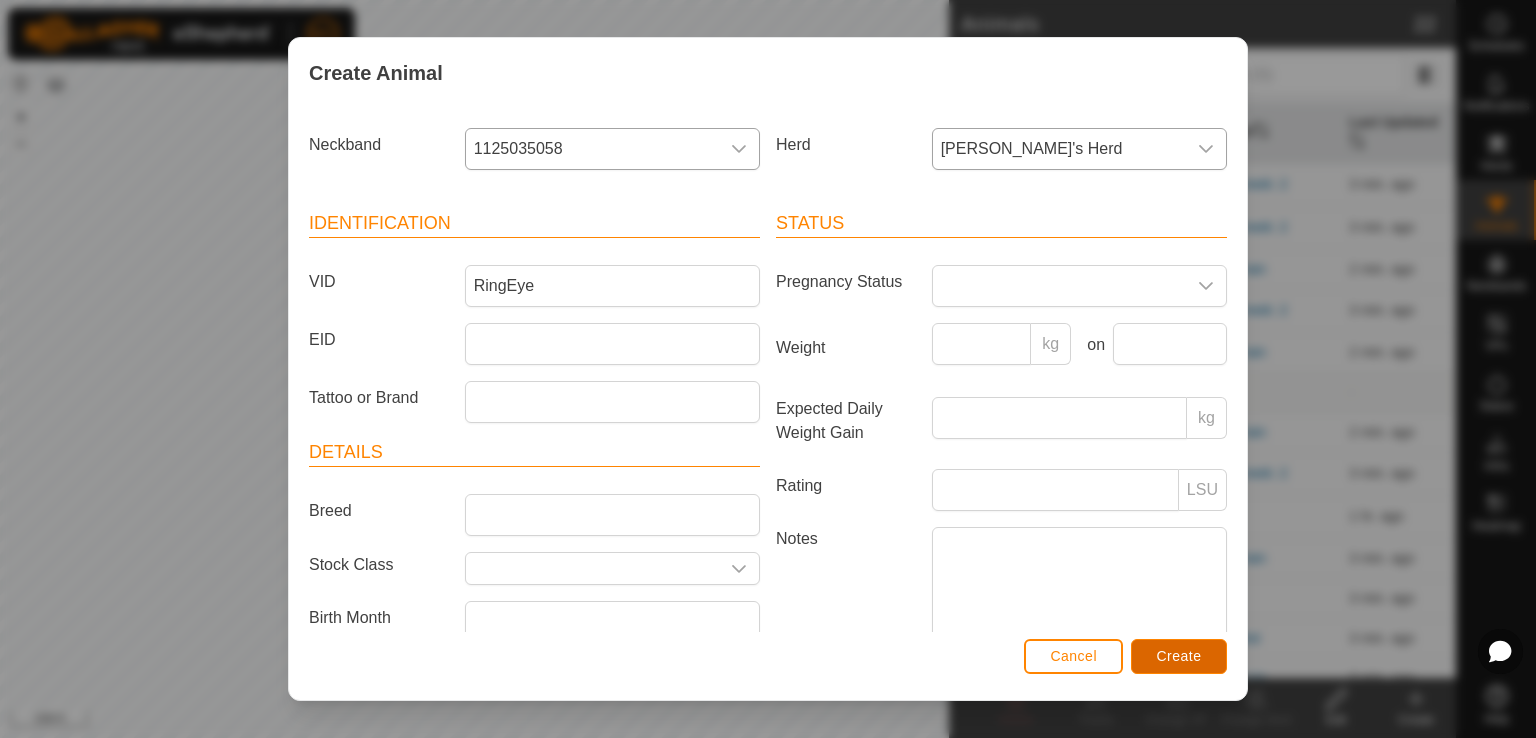 click on "Create" at bounding box center [1179, 656] 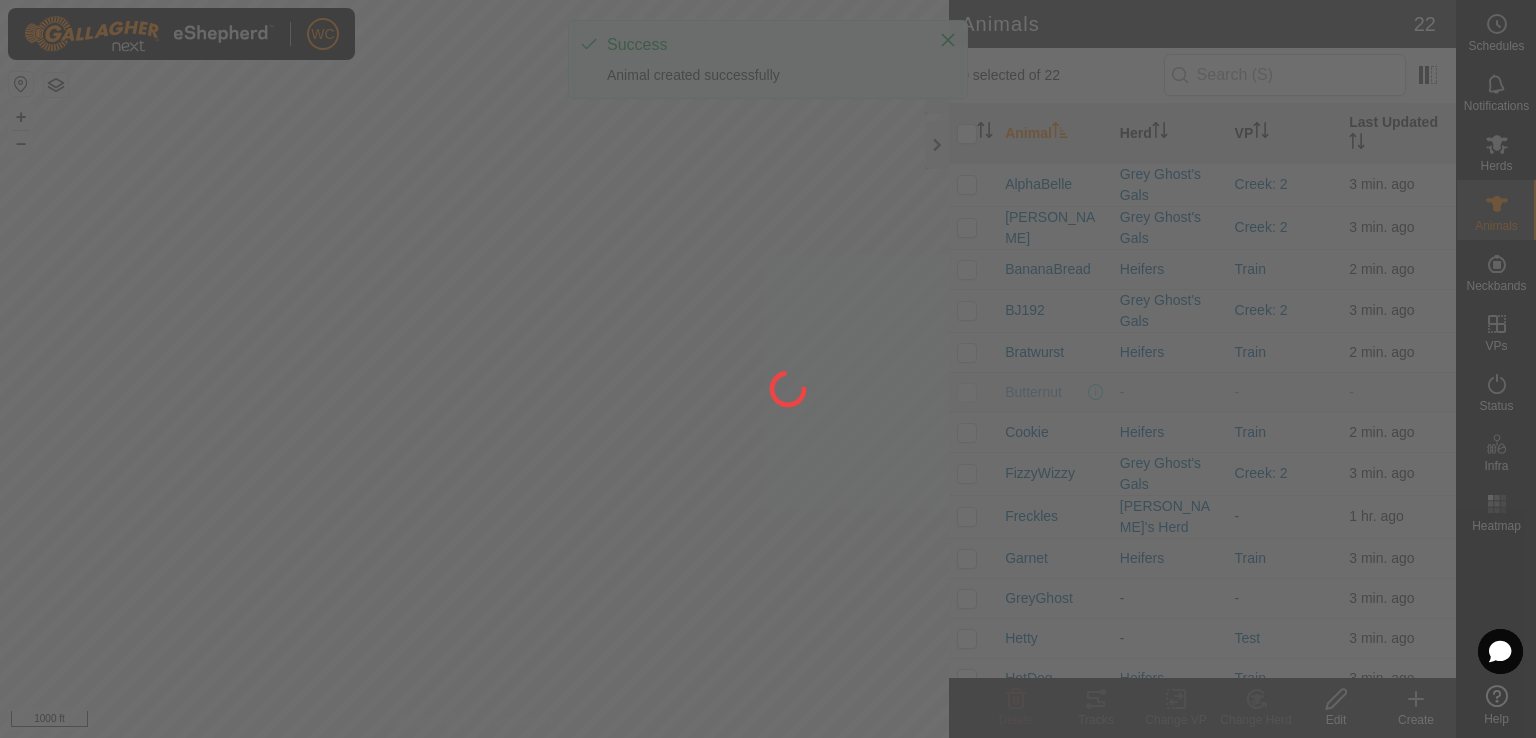 click 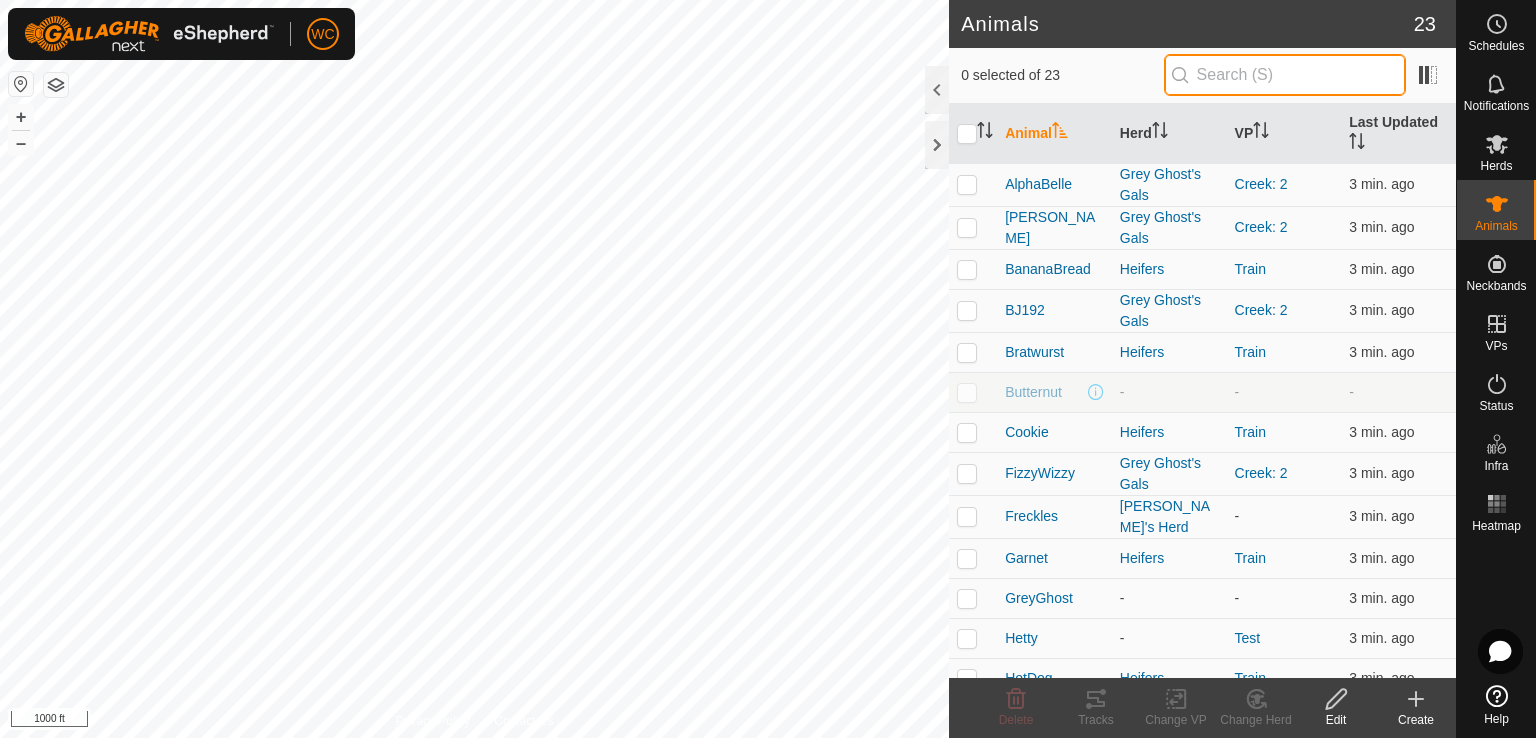 click at bounding box center (1285, 75) 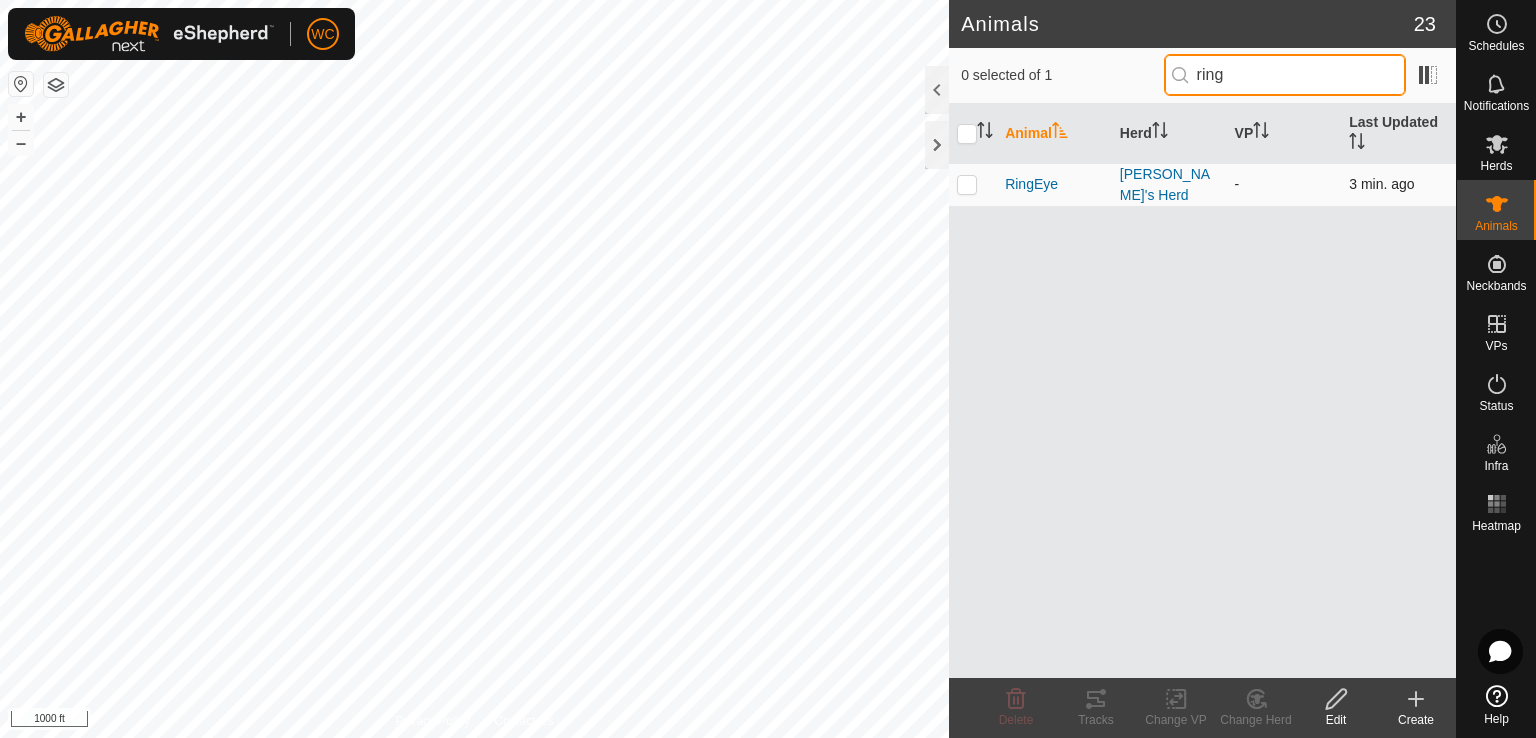 type on "ring" 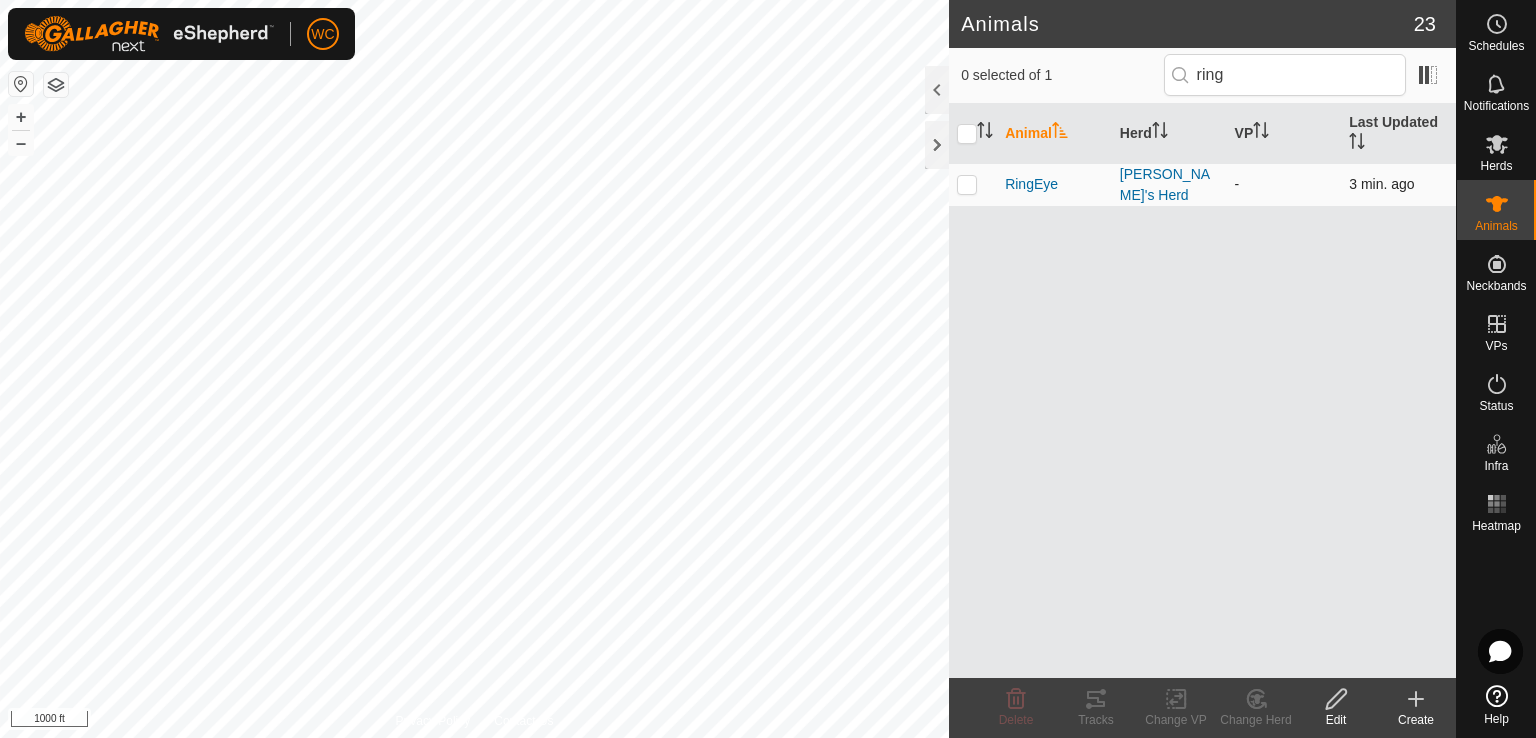 click on "RingEye" at bounding box center [1054, 184] 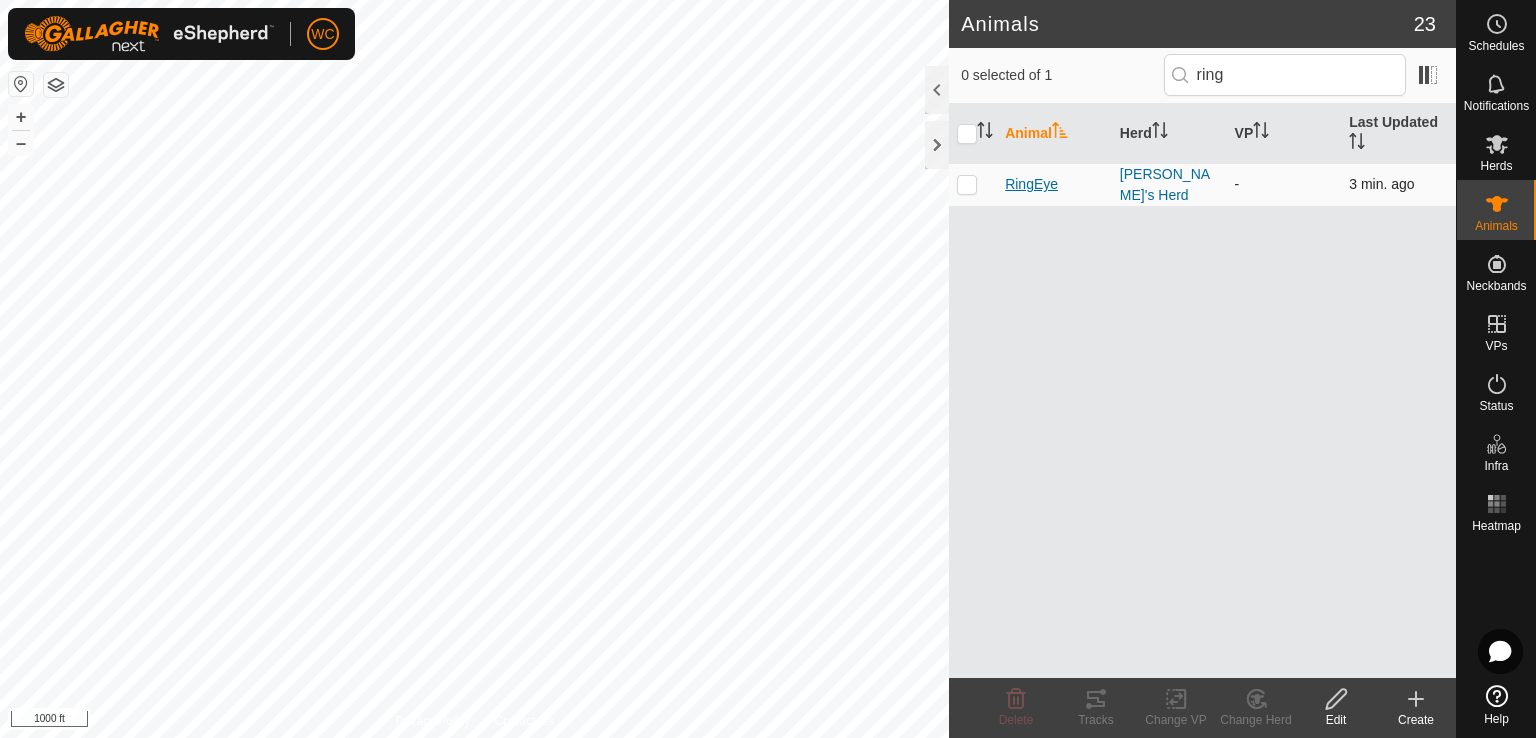 click on "RingEye" at bounding box center [1031, 184] 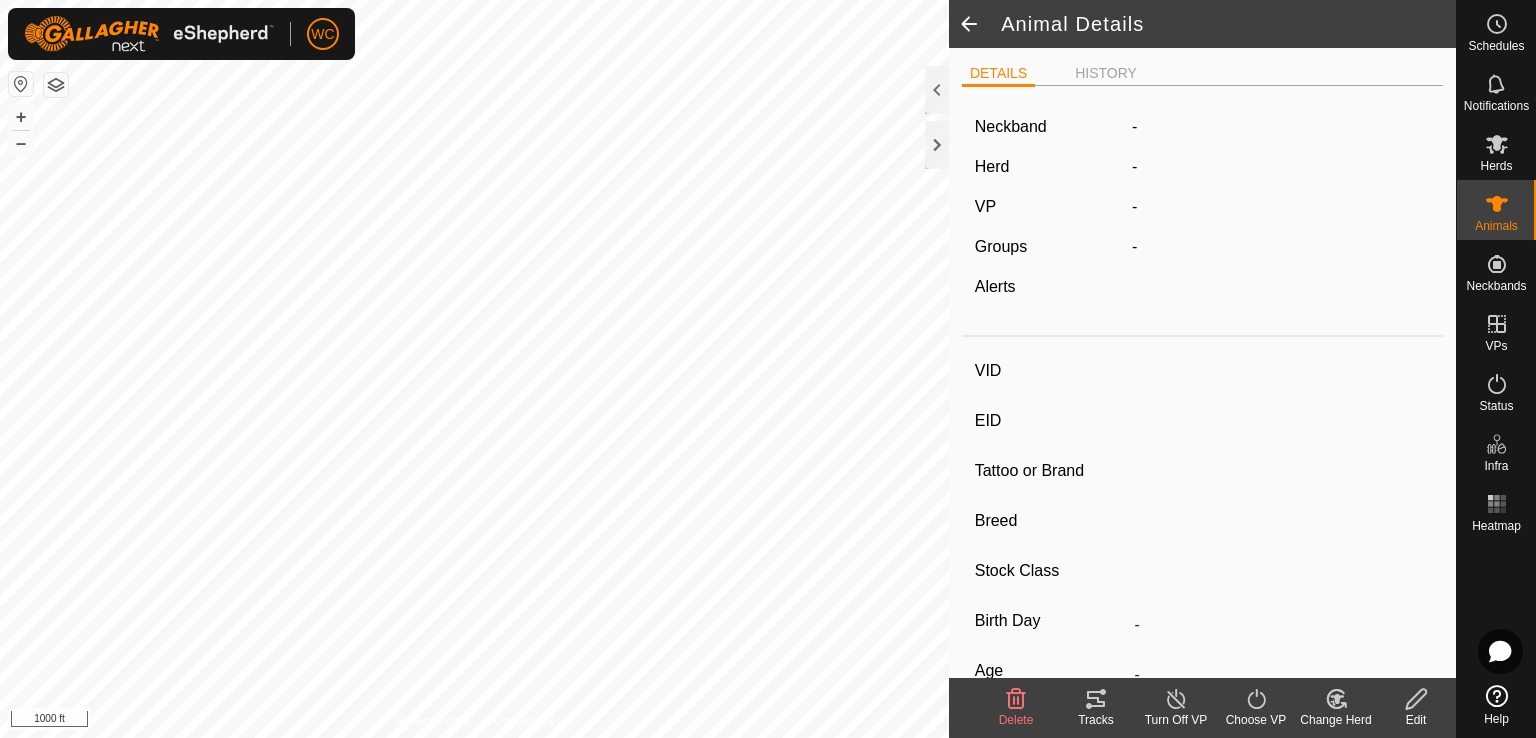 type on "RingEye" 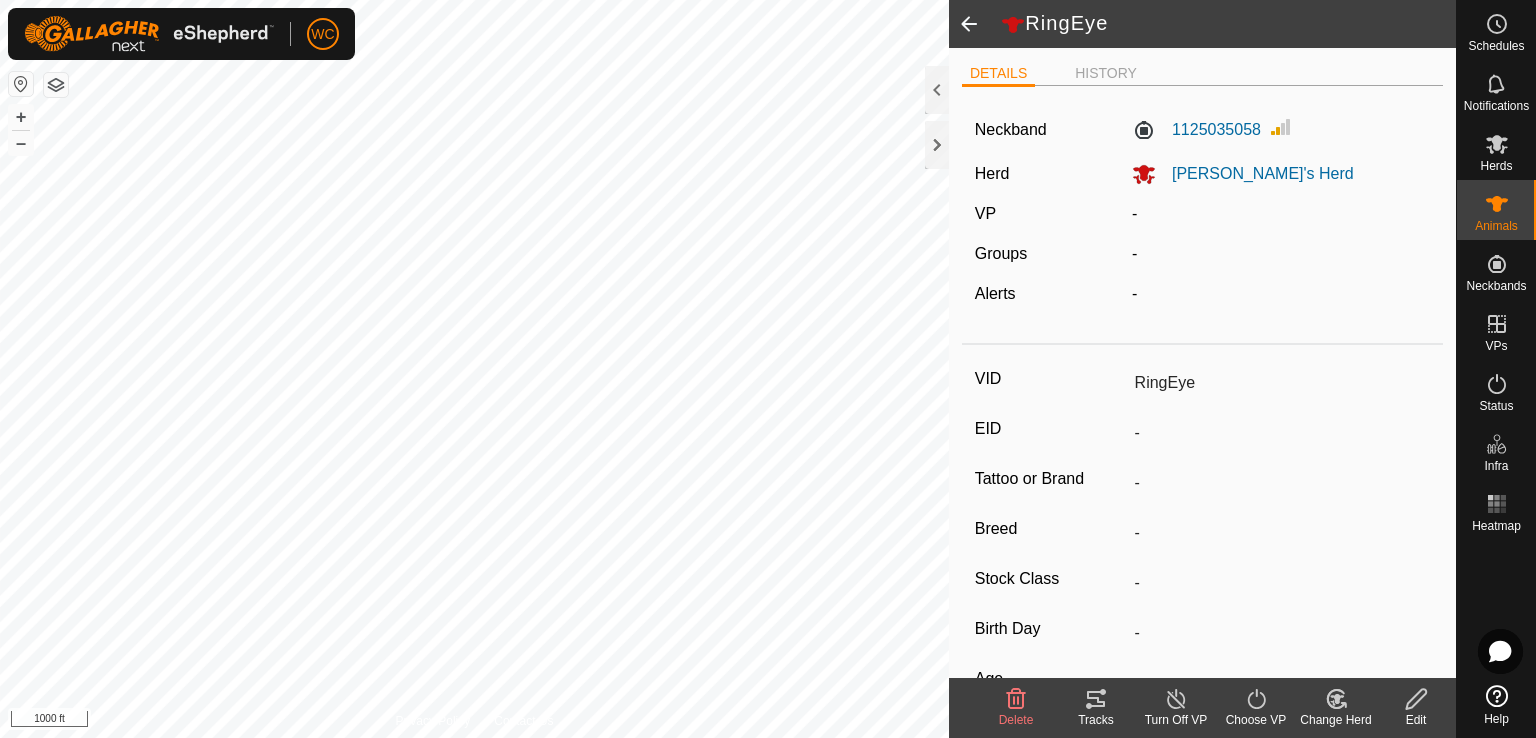 click 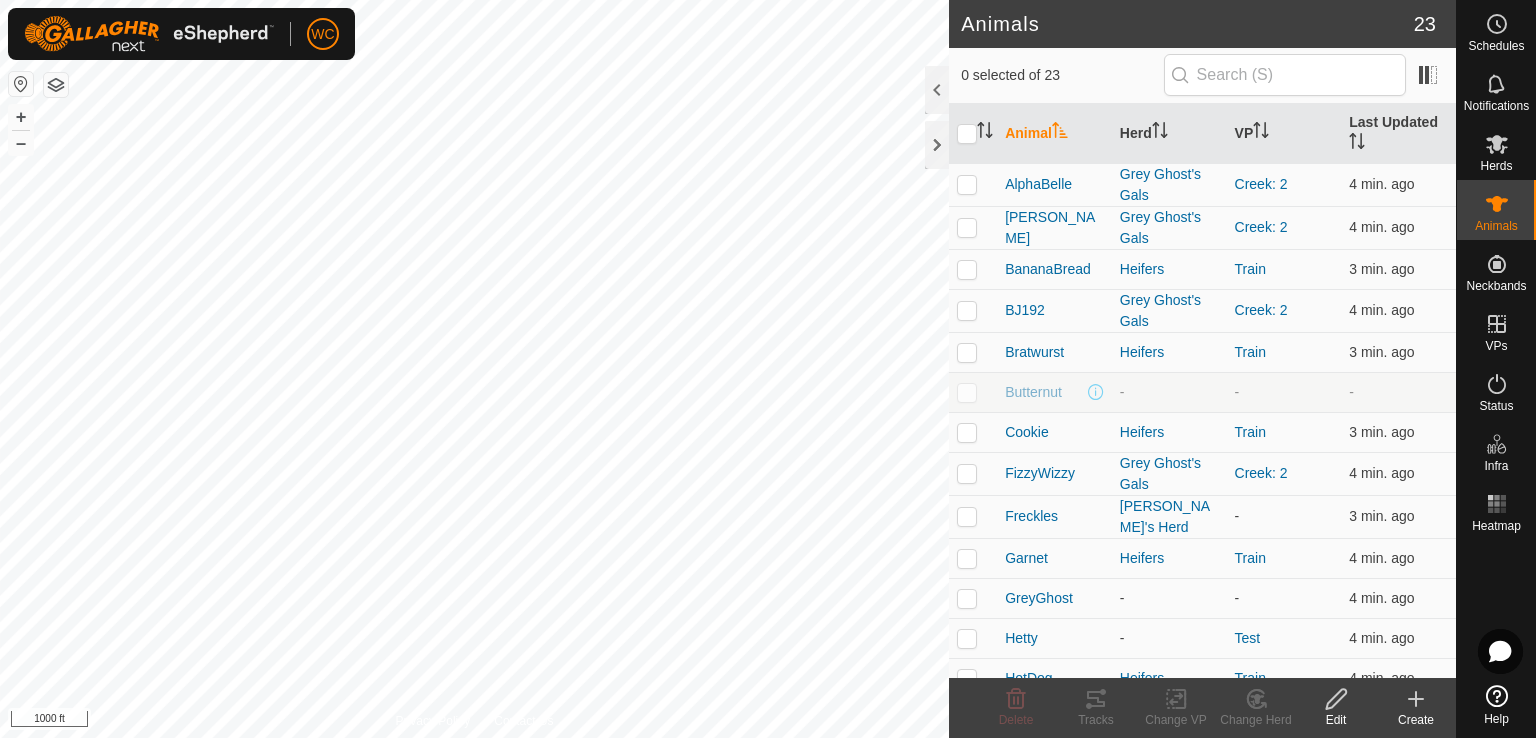 click at bounding box center [967, 392] 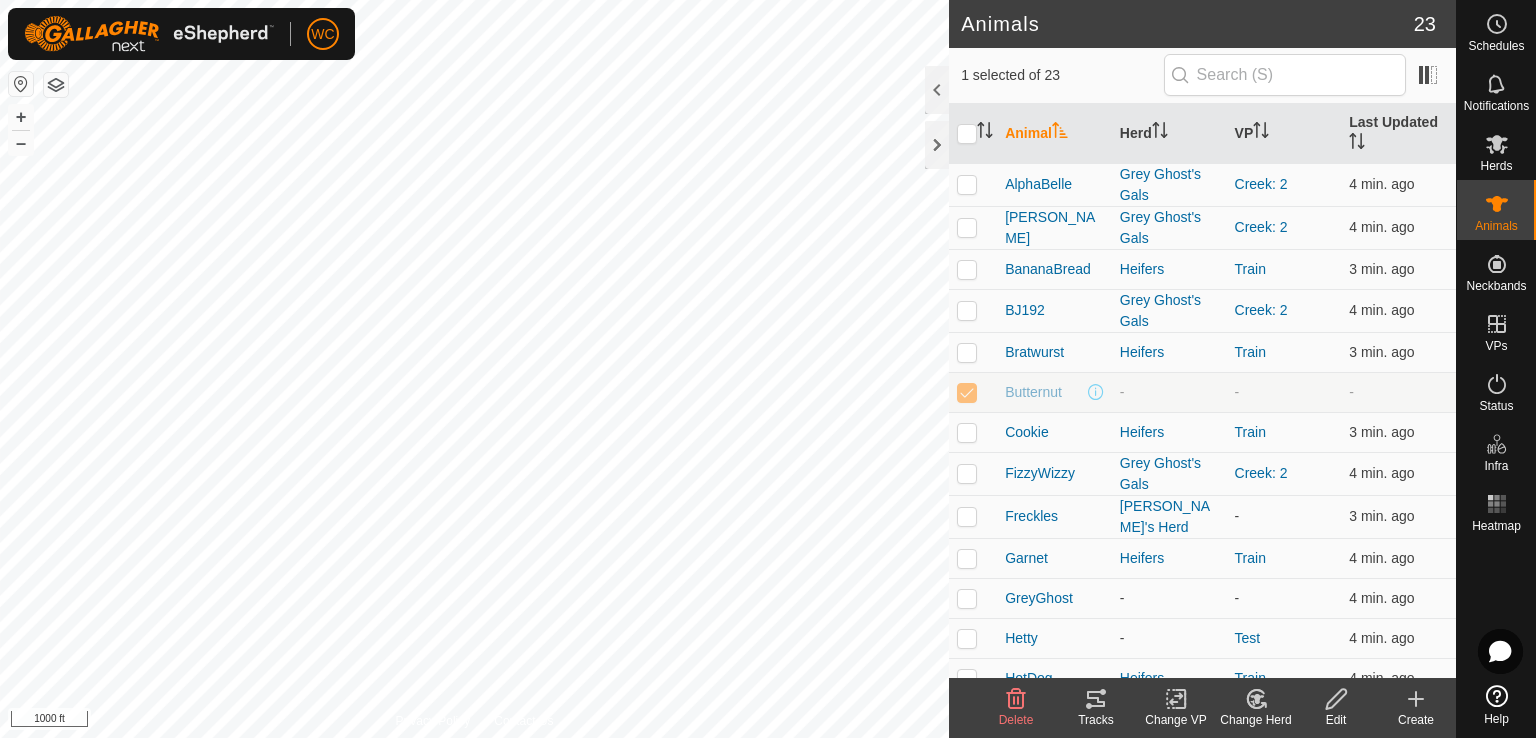 click 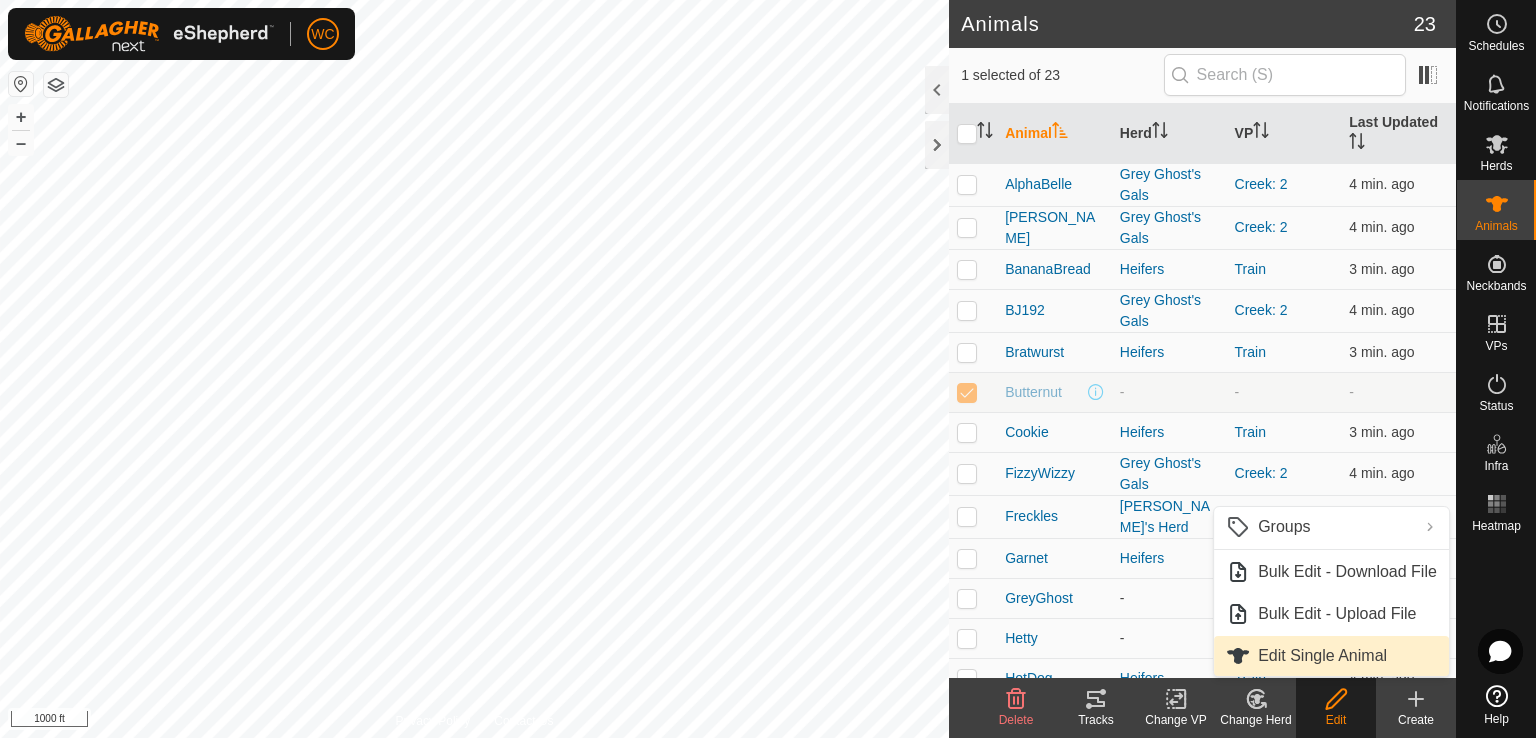 click on "Edit Single Animal" at bounding box center [1331, 656] 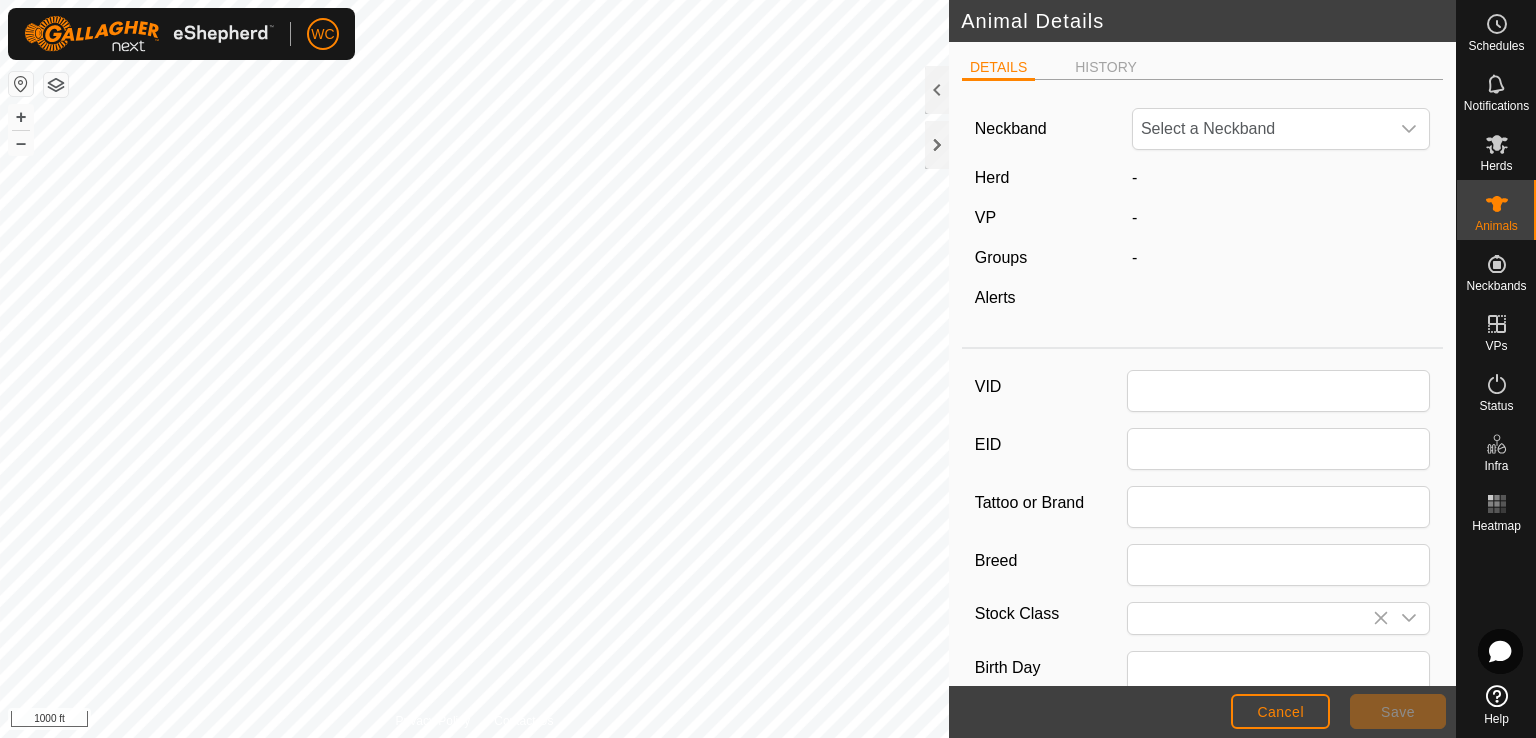type on "Butternut" 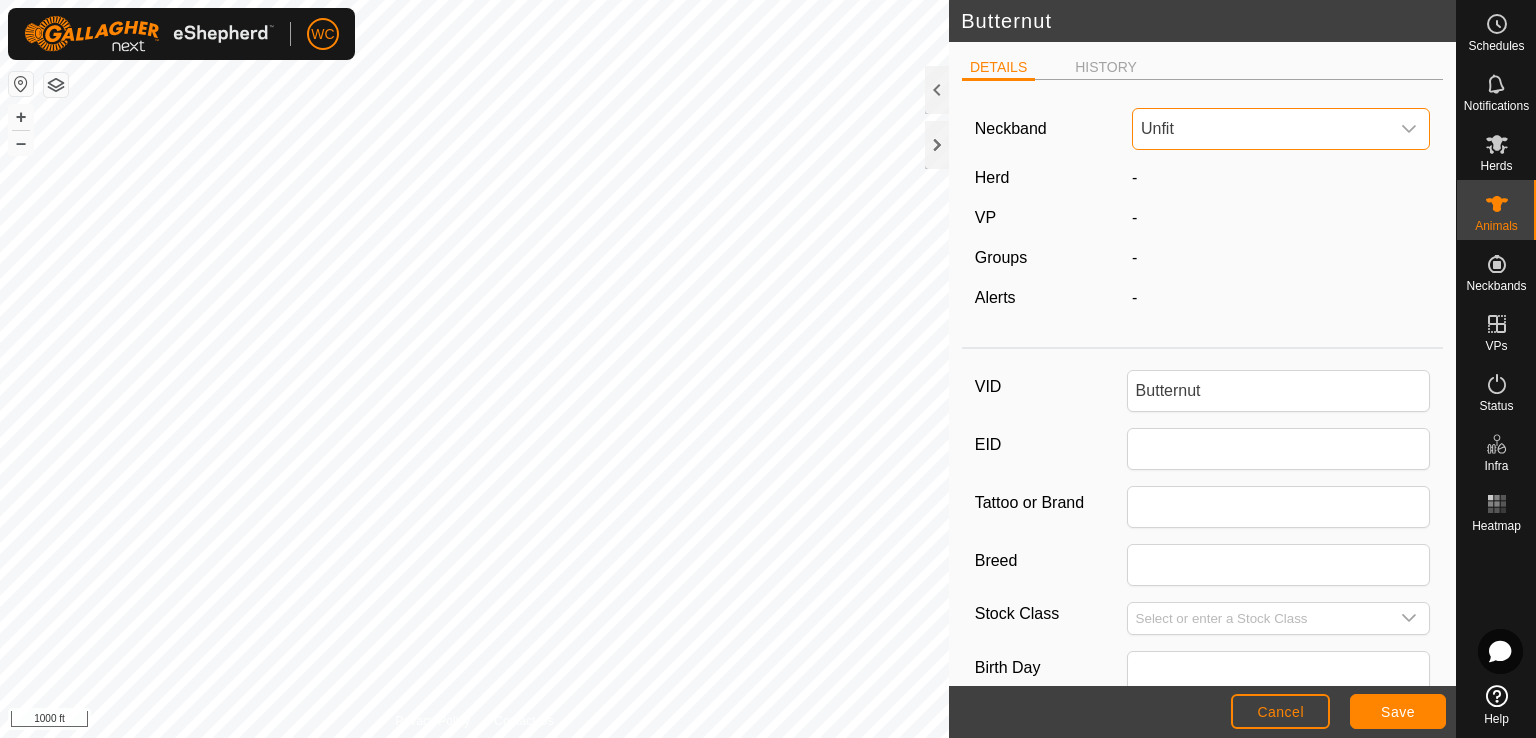click on "Unfit" at bounding box center (1261, 129) 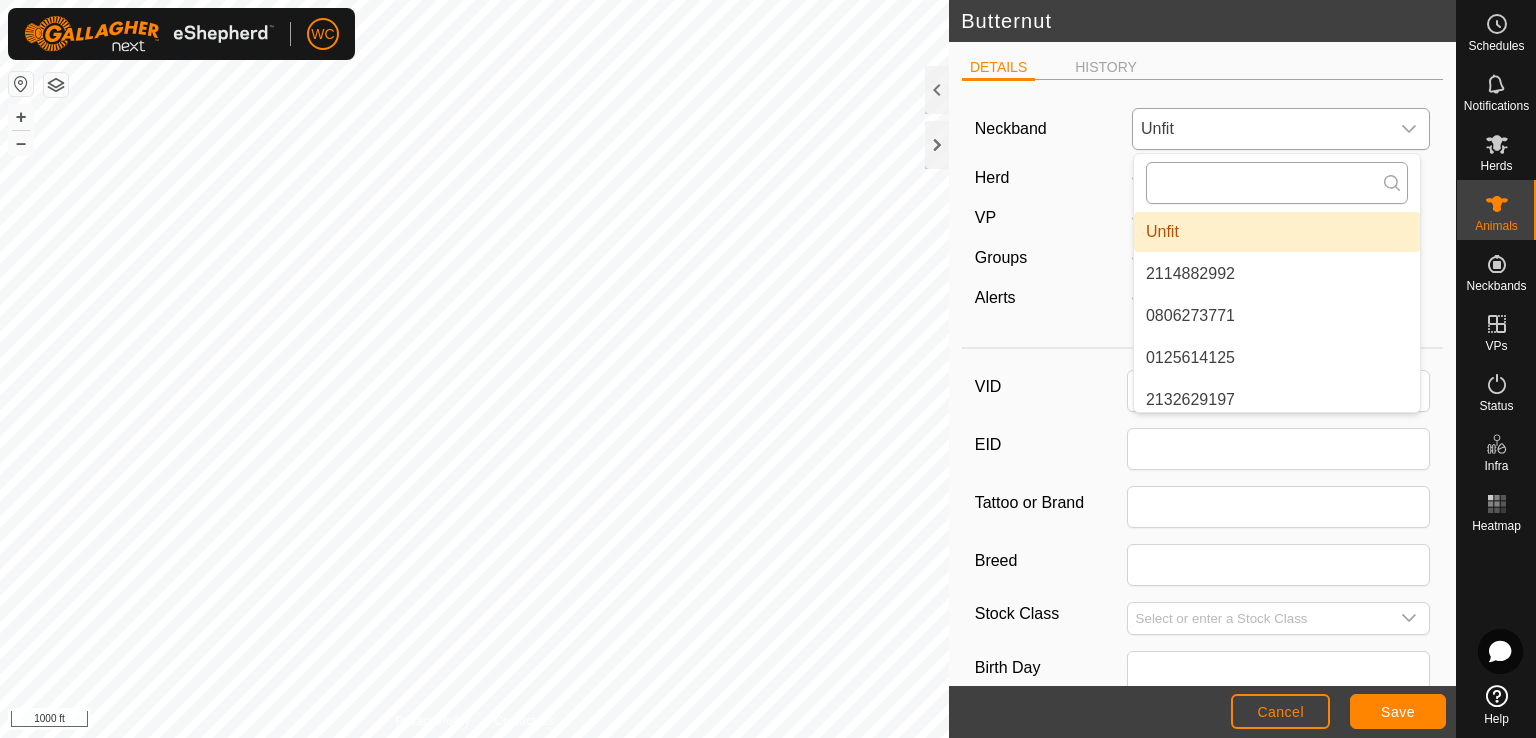 click at bounding box center [1277, 183] 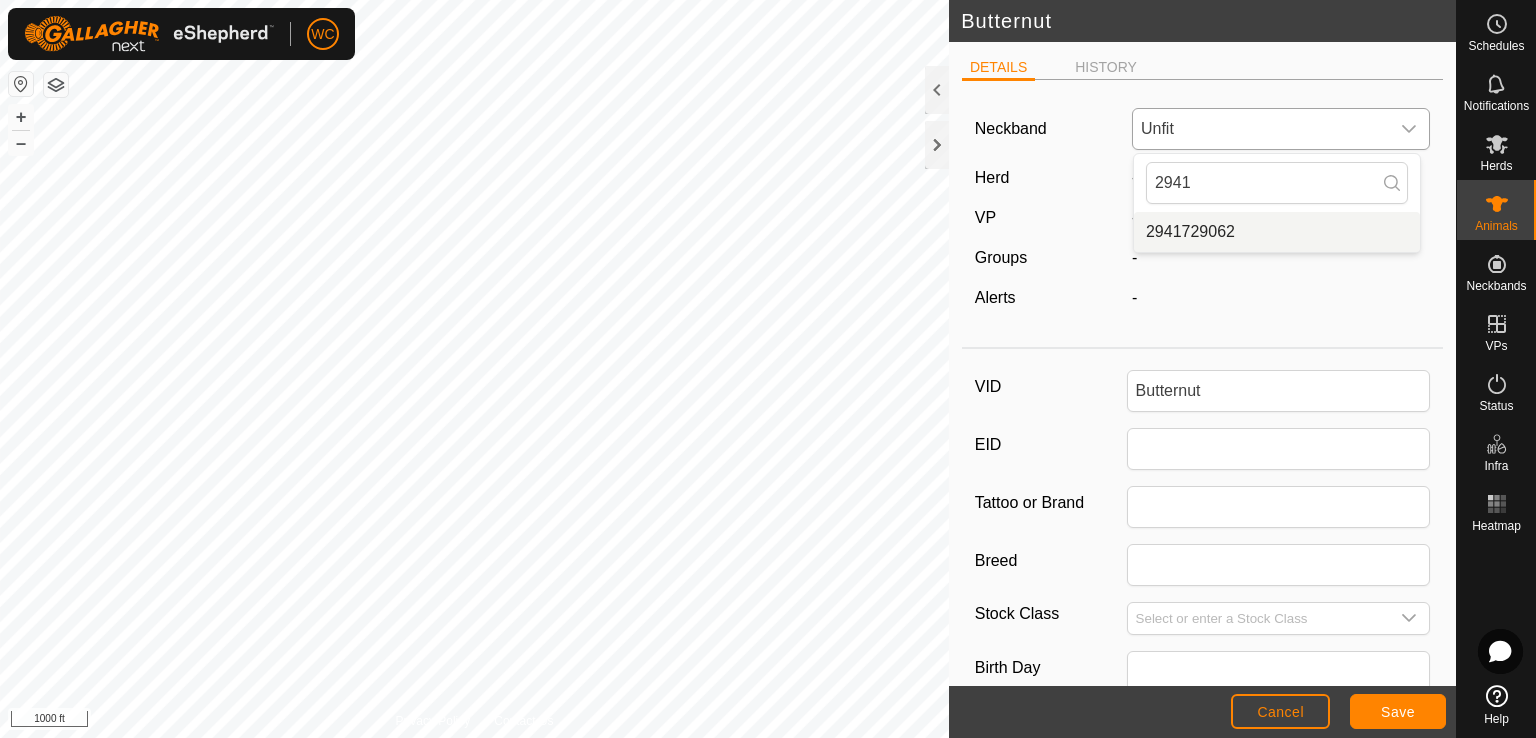 type on "2941" 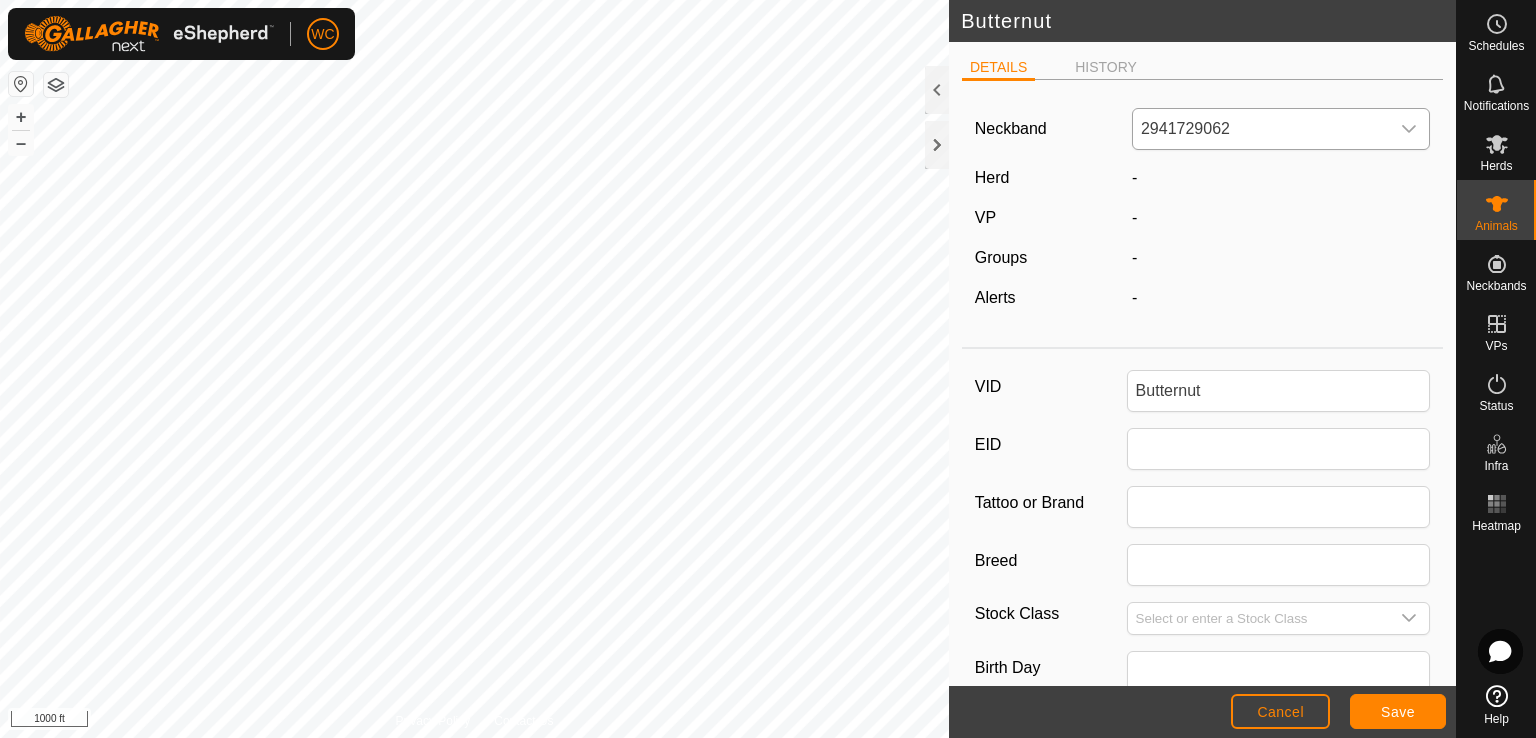 click on "Herd" 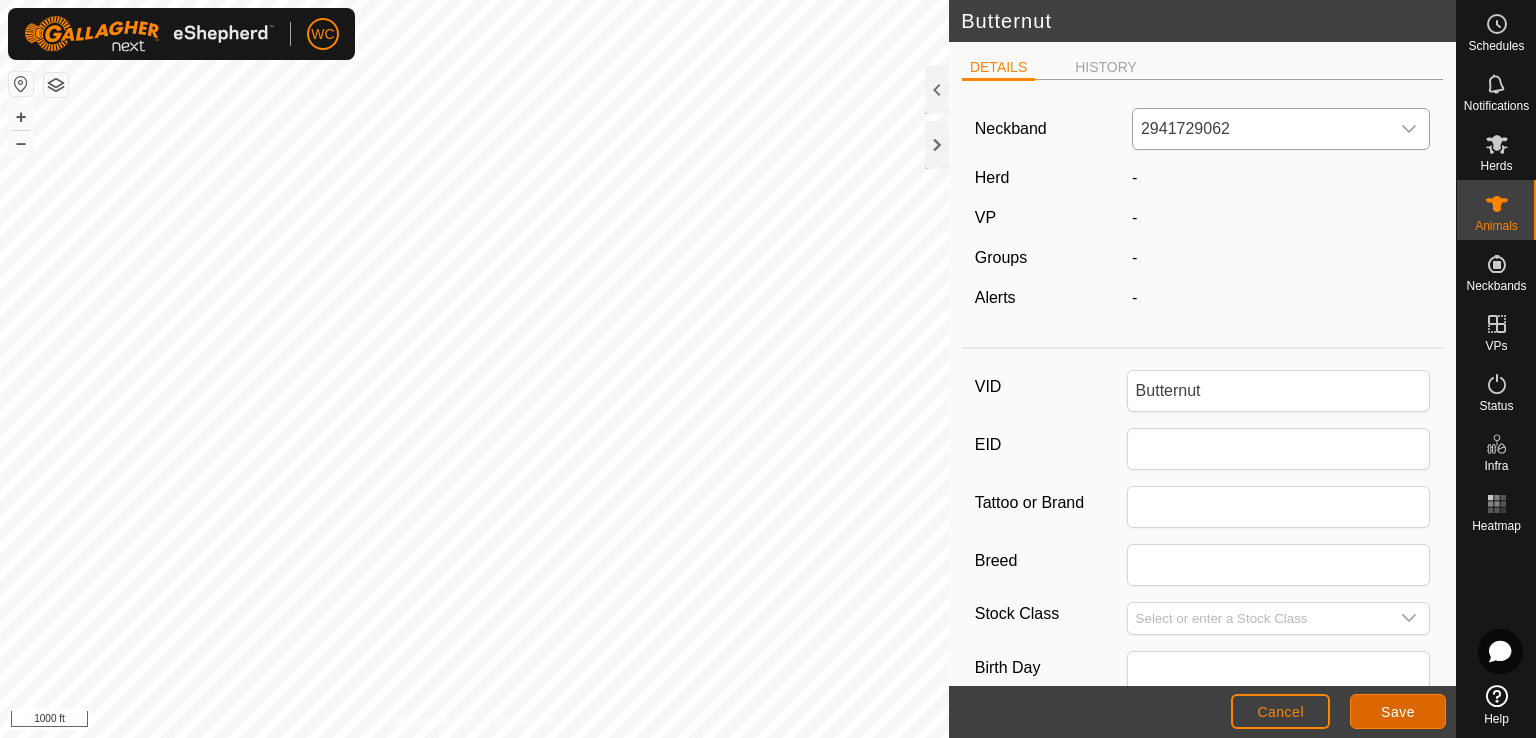 click on "Save" 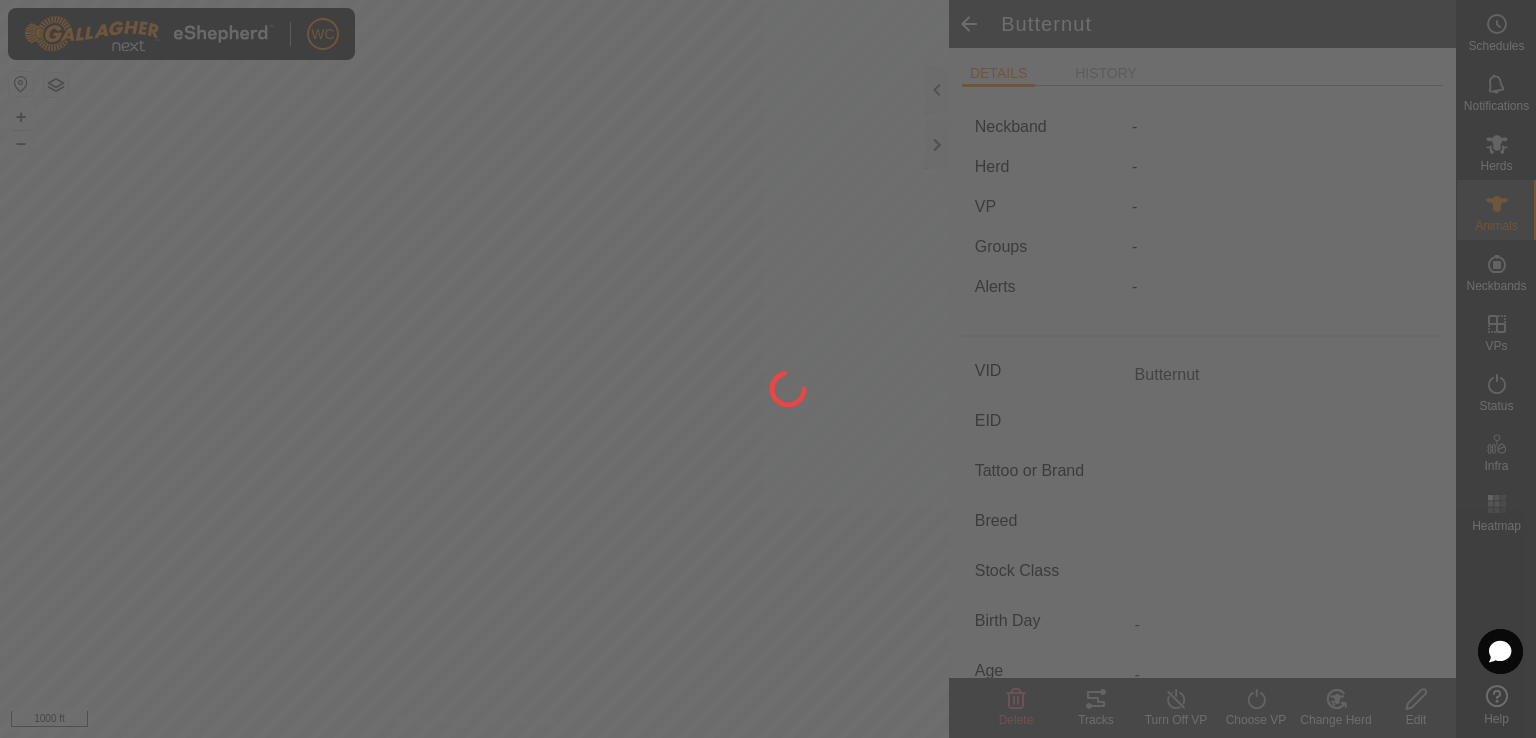 type on "-" 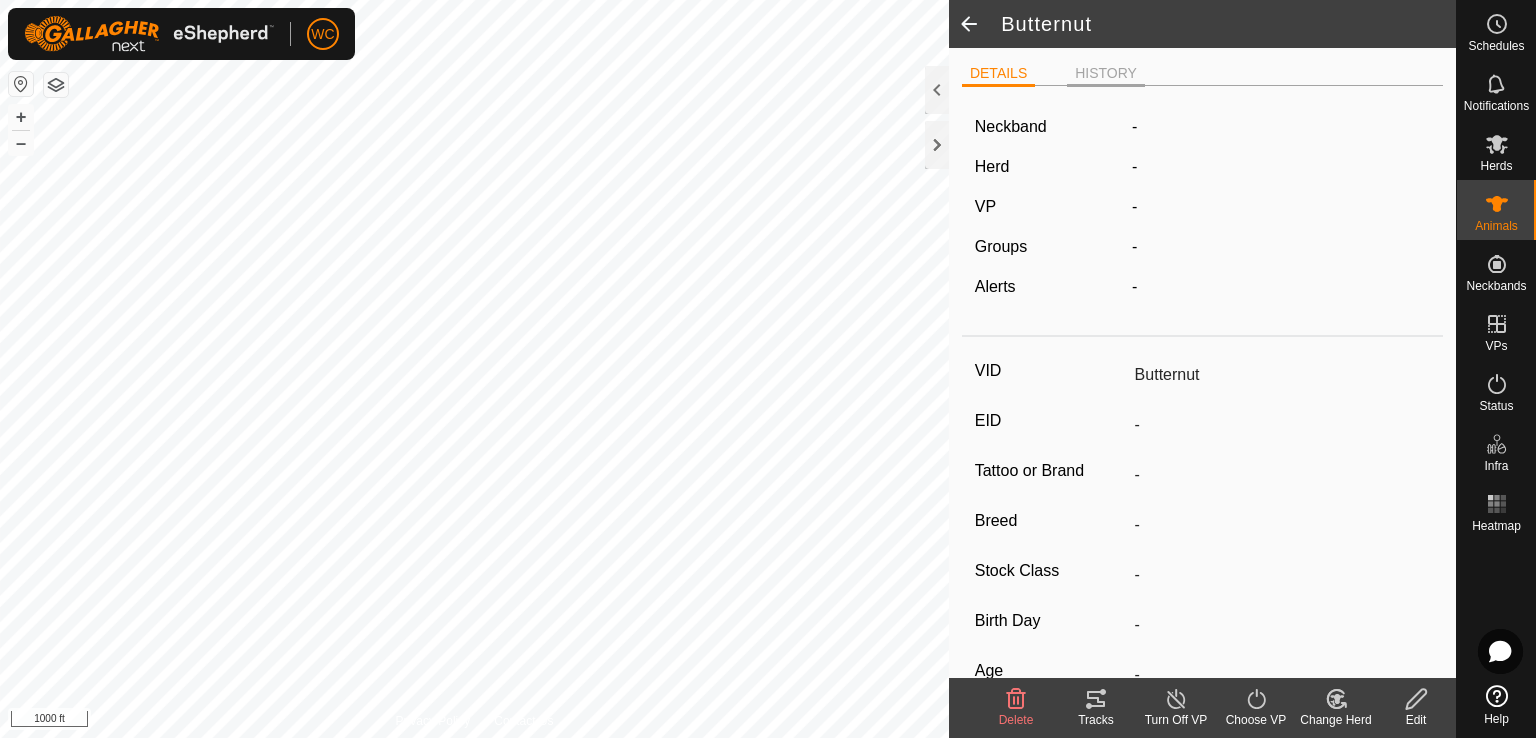 click on "HISTORY" 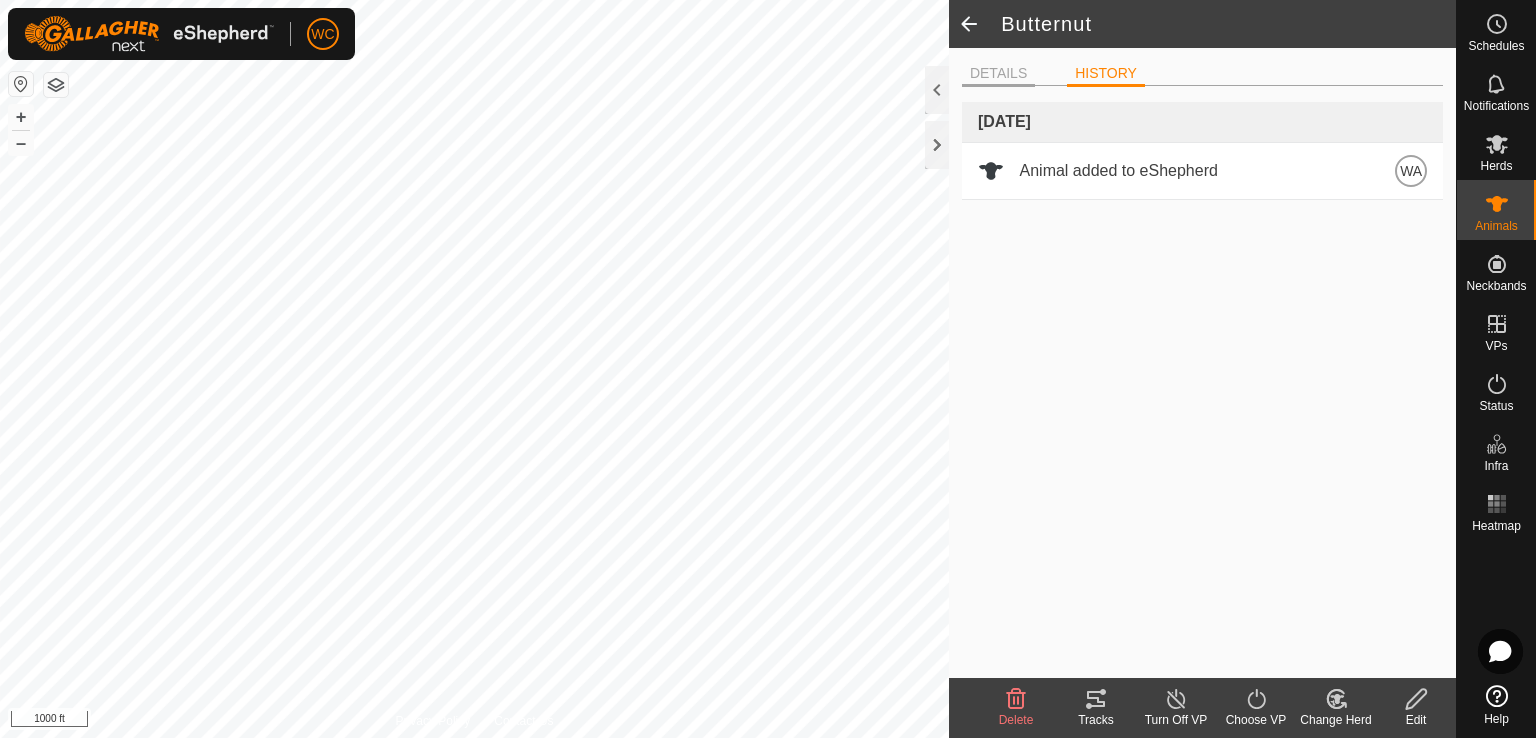 click on "DETAILS" 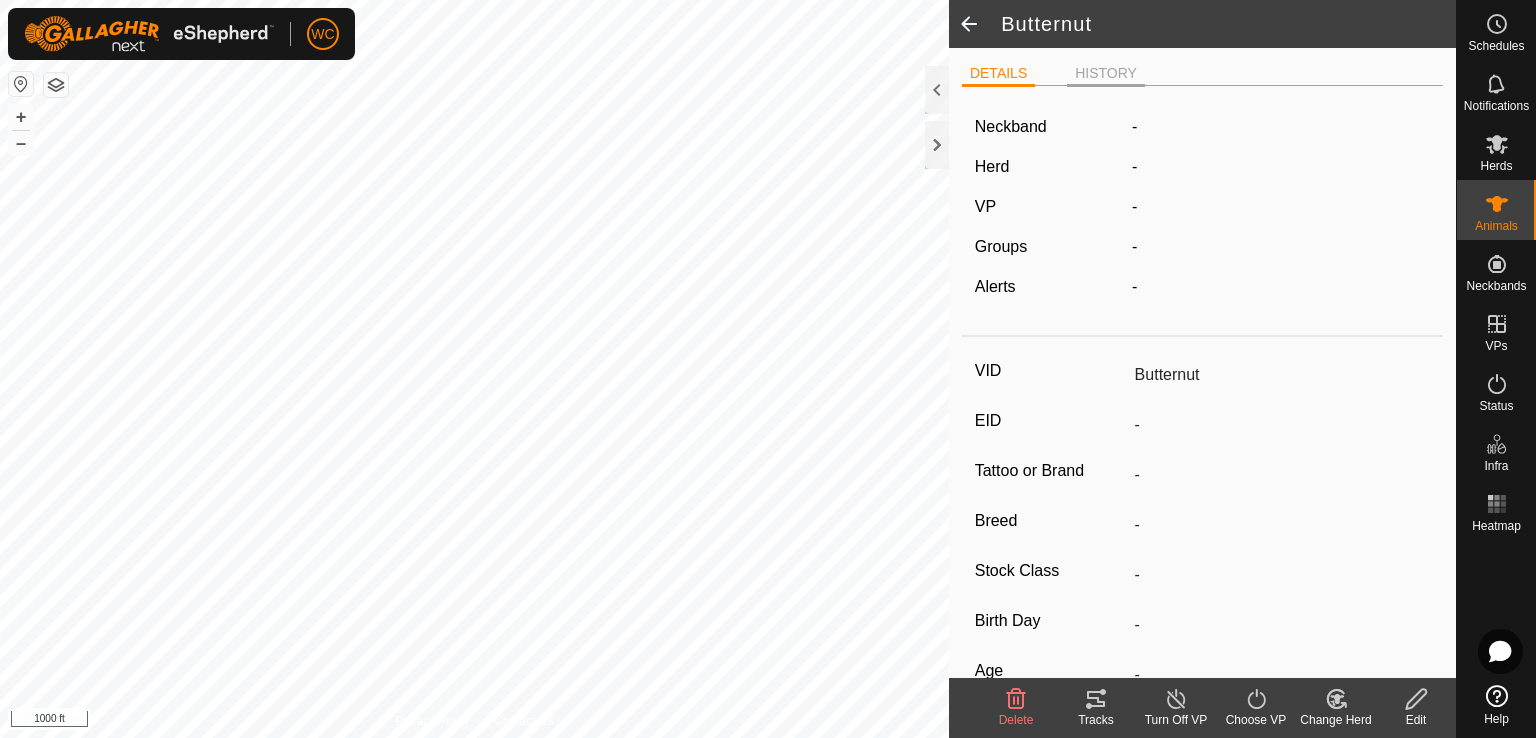 click on "HISTORY" 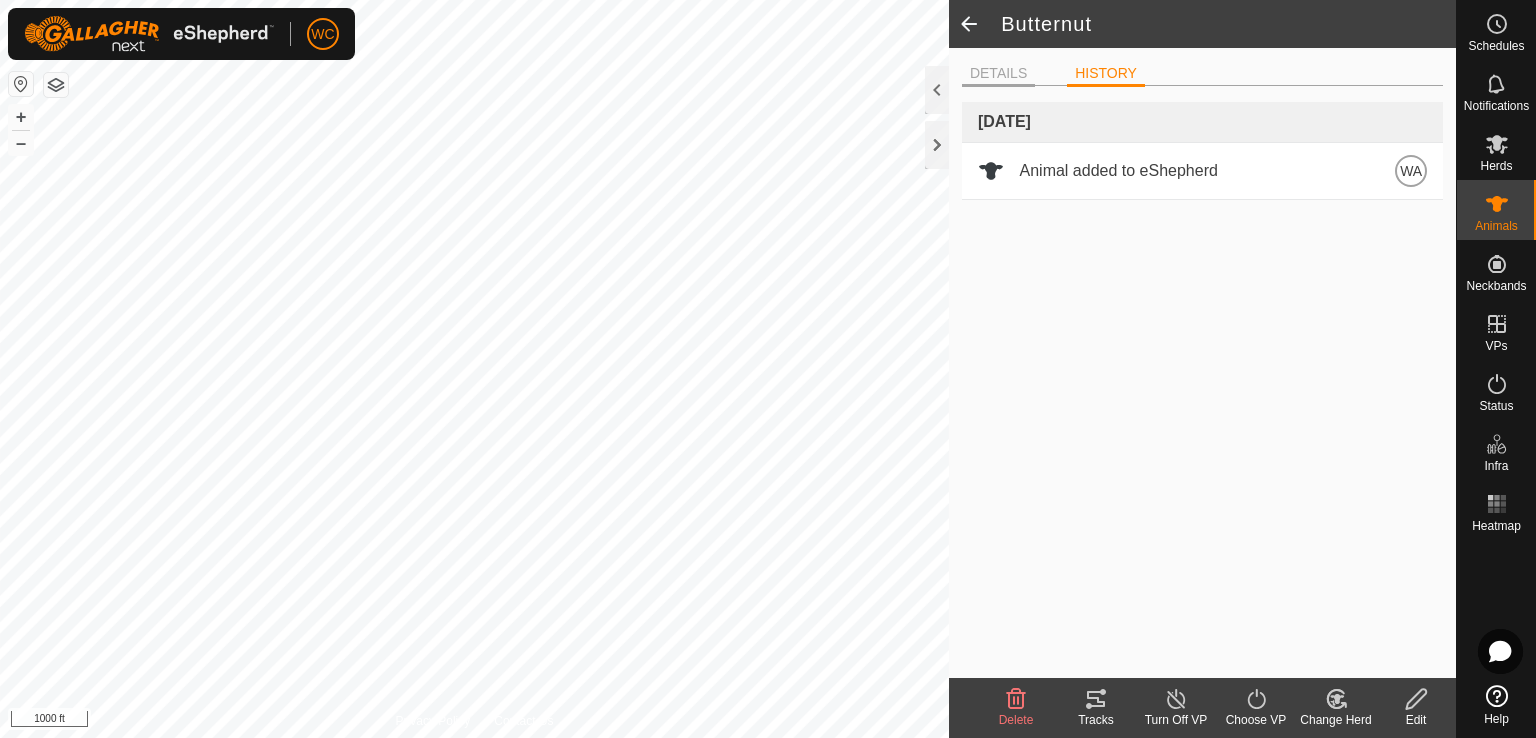 click on "DETAILS" 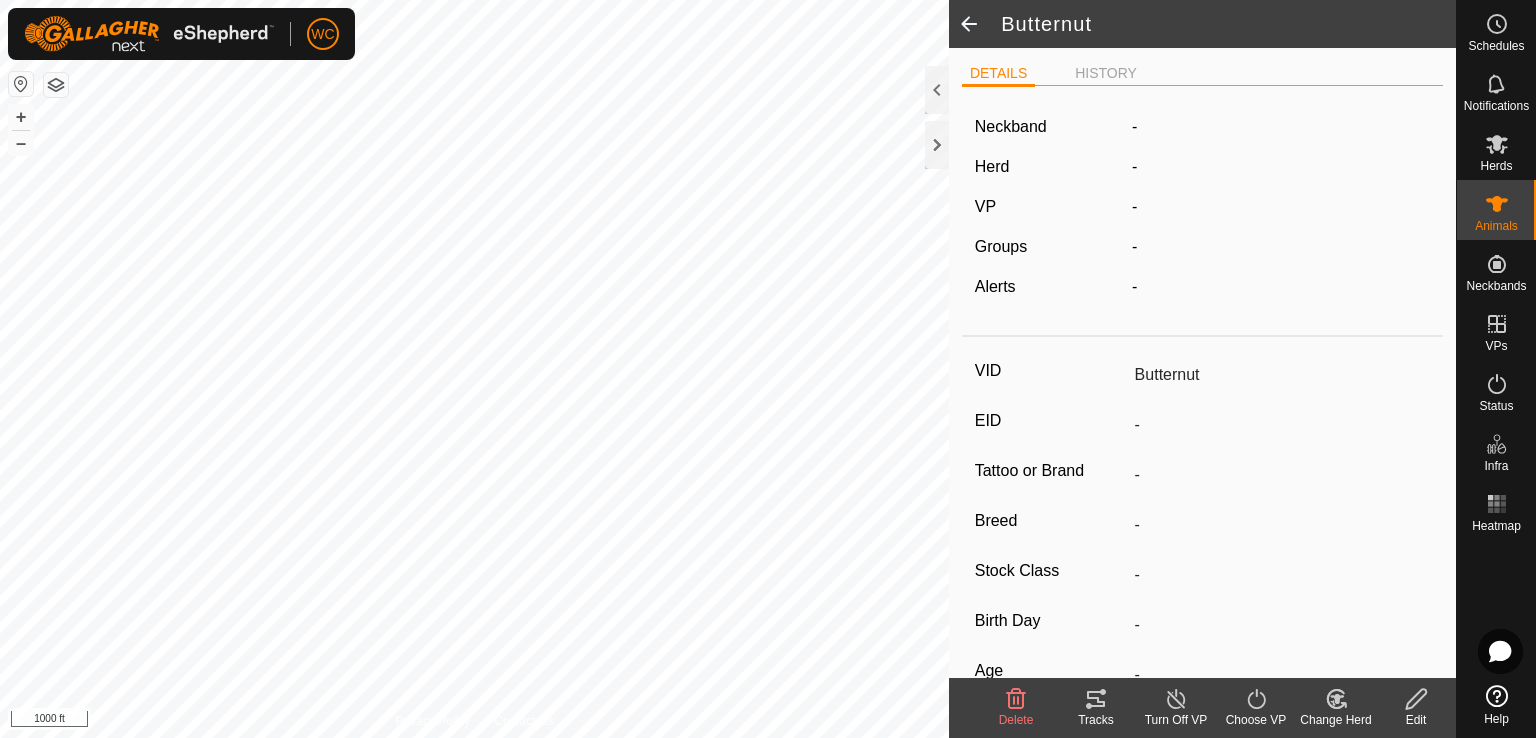 click 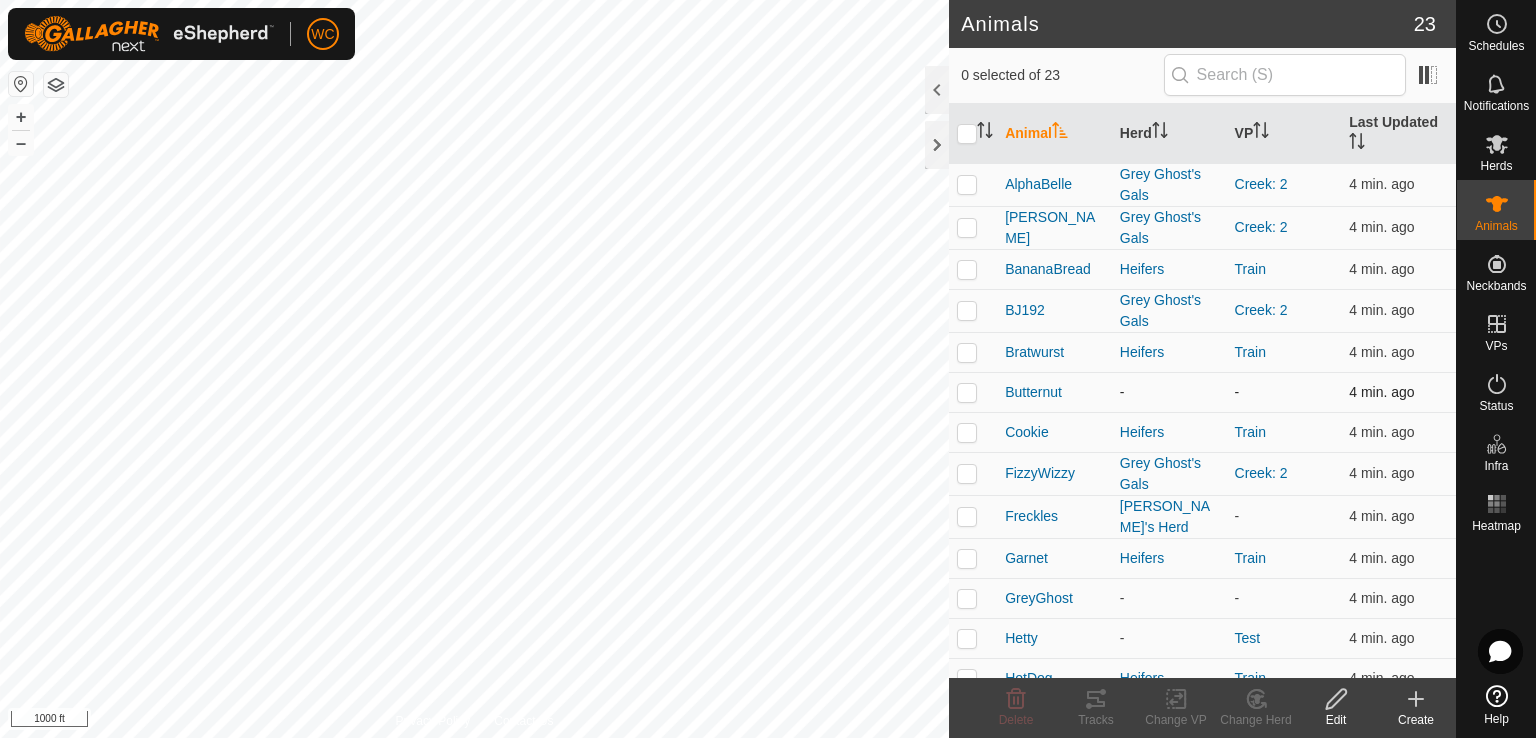 click at bounding box center (967, 392) 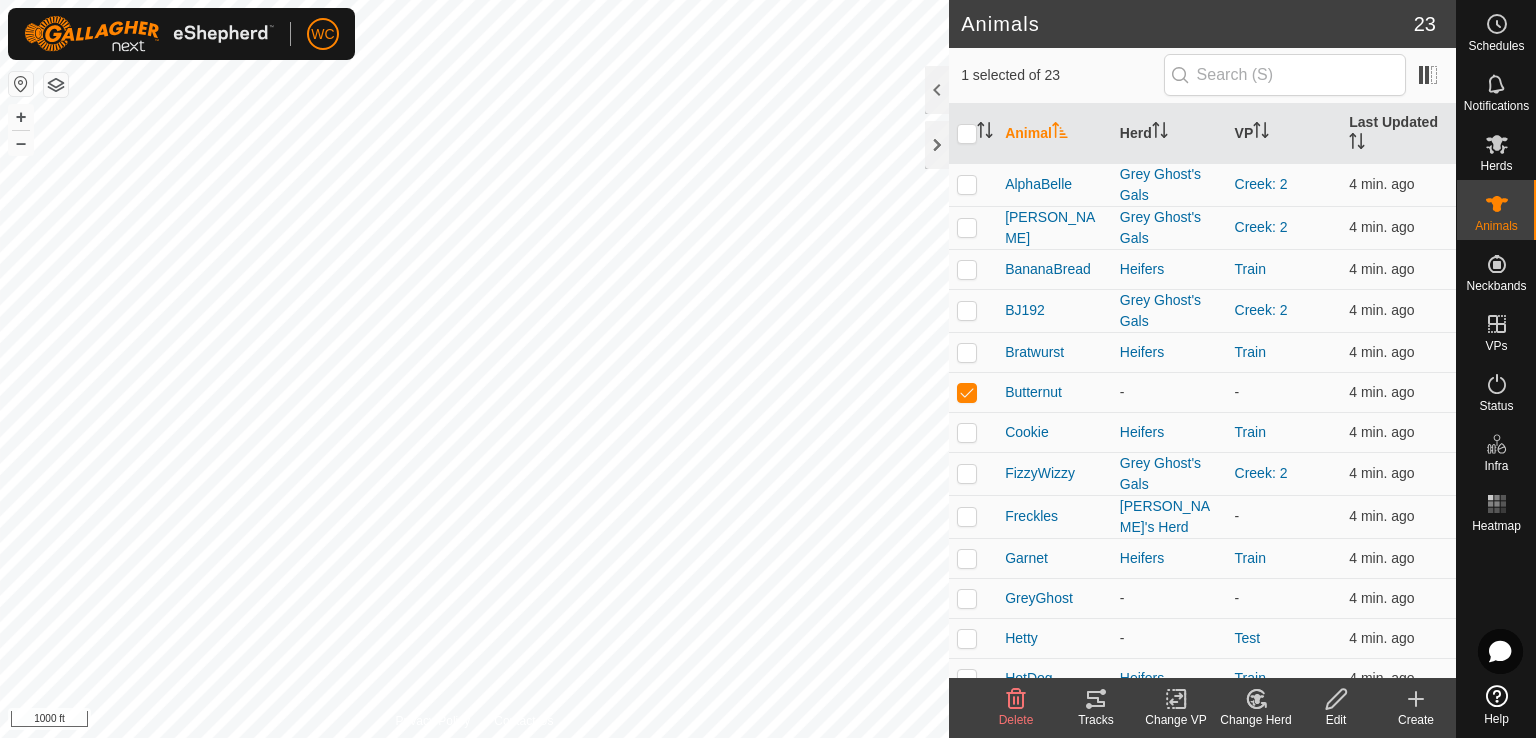click 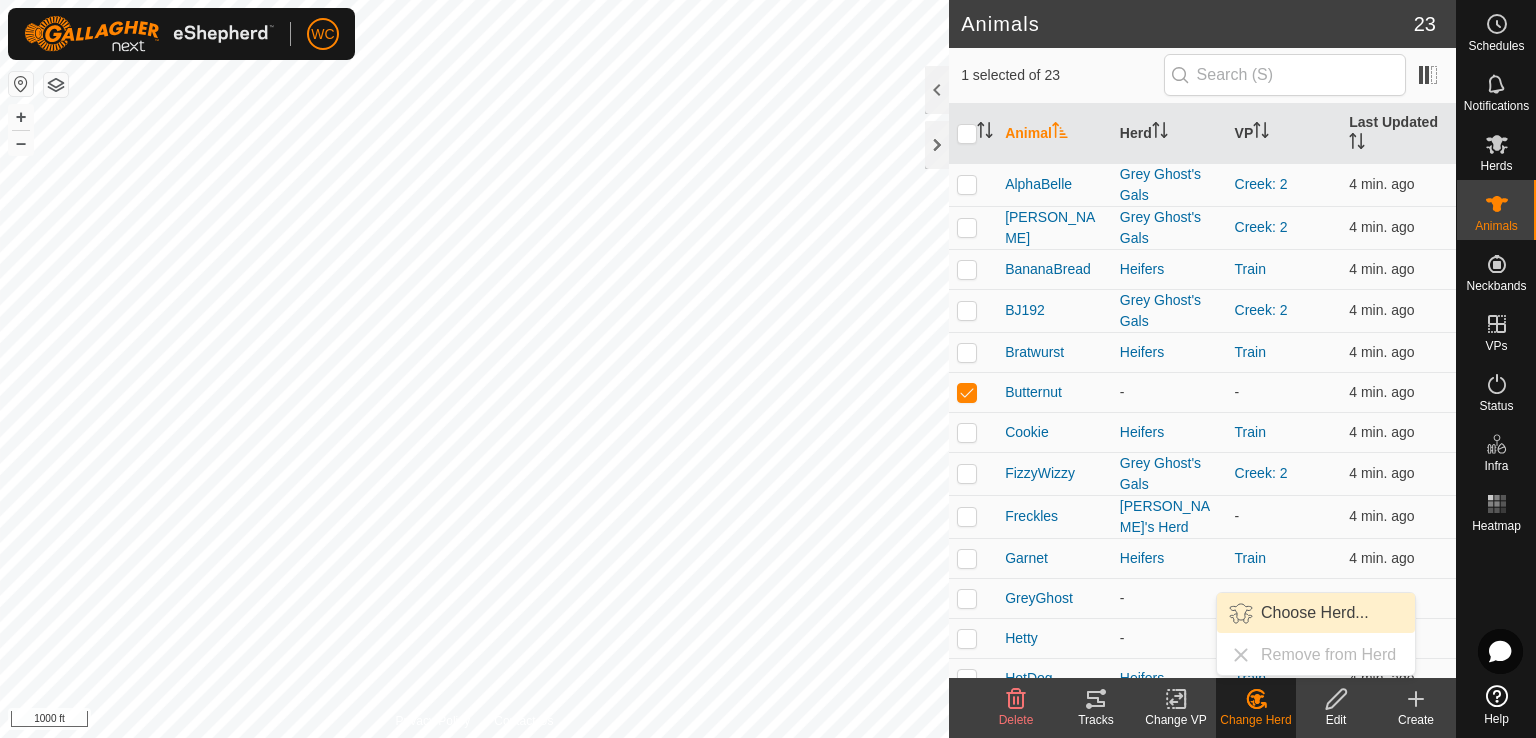 click on "Choose Herd..." at bounding box center (1316, 613) 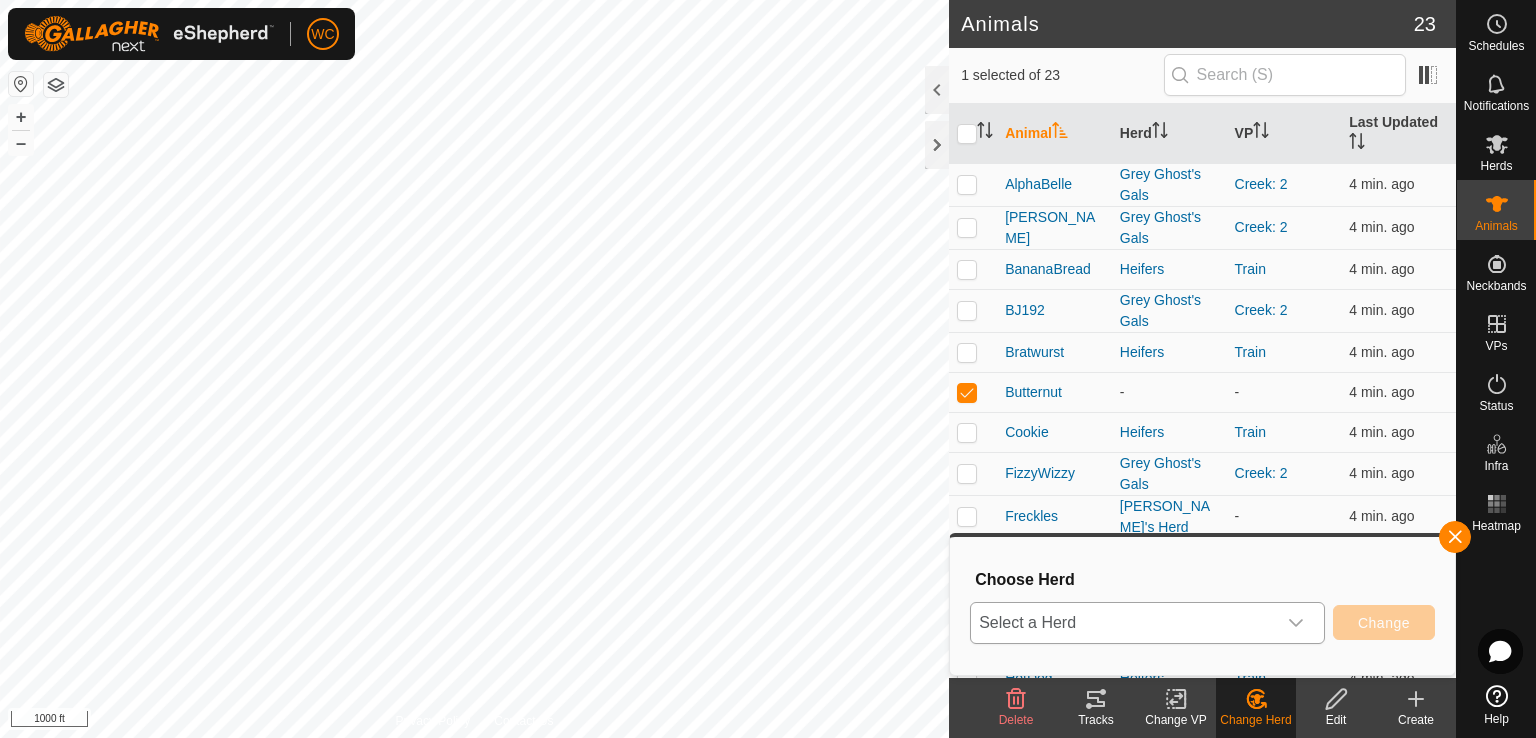 click on "Select a Herd" at bounding box center [1123, 623] 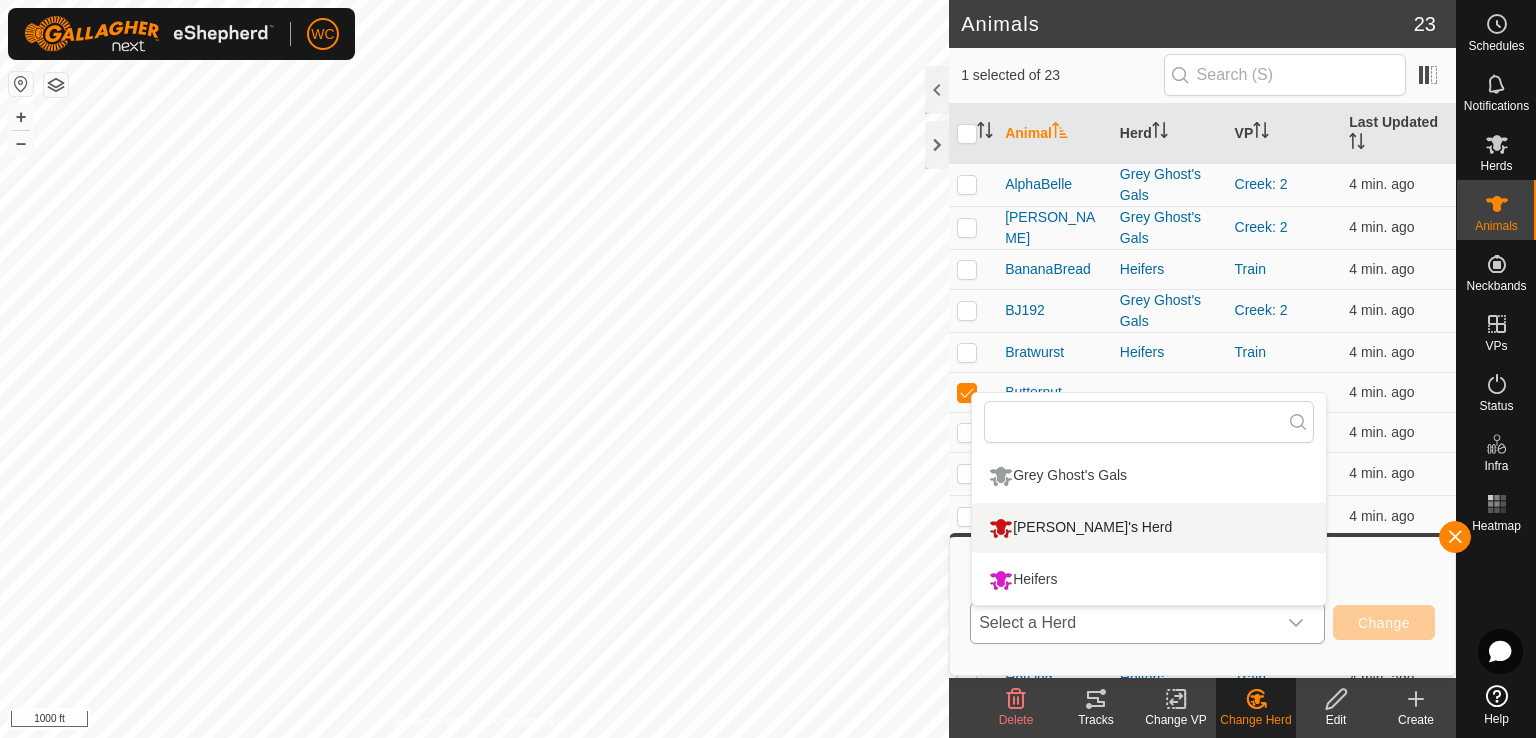 click on "[PERSON_NAME]'s Herd" at bounding box center (1149, 528) 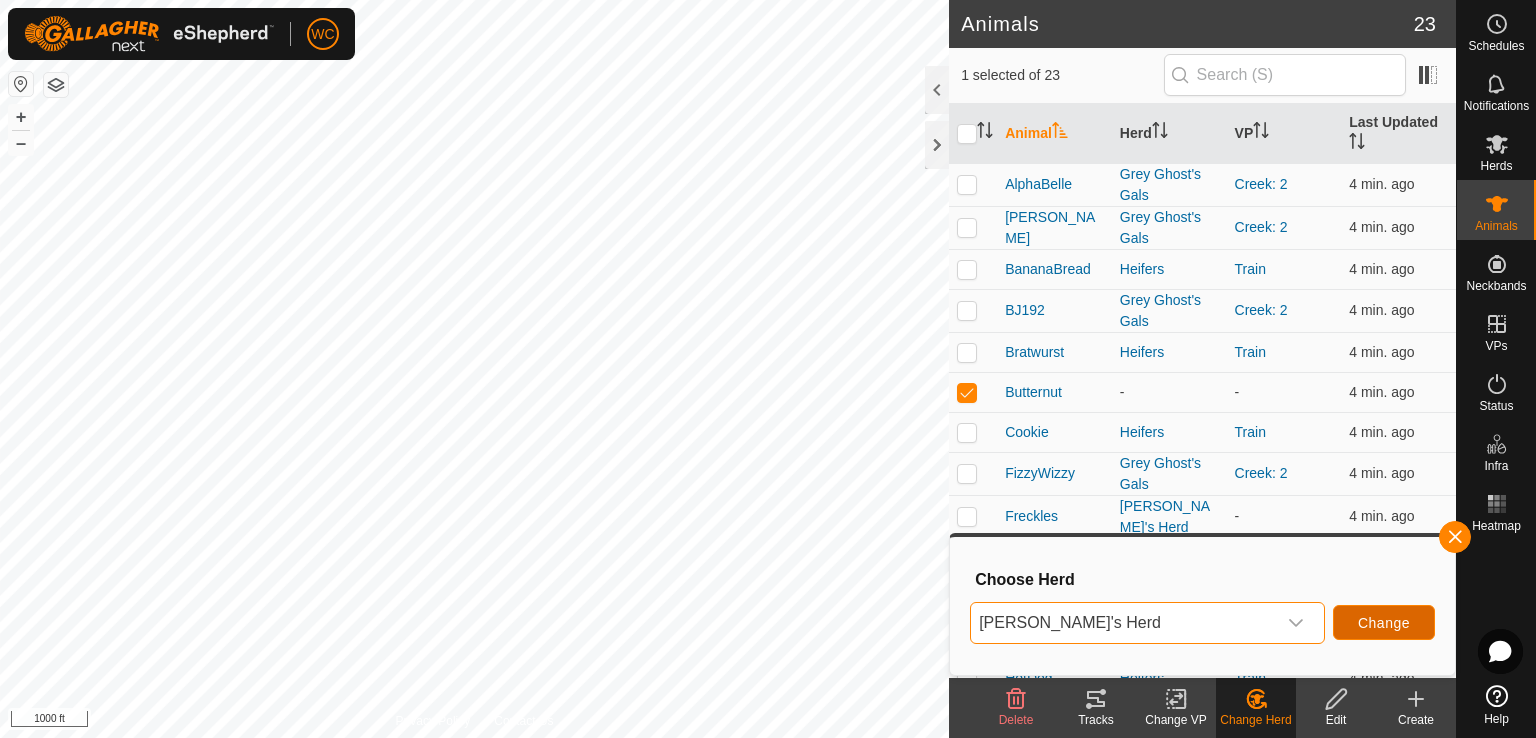 click on "Change" at bounding box center [1384, 623] 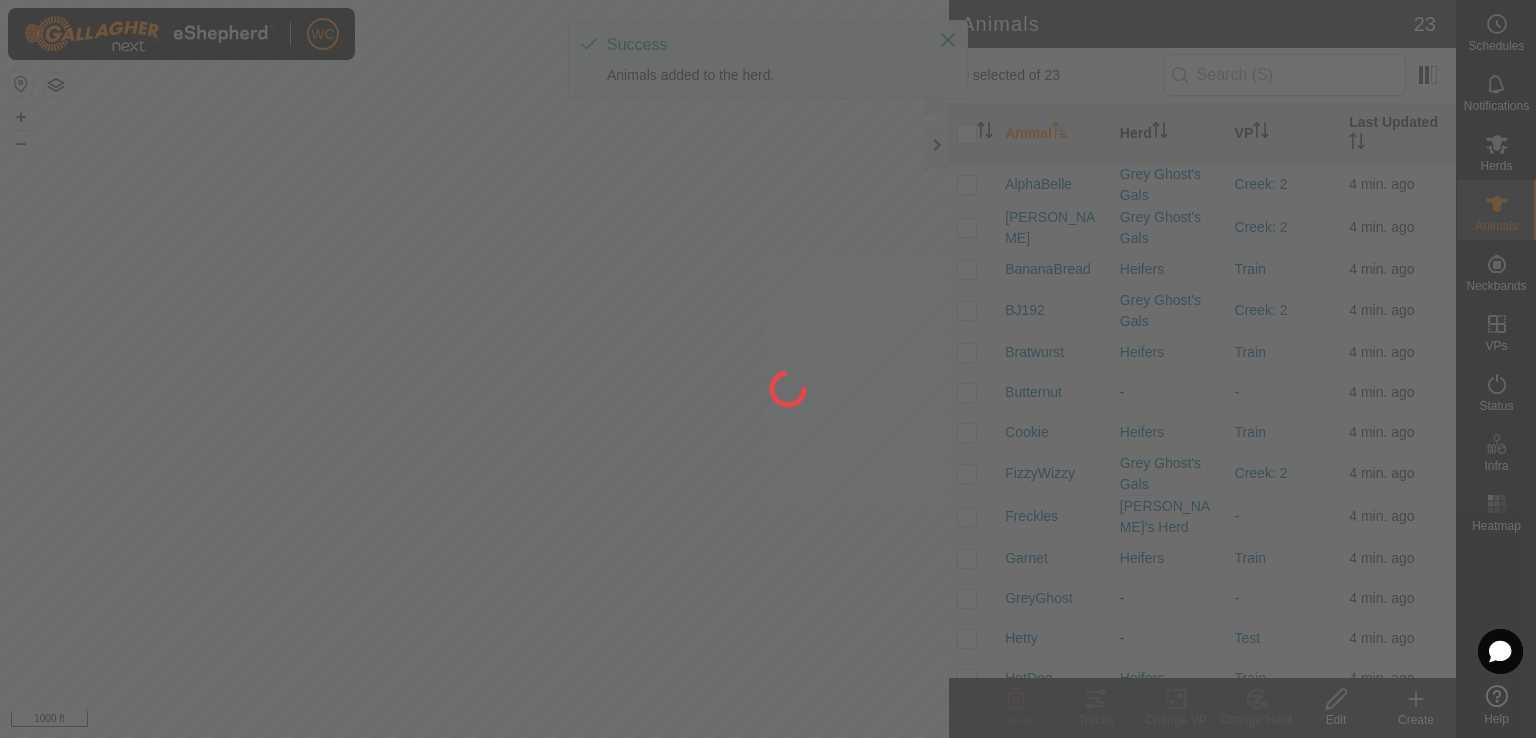 checkbox on "false" 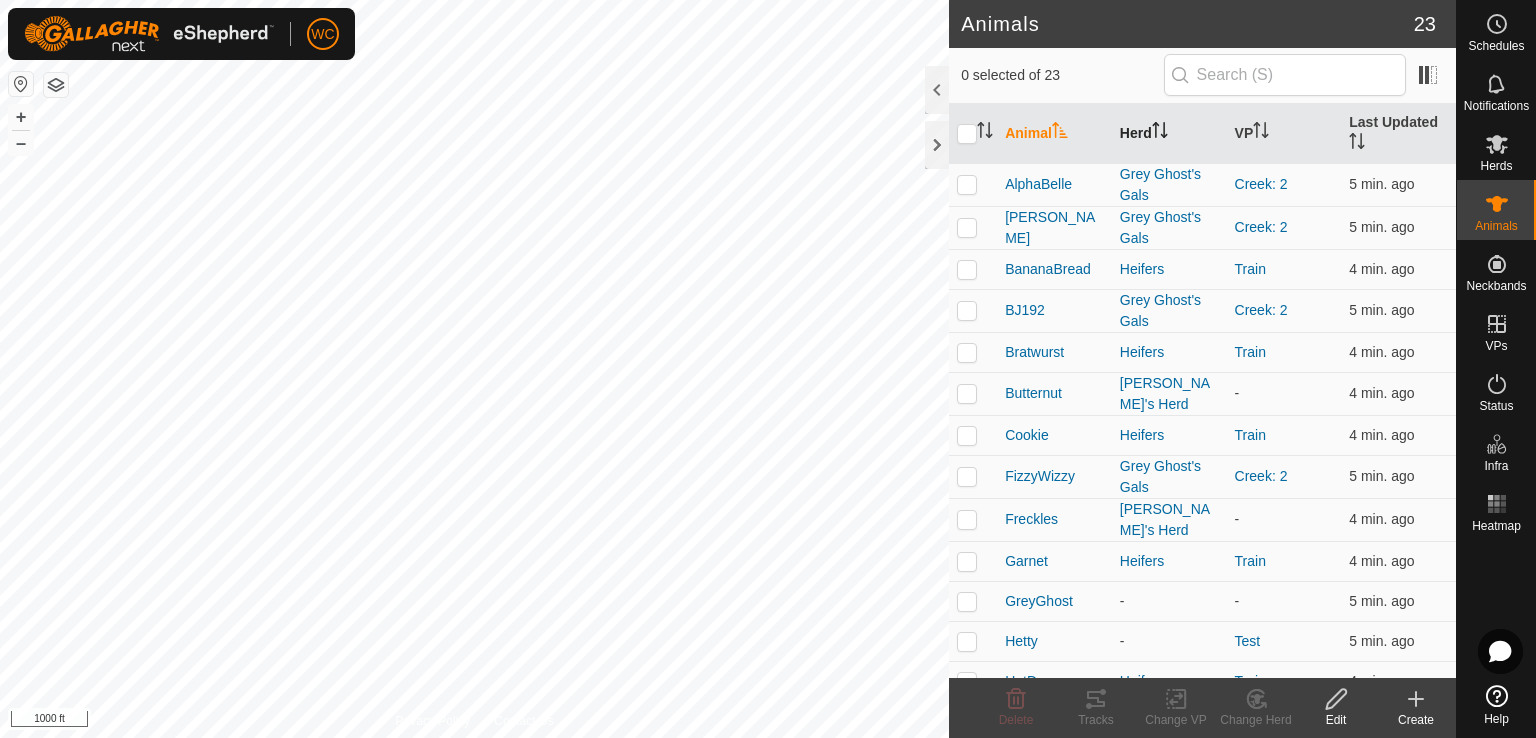 click on "Herd" at bounding box center (1169, 134) 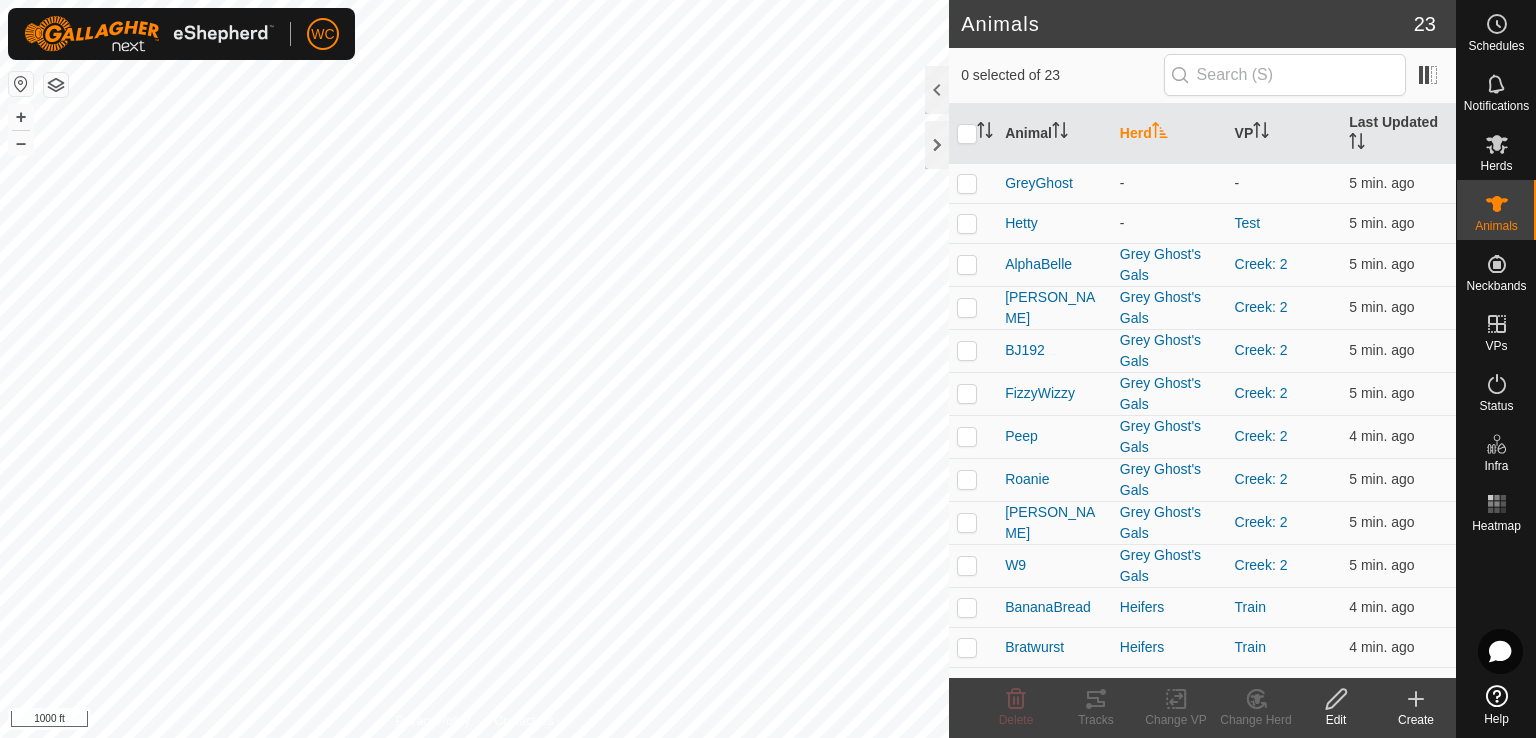 click on "Herd" at bounding box center (1169, 134) 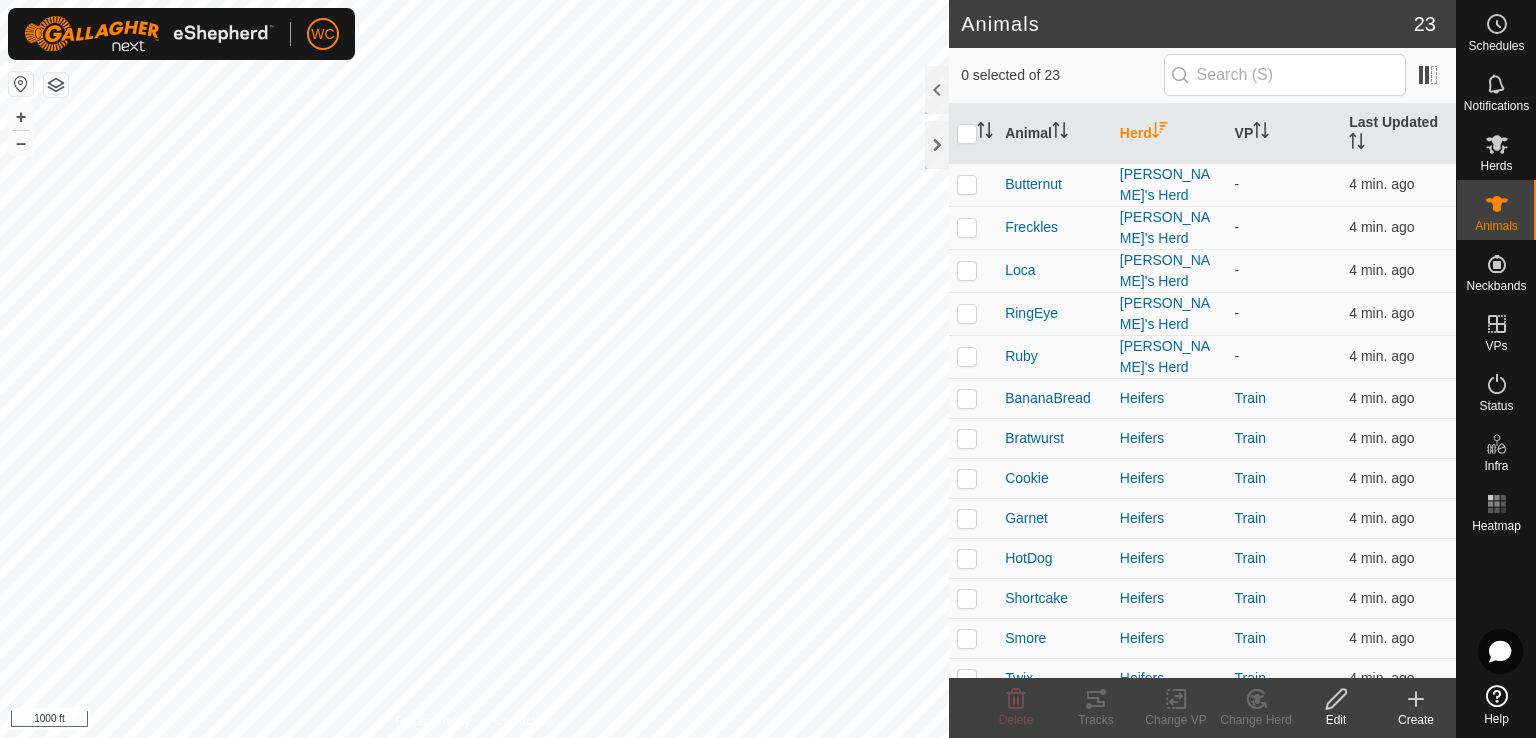 click 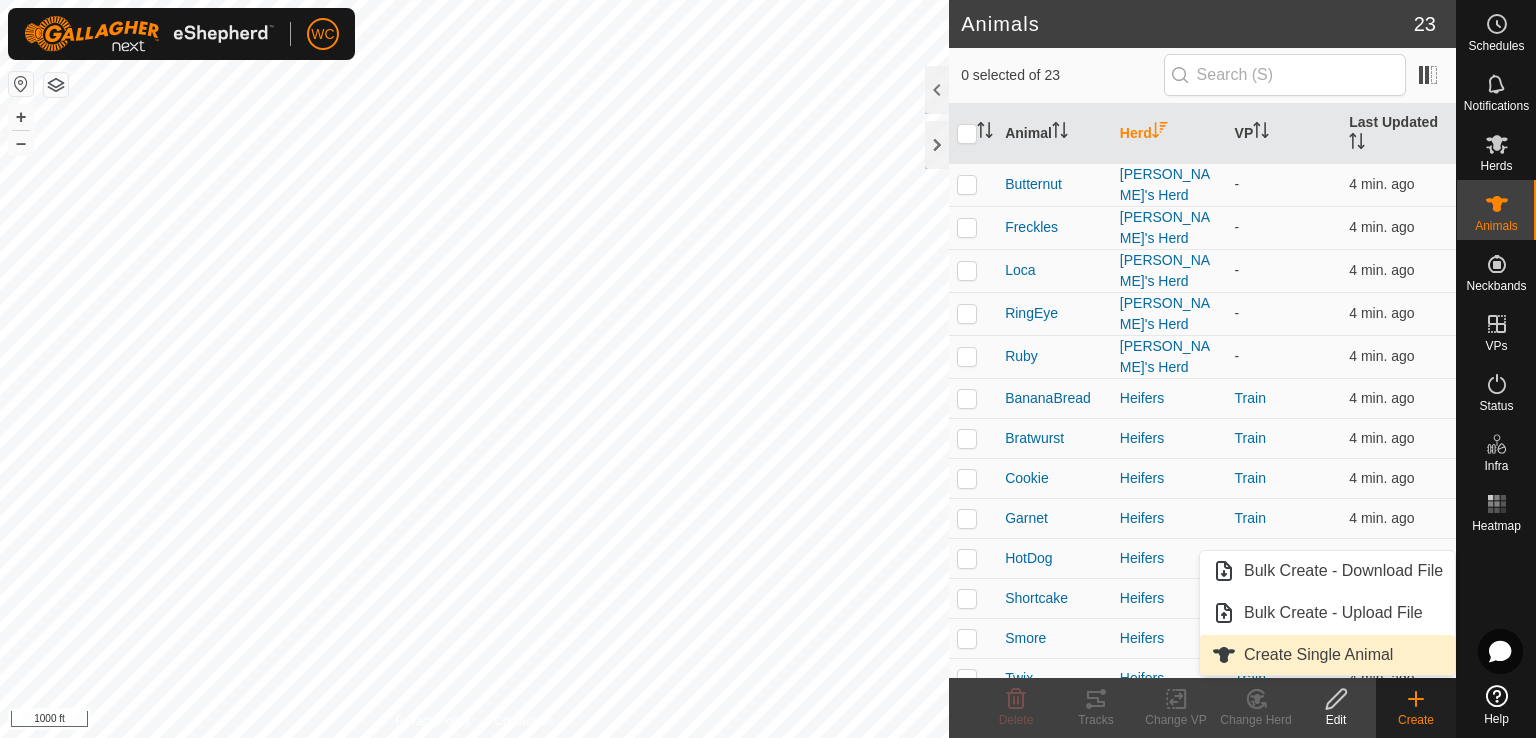 click on "Create Single Animal" at bounding box center [1327, 655] 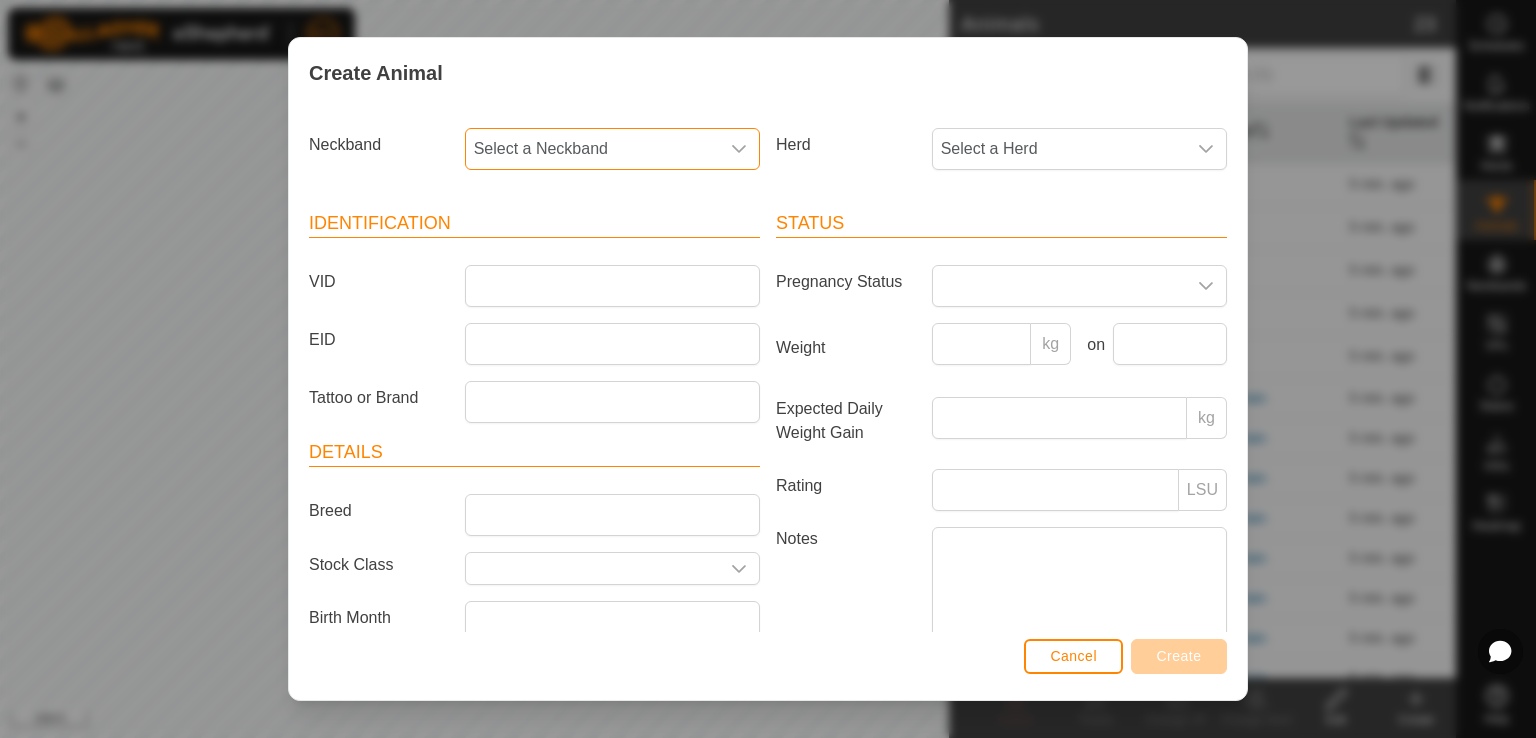click on "Select a Neckband" at bounding box center (592, 149) 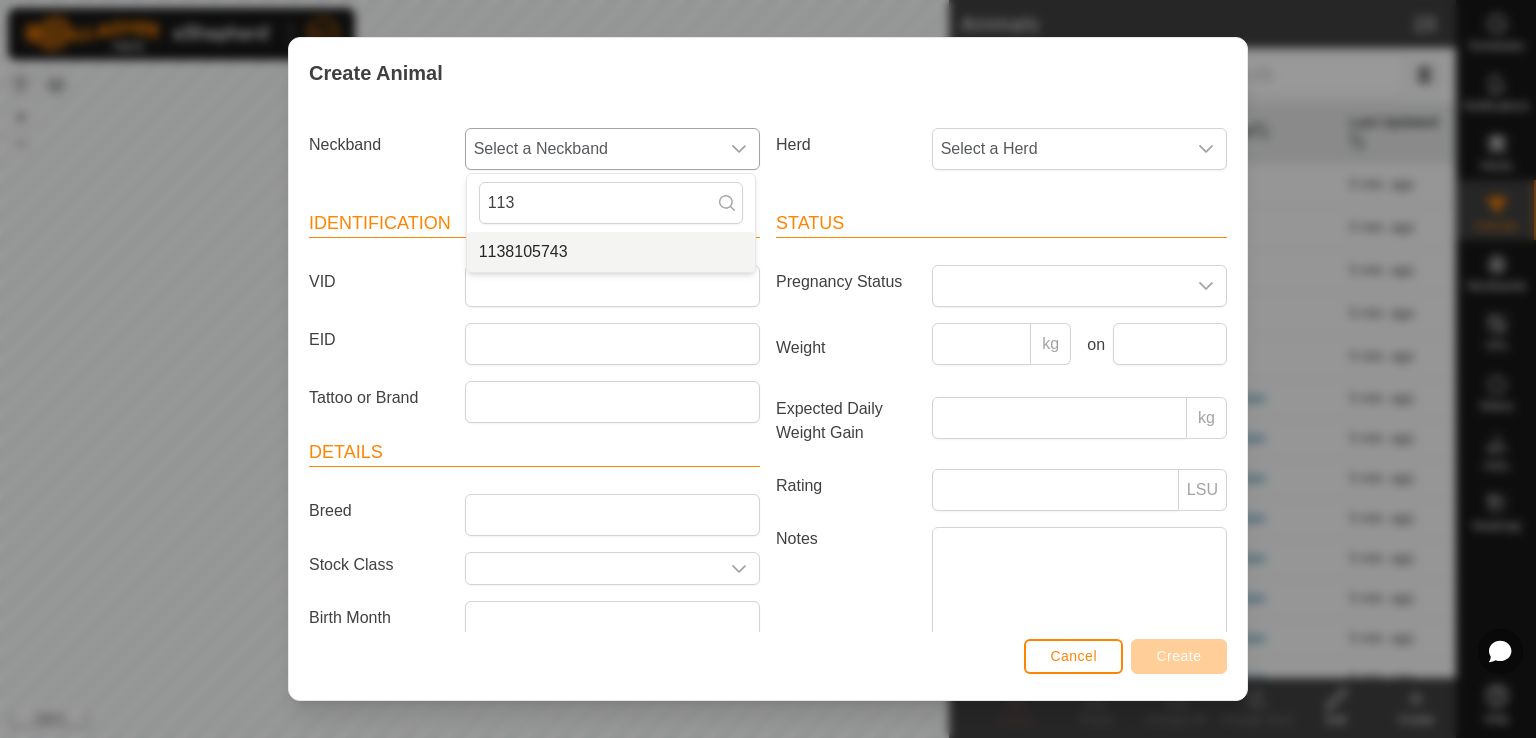 type on "113" 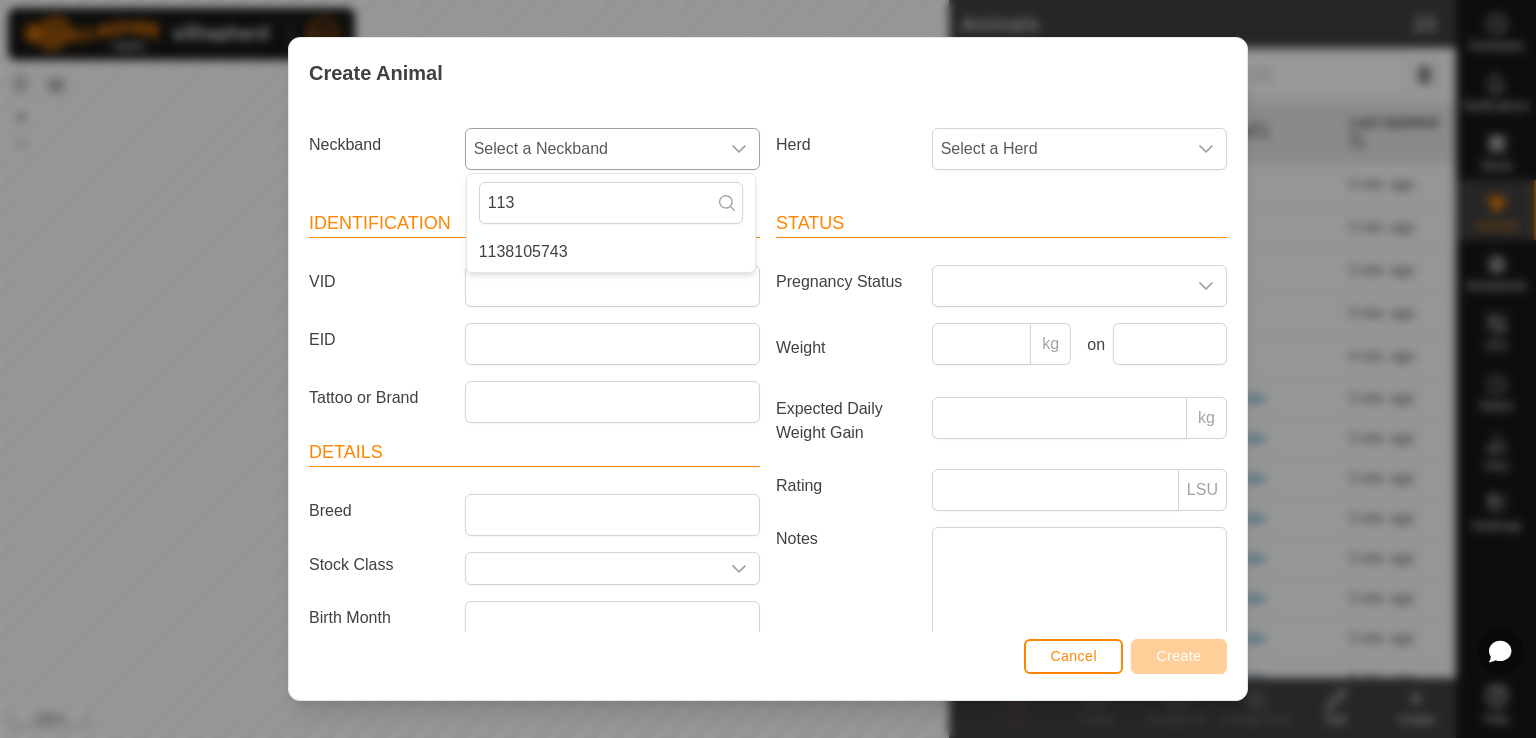 click on "1138105743" at bounding box center (611, 252) 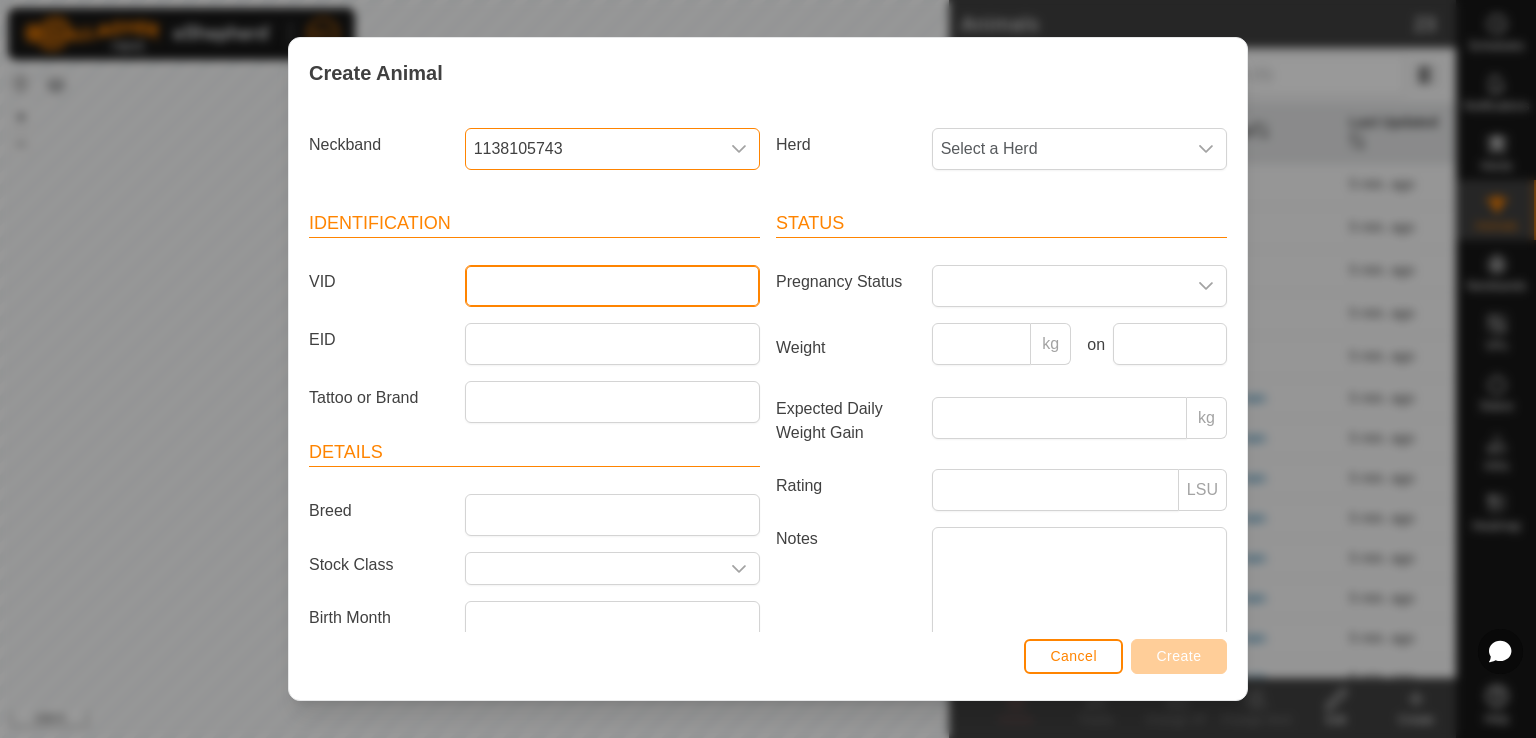 click on "VID" at bounding box center (612, 286) 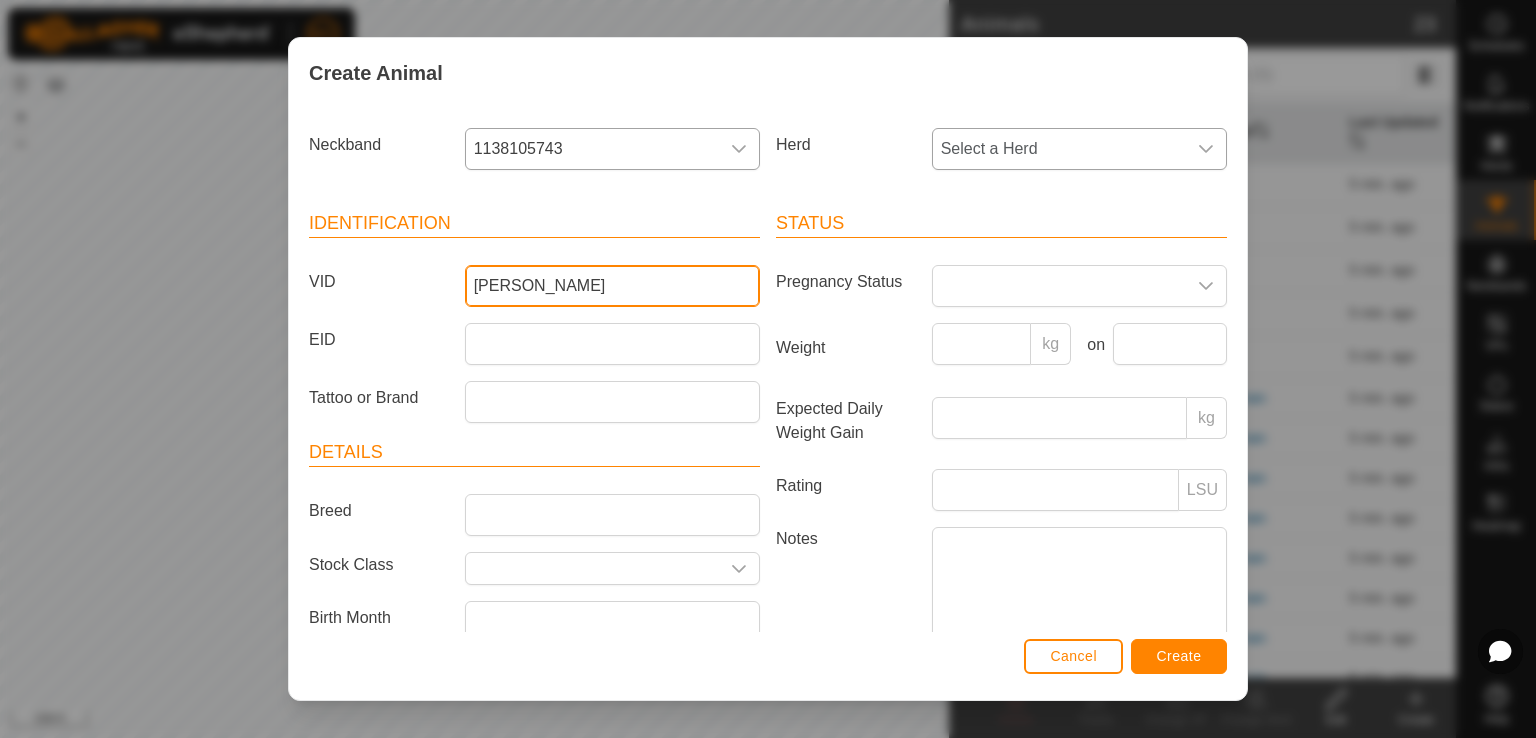 type on "[PERSON_NAME]" 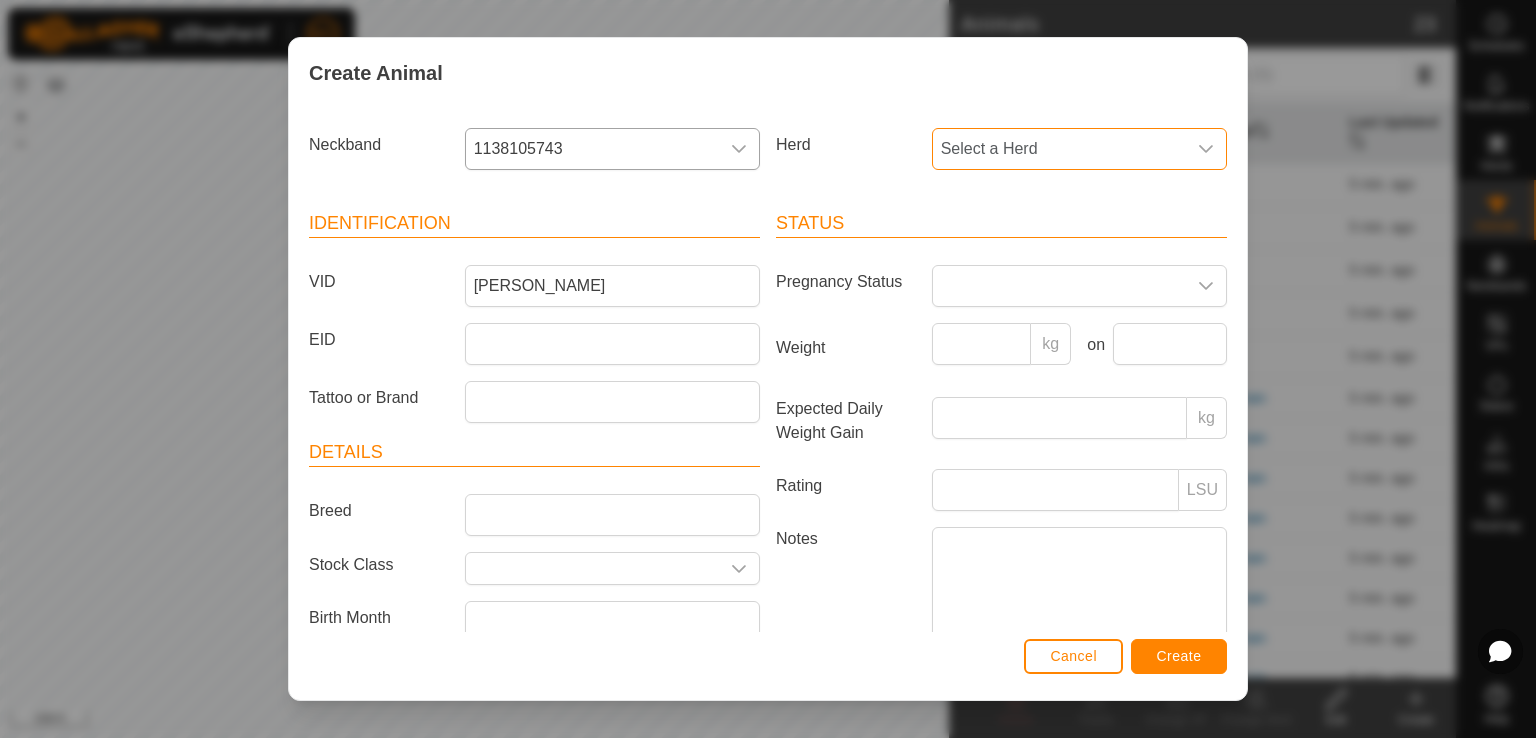 click on "Select a Herd" at bounding box center (1059, 149) 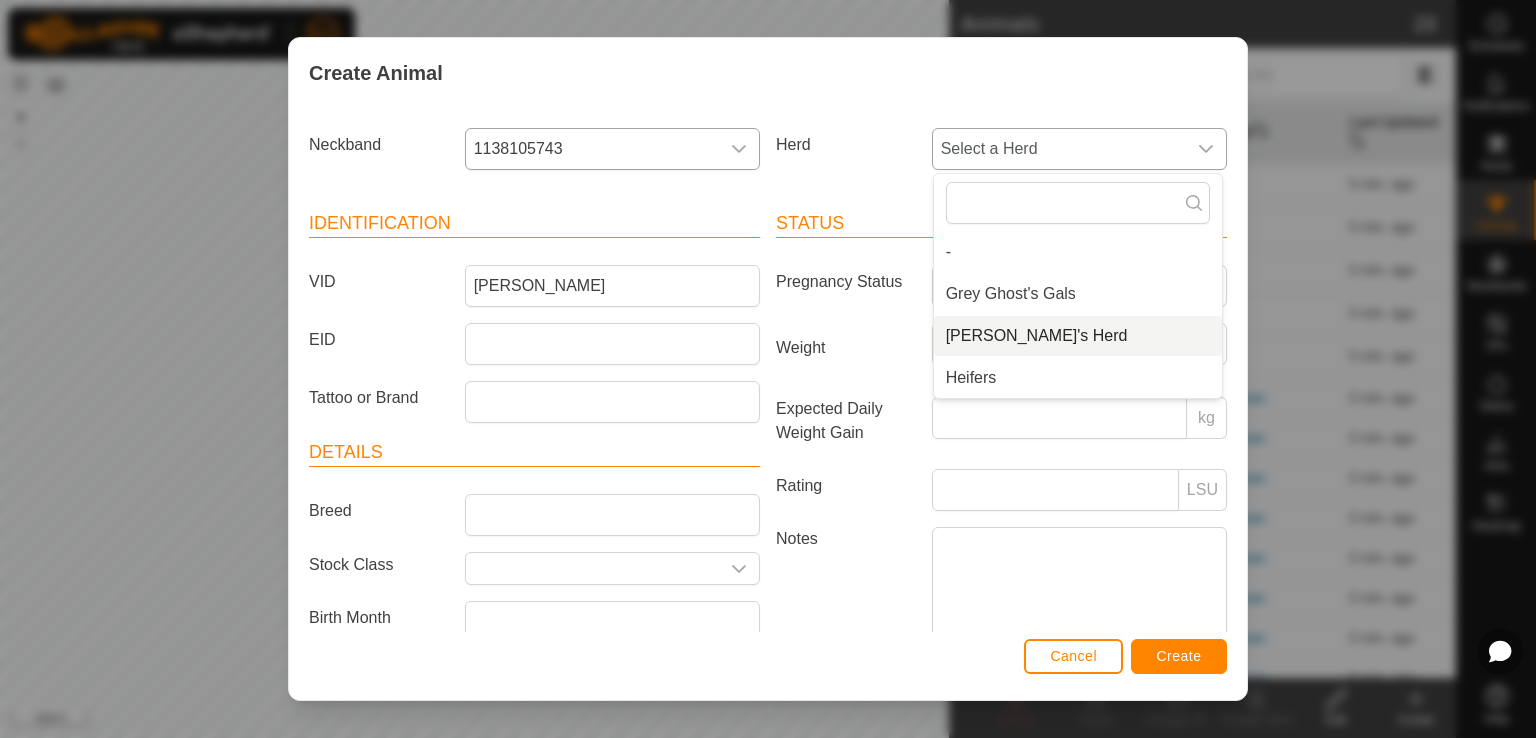 click on "[PERSON_NAME]'s Herd" at bounding box center [1078, 336] 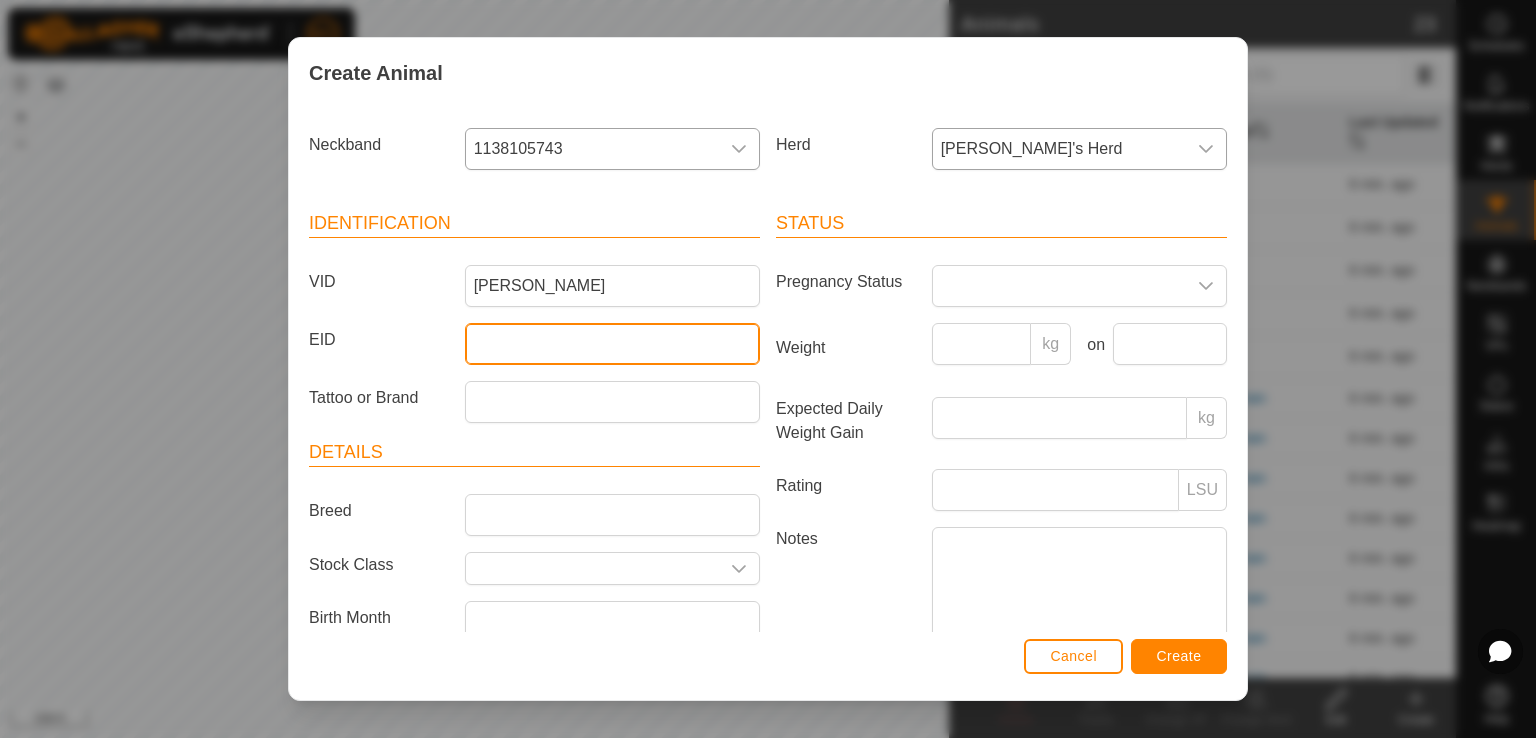 click on "EID" at bounding box center [612, 344] 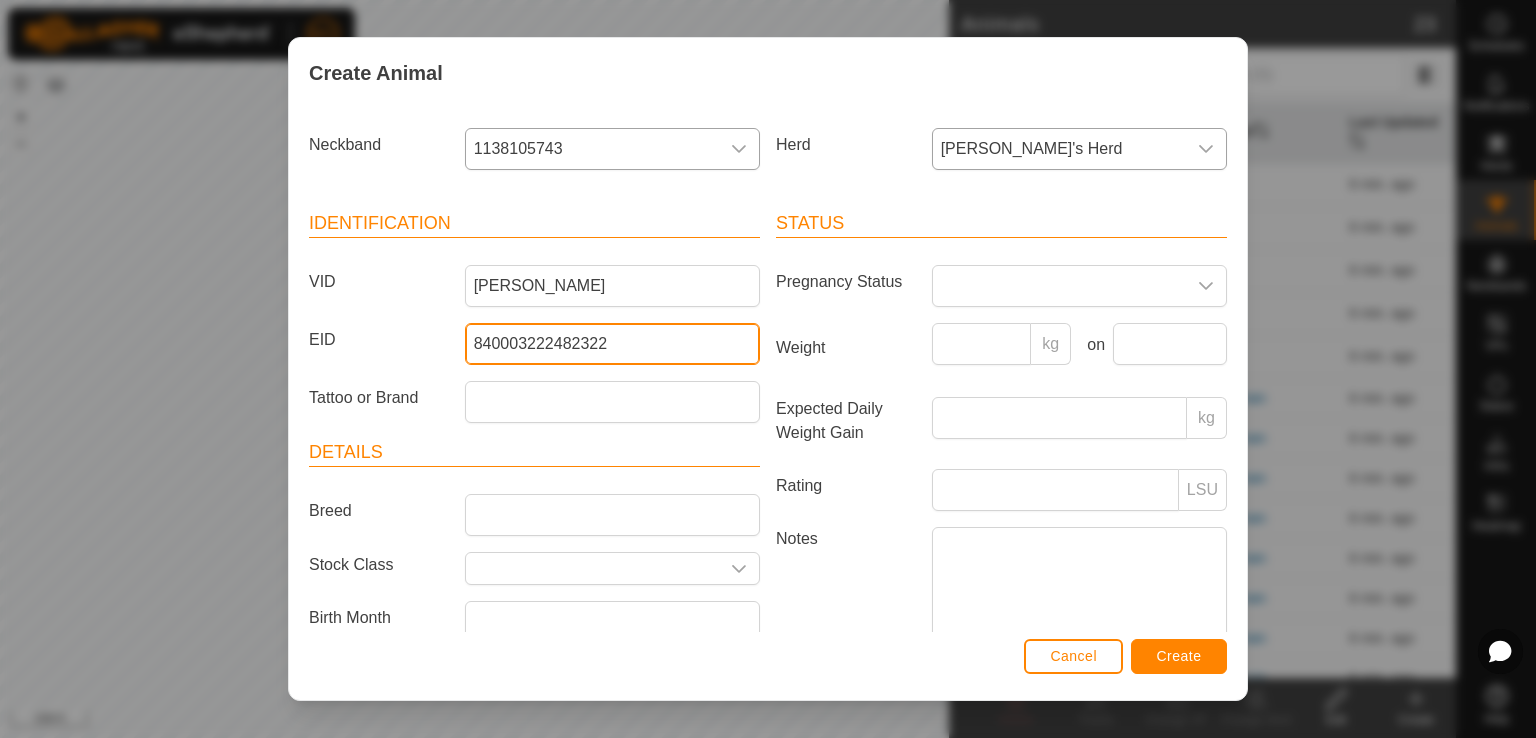 type on "840003222482322" 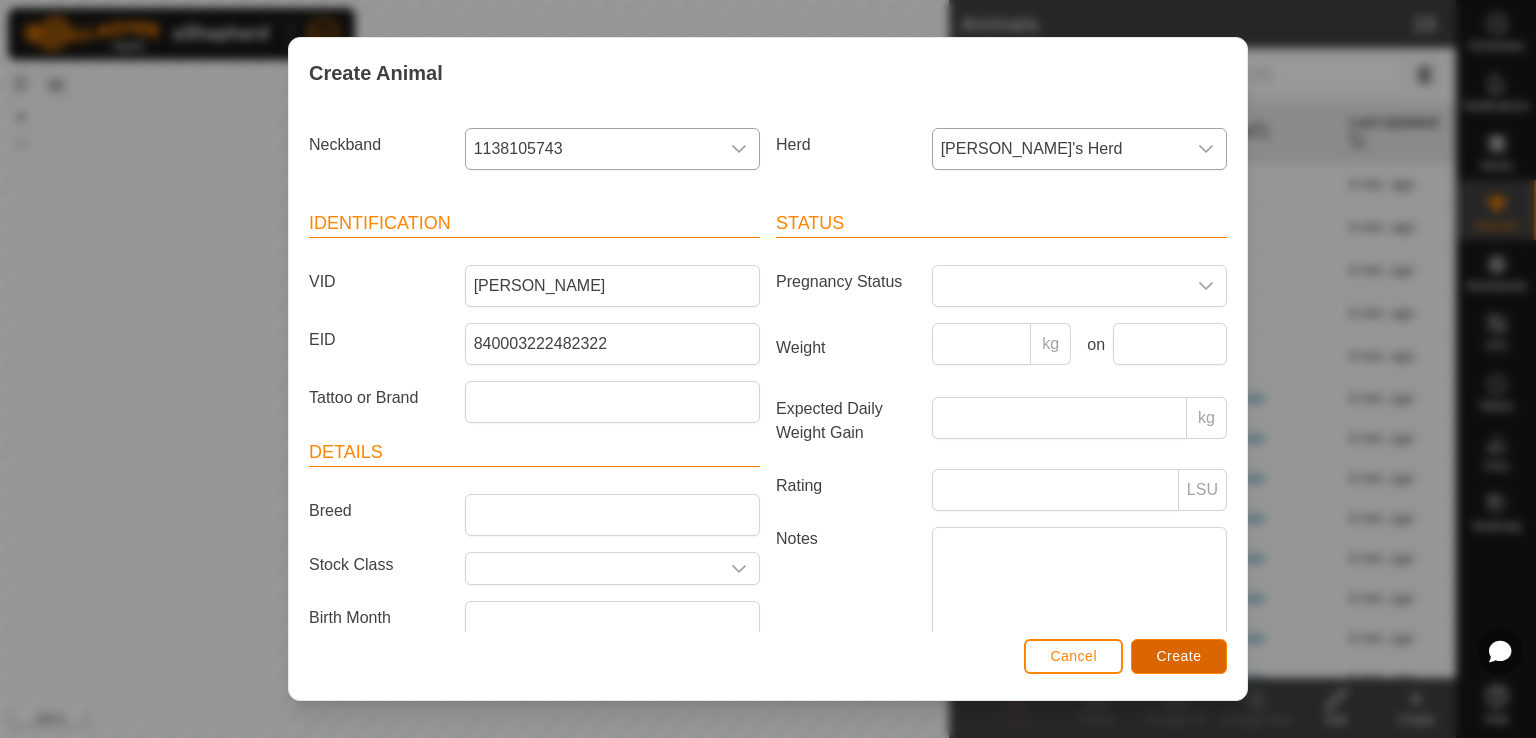 click on "Create" at bounding box center [1179, 656] 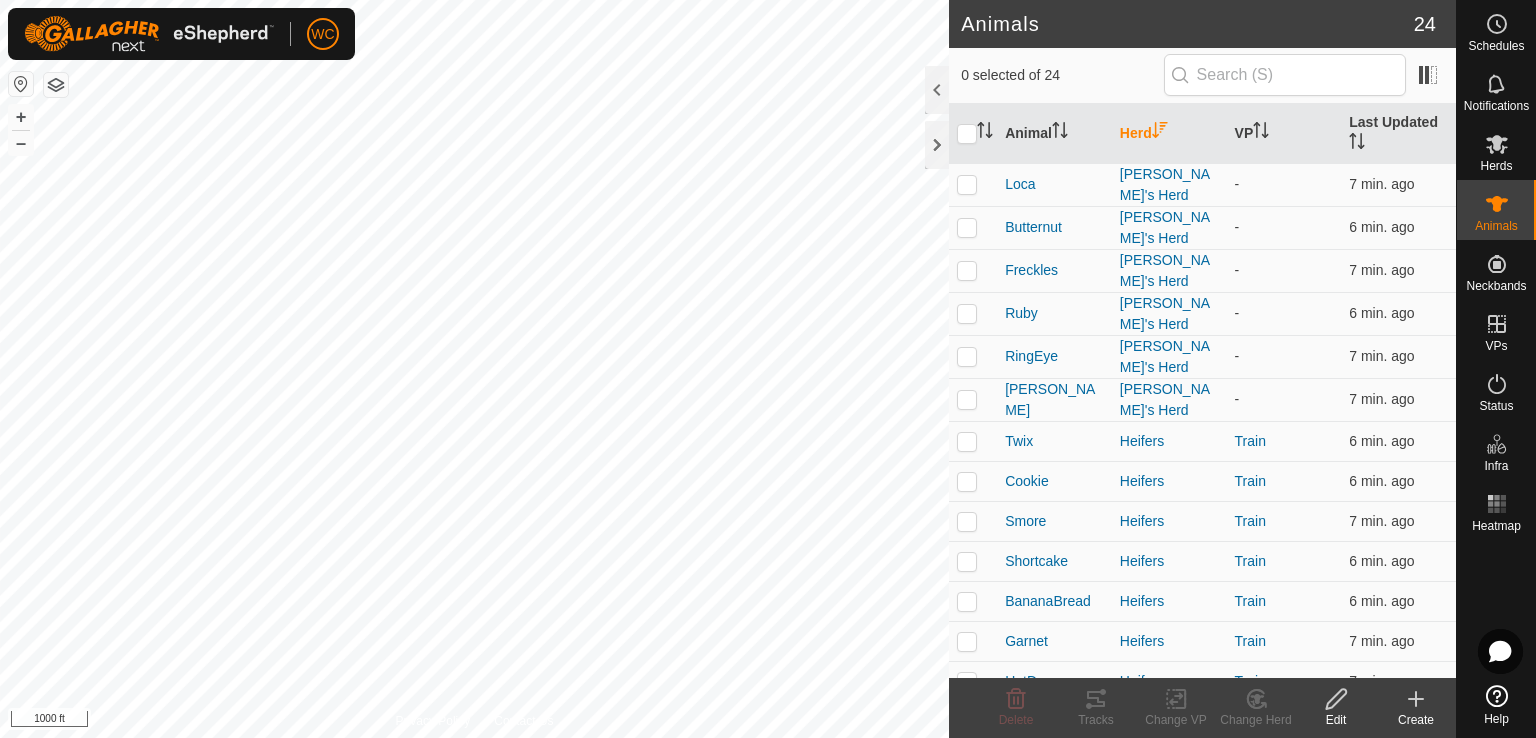 click on "Create" 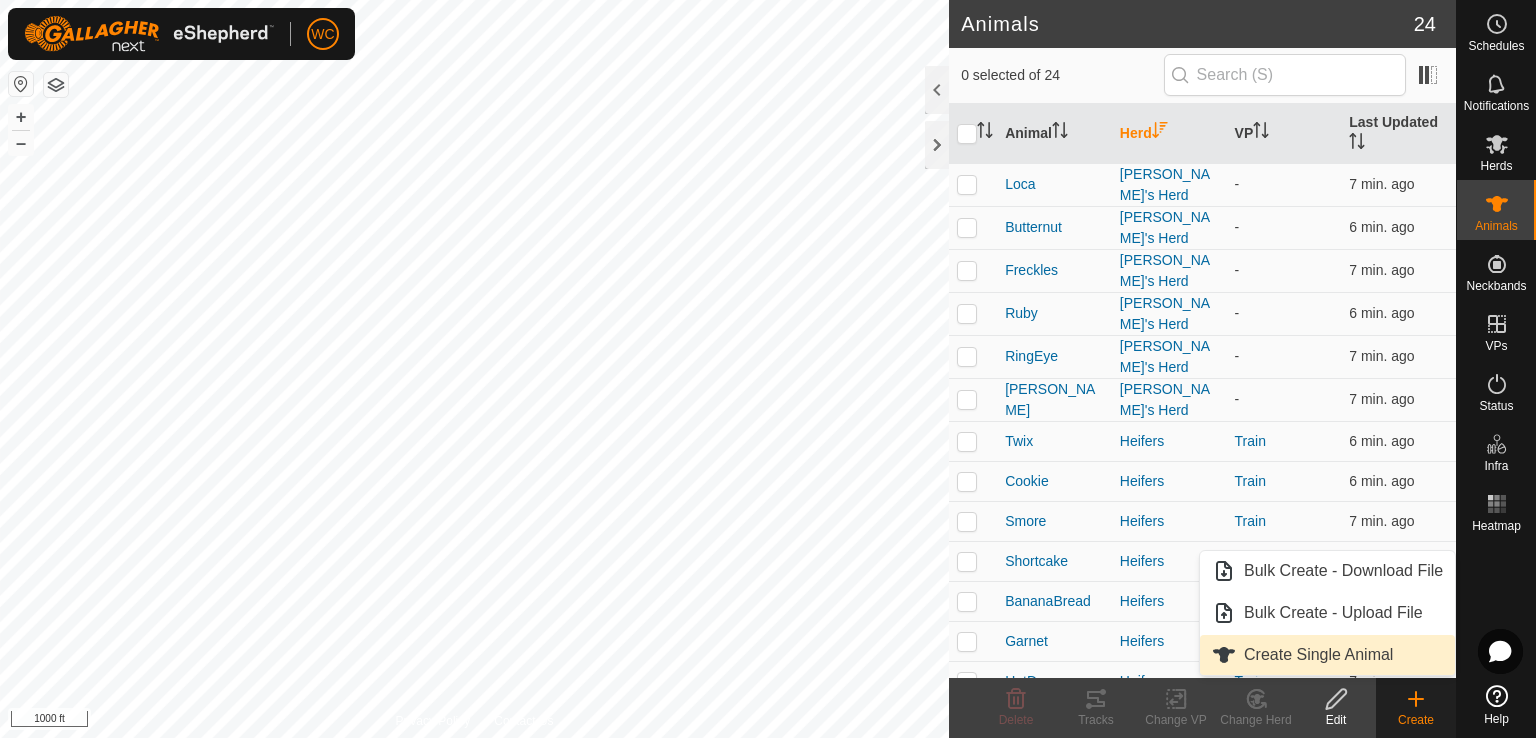 click on "Create Single Animal" at bounding box center [1327, 655] 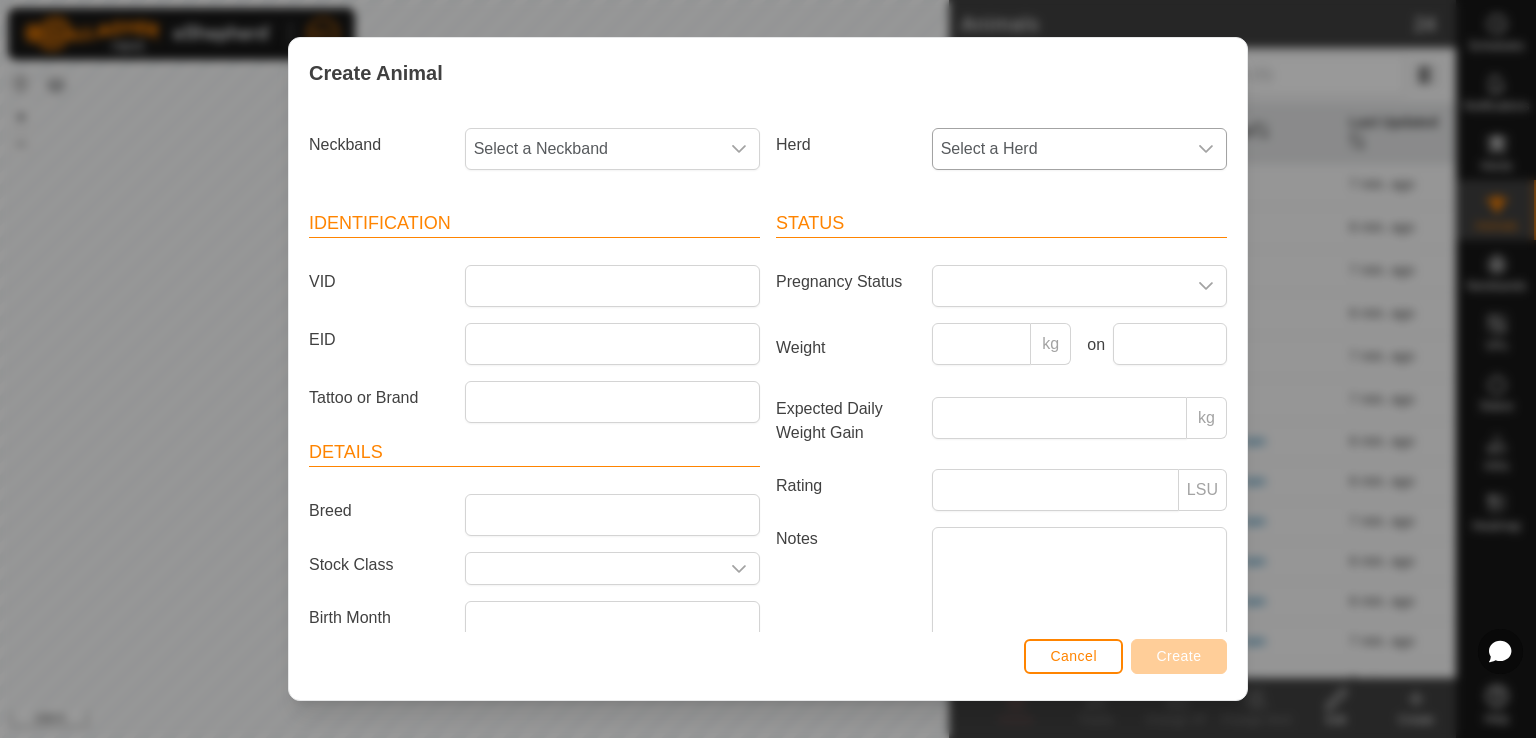 click on "Select a Herd" at bounding box center [1059, 149] 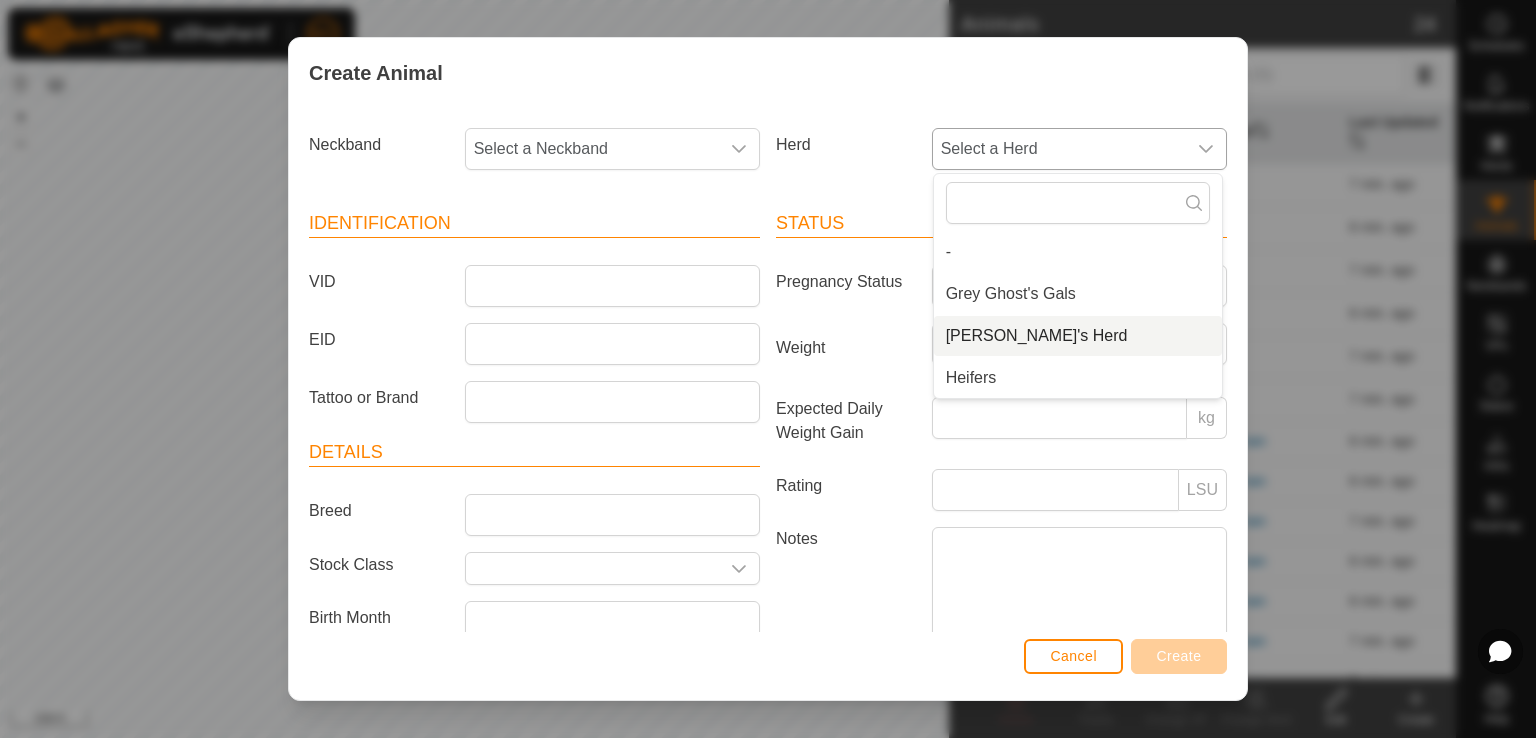 click on "[PERSON_NAME]'s Herd" at bounding box center [1078, 336] 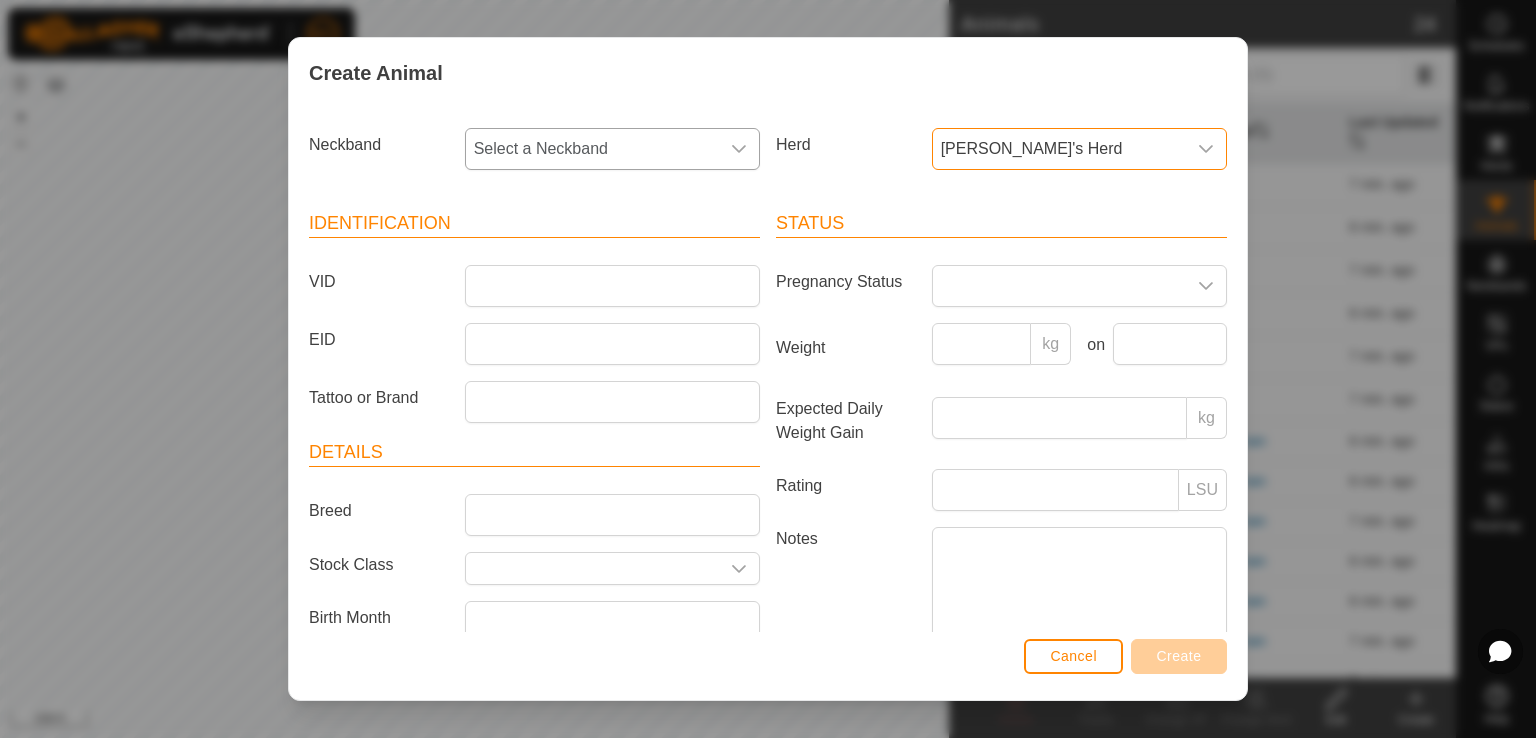 click on "Select a Neckband" at bounding box center [592, 149] 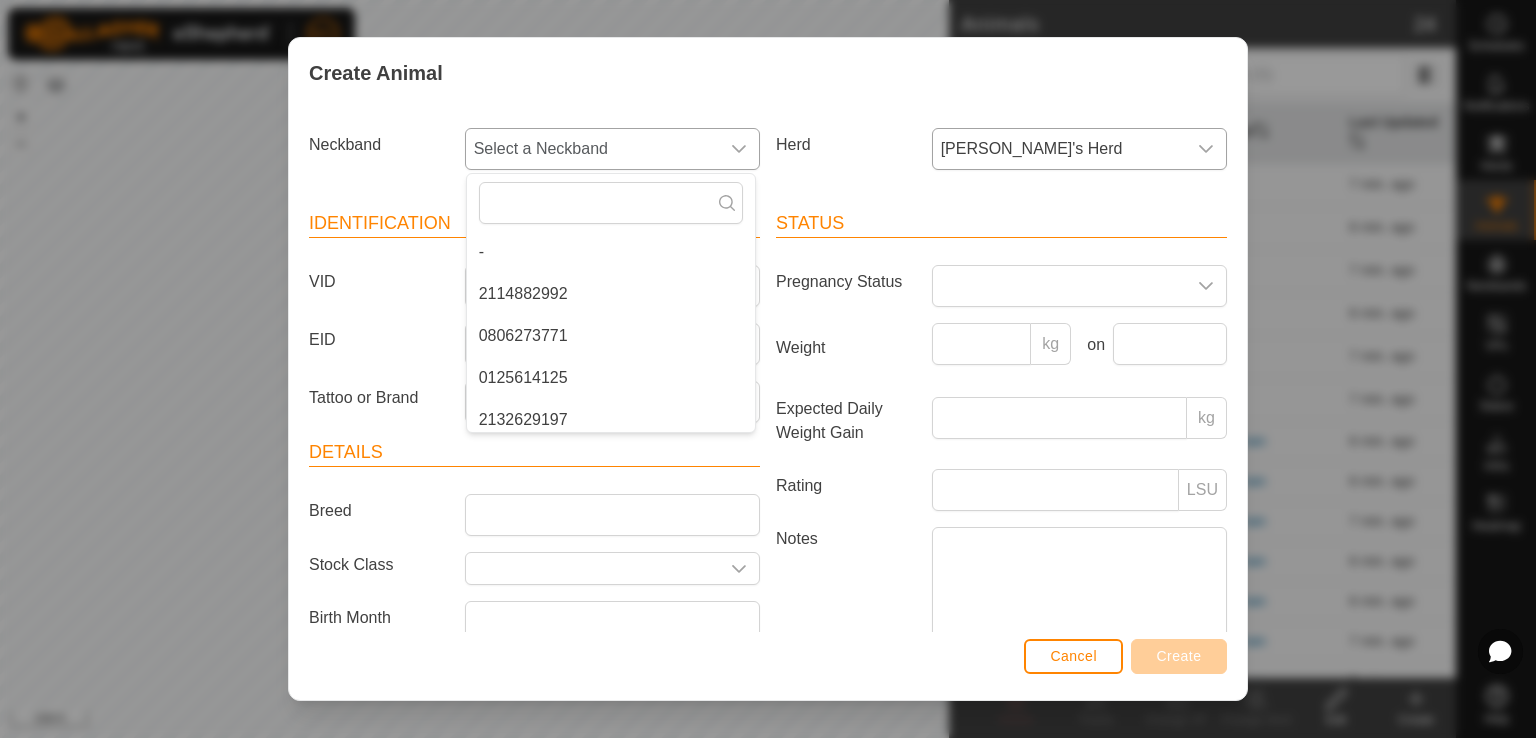 click on "Select a Neckband" at bounding box center [592, 149] 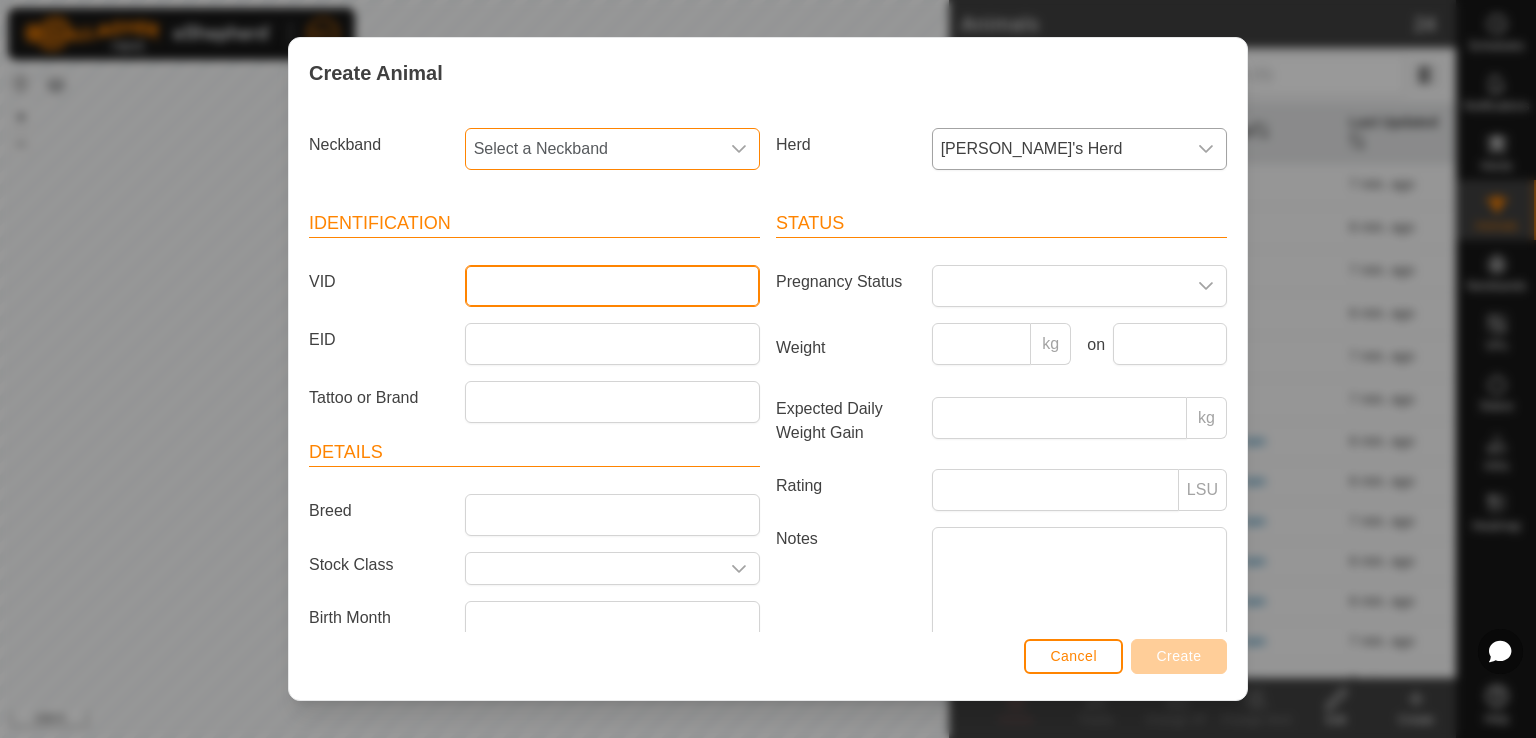 click on "VID" at bounding box center (612, 286) 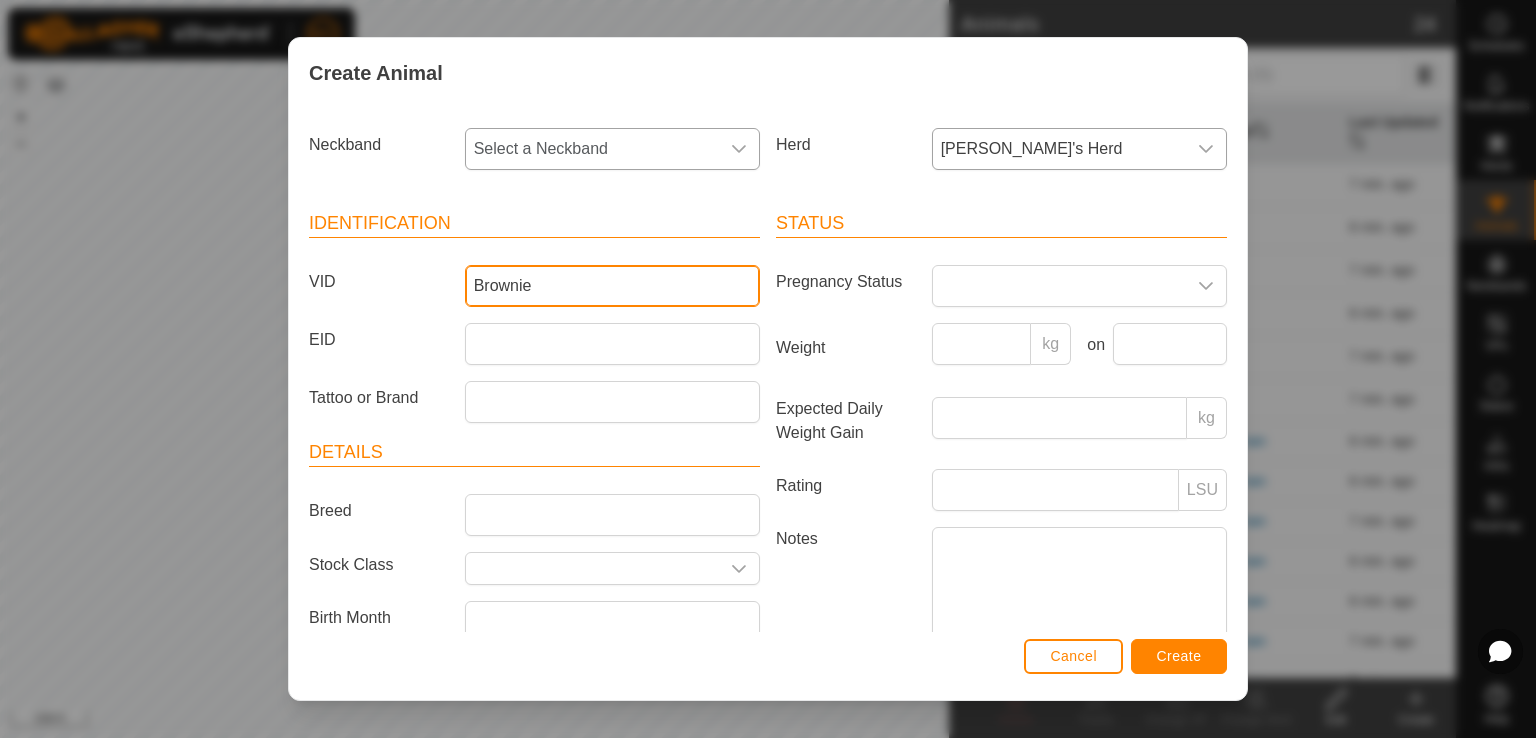 type on "Brownie" 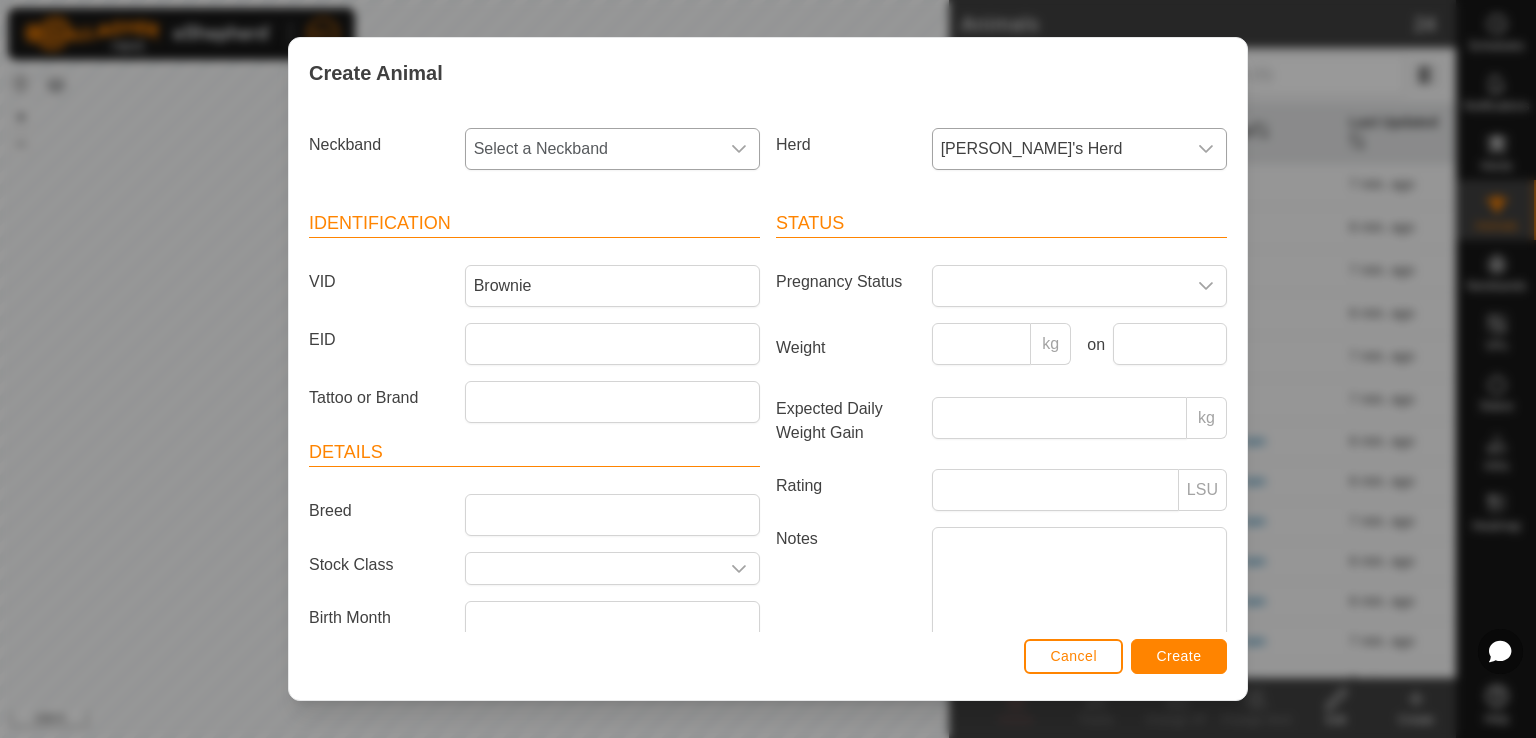 click on "Select a Neckband" at bounding box center (592, 149) 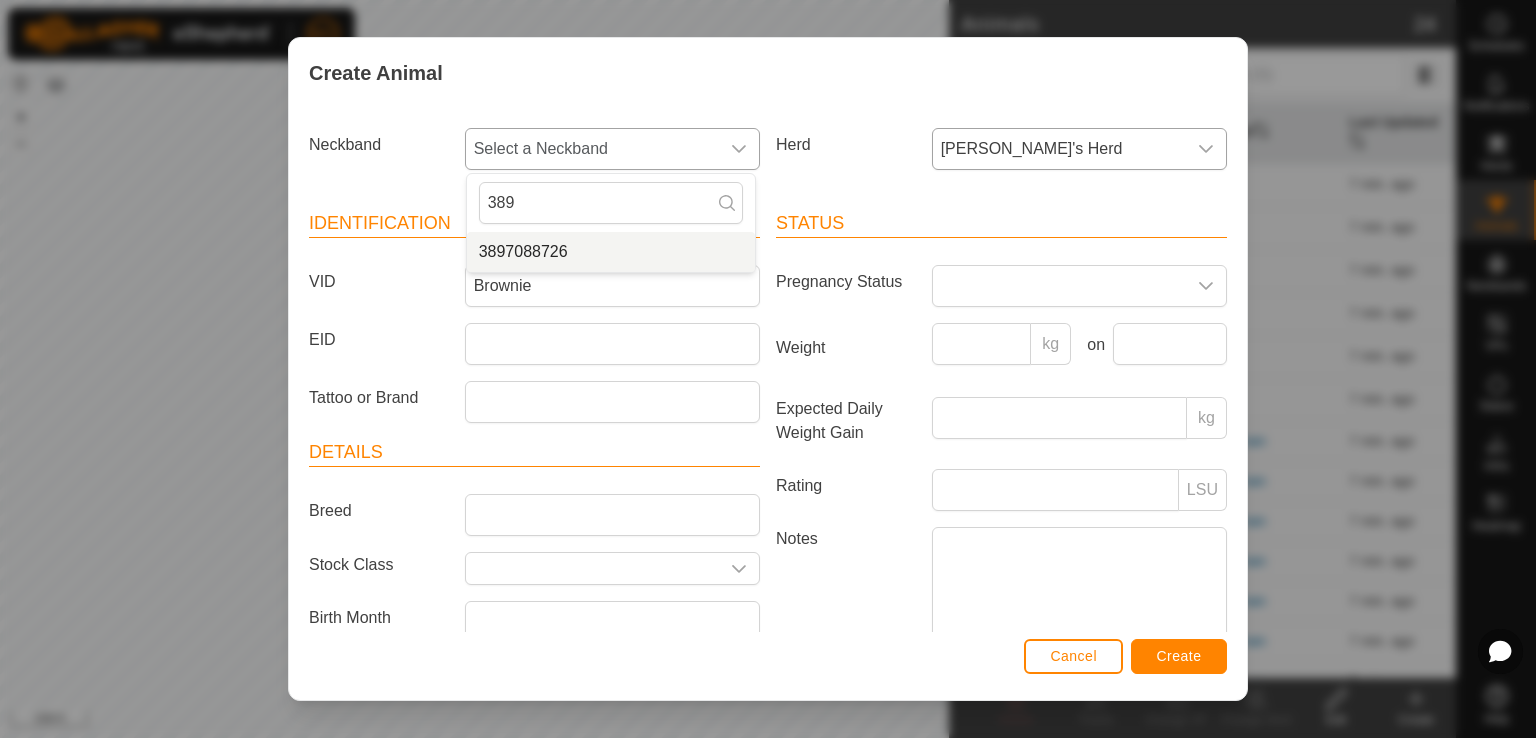 type on "389" 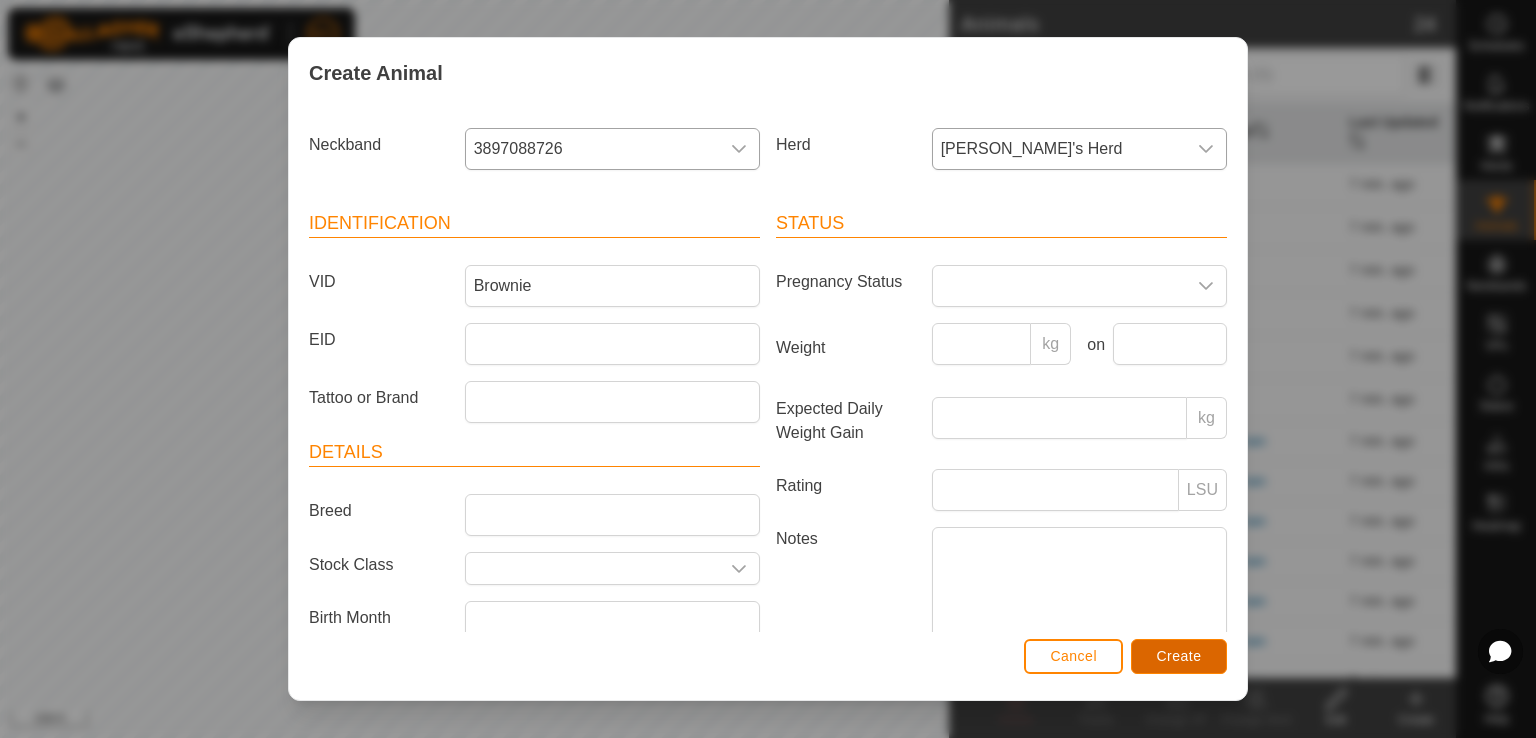 click on "Create" at bounding box center (1179, 656) 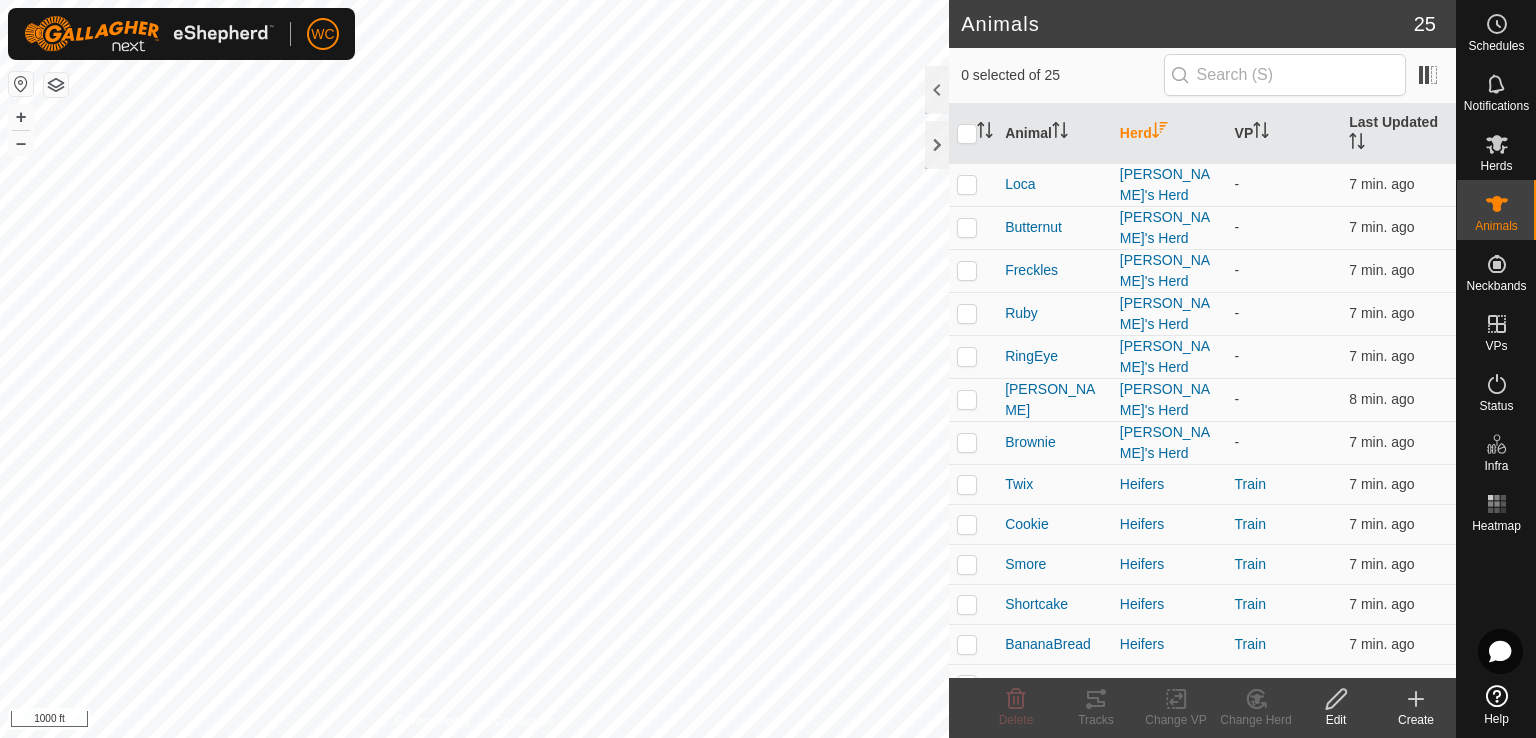 click 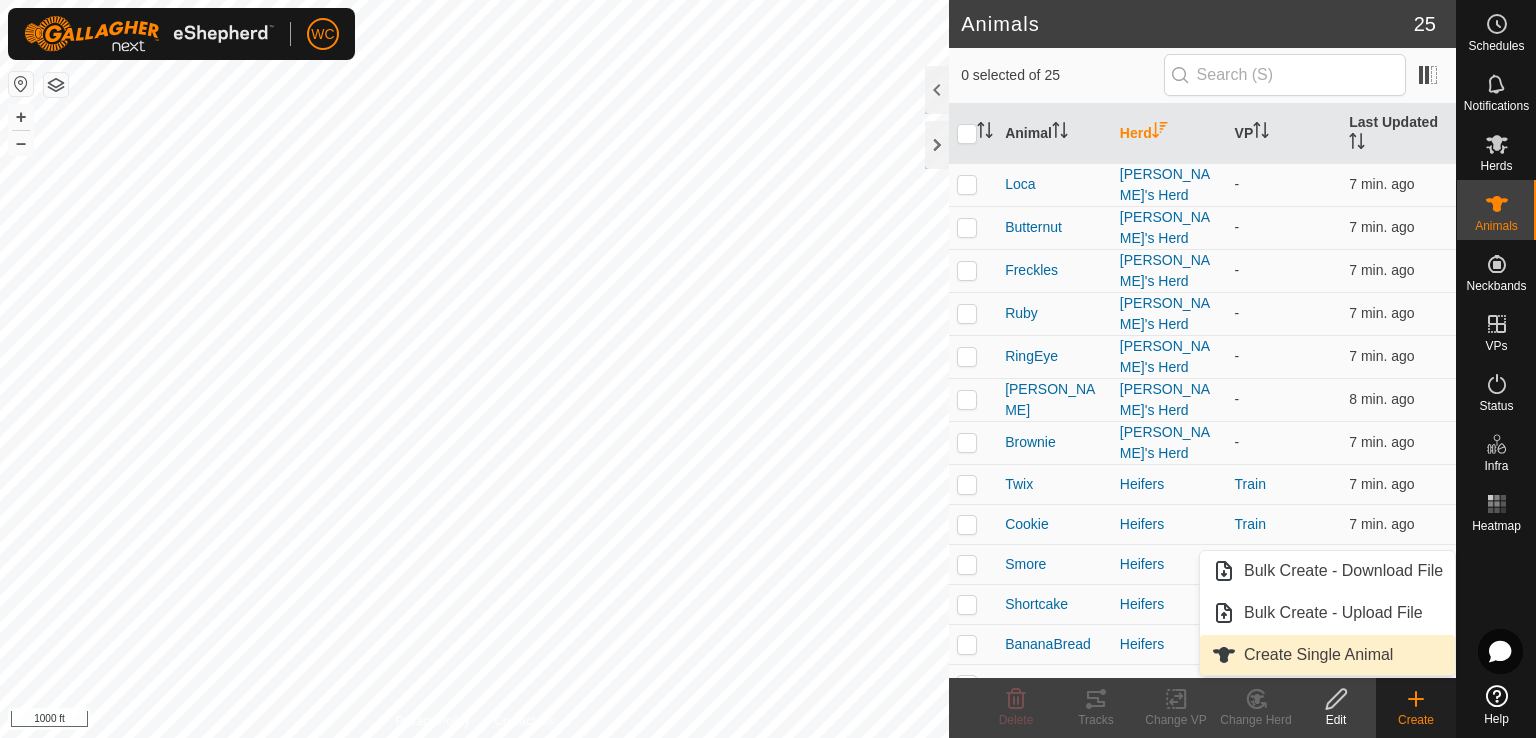 click on "Create Single Animal" at bounding box center (1327, 655) 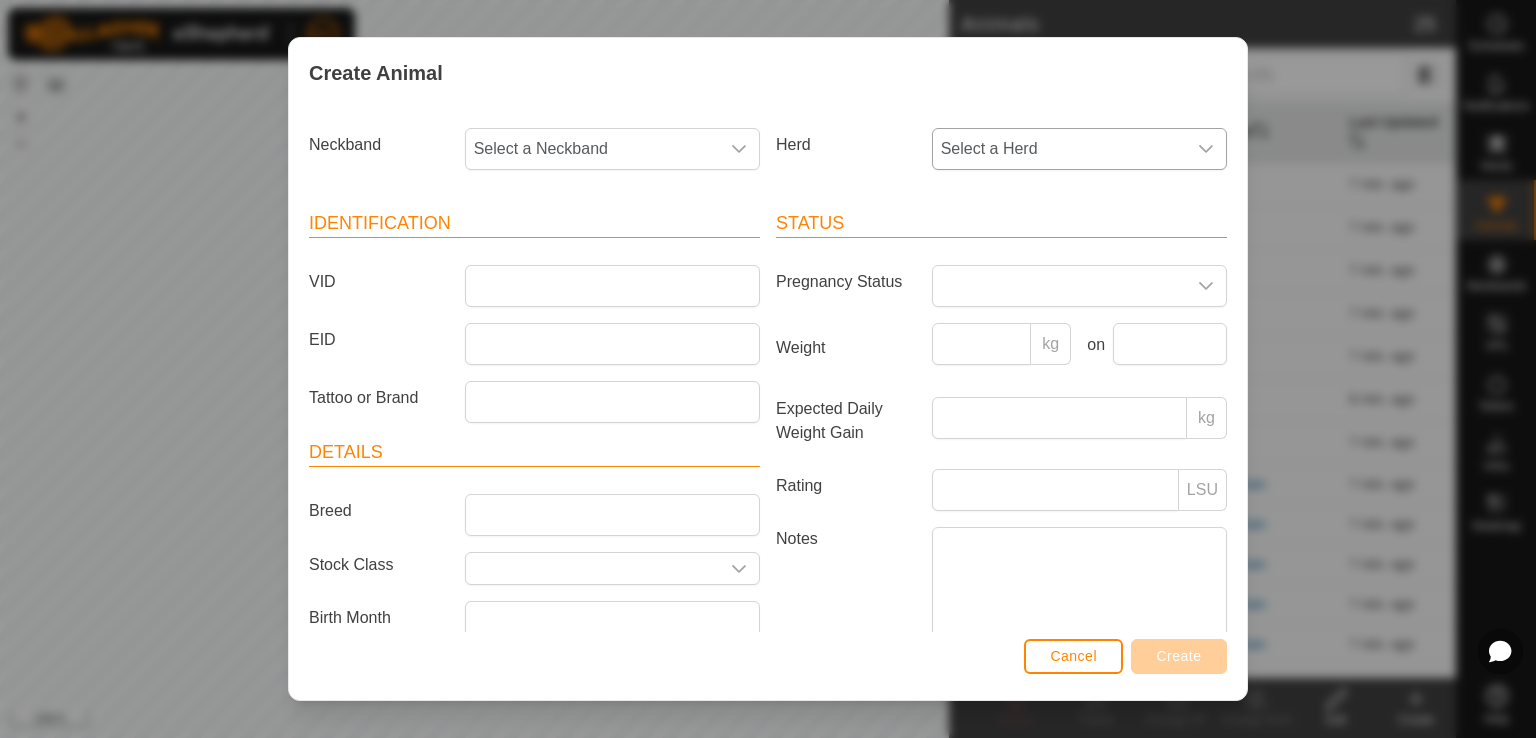 click on "Select a Herd" at bounding box center [1059, 149] 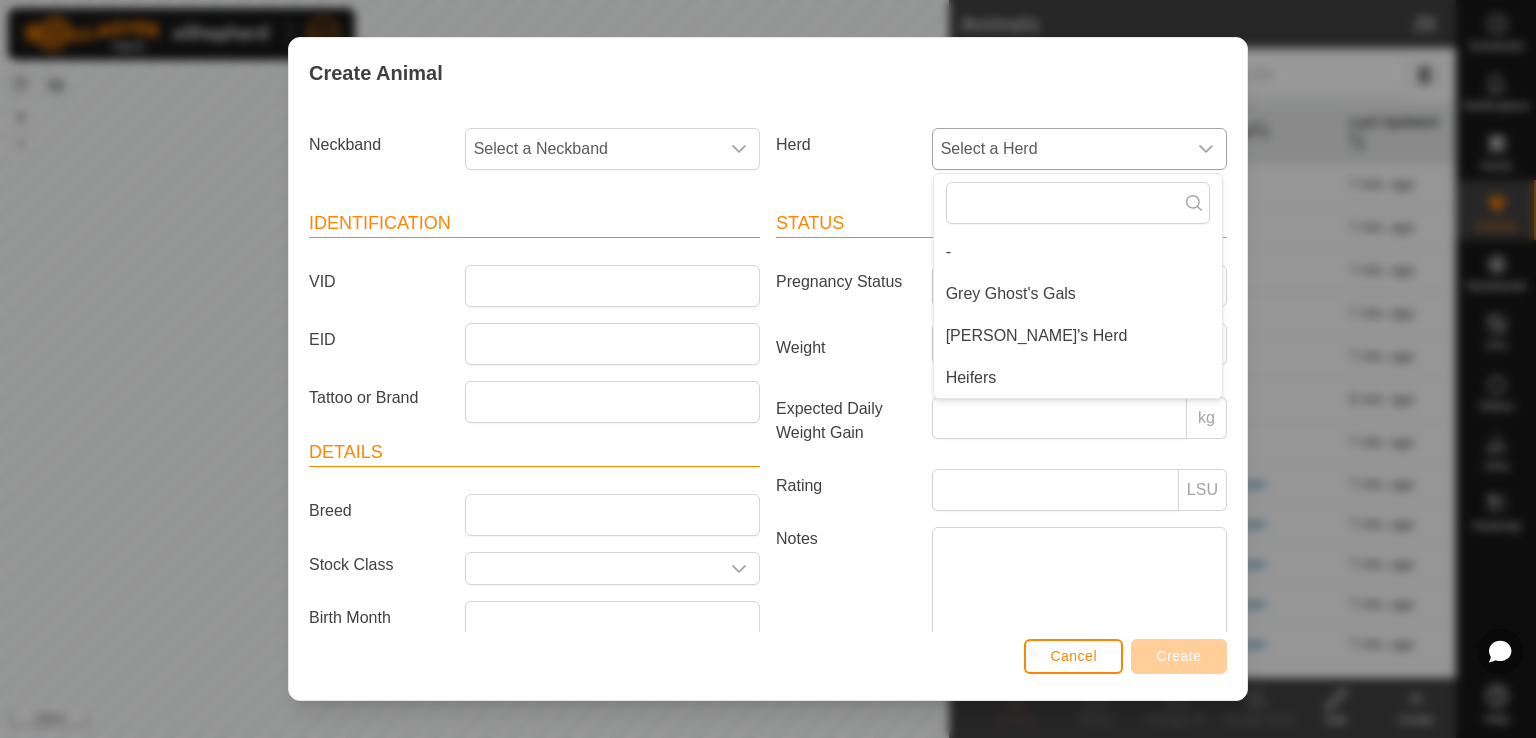 click on "[PERSON_NAME]'s Herd" at bounding box center [1078, 336] 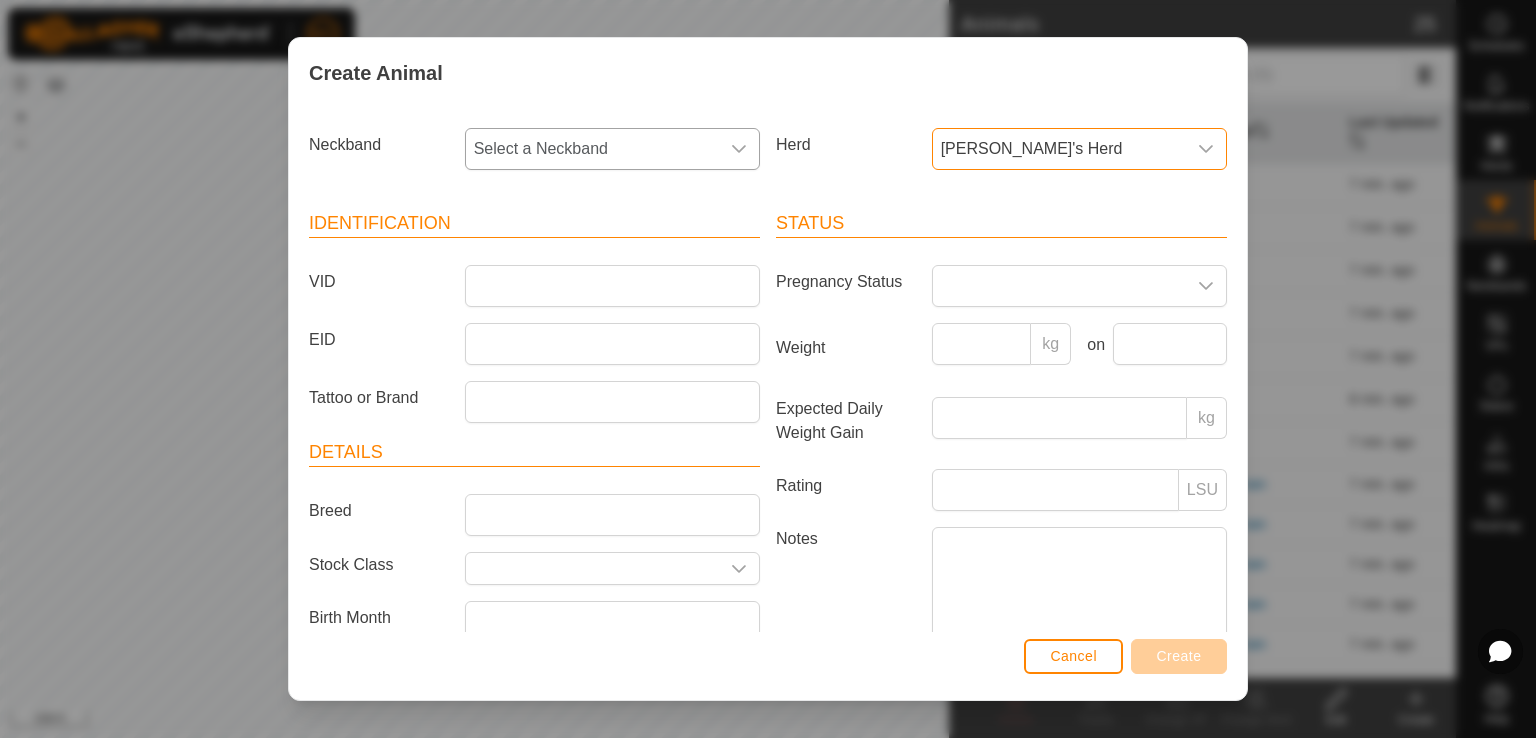 click on "Select a Neckband" at bounding box center [592, 149] 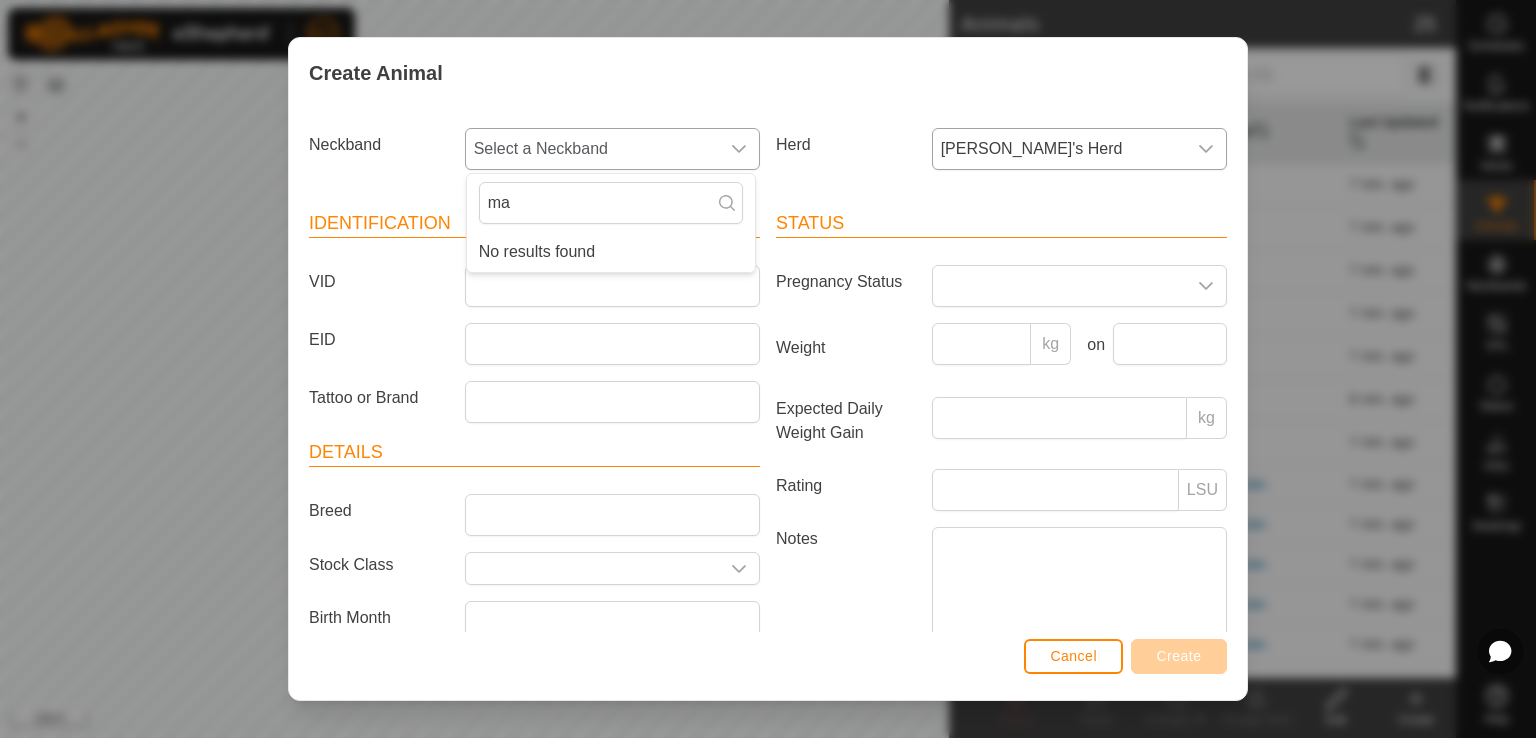 type on "m" 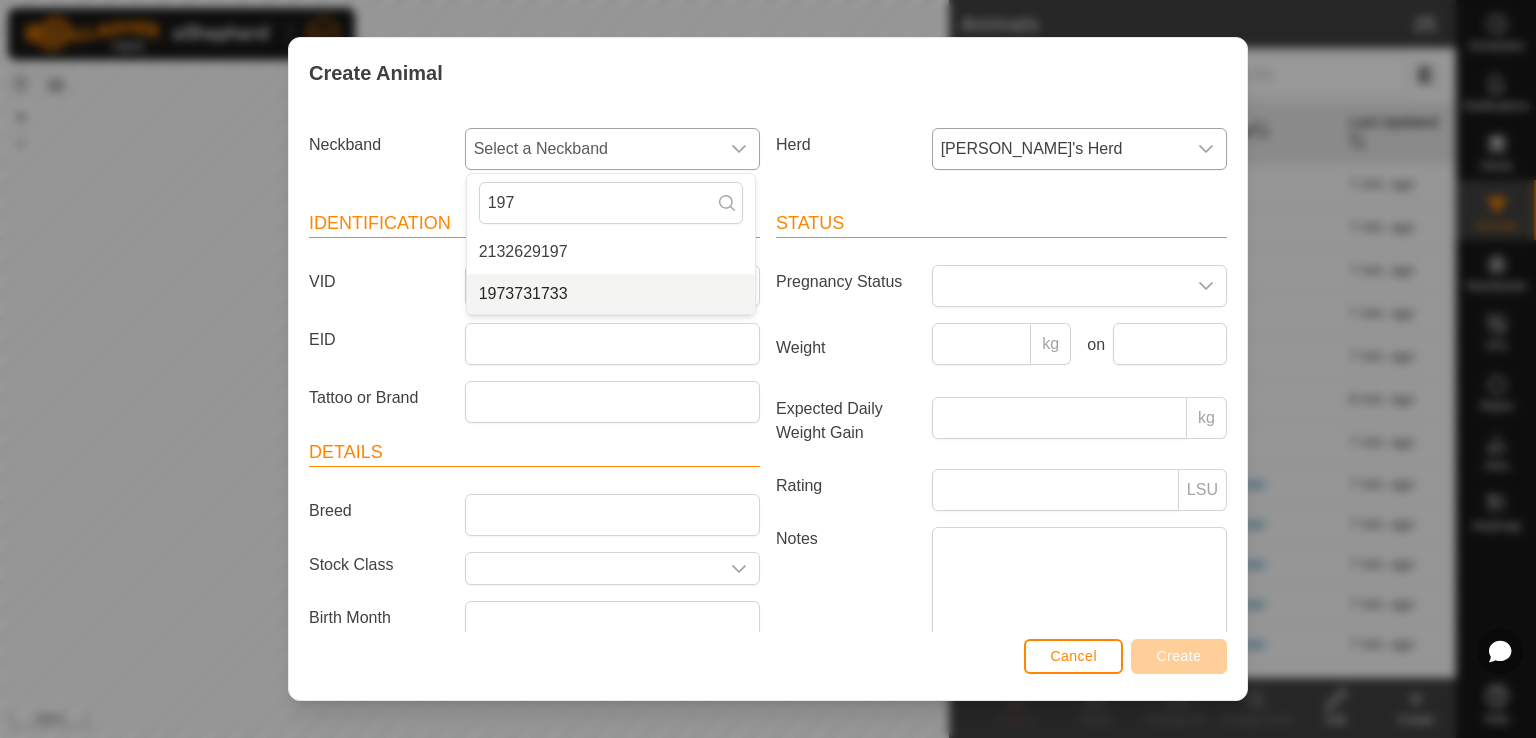 type on "197" 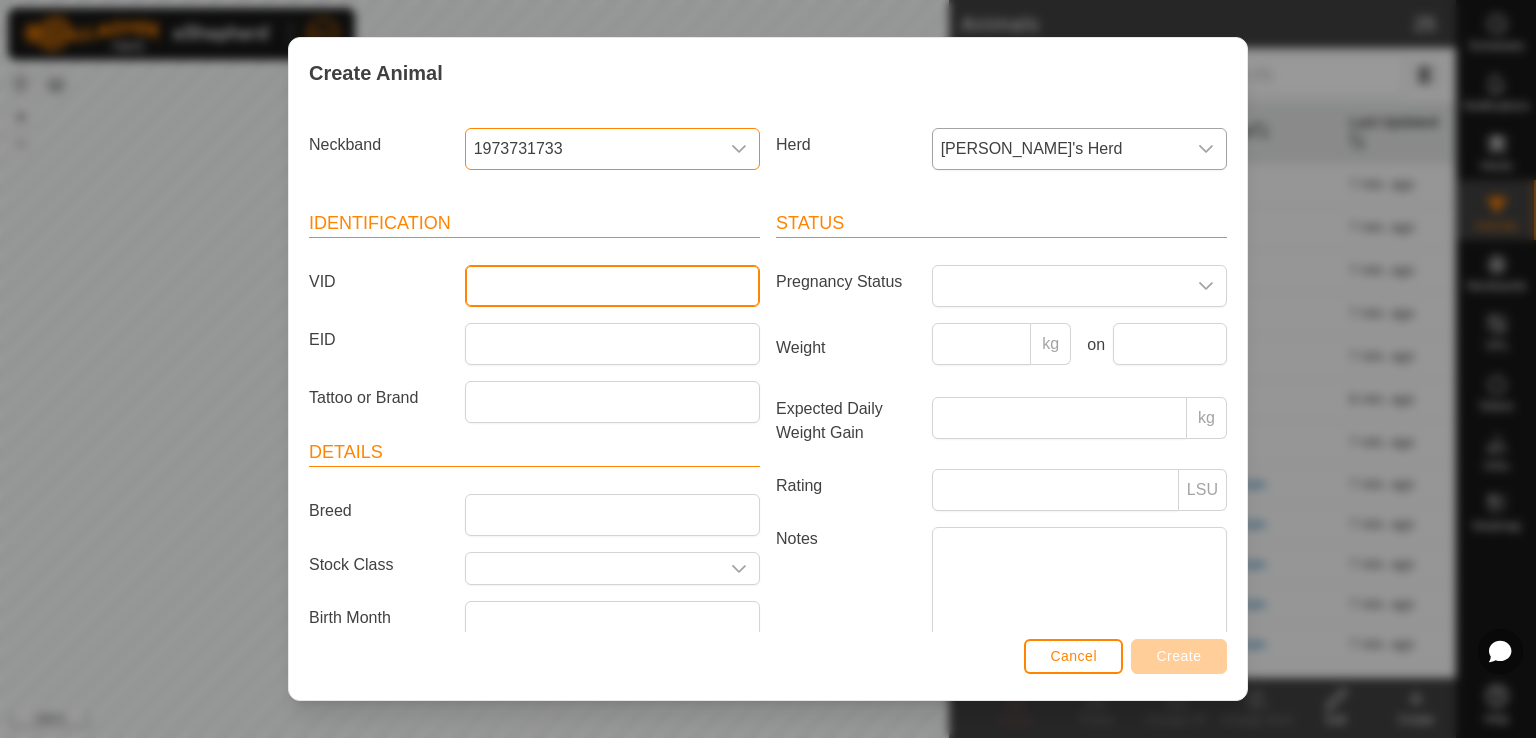 click on "VID" at bounding box center (612, 286) 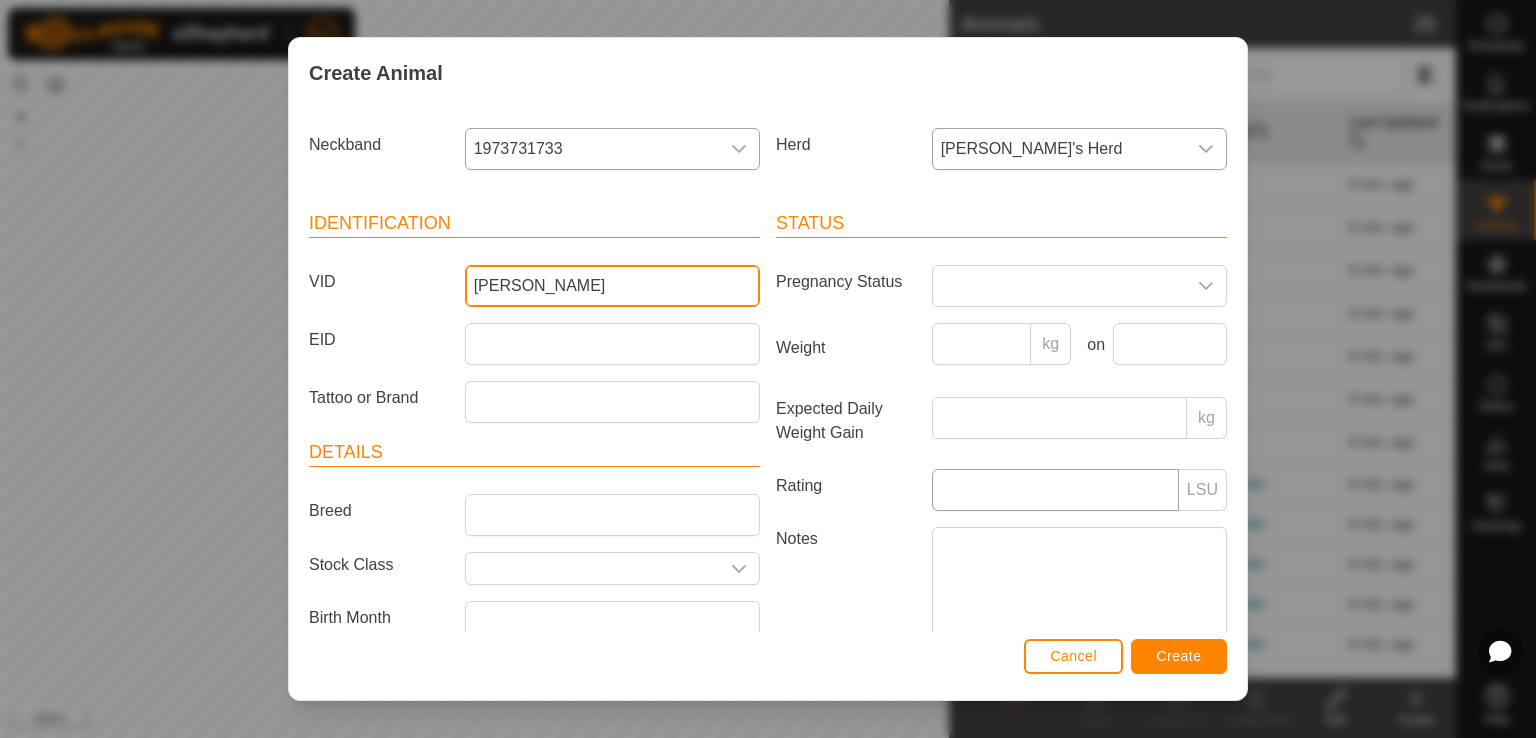 type on "[PERSON_NAME]" 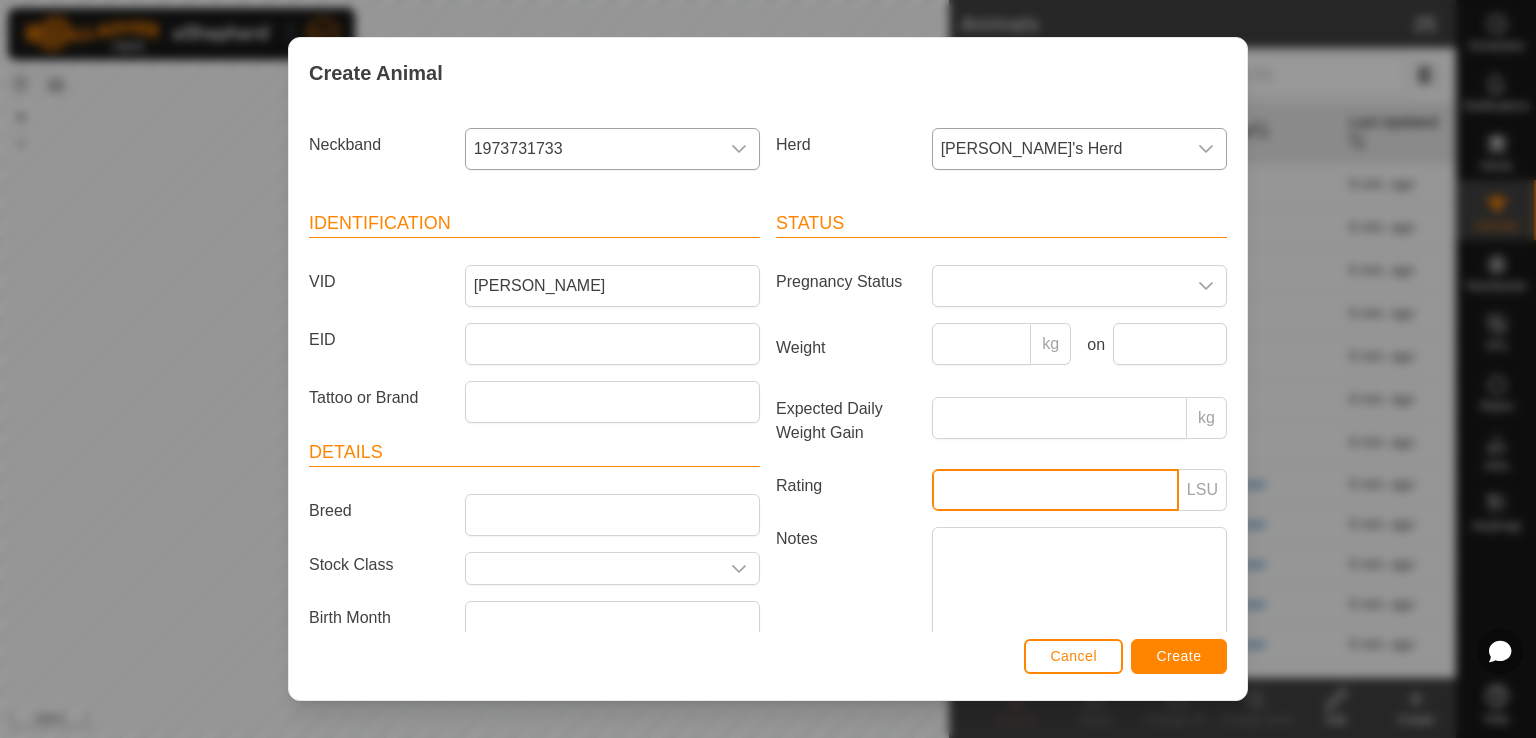 click on "Rating" at bounding box center [1055, 490] 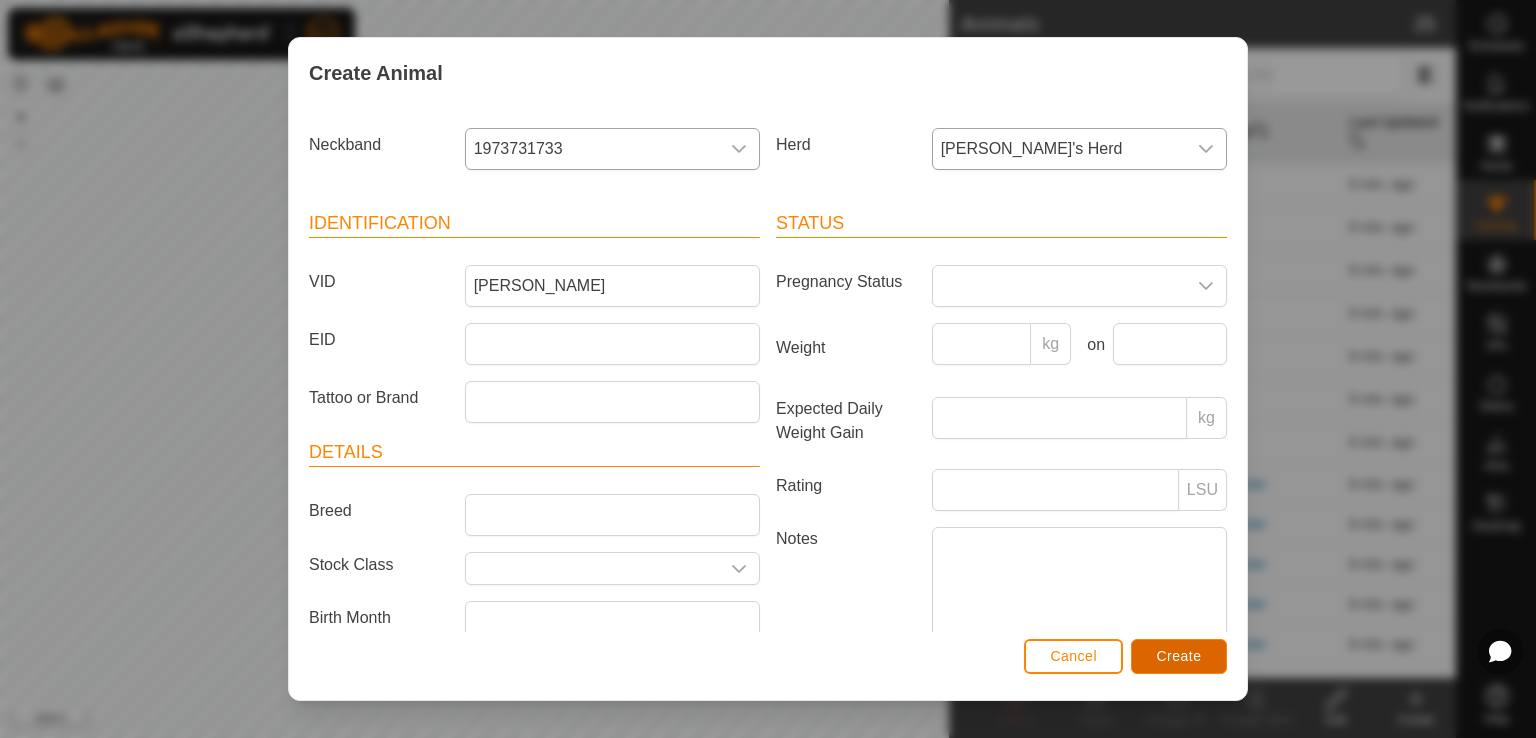 click on "Create" at bounding box center [1179, 656] 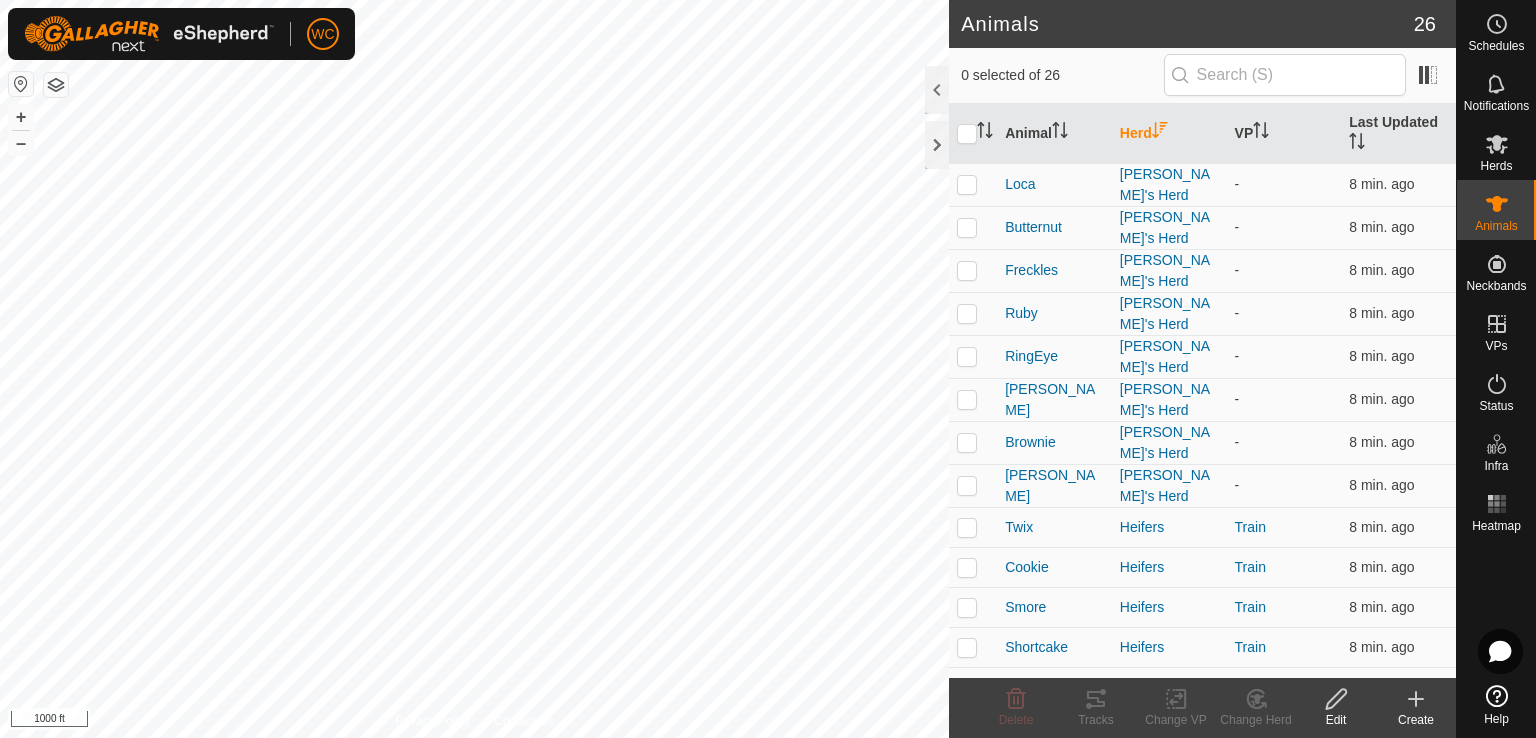 click 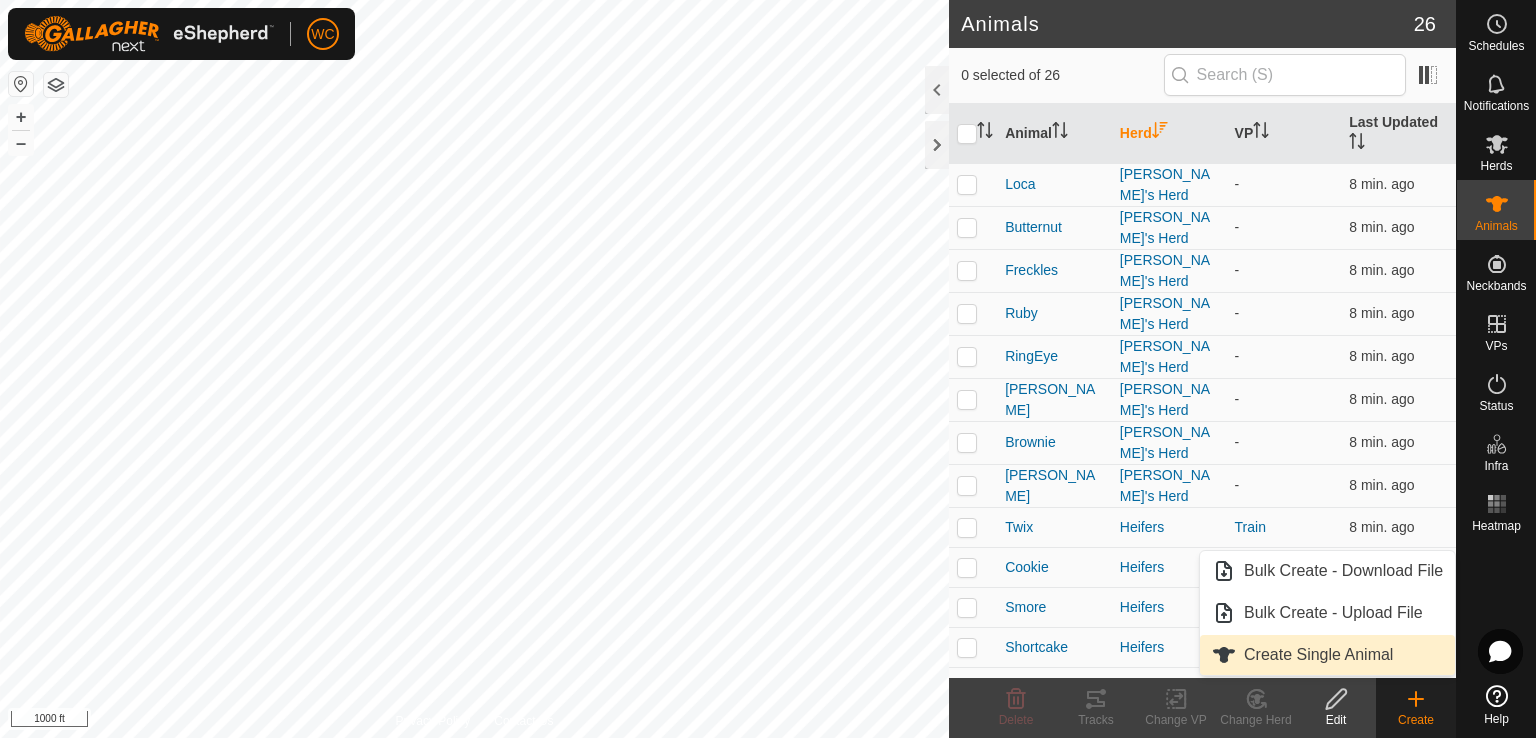 click on "Create Single Animal" at bounding box center (1327, 655) 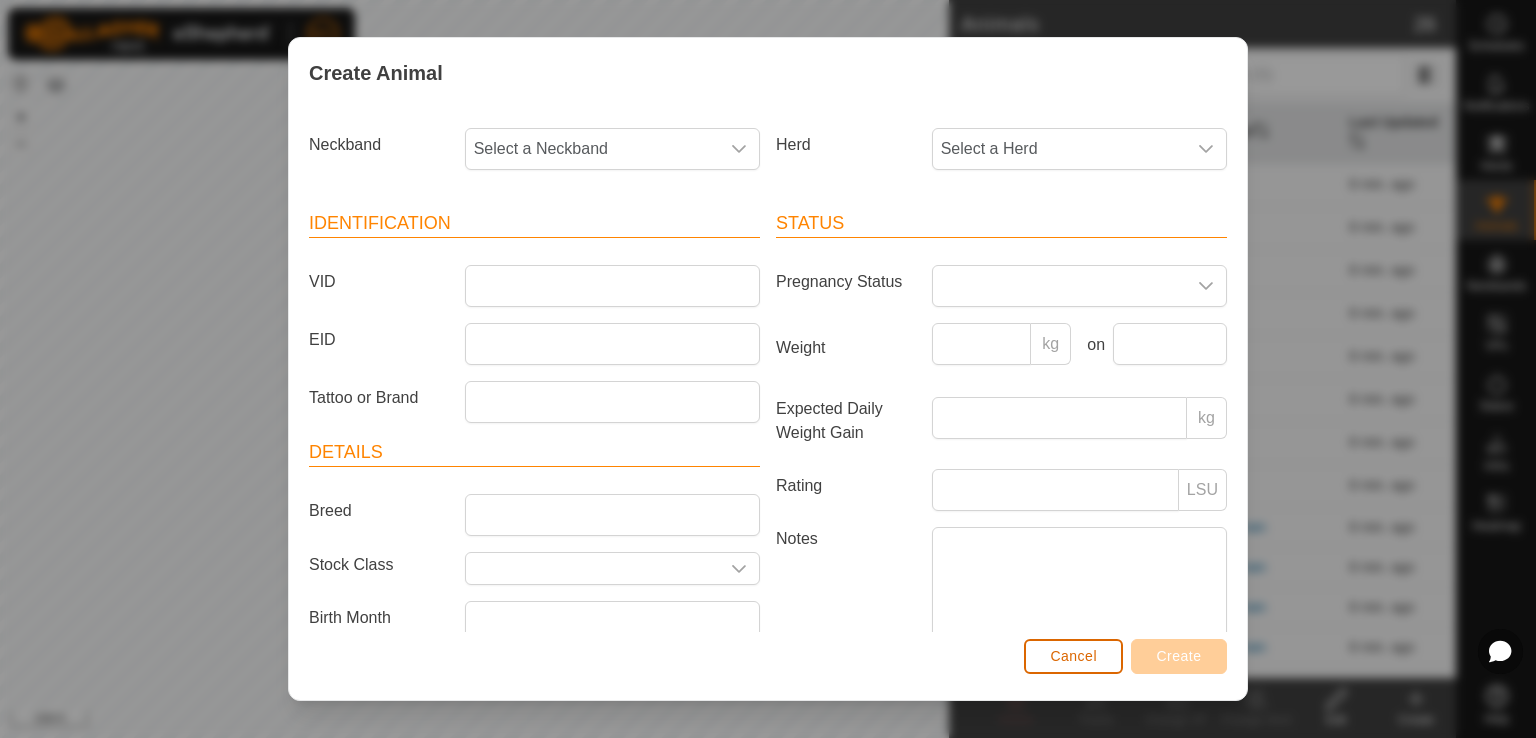 click on "Cancel" at bounding box center [1073, 656] 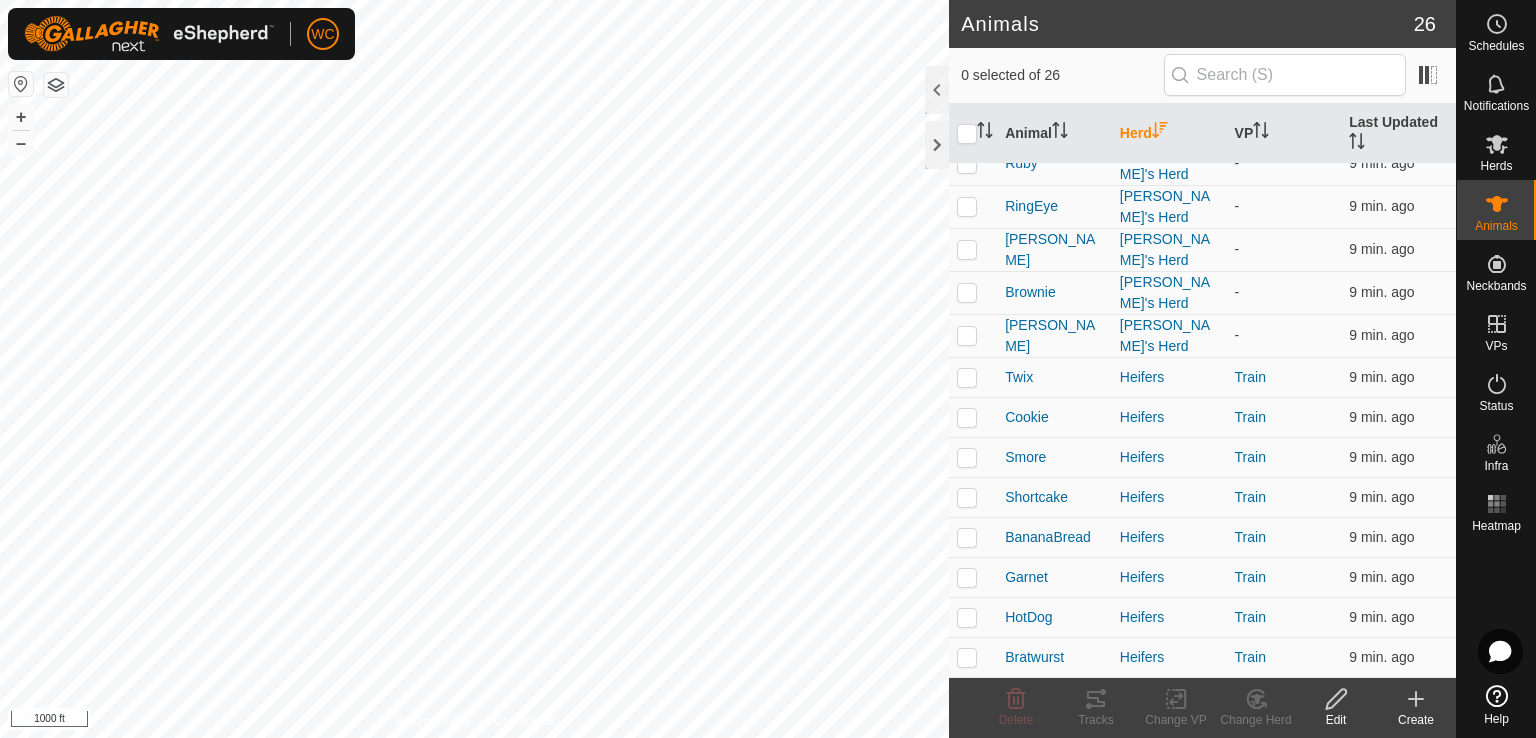 scroll, scrollTop: 0, scrollLeft: 0, axis: both 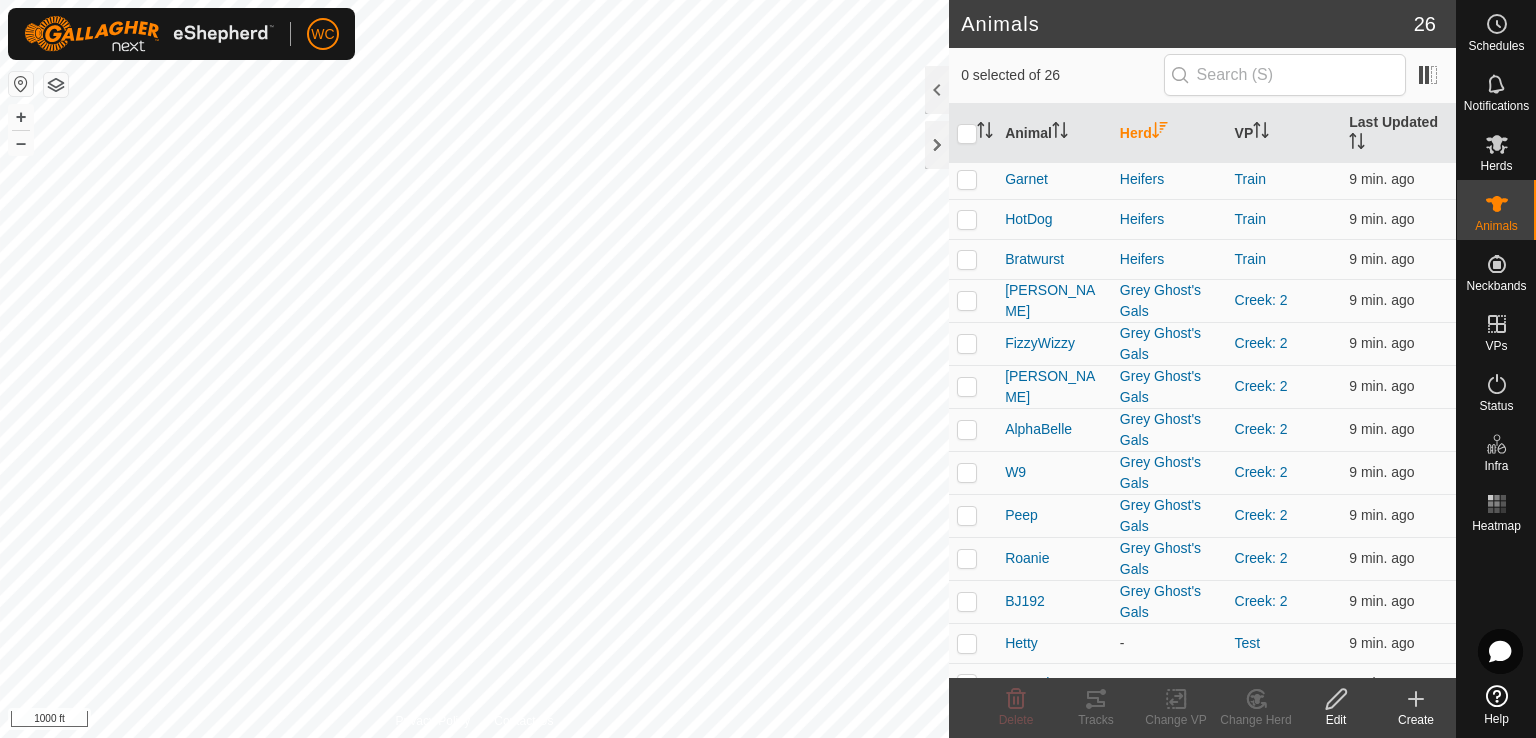 click 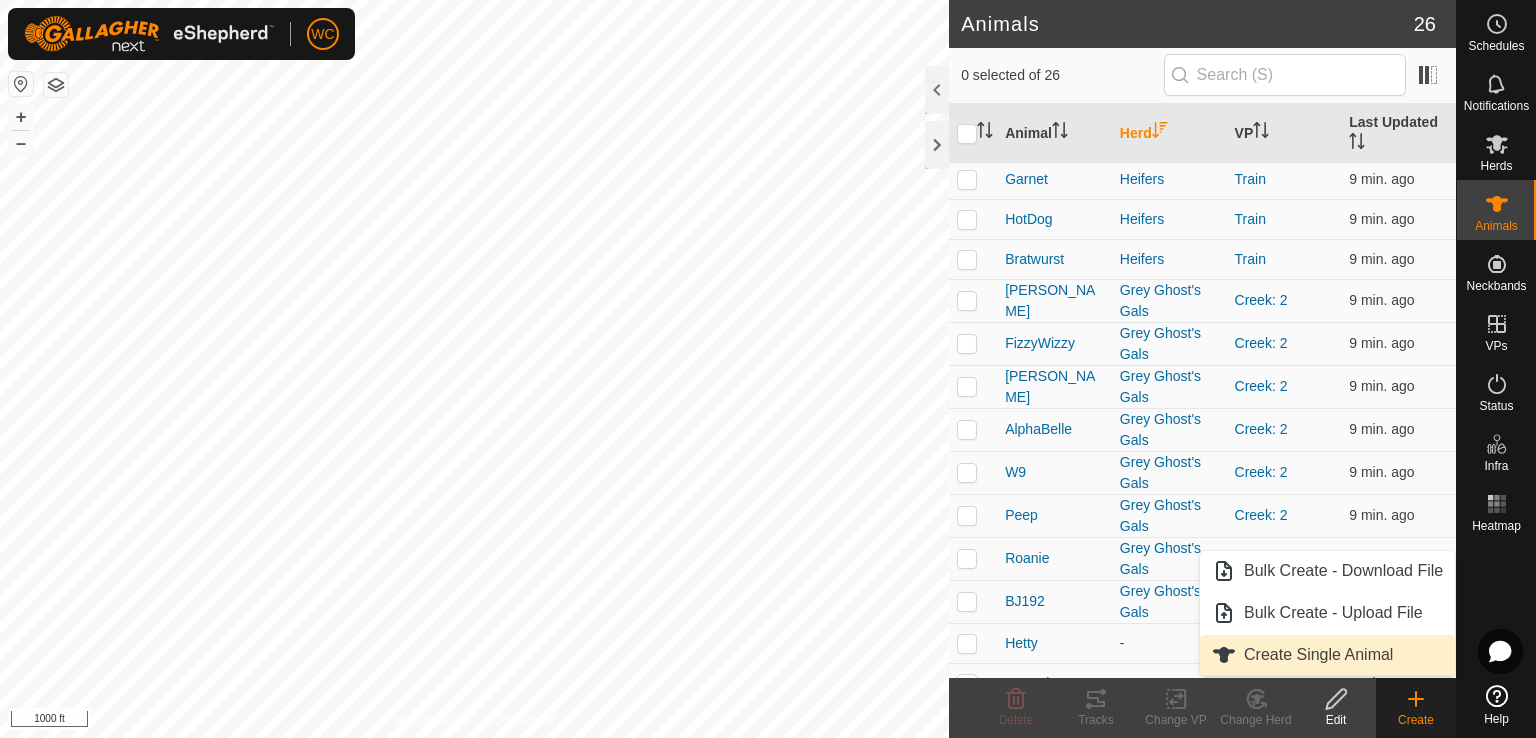 click on "Create Single Animal" at bounding box center (1327, 655) 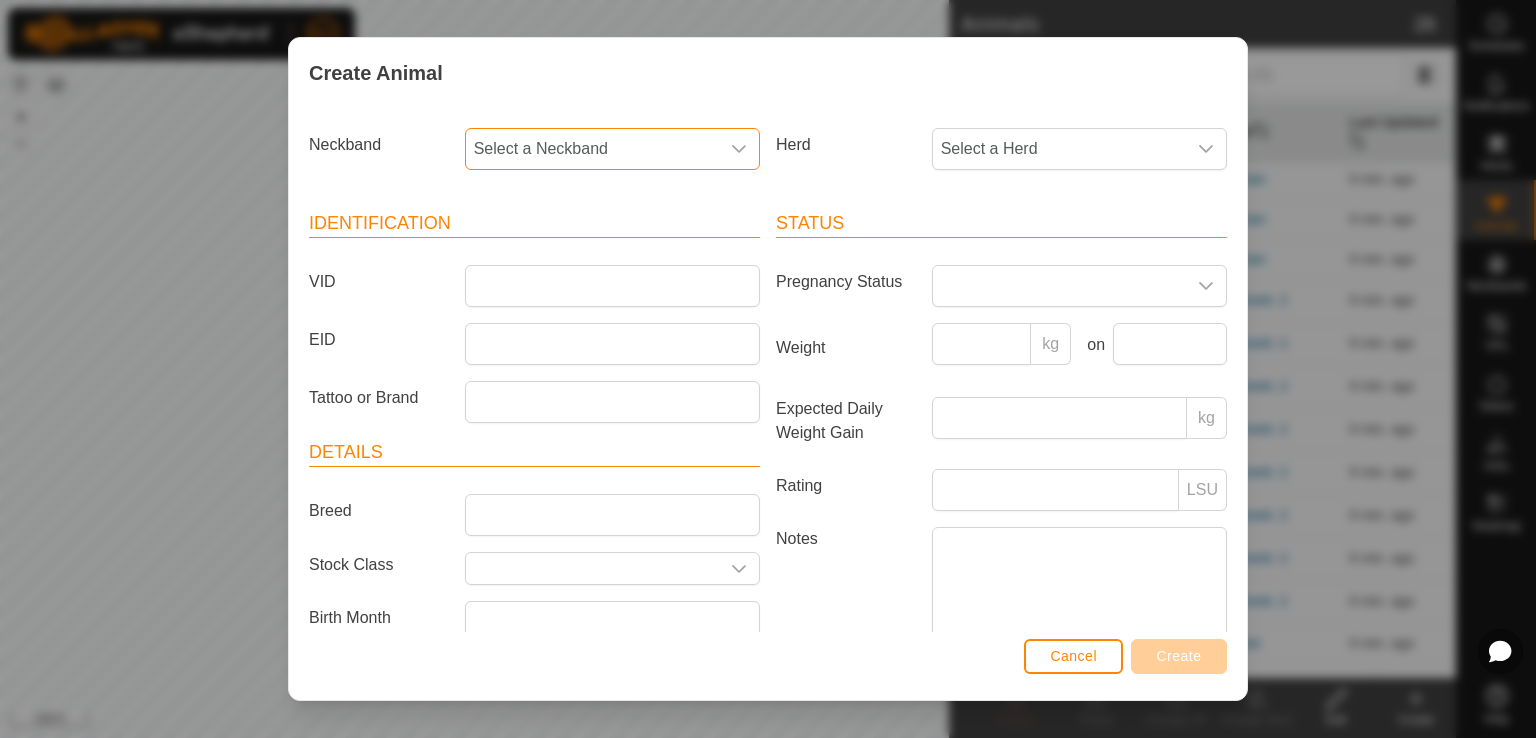click on "Select a Neckband" at bounding box center (592, 149) 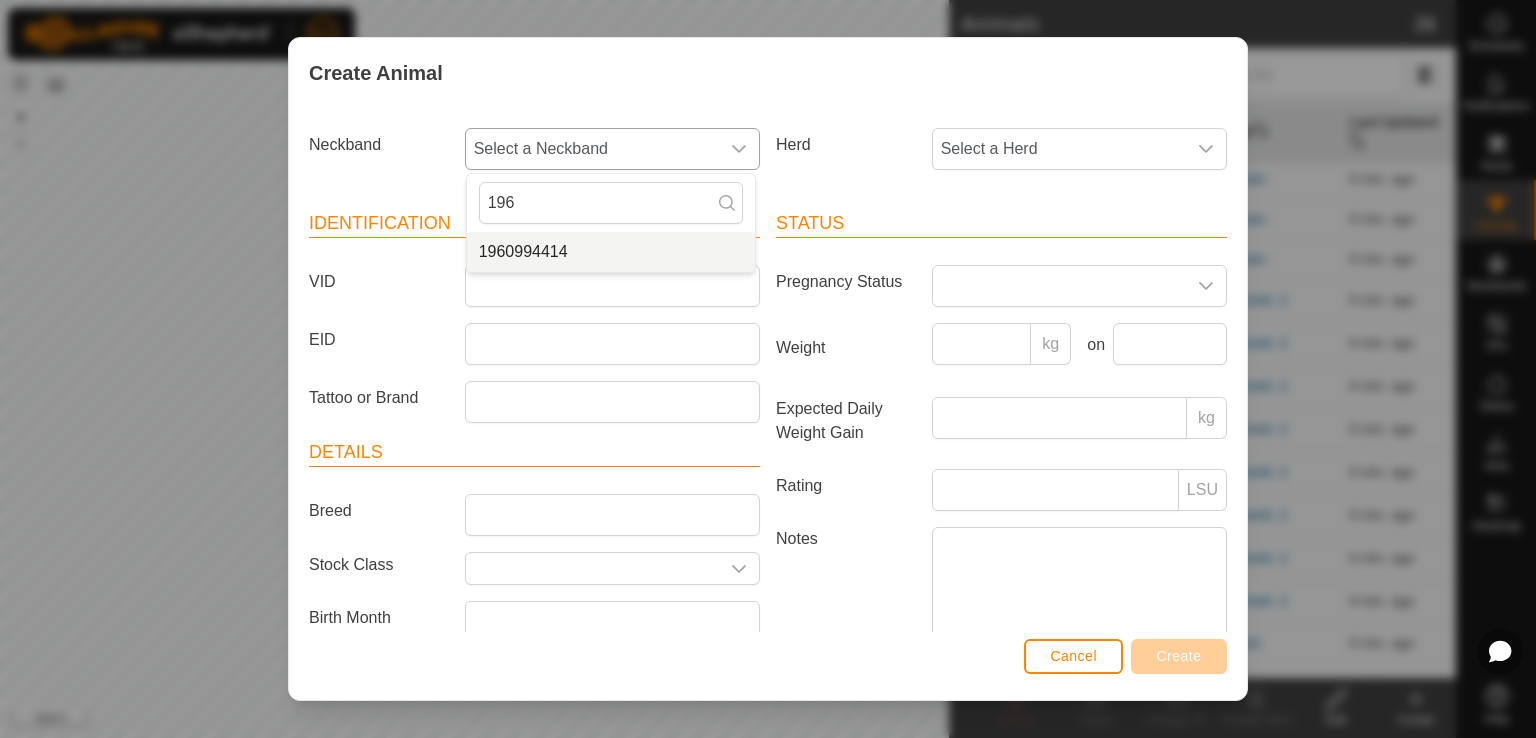 type on "196" 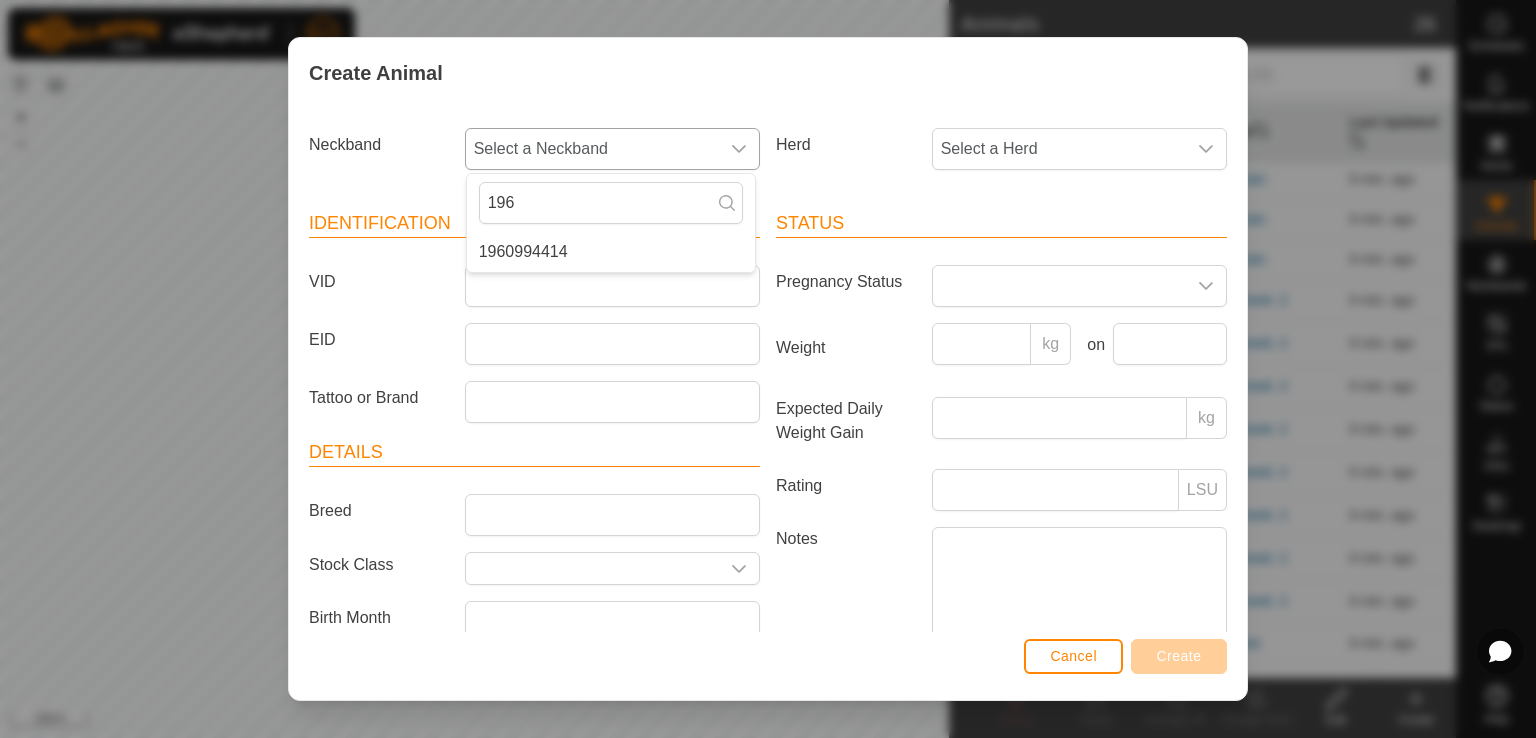 click on "1960994414" at bounding box center (611, 252) 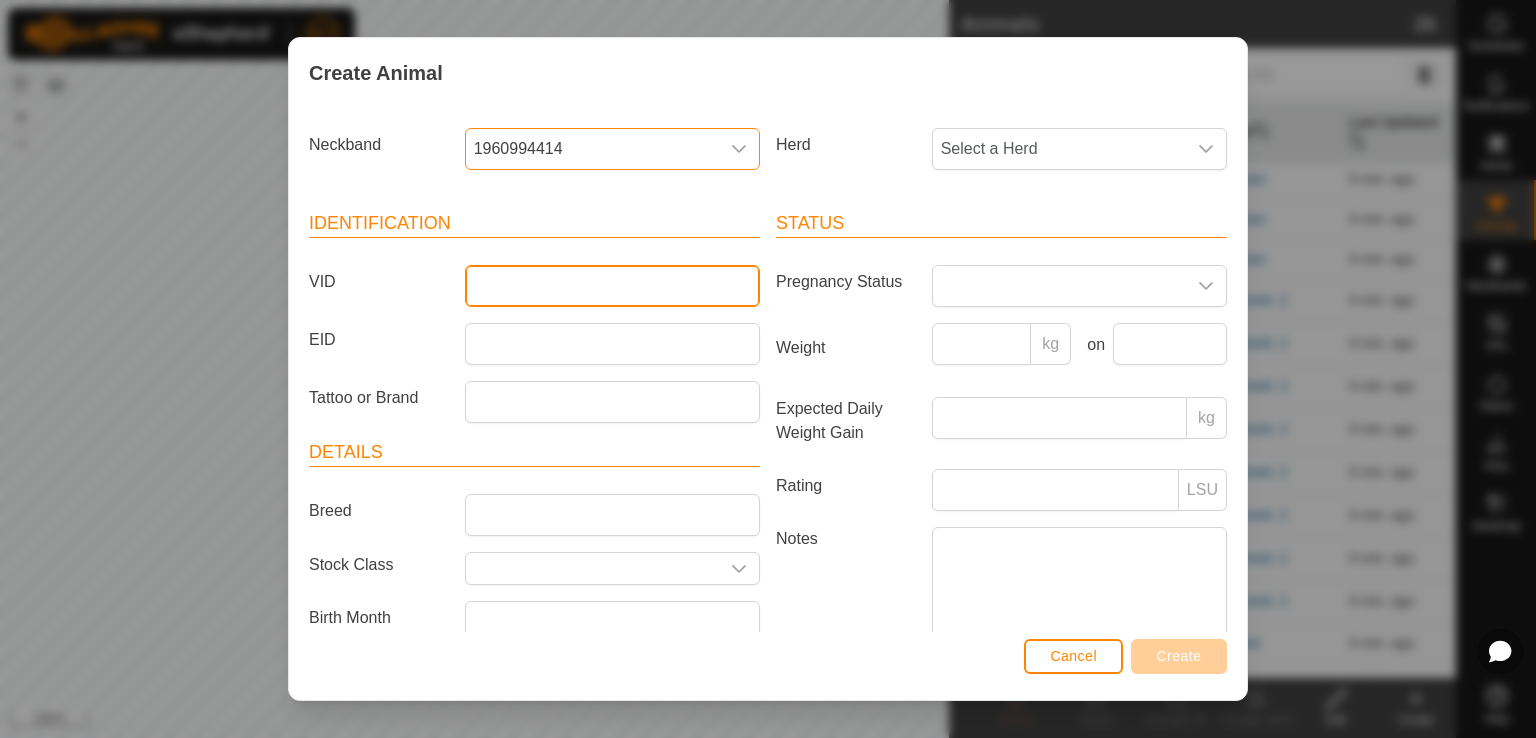 click on "VID" at bounding box center [612, 286] 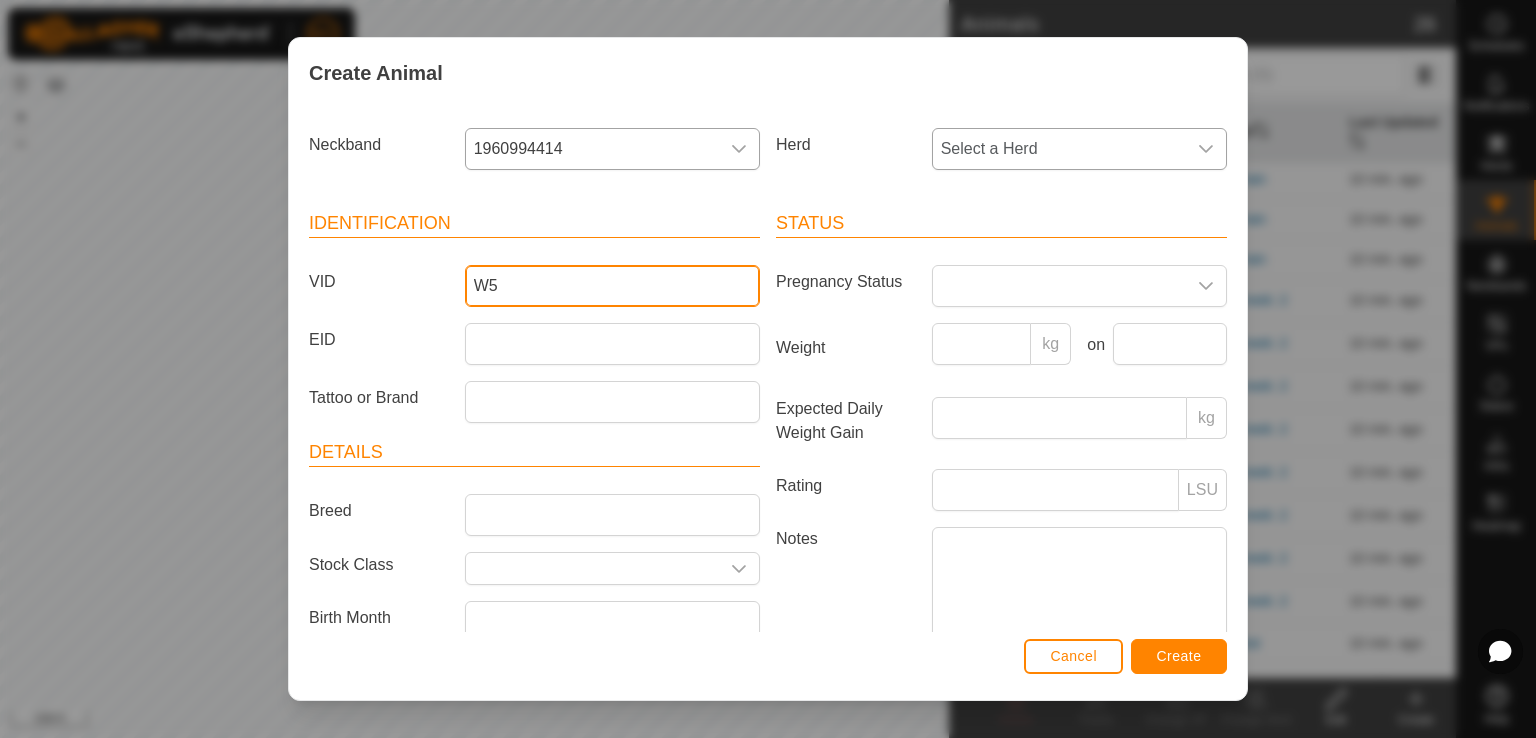 type on "W5" 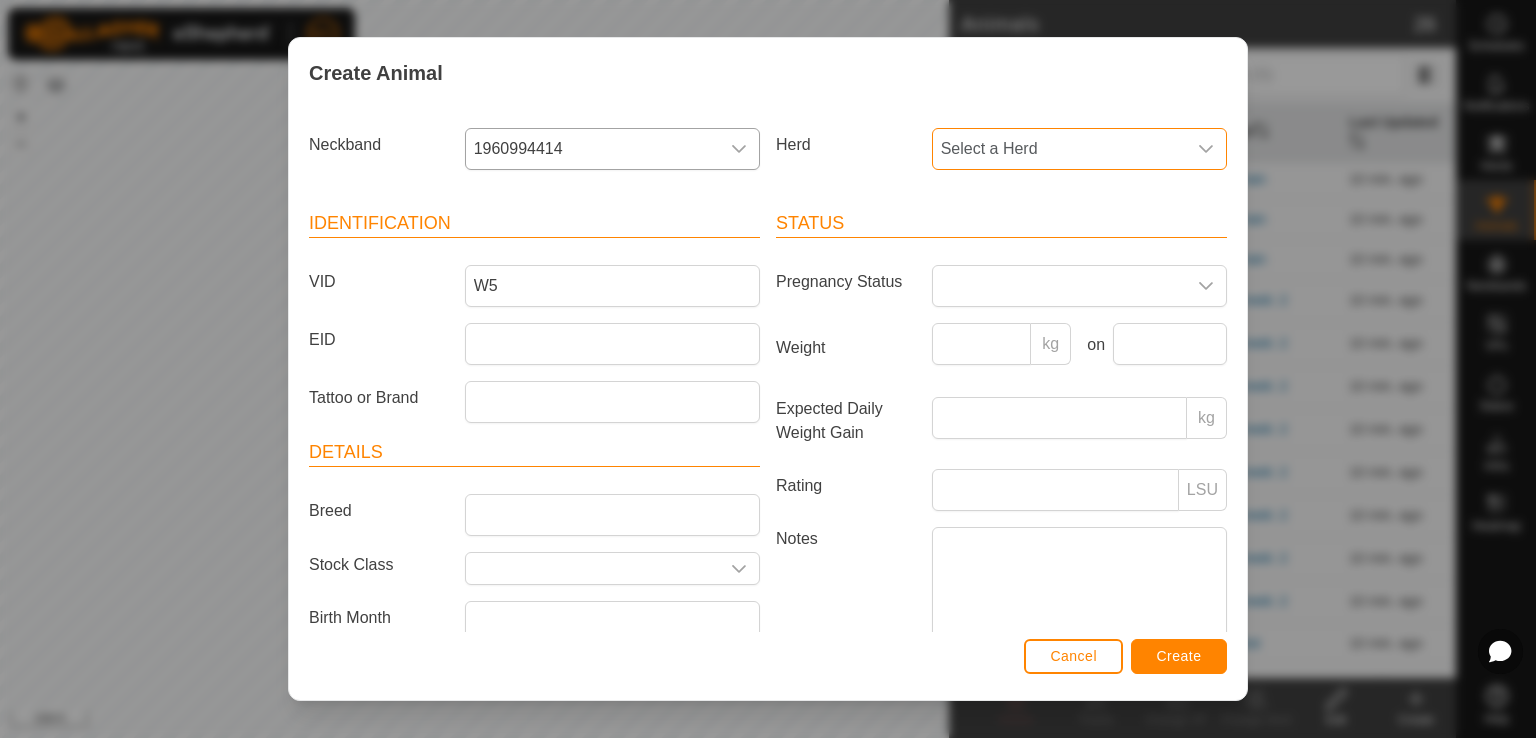 click on "Select a Herd" at bounding box center [1059, 149] 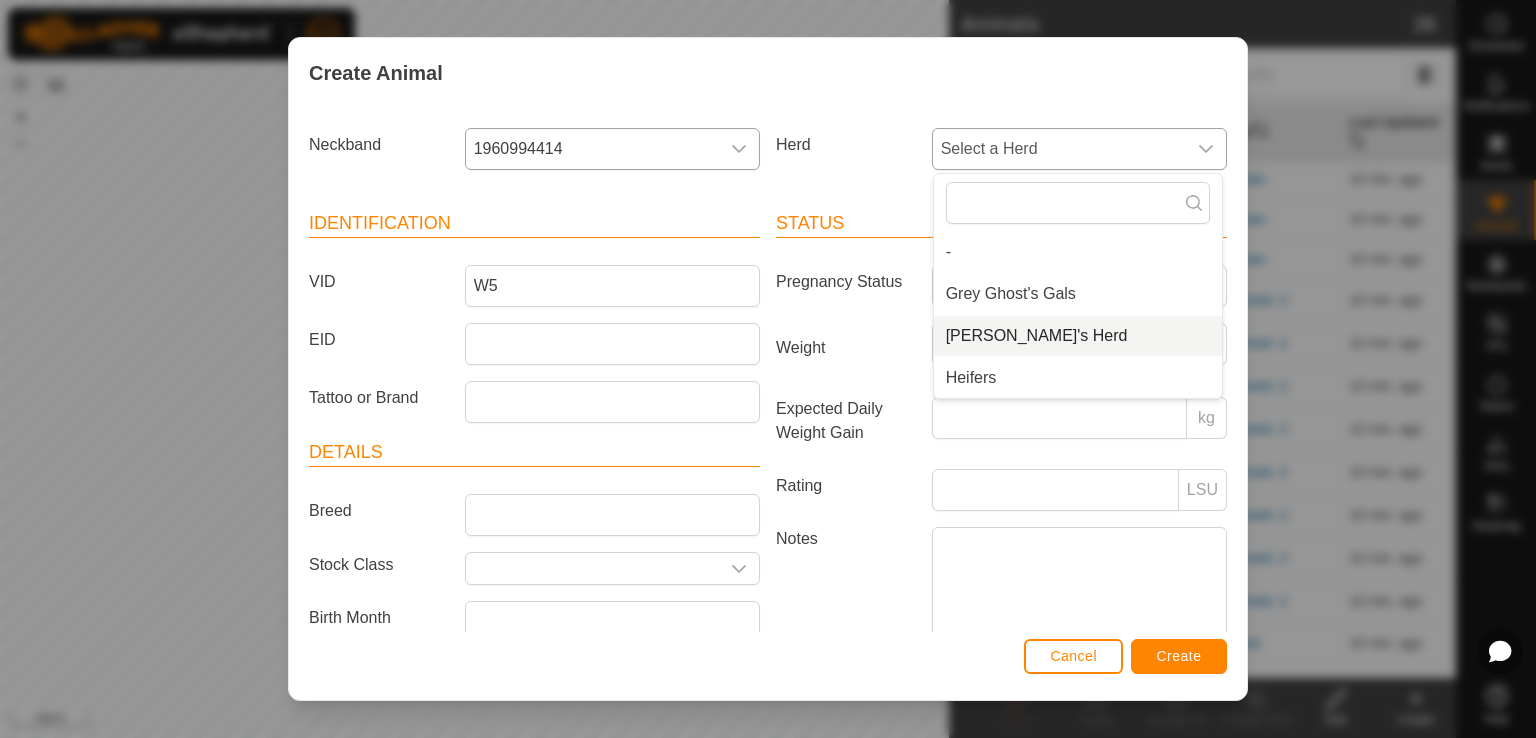 click on "[PERSON_NAME]'s Herd" at bounding box center [1078, 336] 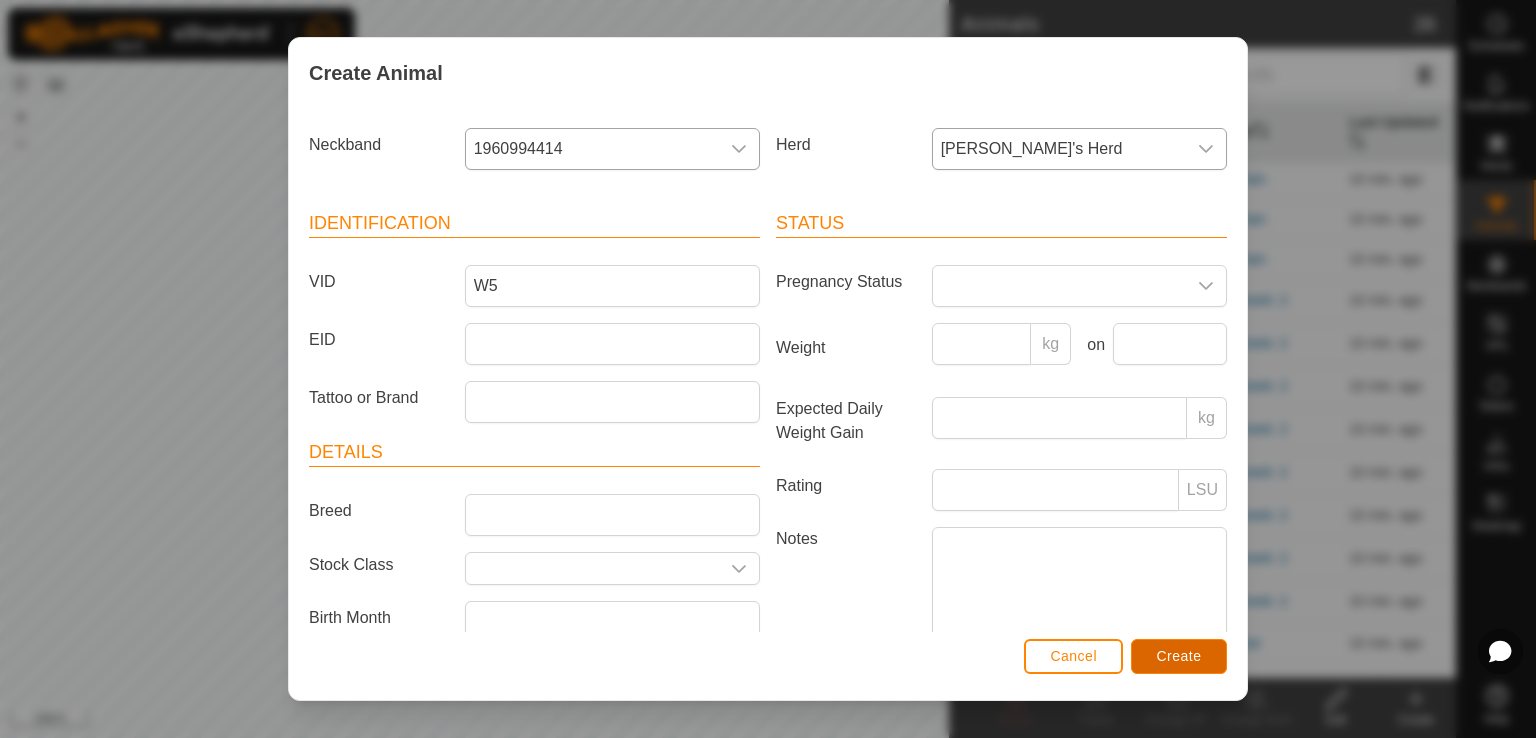 click on "Create" at bounding box center [1179, 656] 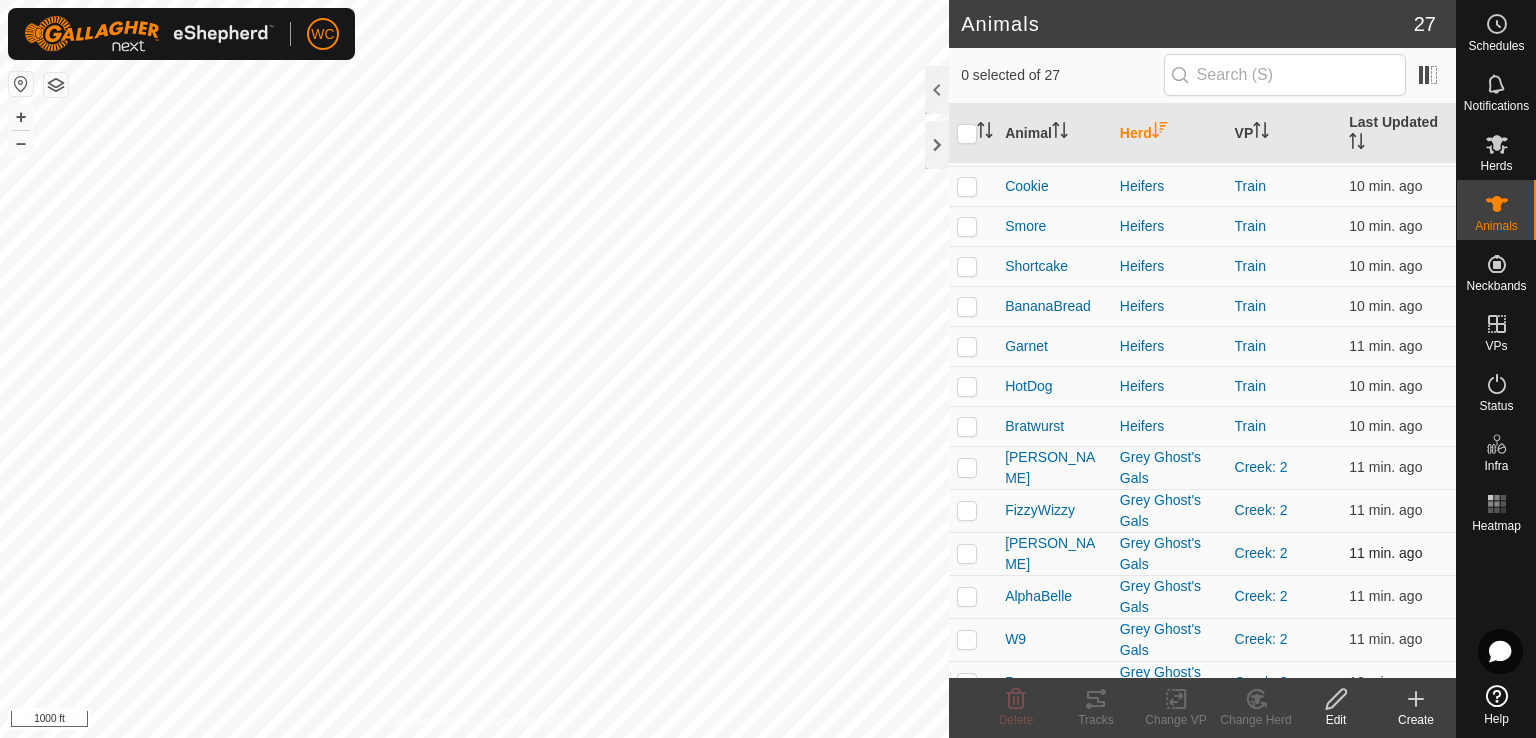 scroll, scrollTop: 104, scrollLeft: 0, axis: vertical 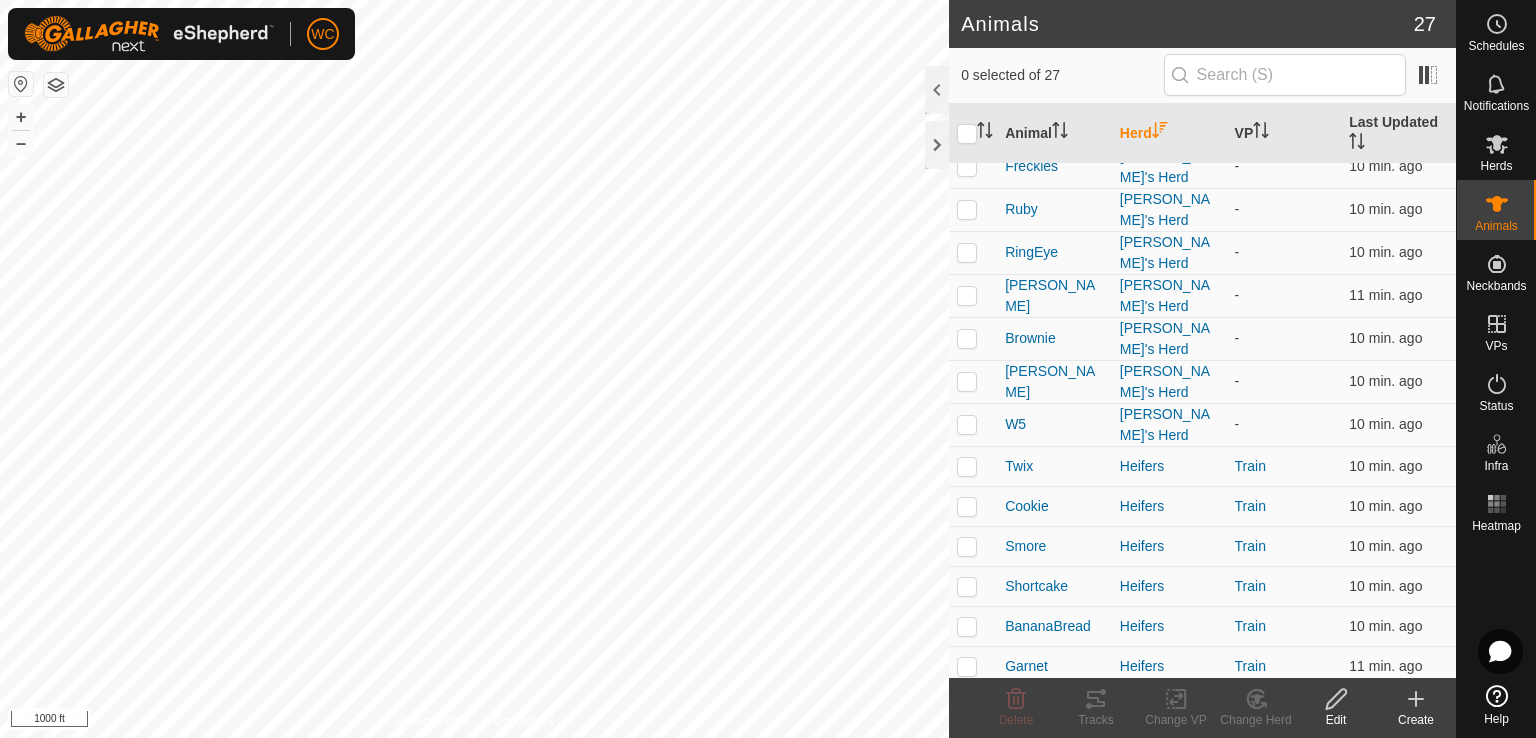 click 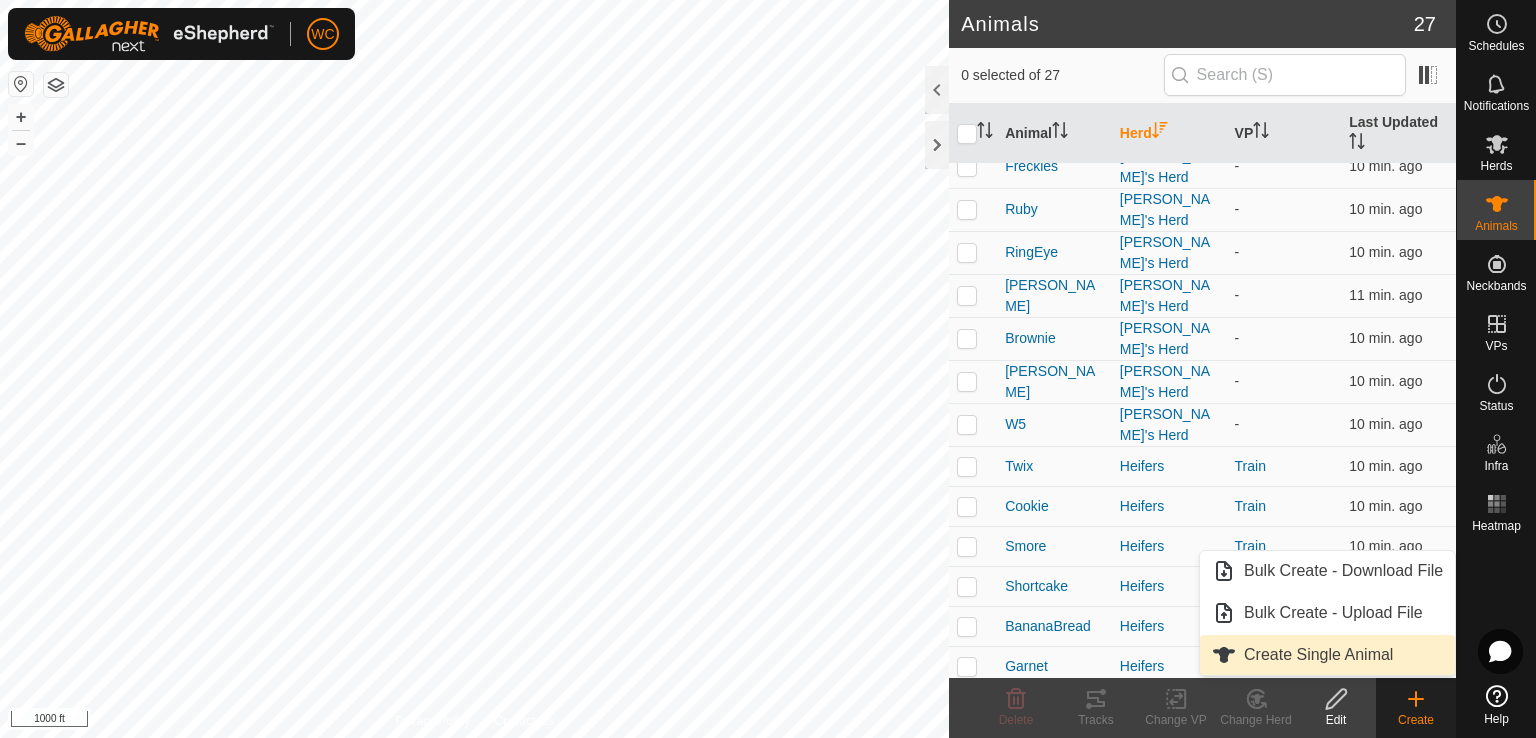 click on "Create Single Animal" at bounding box center [1327, 655] 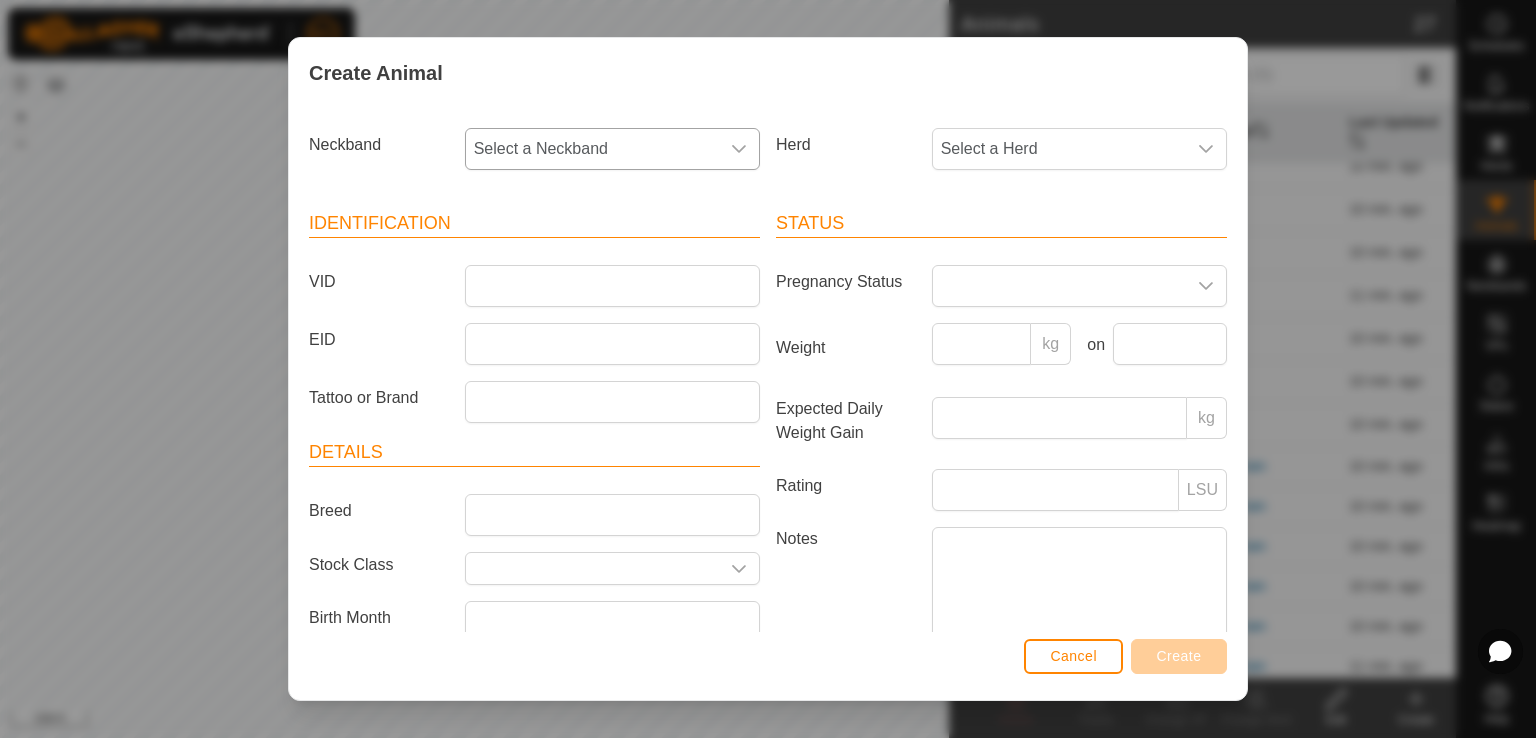 click on "Select a Neckband" at bounding box center [592, 149] 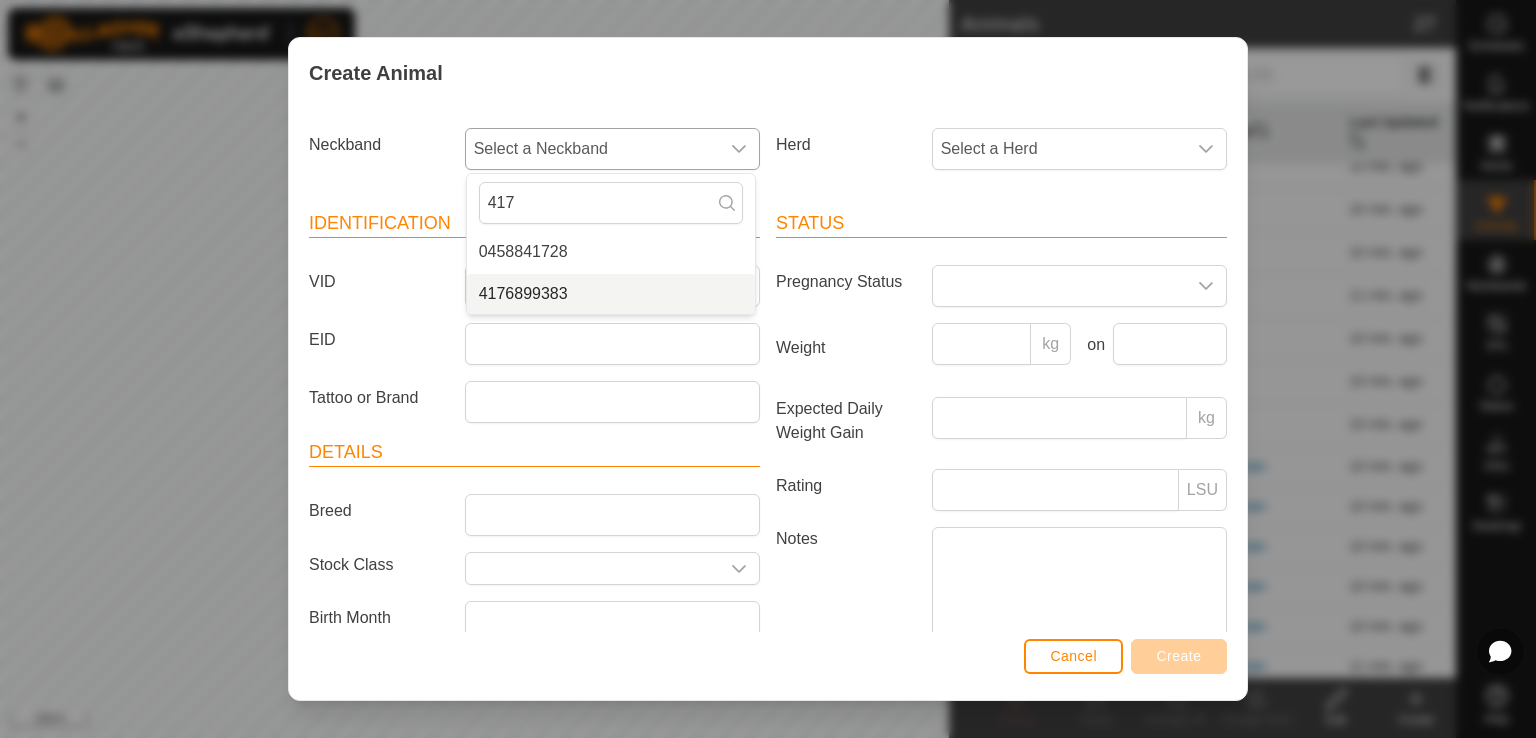 type on "417" 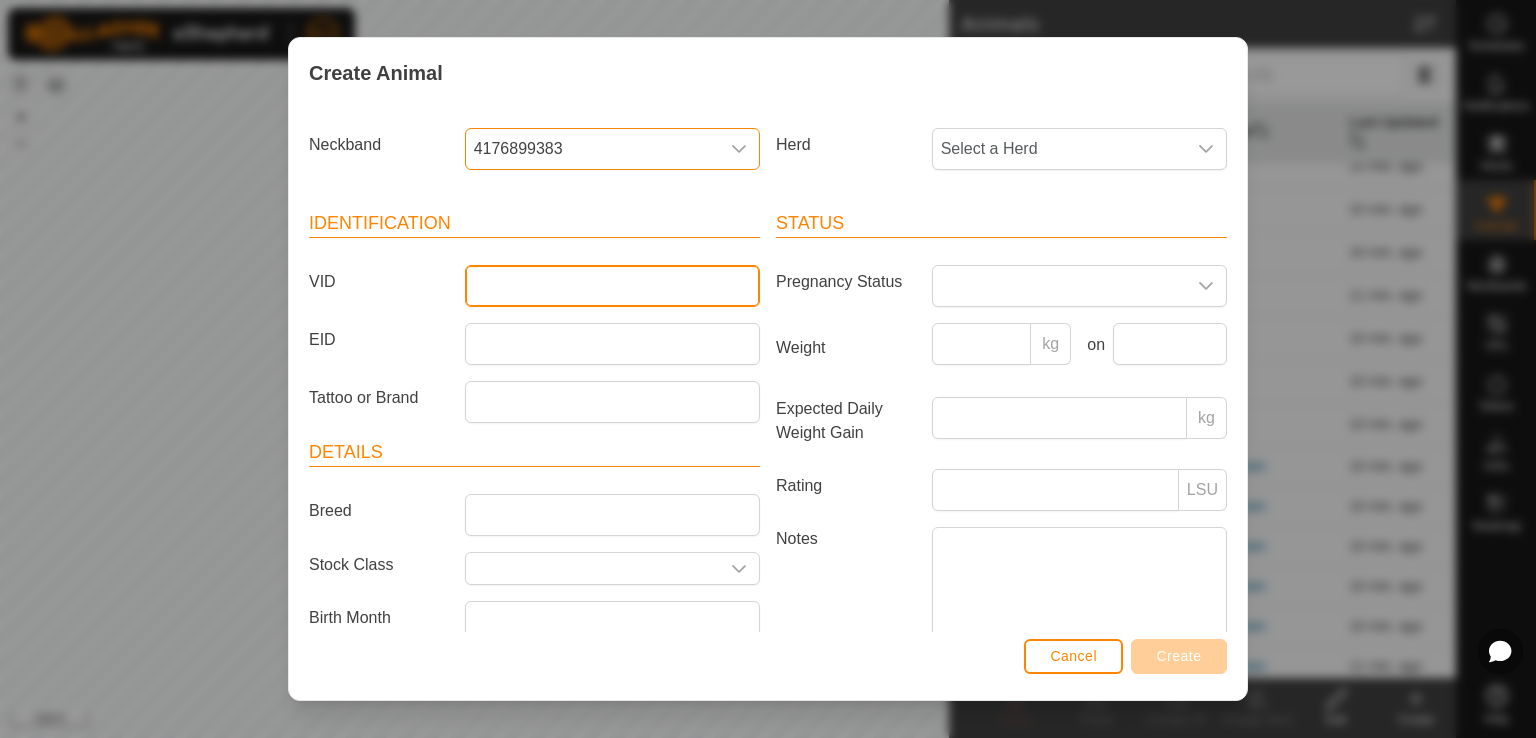click on "VID" at bounding box center [612, 286] 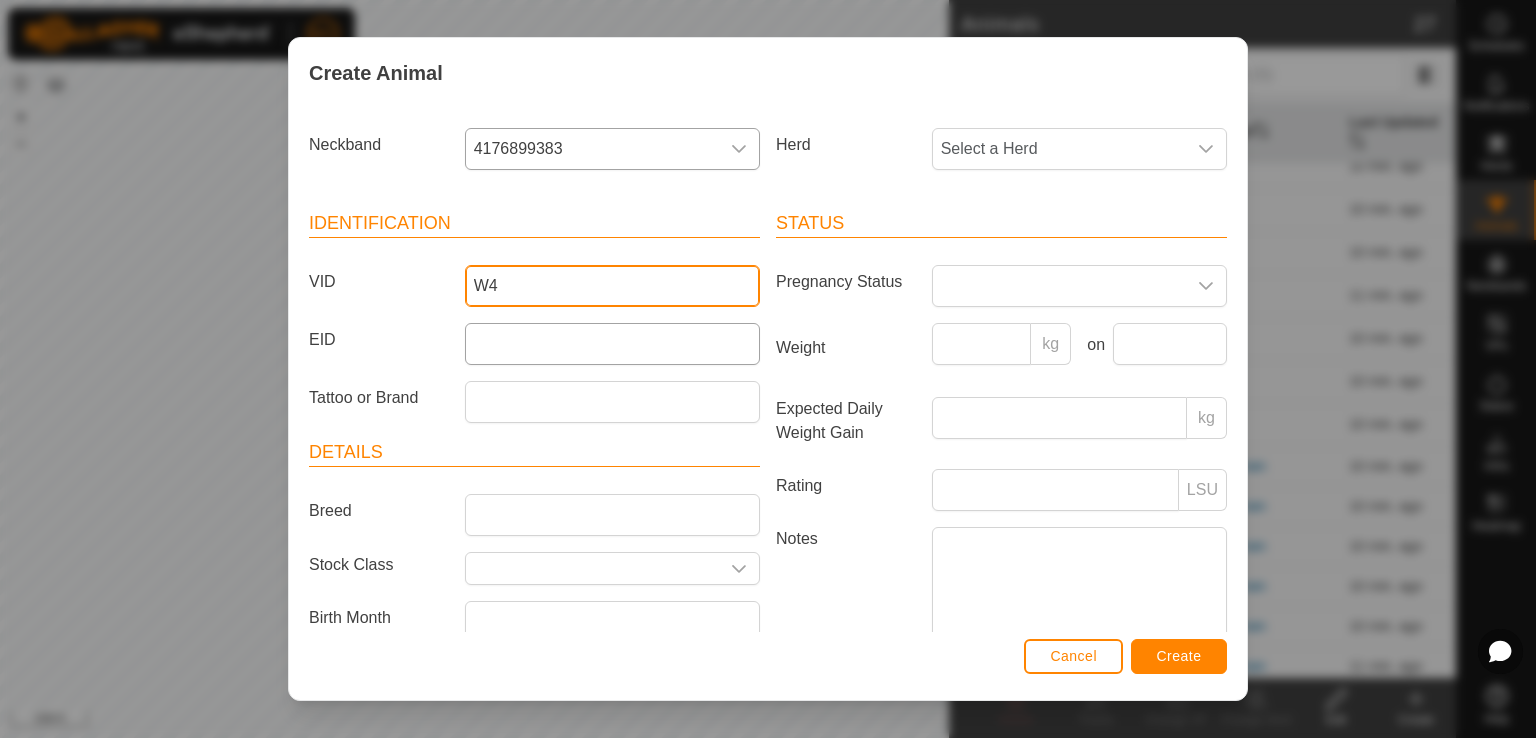 type on "W4" 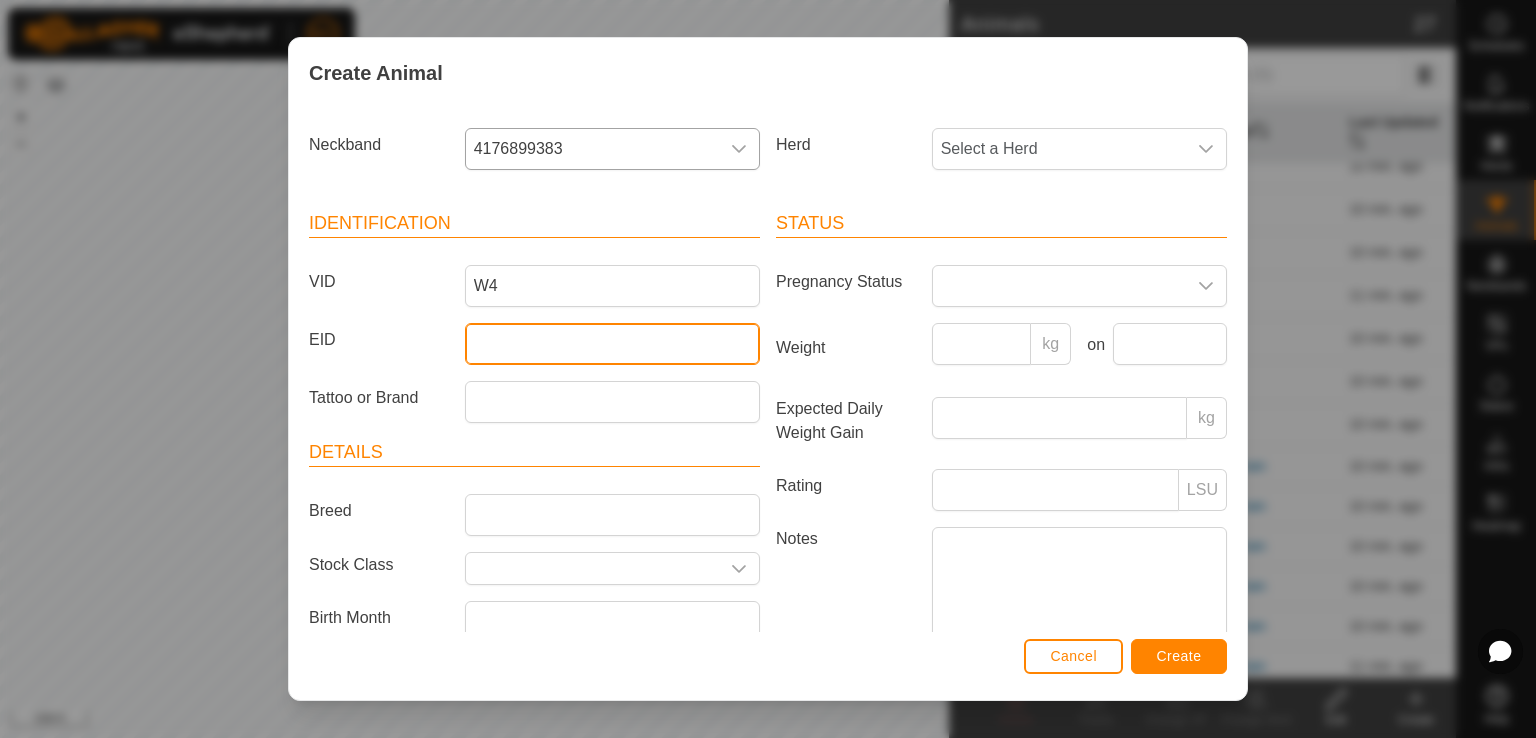 click on "EID" at bounding box center [612, 344] 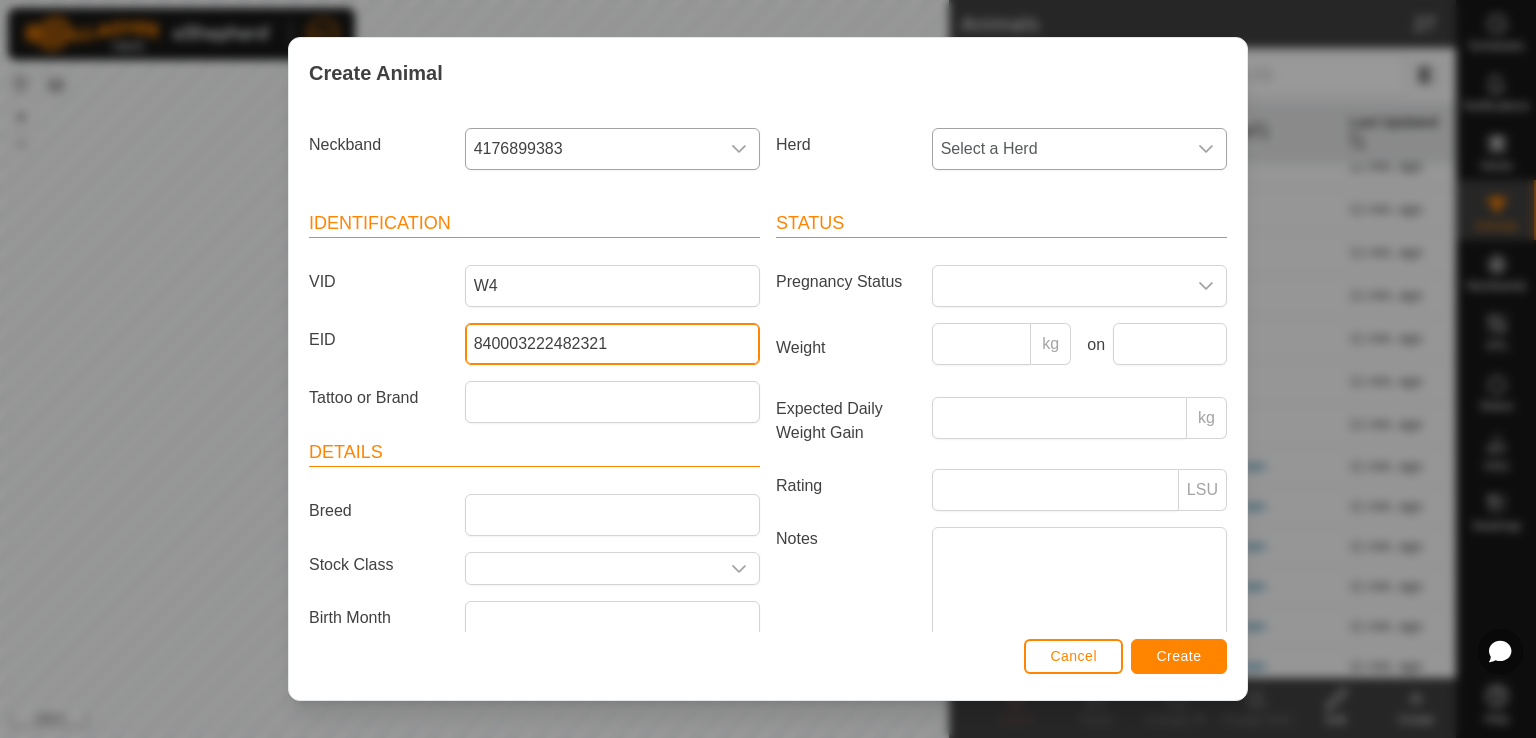 type on "840003222482321" 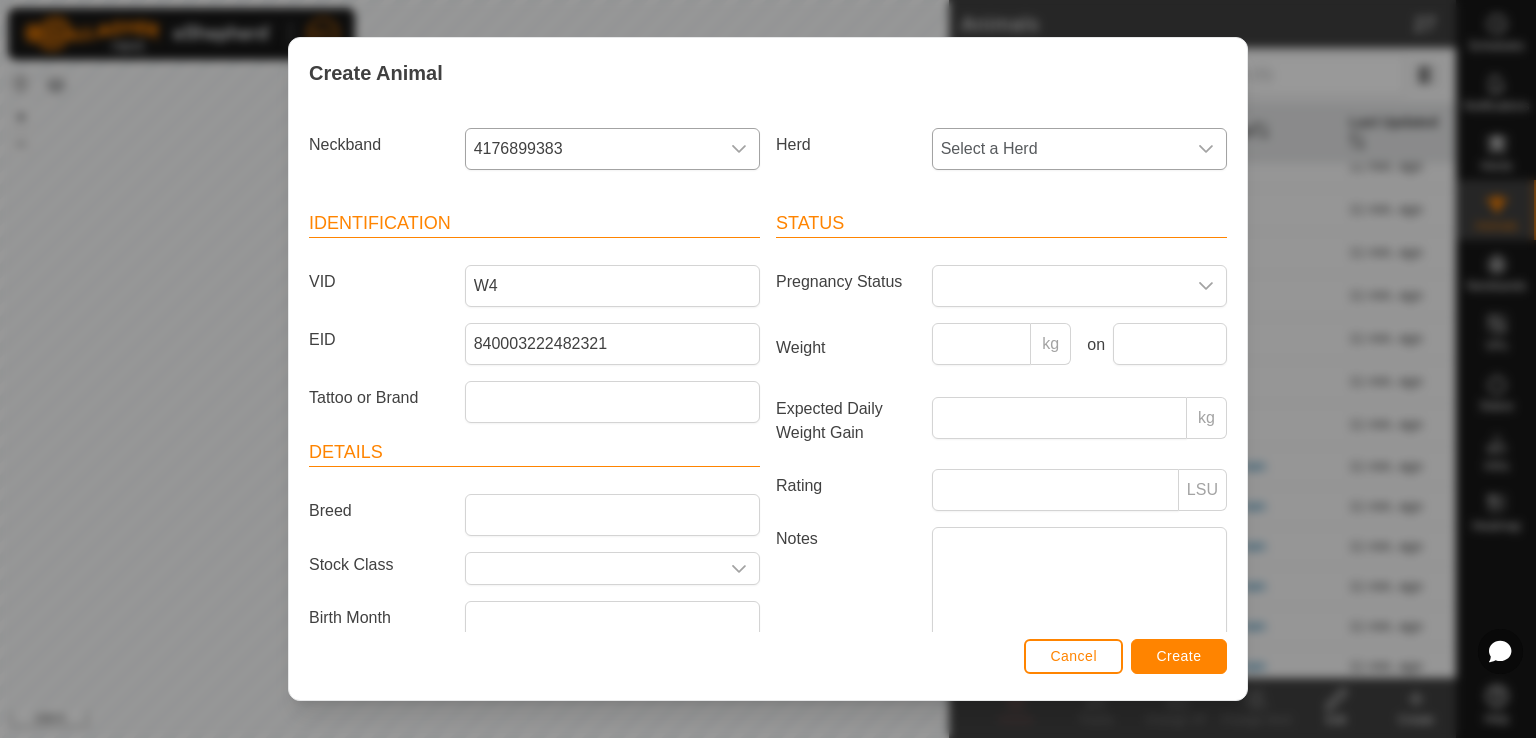 click on "Select a Herd" at bounding box center [1059, 149] 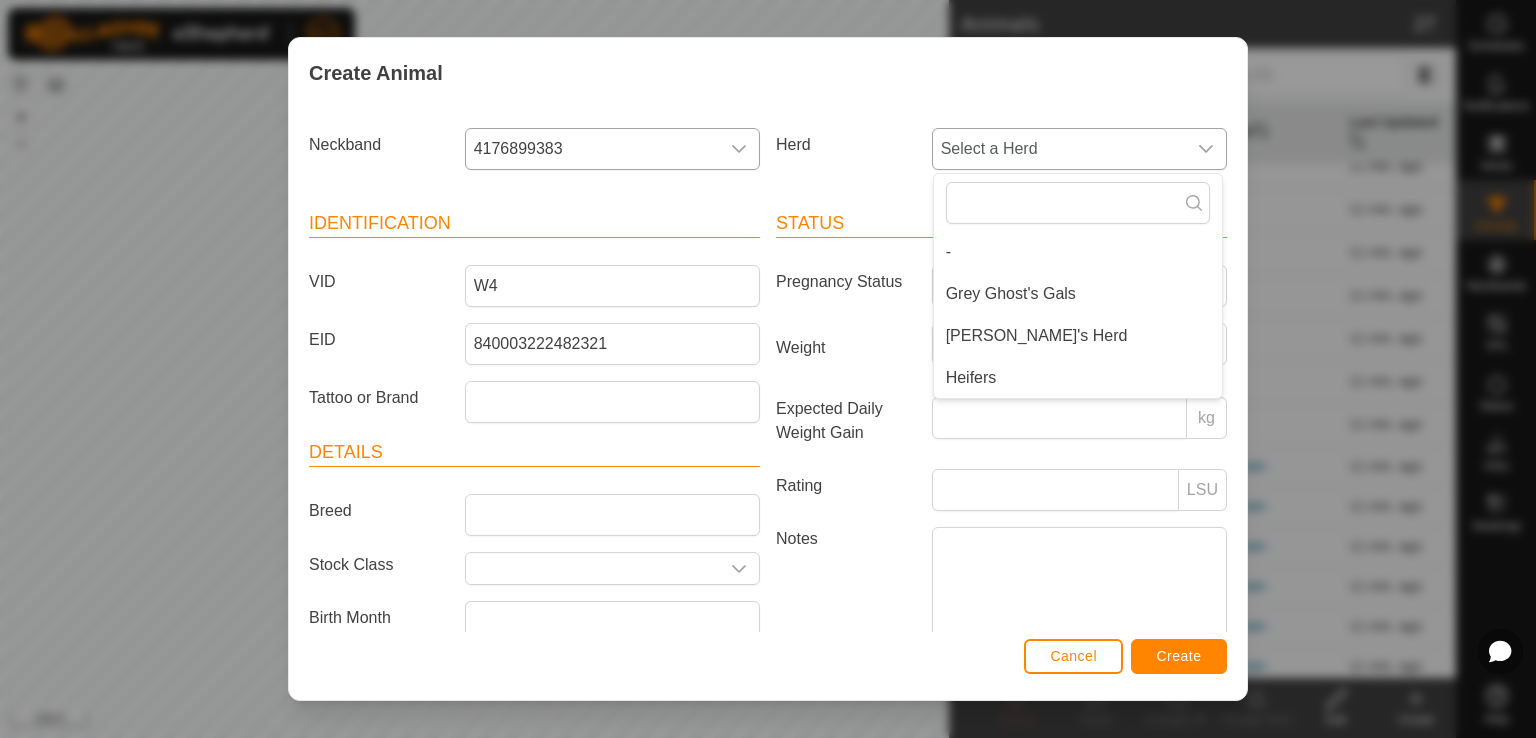 click on "[PERSON_NAME]'s Herd" at bounding box center (1078, 336) 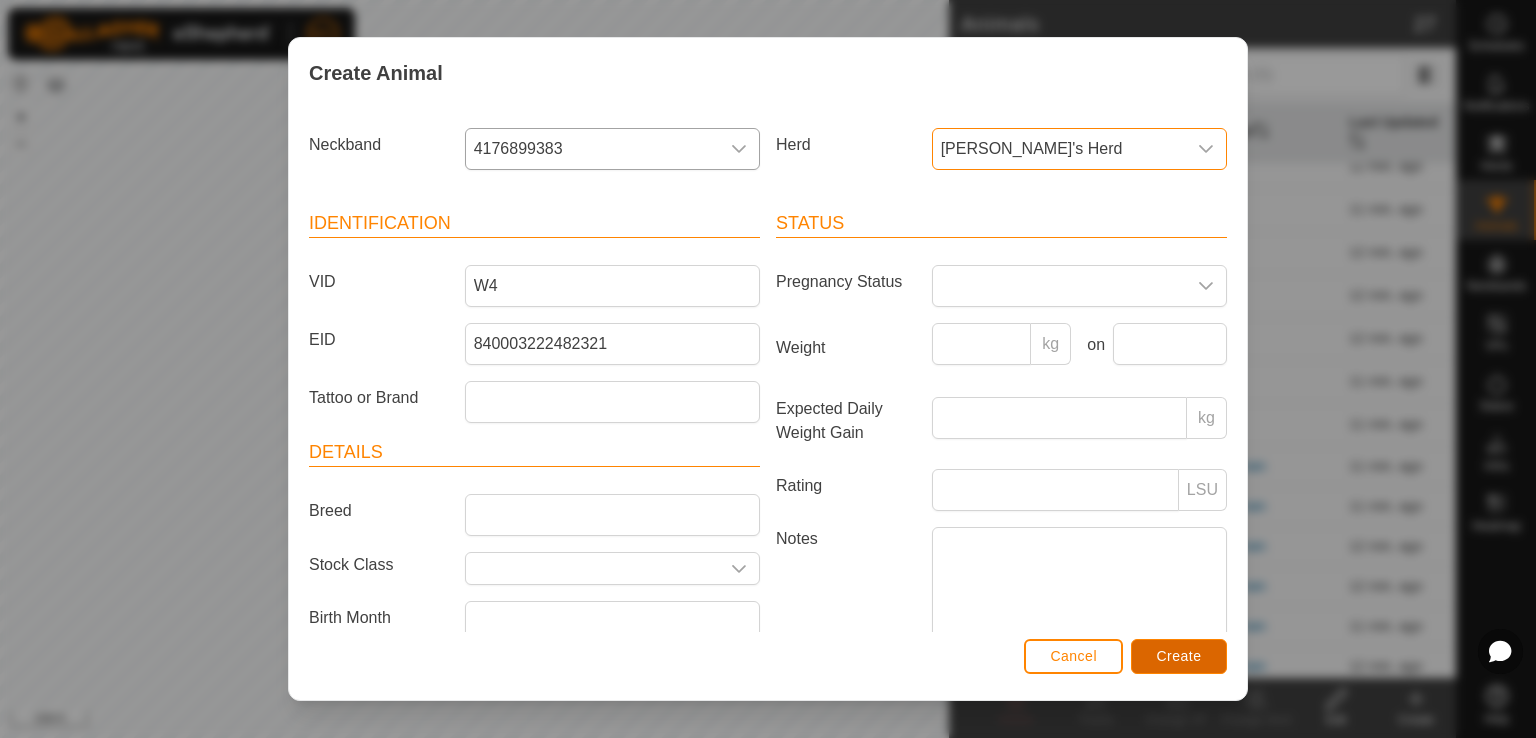 click on "Create" at bounding box center [1179, 656] 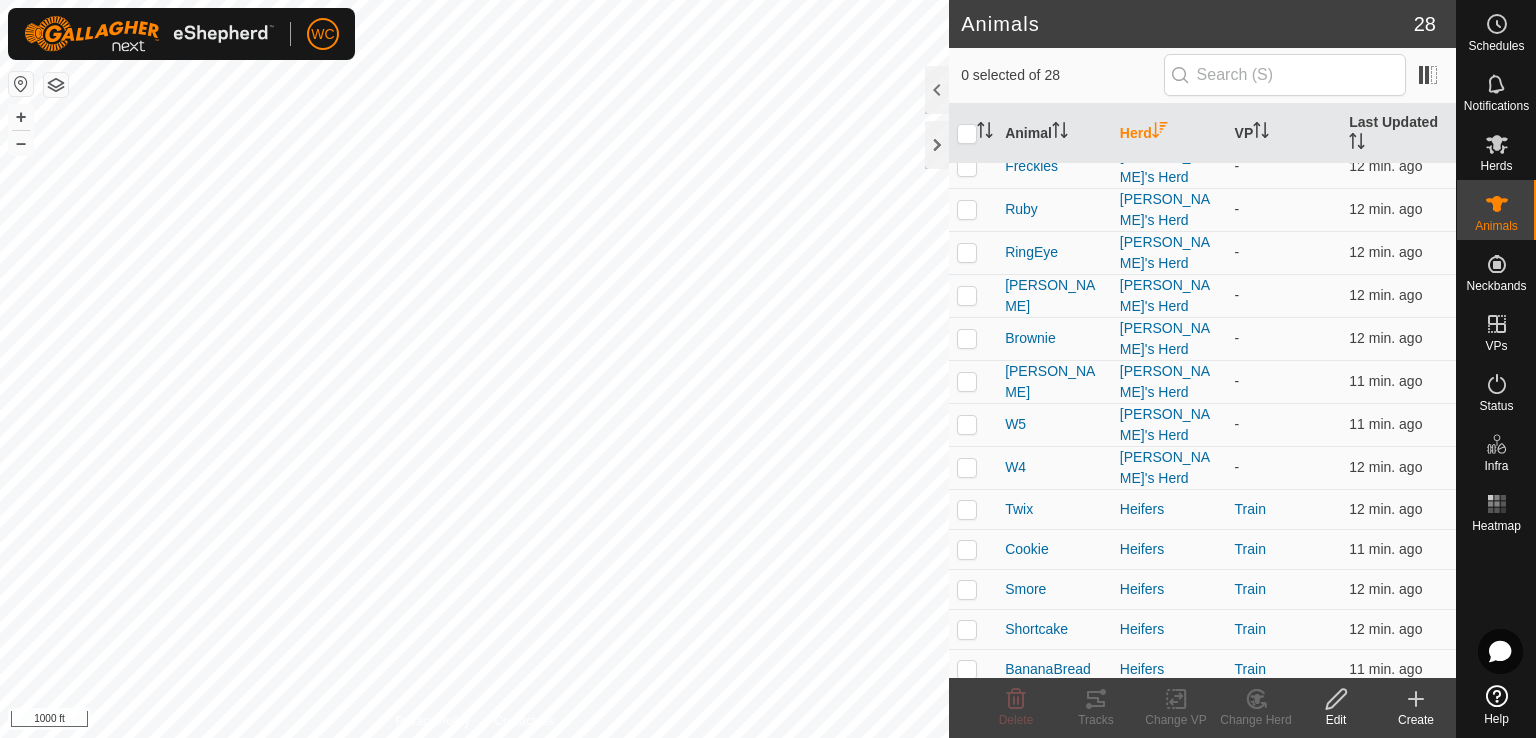 click on "Create" 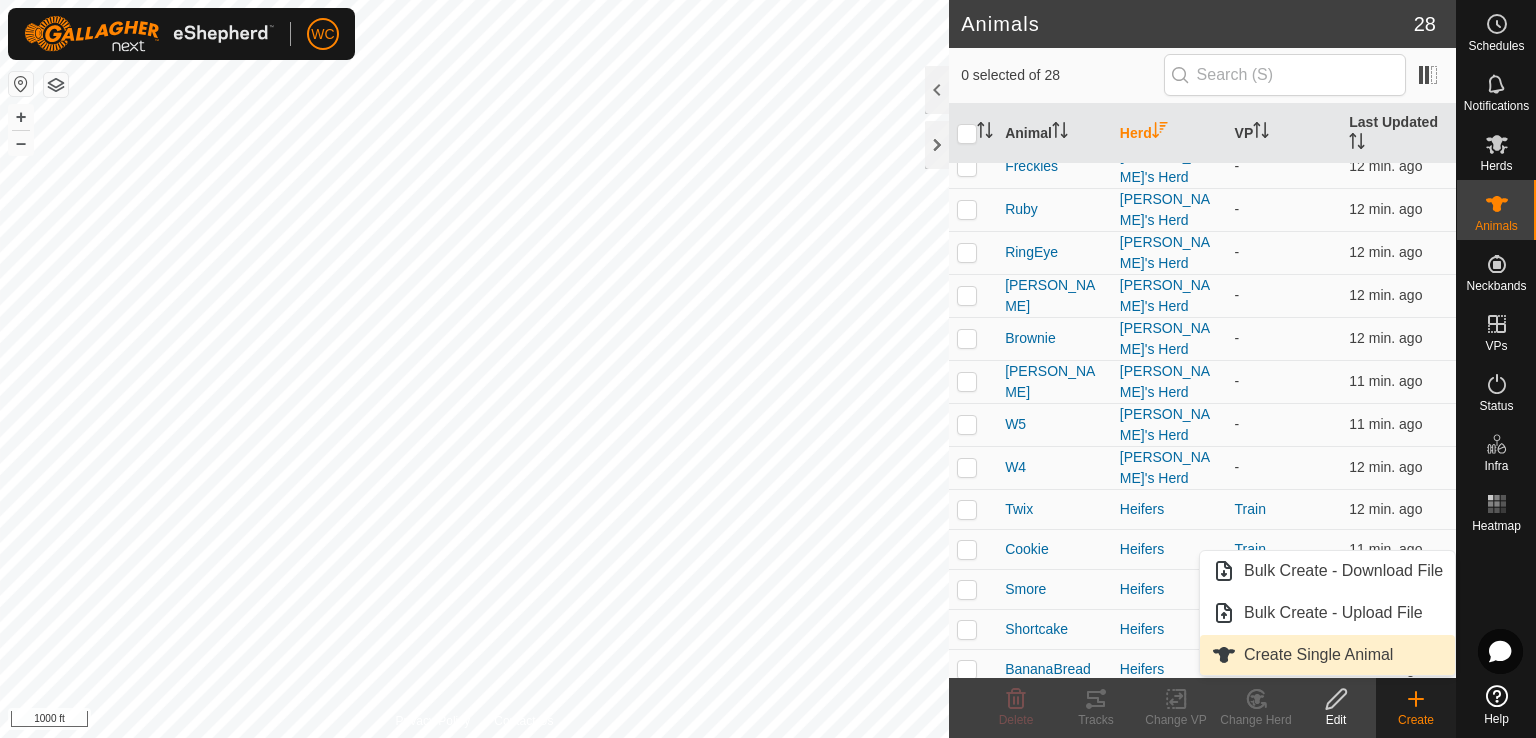 click on "Create Single Animal" at bounding box center (1327, 655) 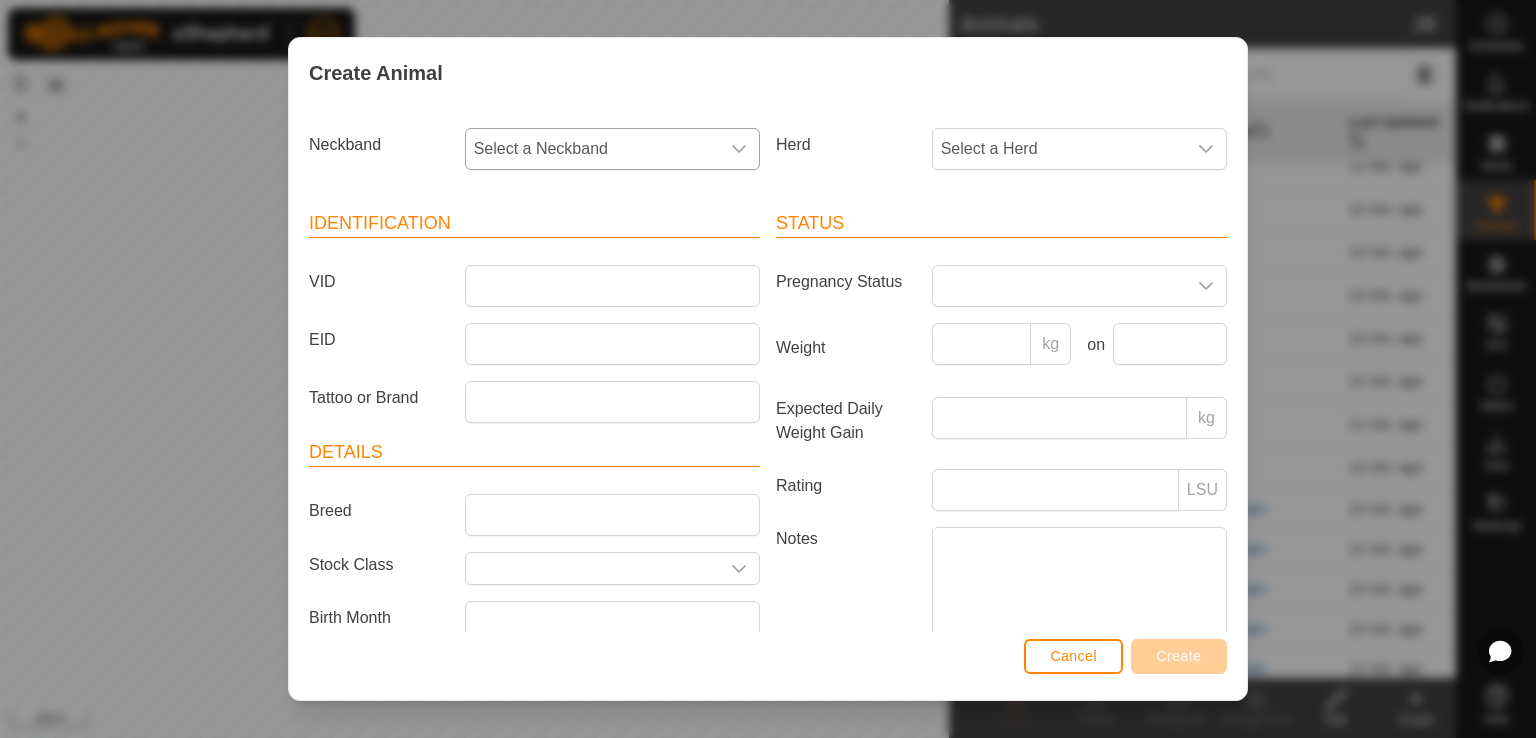 click on "Select a Neckband" at bounding box center [592, 149] 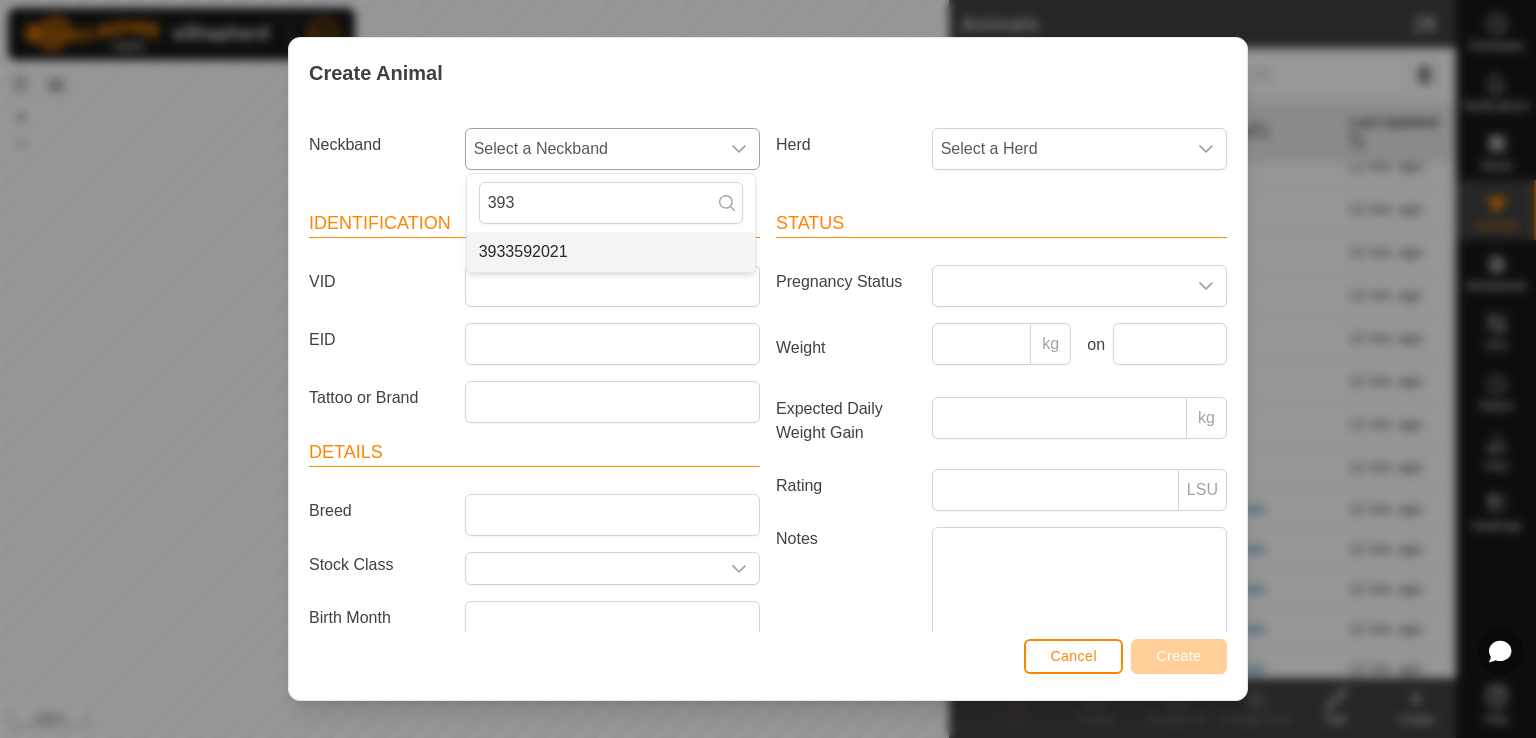 type on "393" 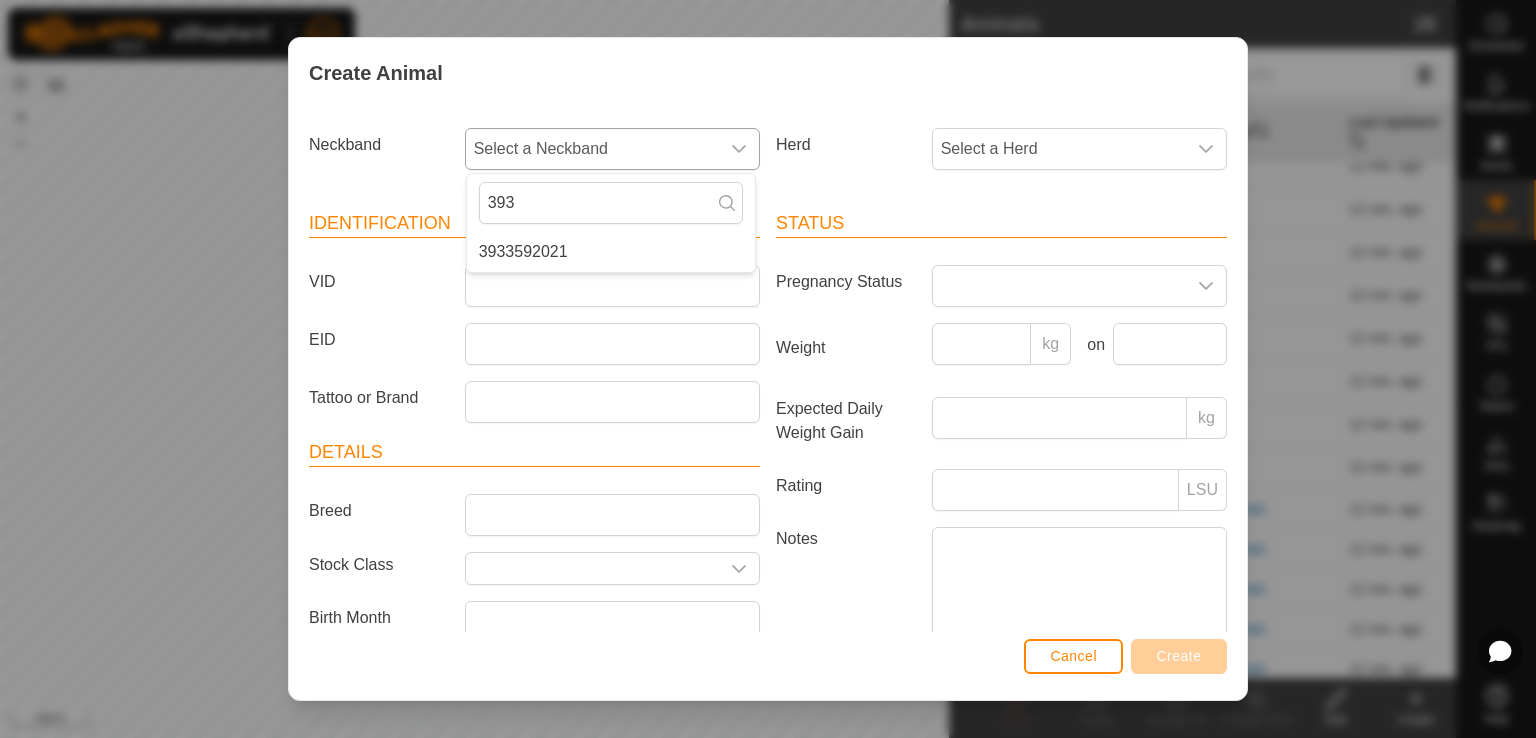 click on "3933592021" at bounding box center (611, 252) 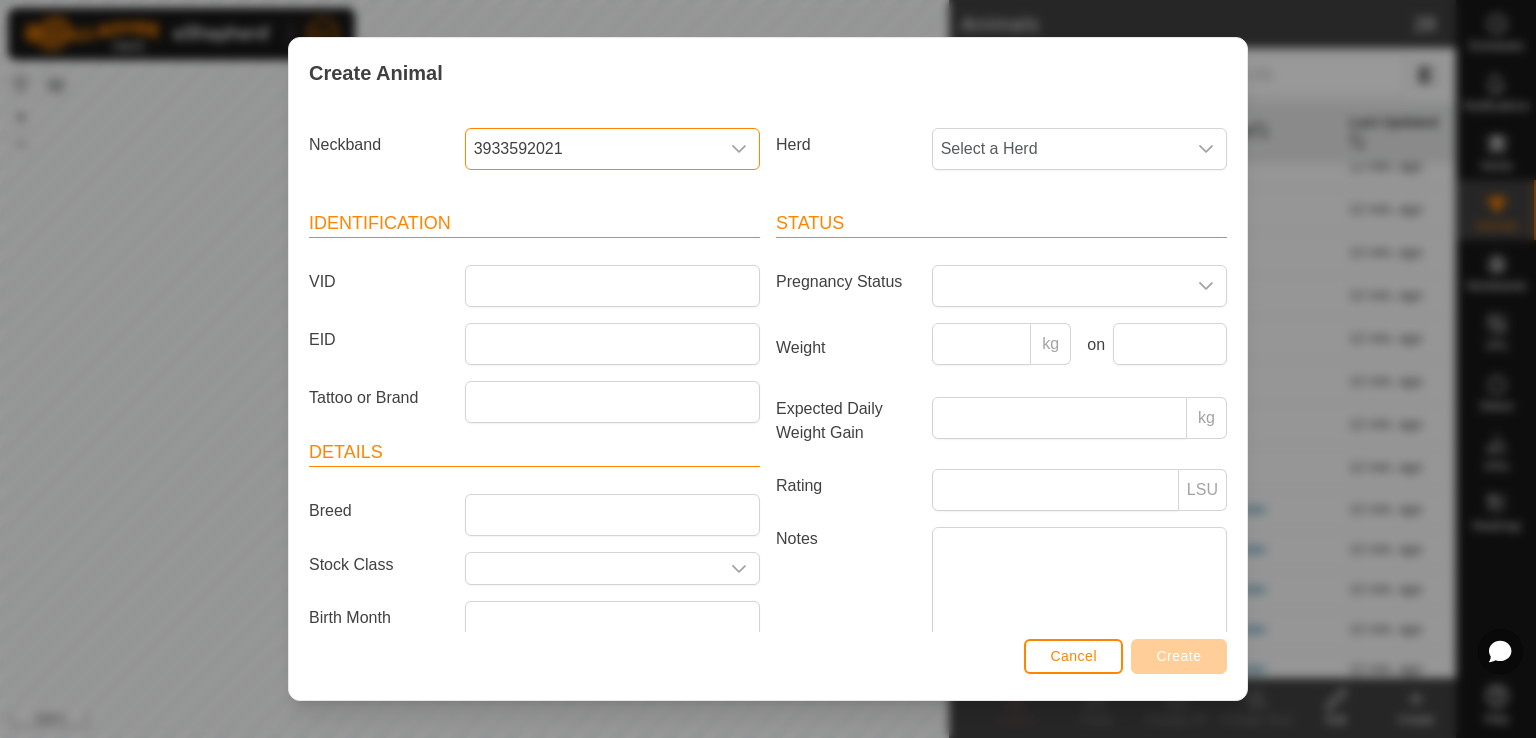 click on "Identification VID EID Tattoo or Brand" at bounding box center [534, 316] 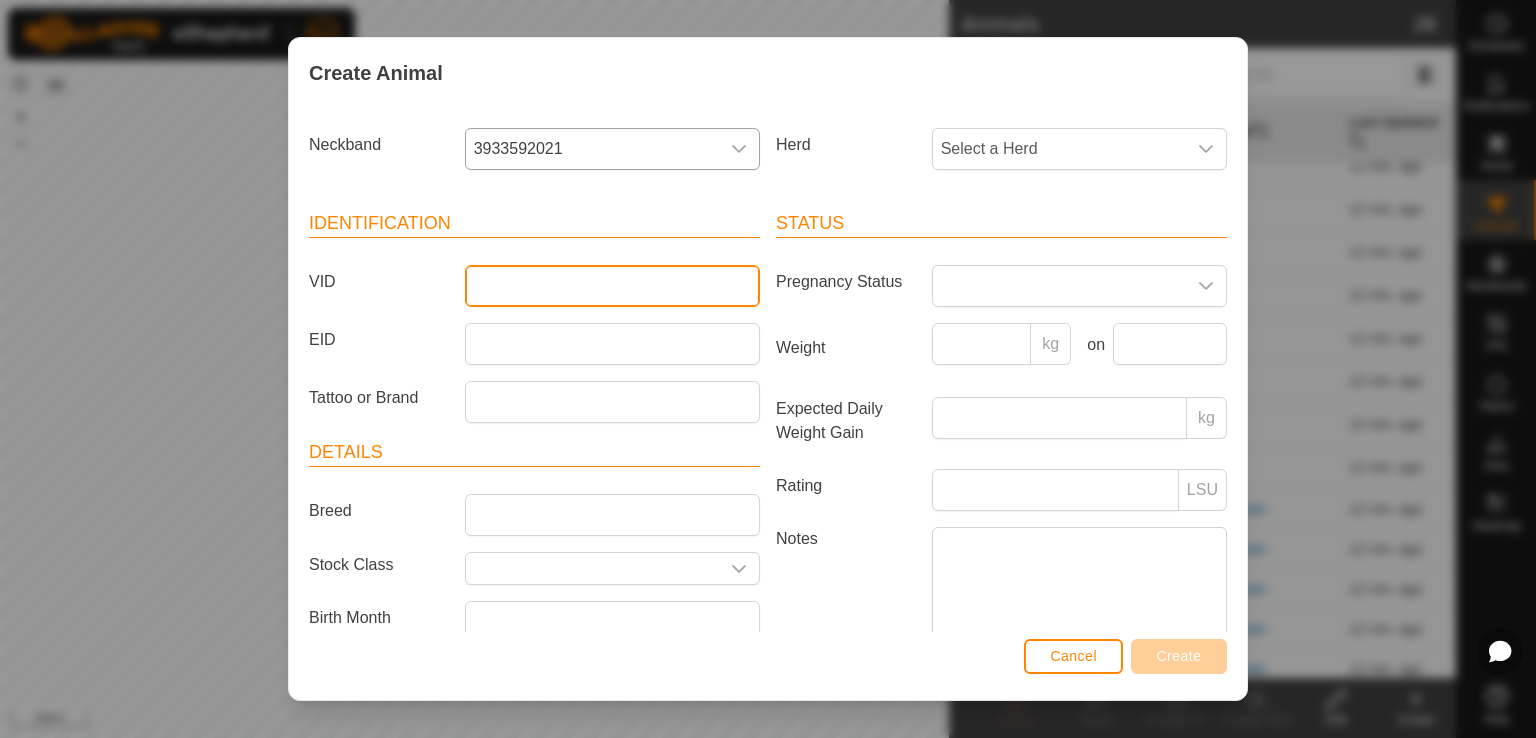 click on "VID" at bounding box center [612, 286] 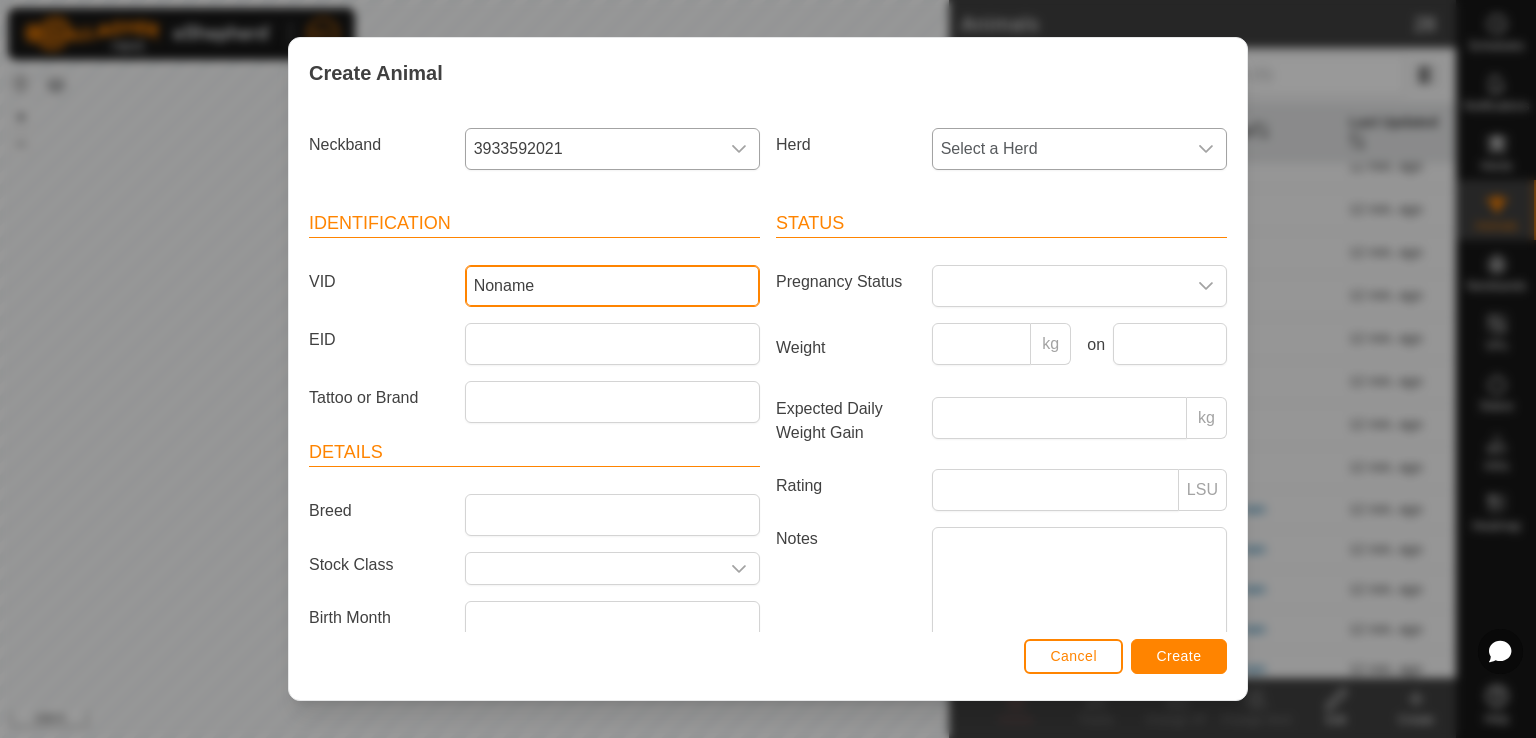 type on "Noname" 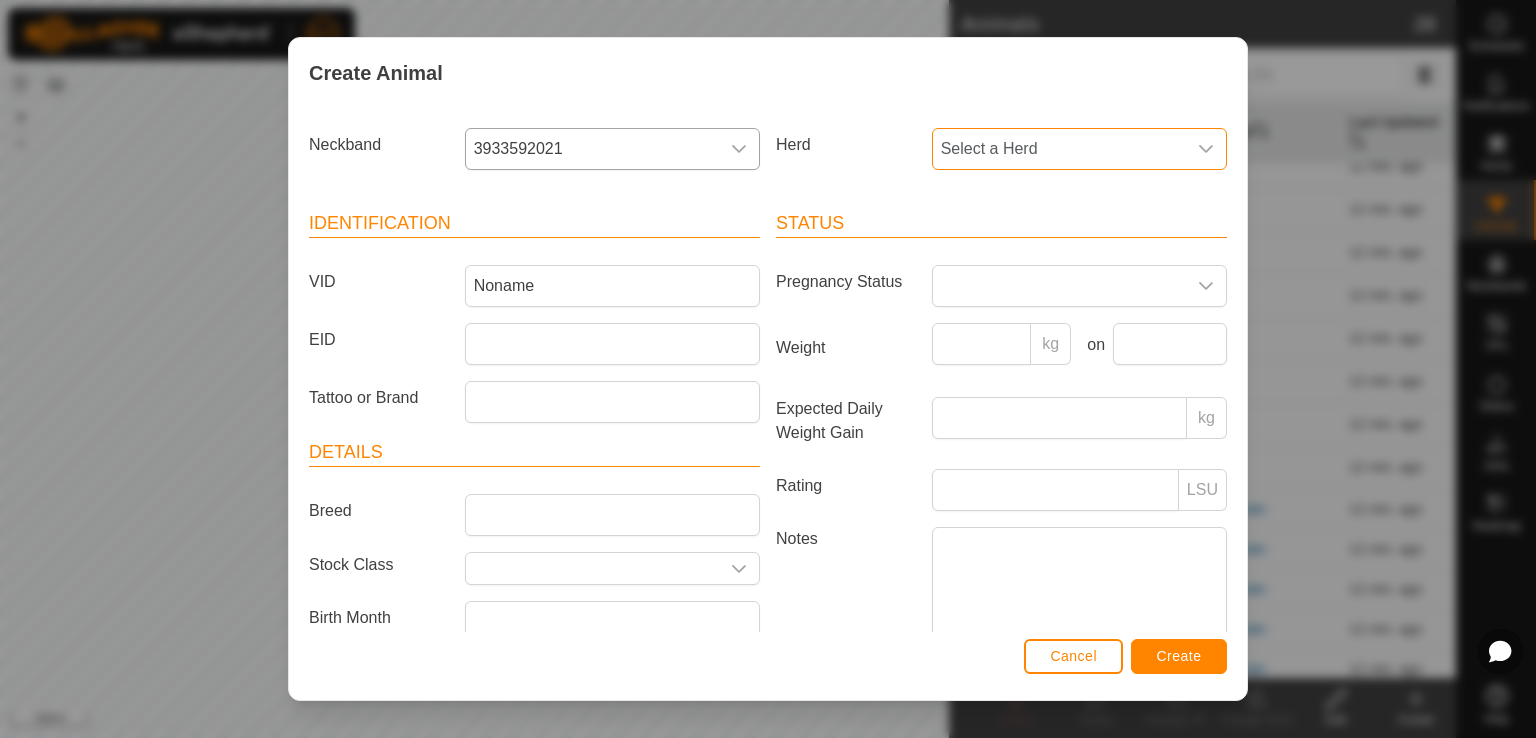 click on "Select a Herd" at bounding box center (1059, 149) 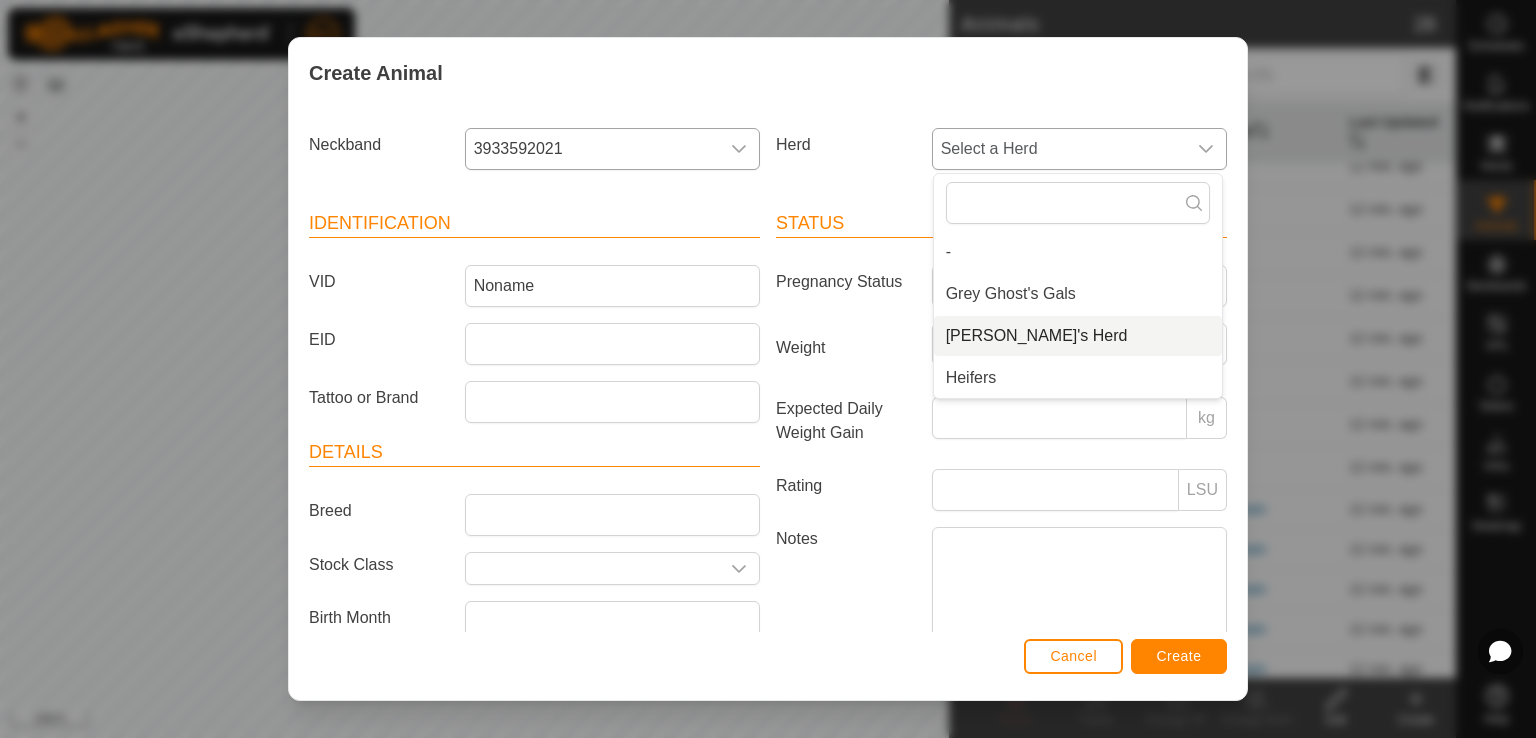 click on "[PERSON_NAME]'s Herd" at bounding box center [1078, 336] 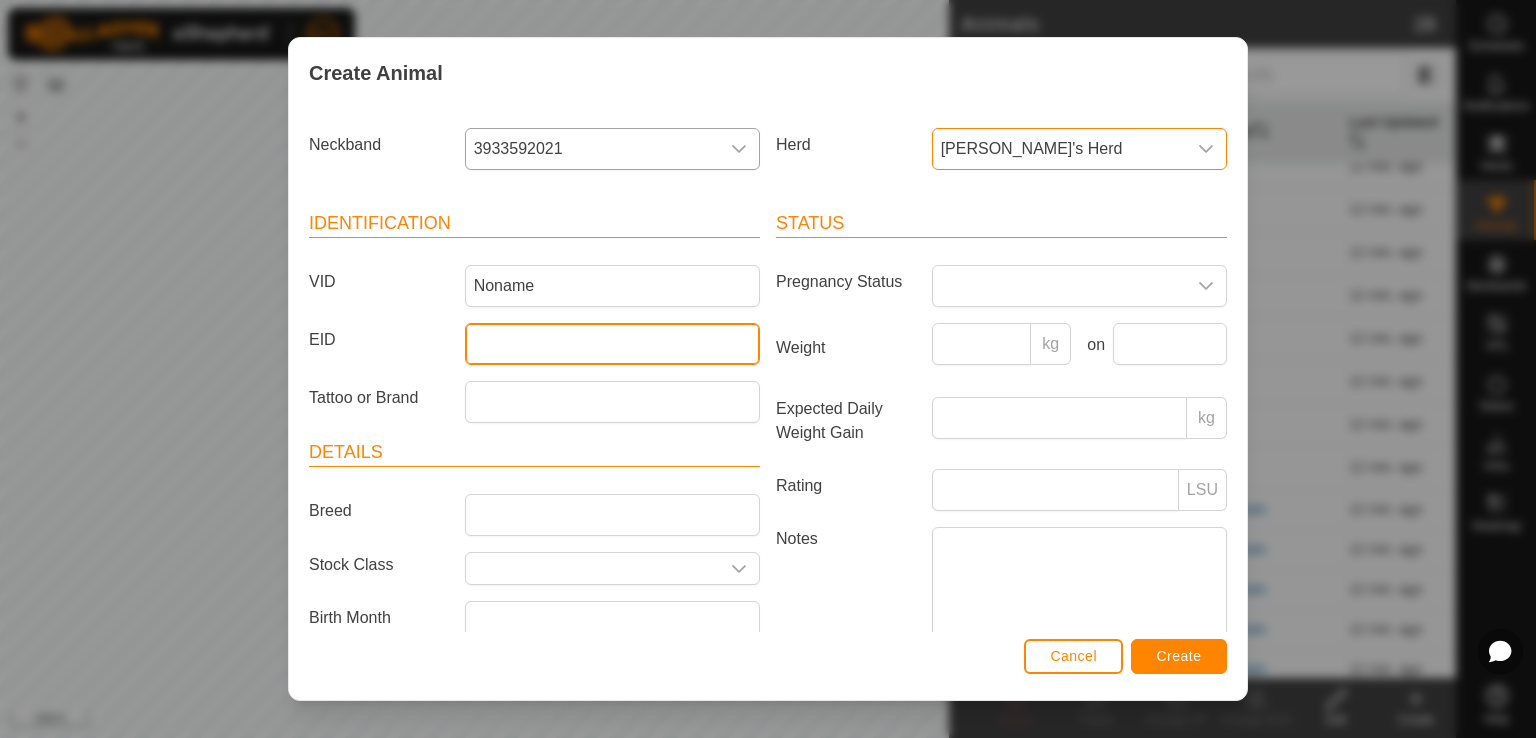 click on "EID" at bounding box center (612, 344) 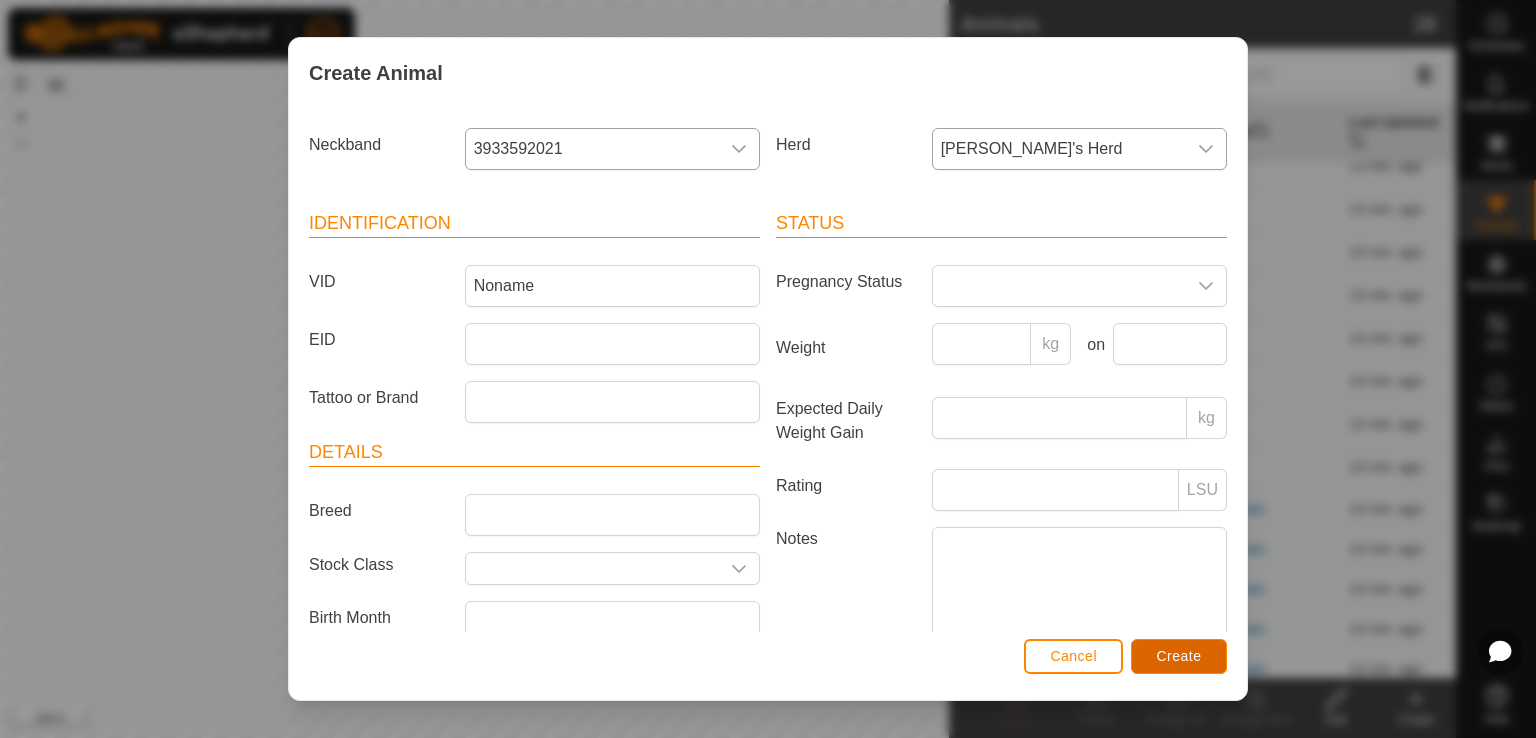 click on "Create" at bounding box center (1179, 656) 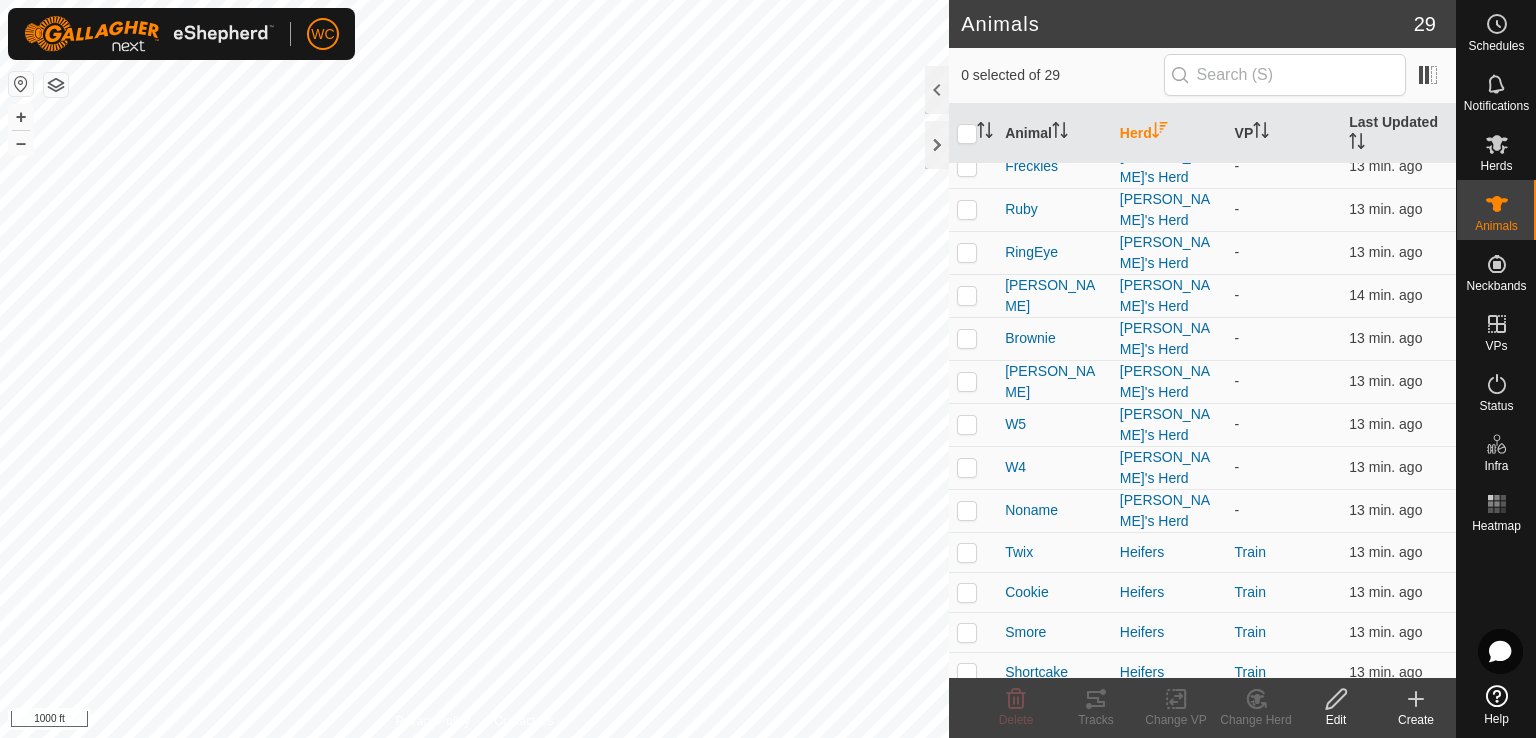 click 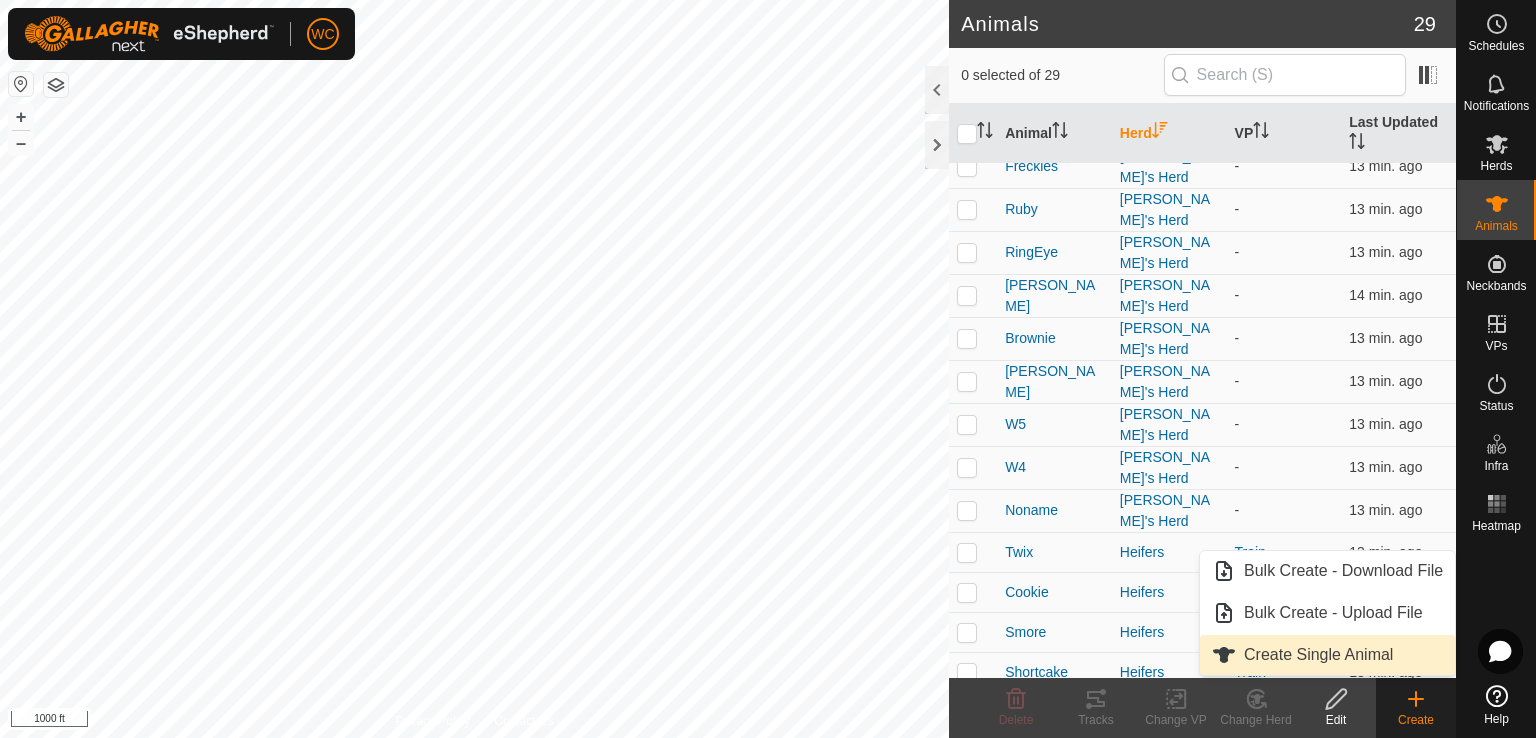 click on "Create Single Animal" at bounding box center (1327, 655) 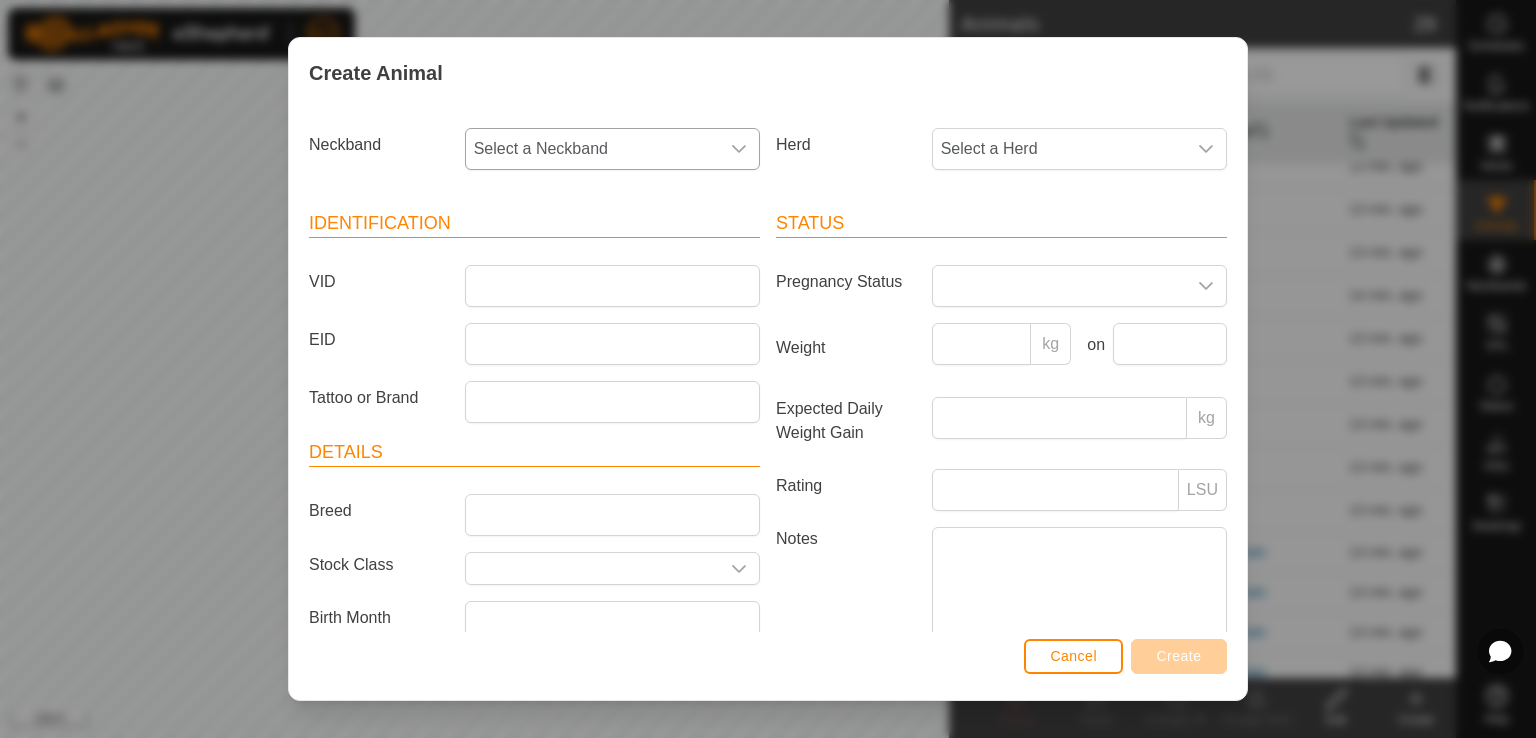 click on "Select a Neckband" at bounding box center [592, 149] 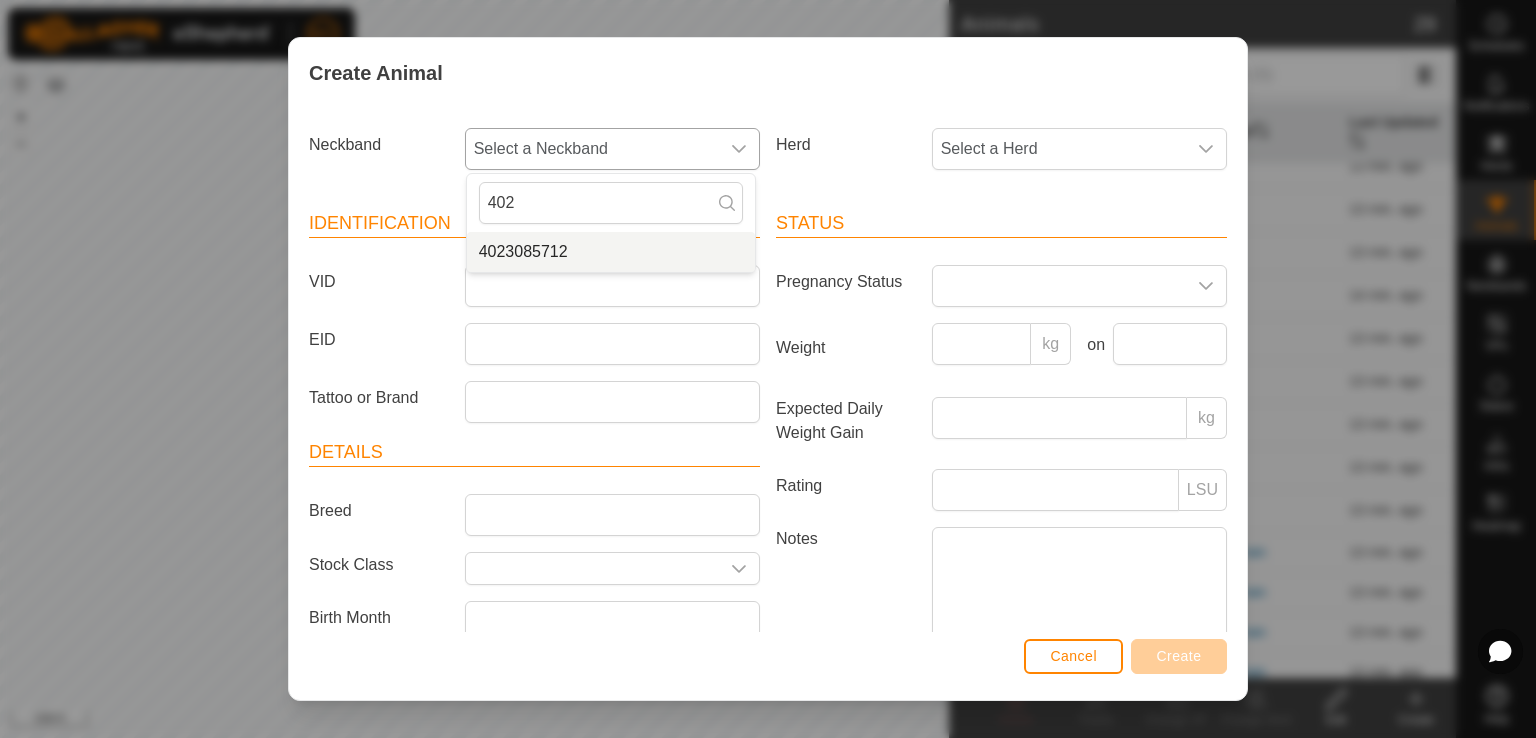 type on "402" 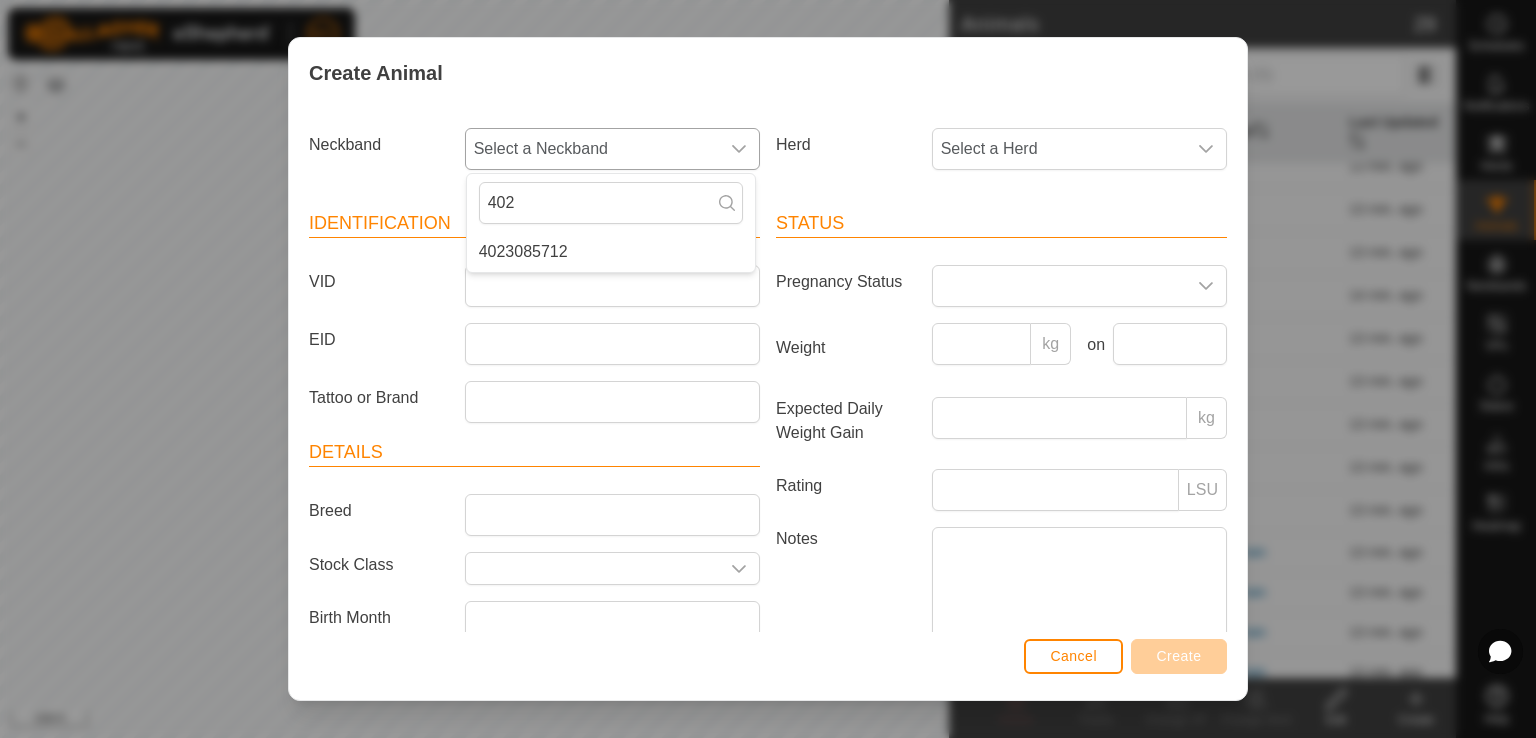 click on "4023085712" at bounding box center (611, 252) 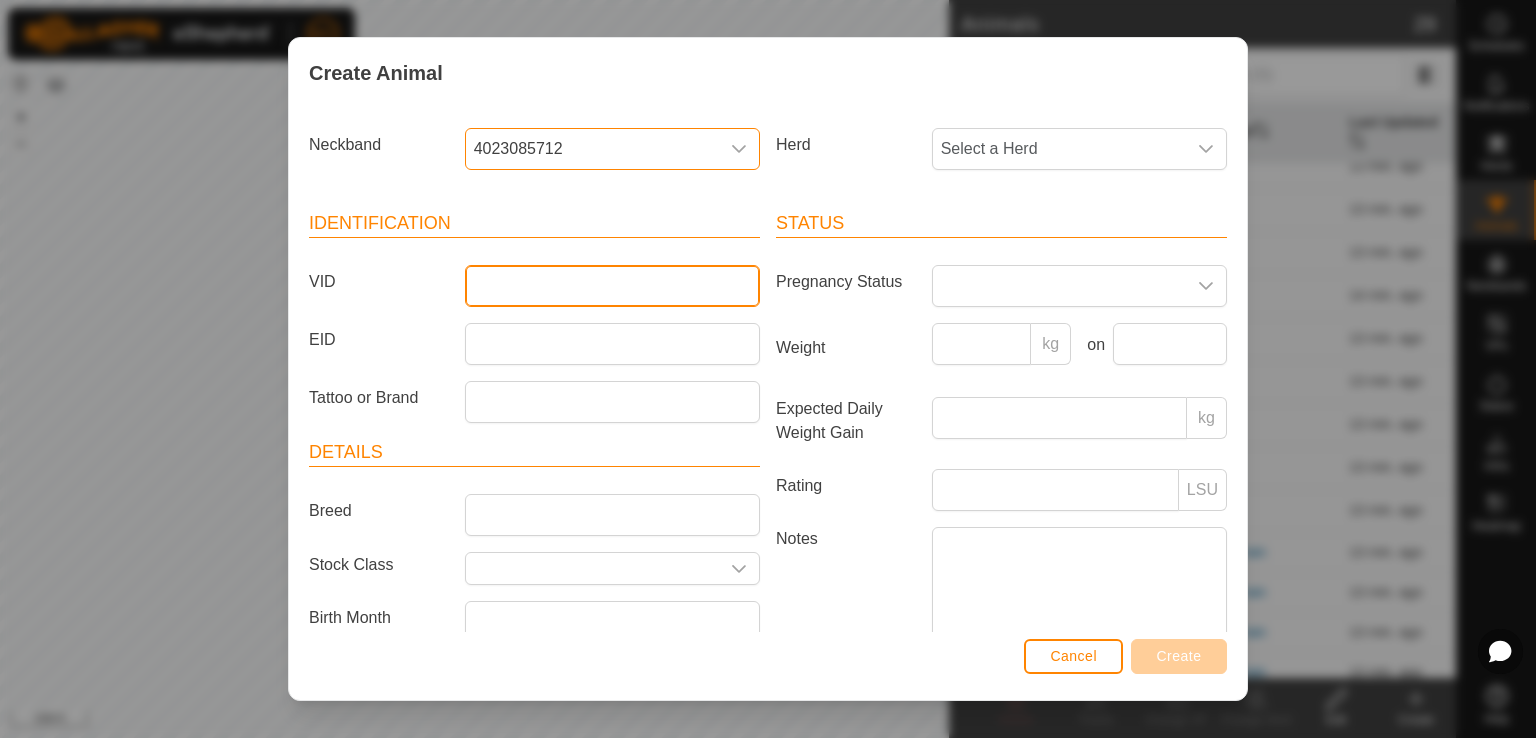 click on "VID" at bounding box center [612, 286] 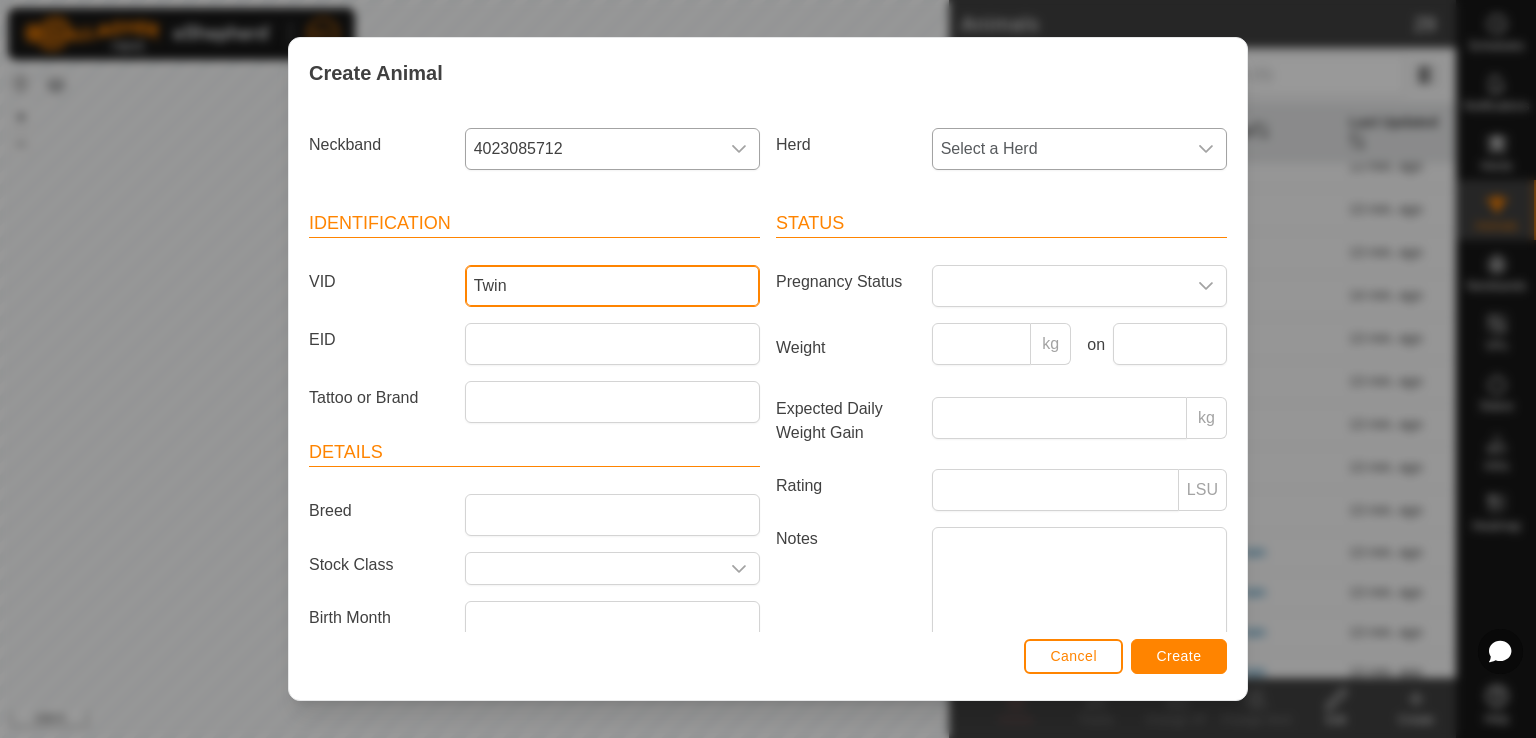type on "Twin" 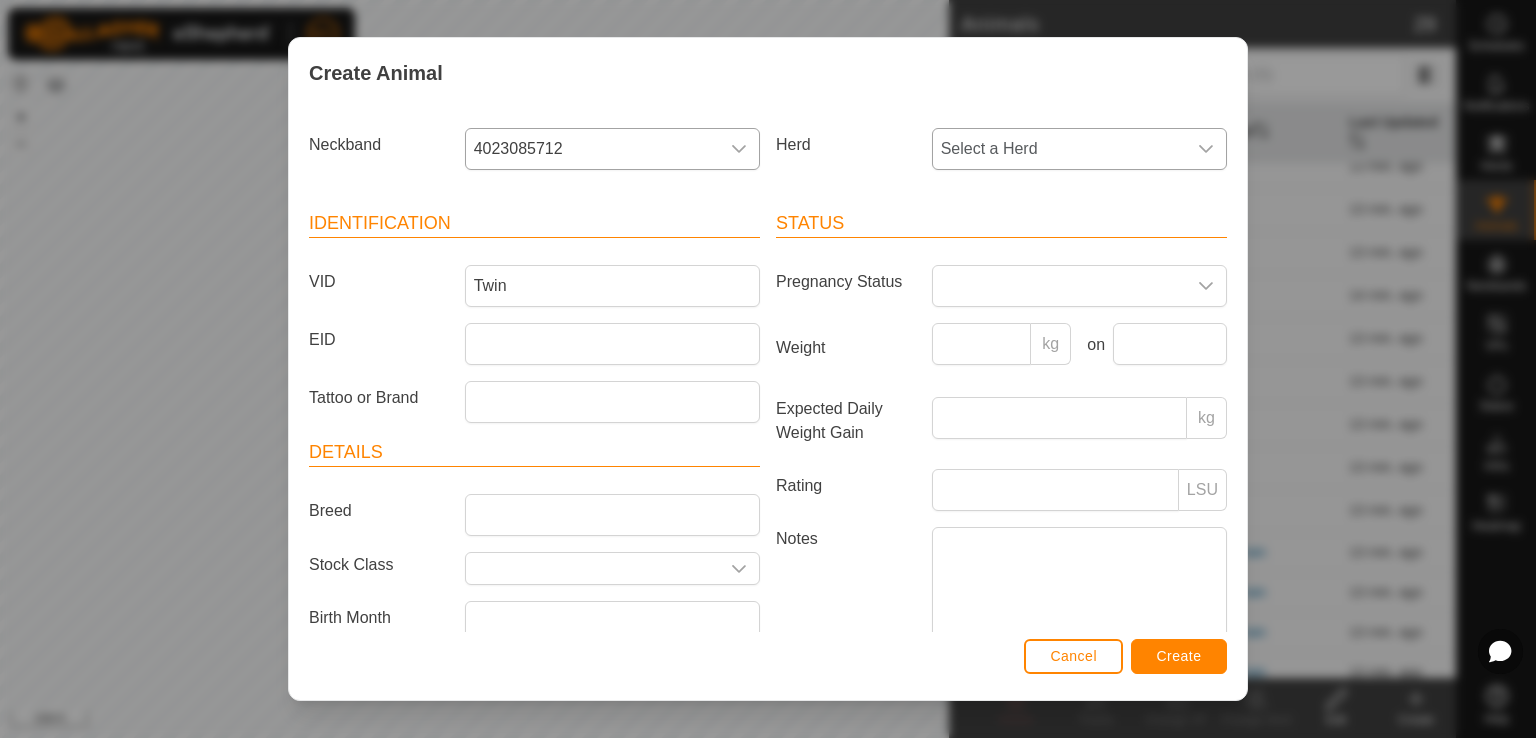 click on "Select a Herd" at bounding box center (1059, 149) 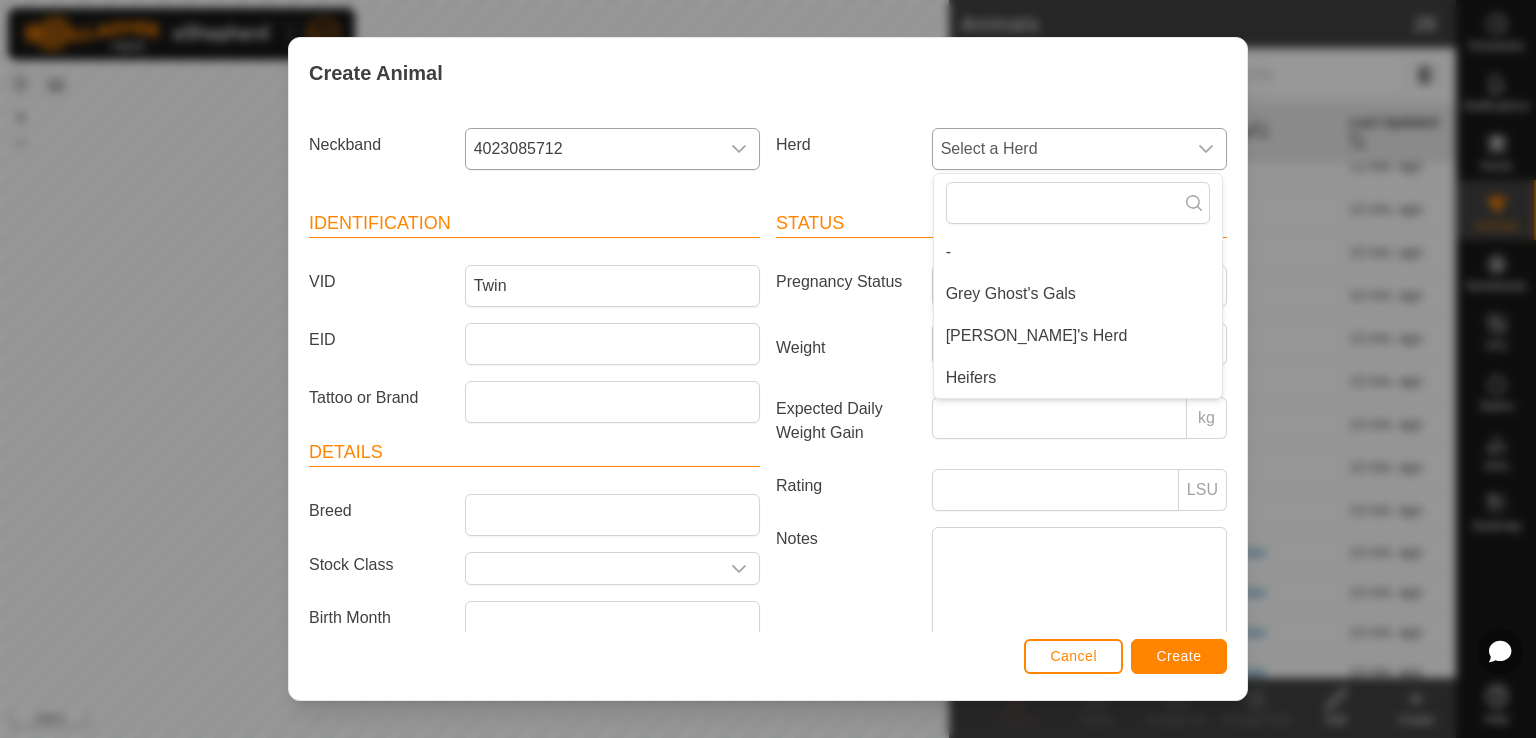 click on "[PERSON_NAME]'s Herd" at bounding box center (1078, 336) 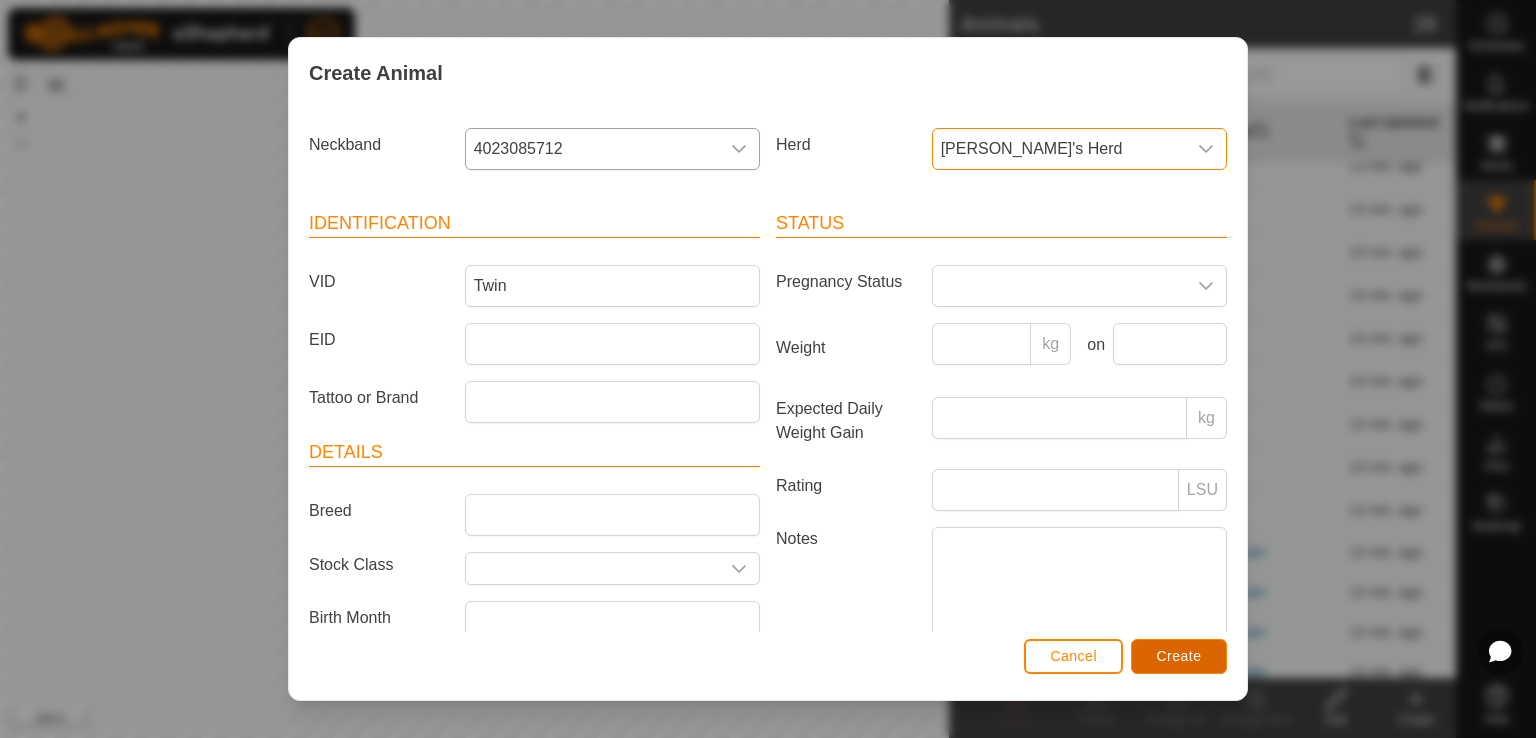 click on "Create" at bounding box center [1179, 656] 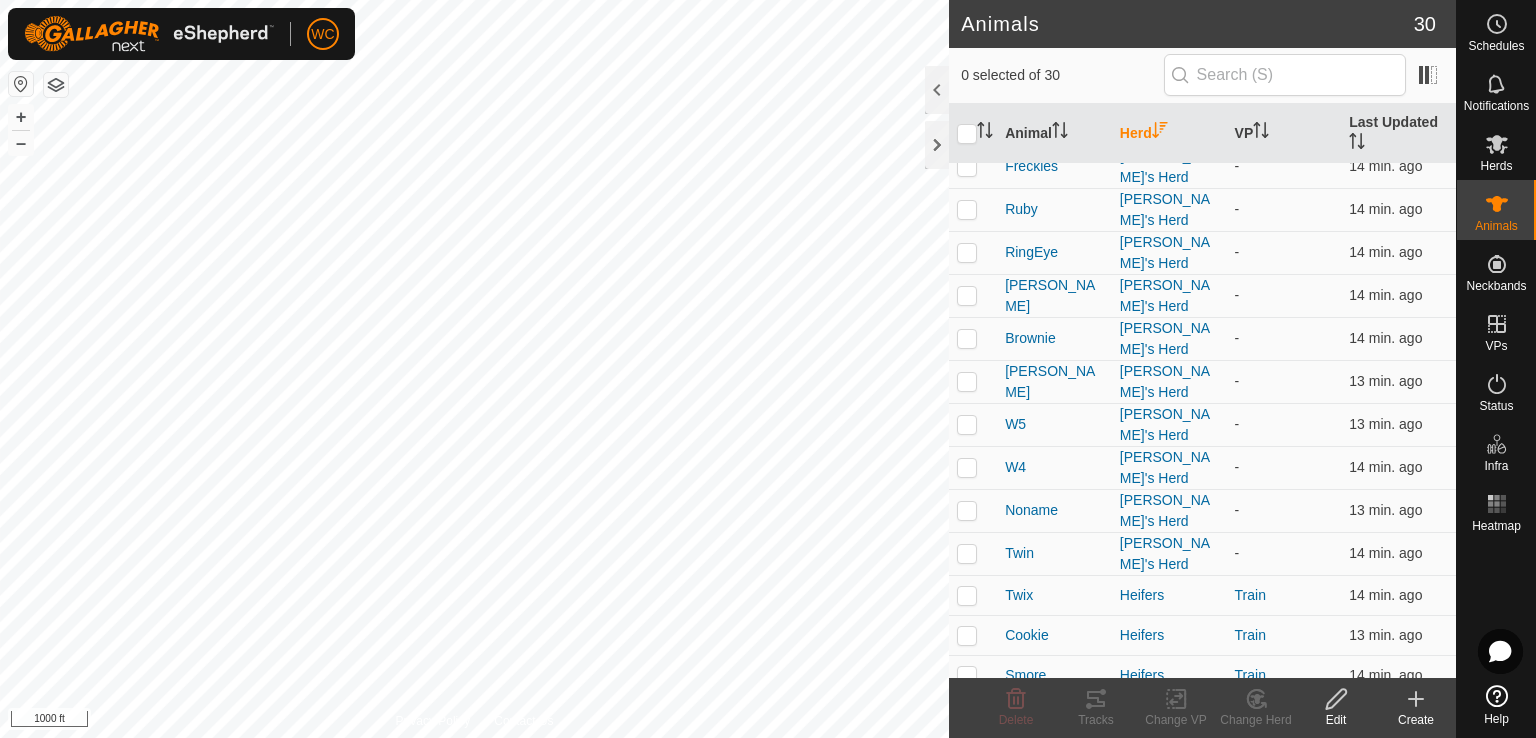 click 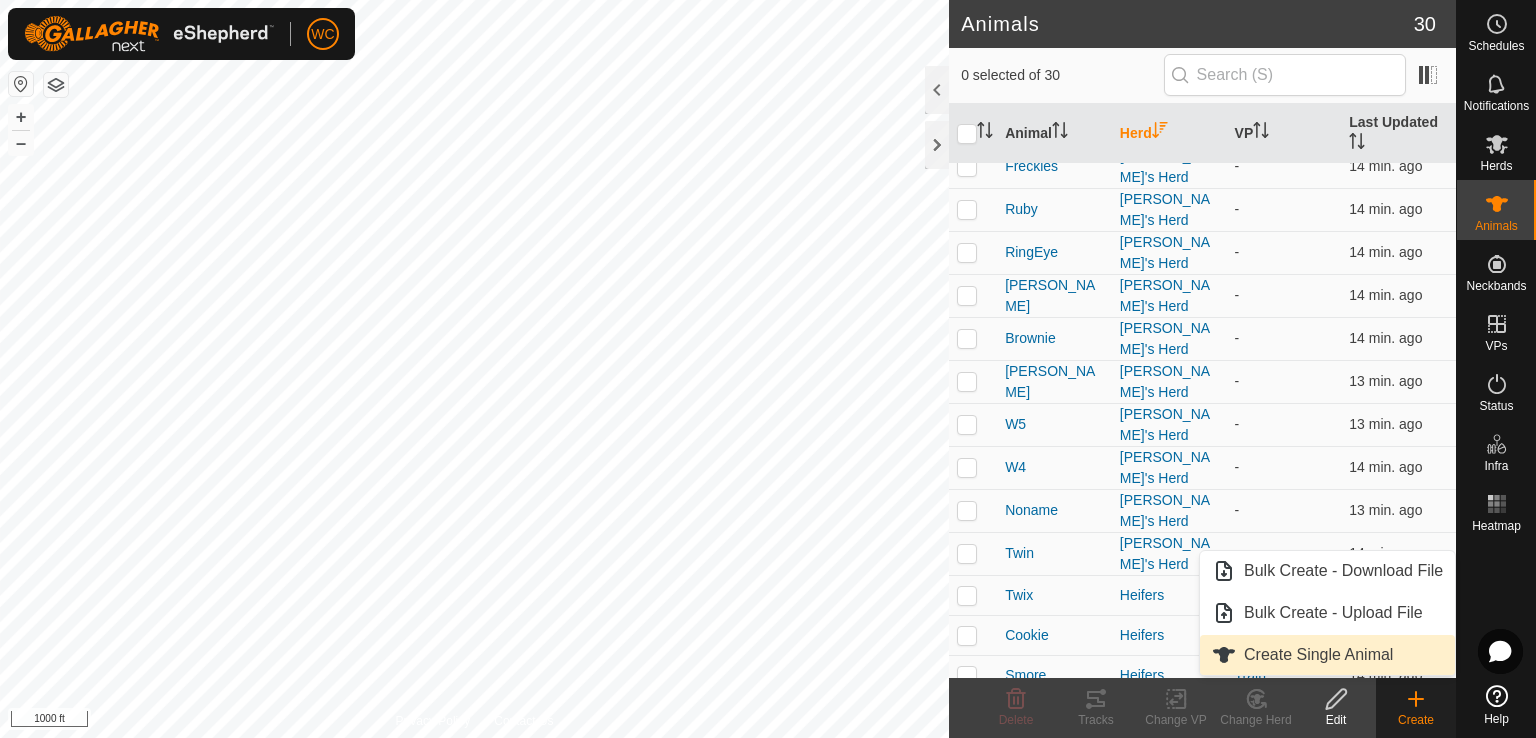 click on "Create Single Animal" at bounding box center [1327, 655] 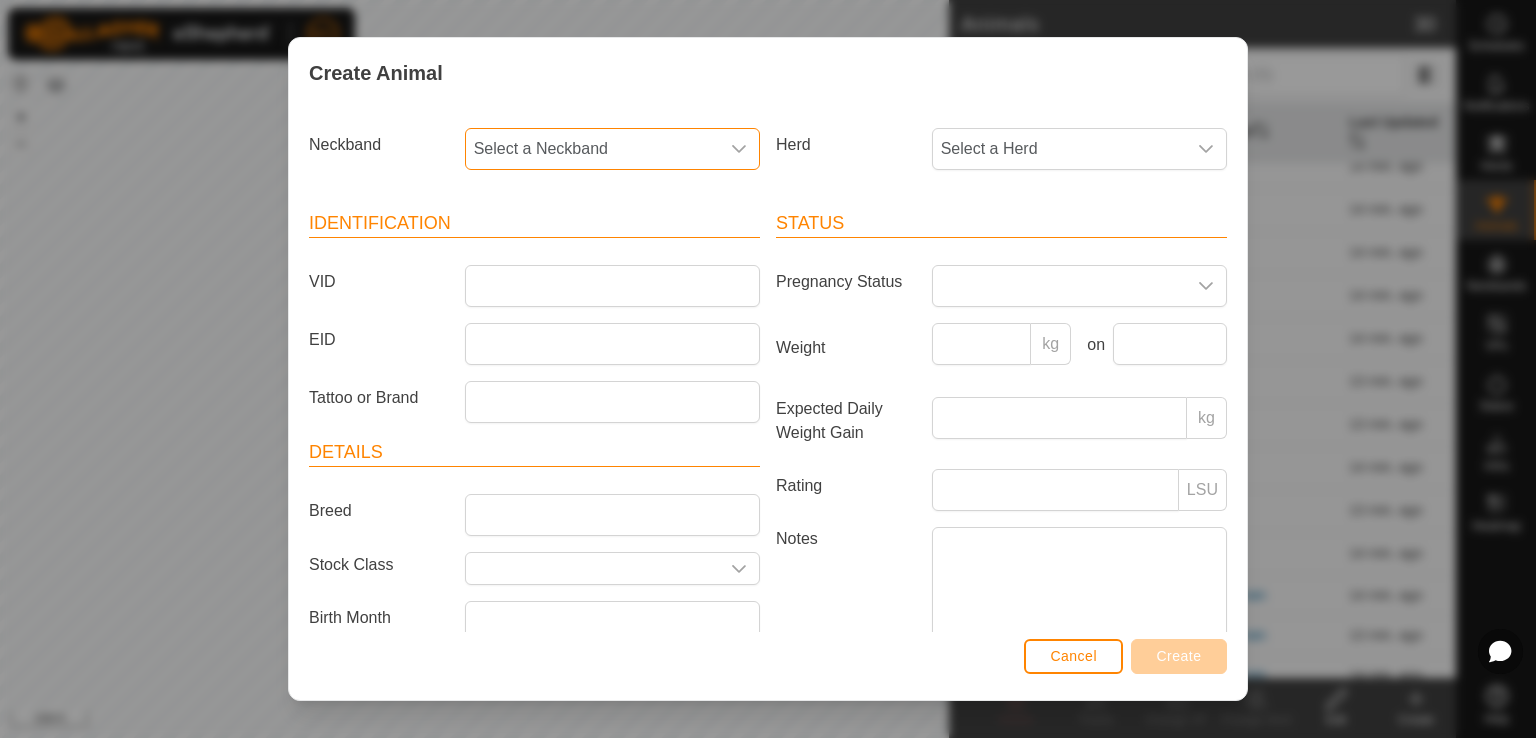 click on "Select a Neckband" at bounding box center [592, 149] 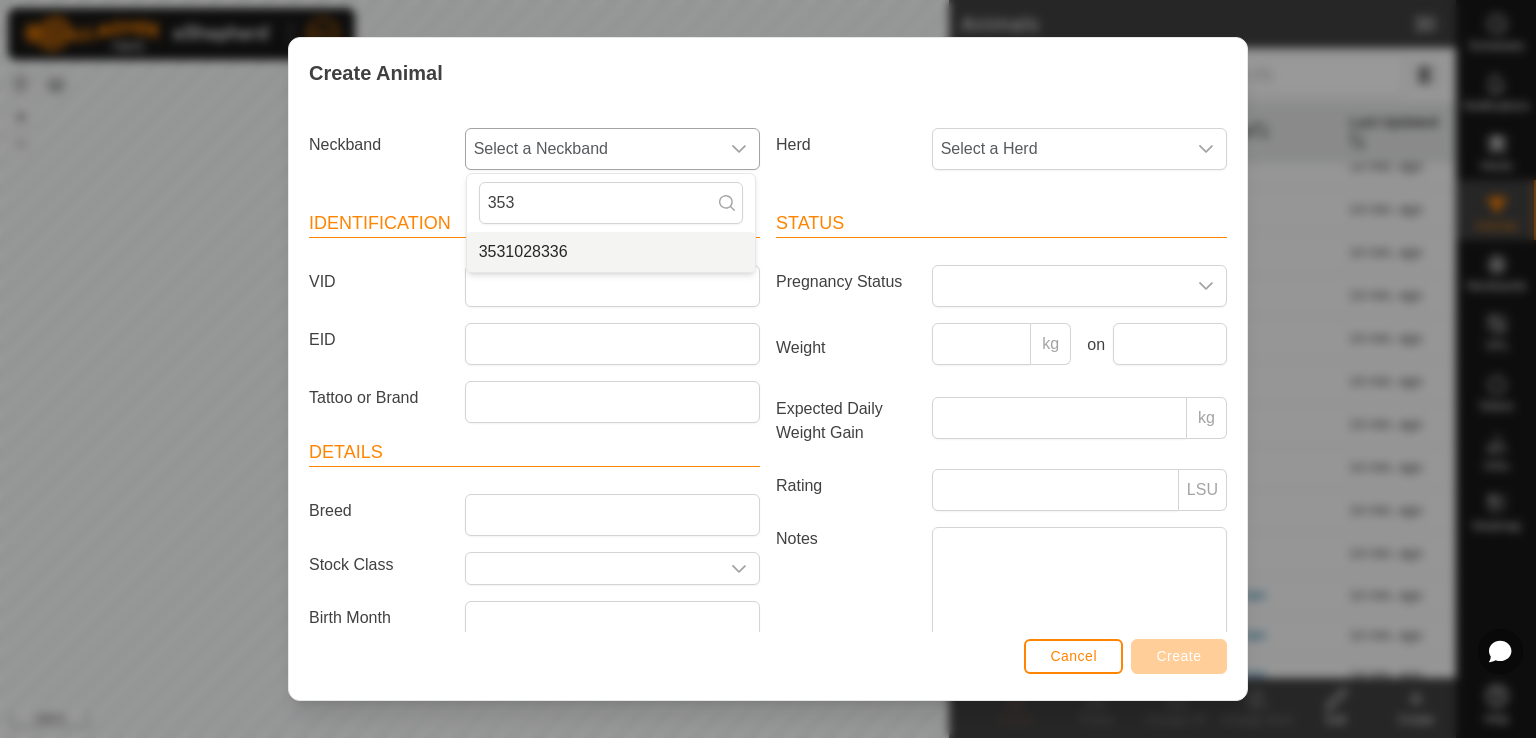 type on "353" 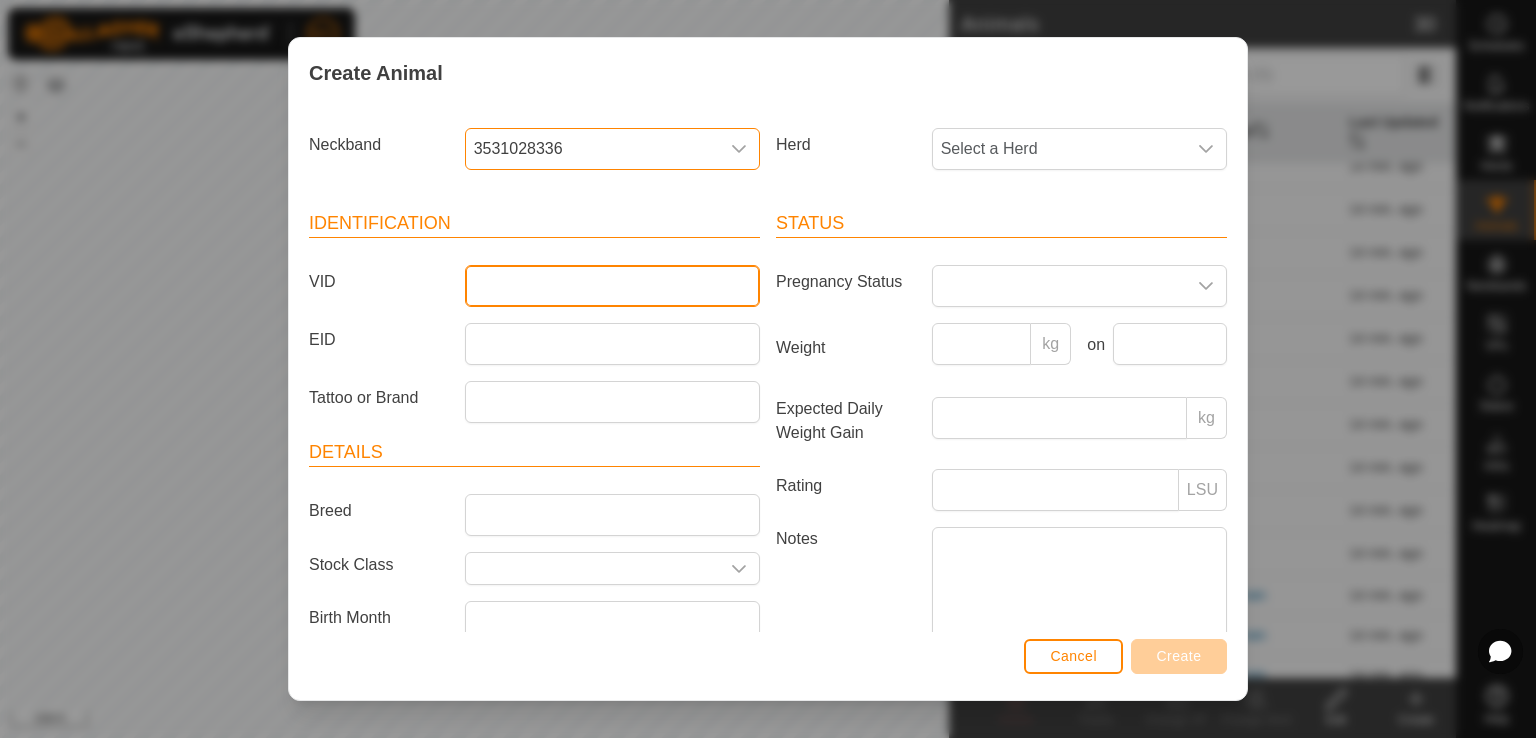 click on "VID" at bounding box center [612, 286] 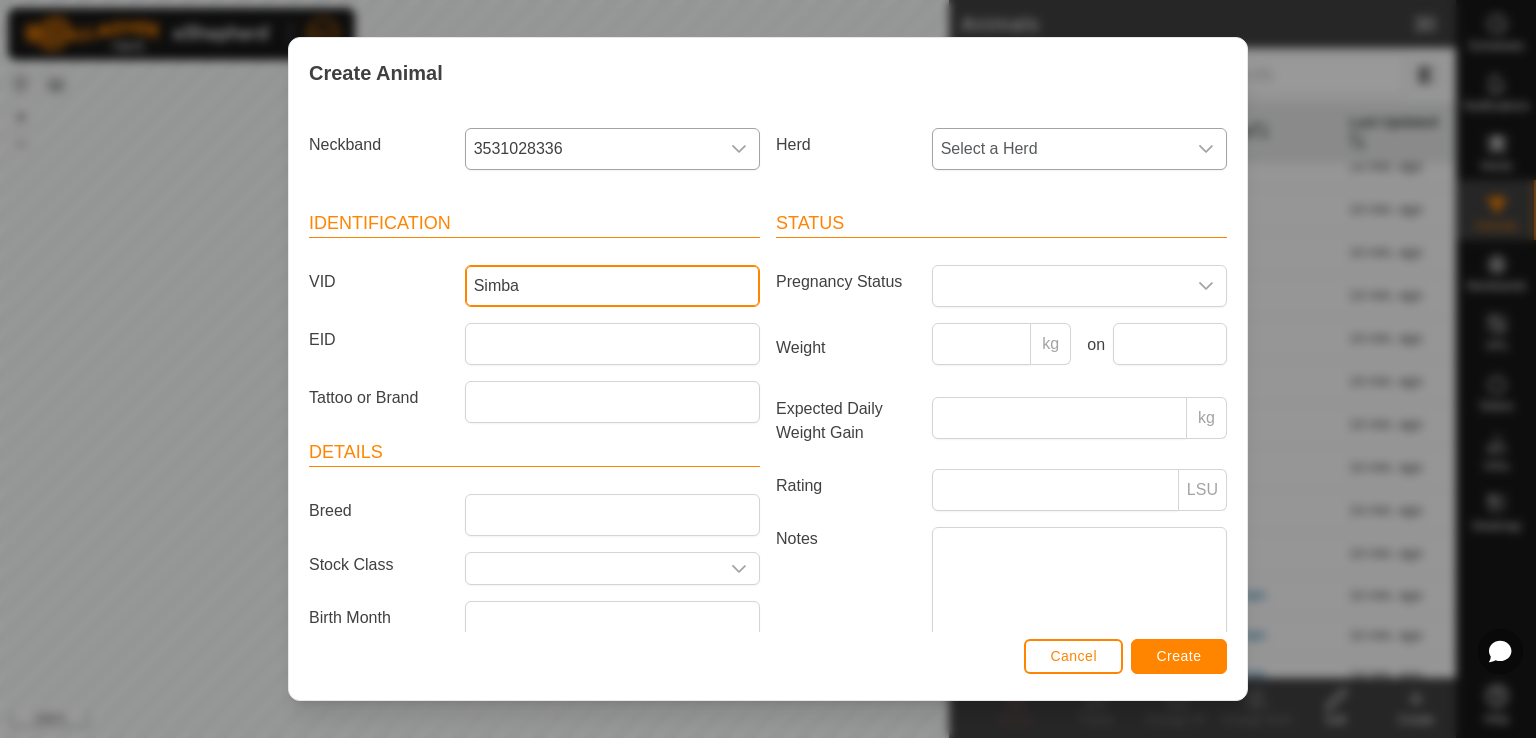 type on "Simba" 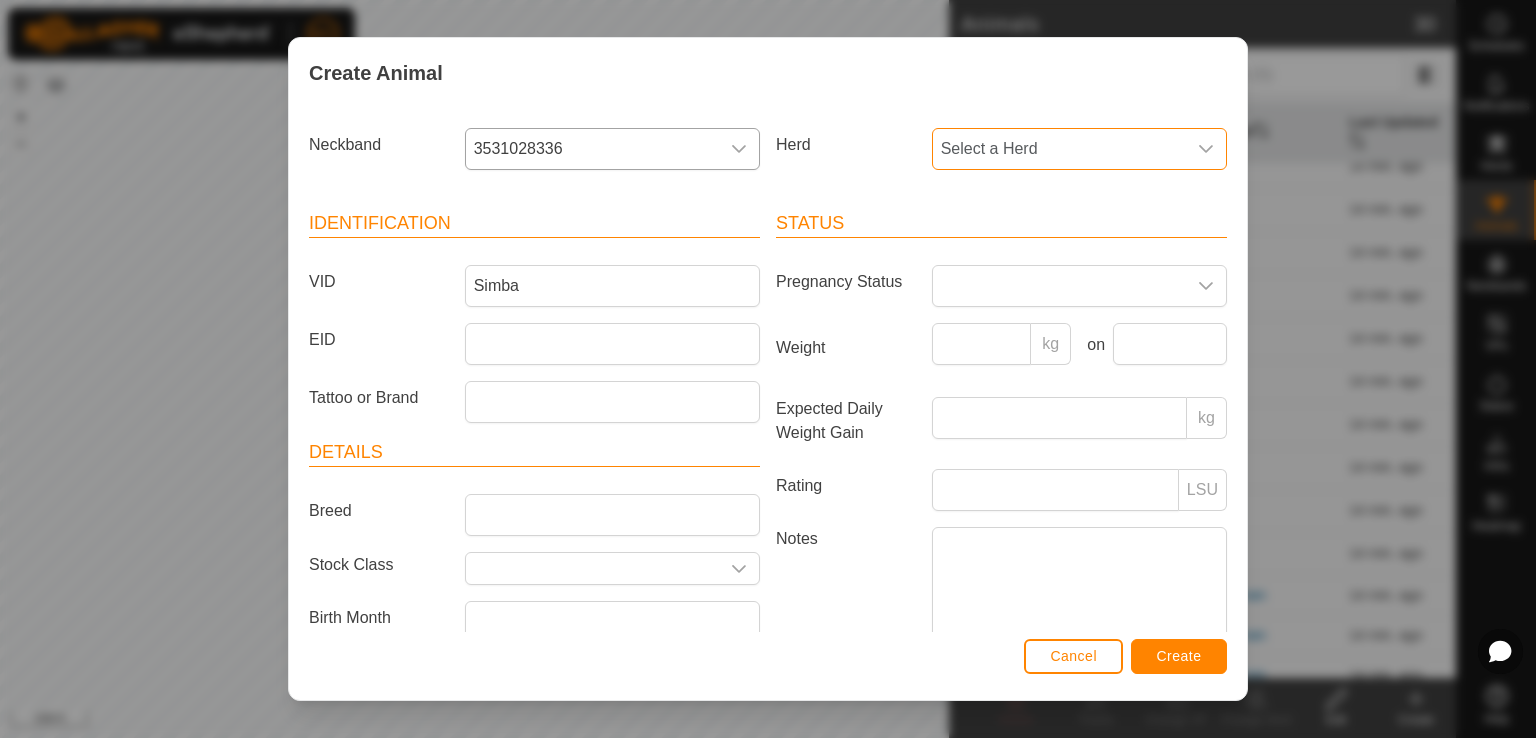 click on "Select a Herd" at bounding box center [1059, 149] 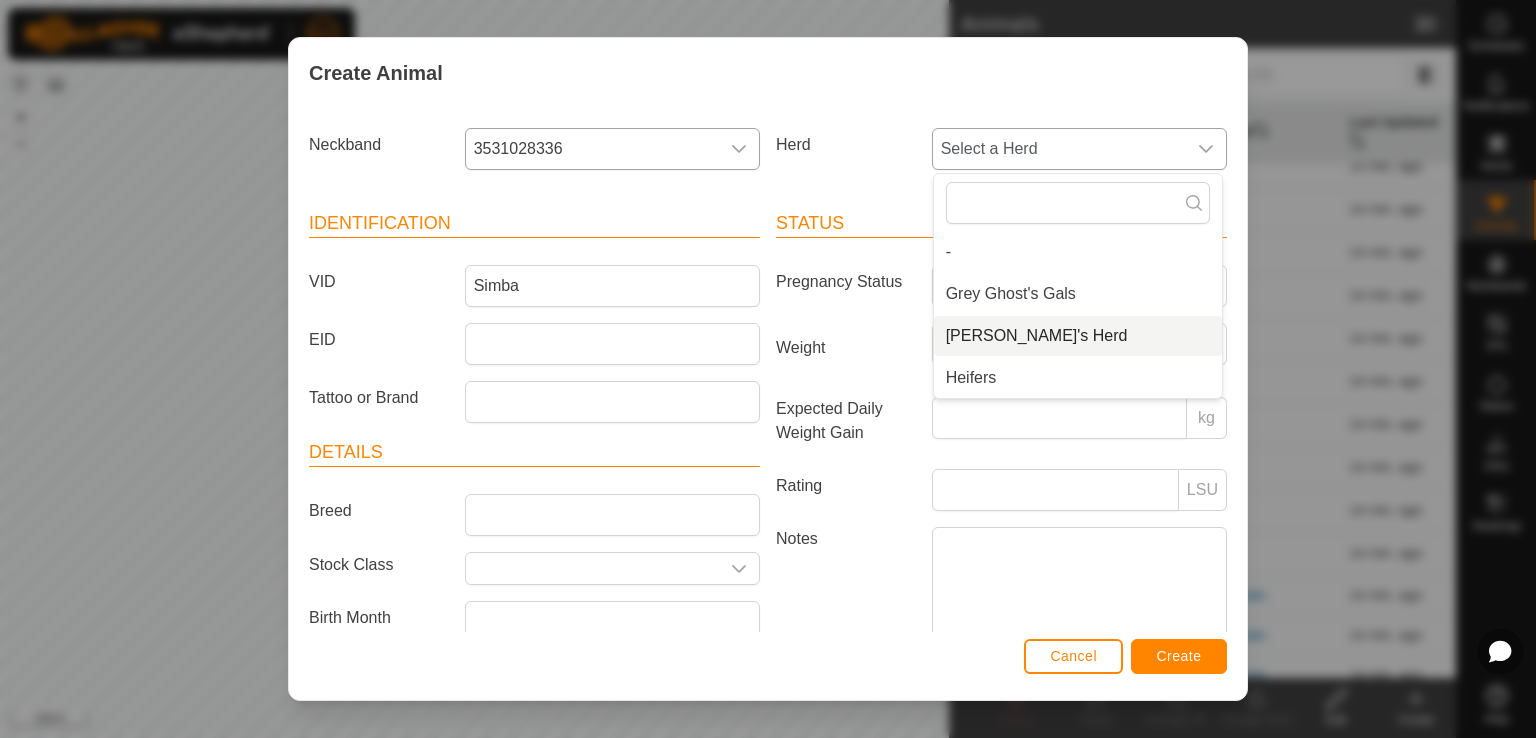 click on "[PERSON_NAME]'s Herd" at bounding box center [1078, 336] 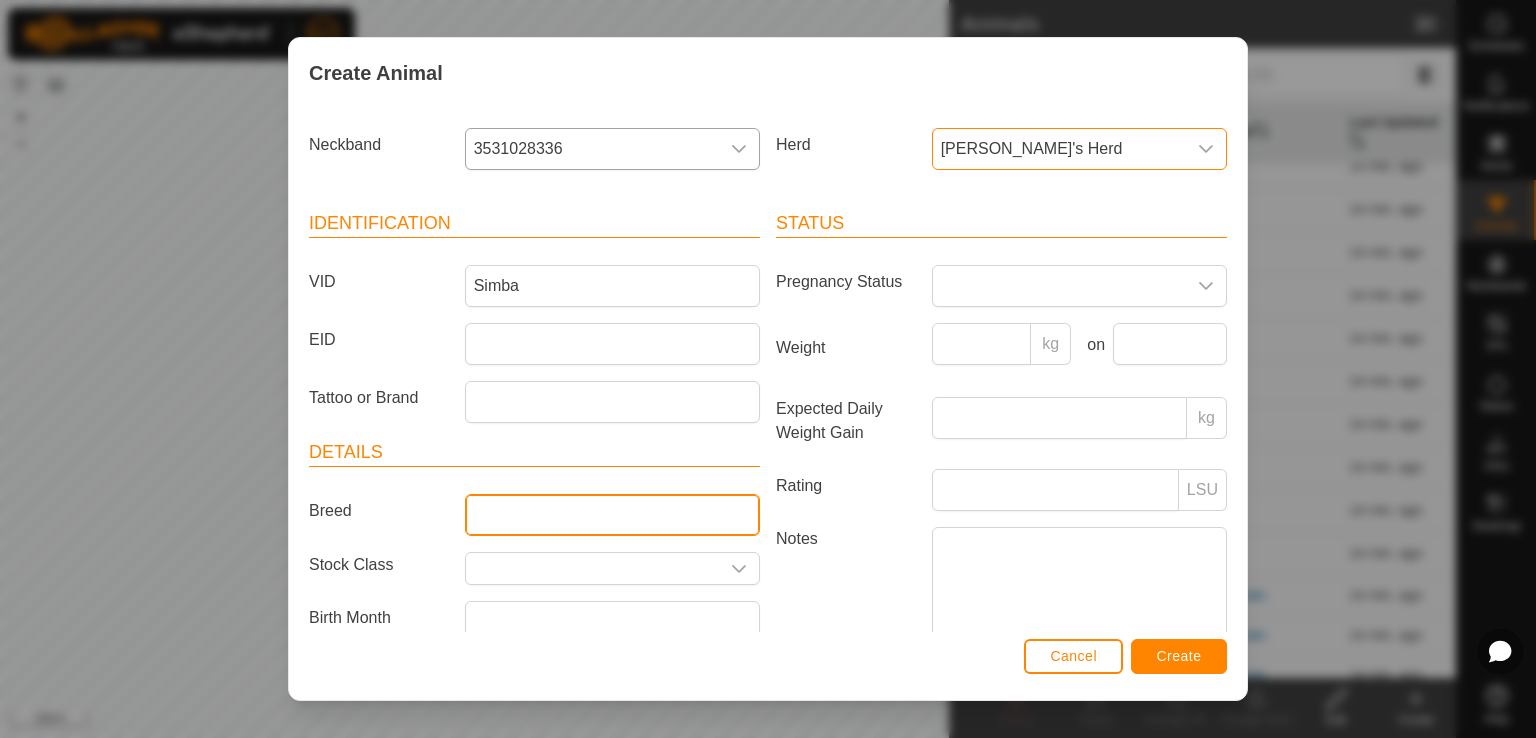 click on "Breed" at bounding box center [612, 515] 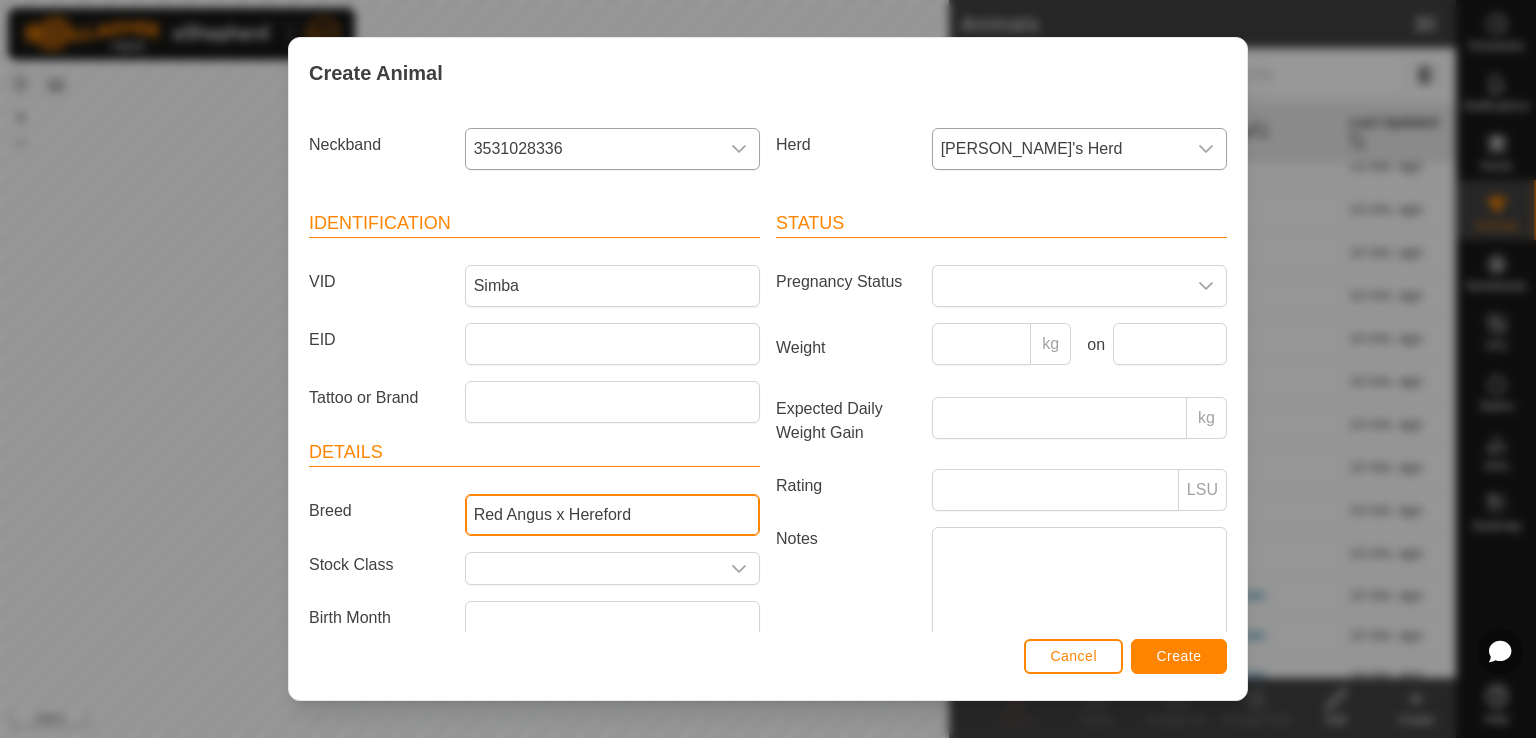 type on "Red Angus x Hereford" 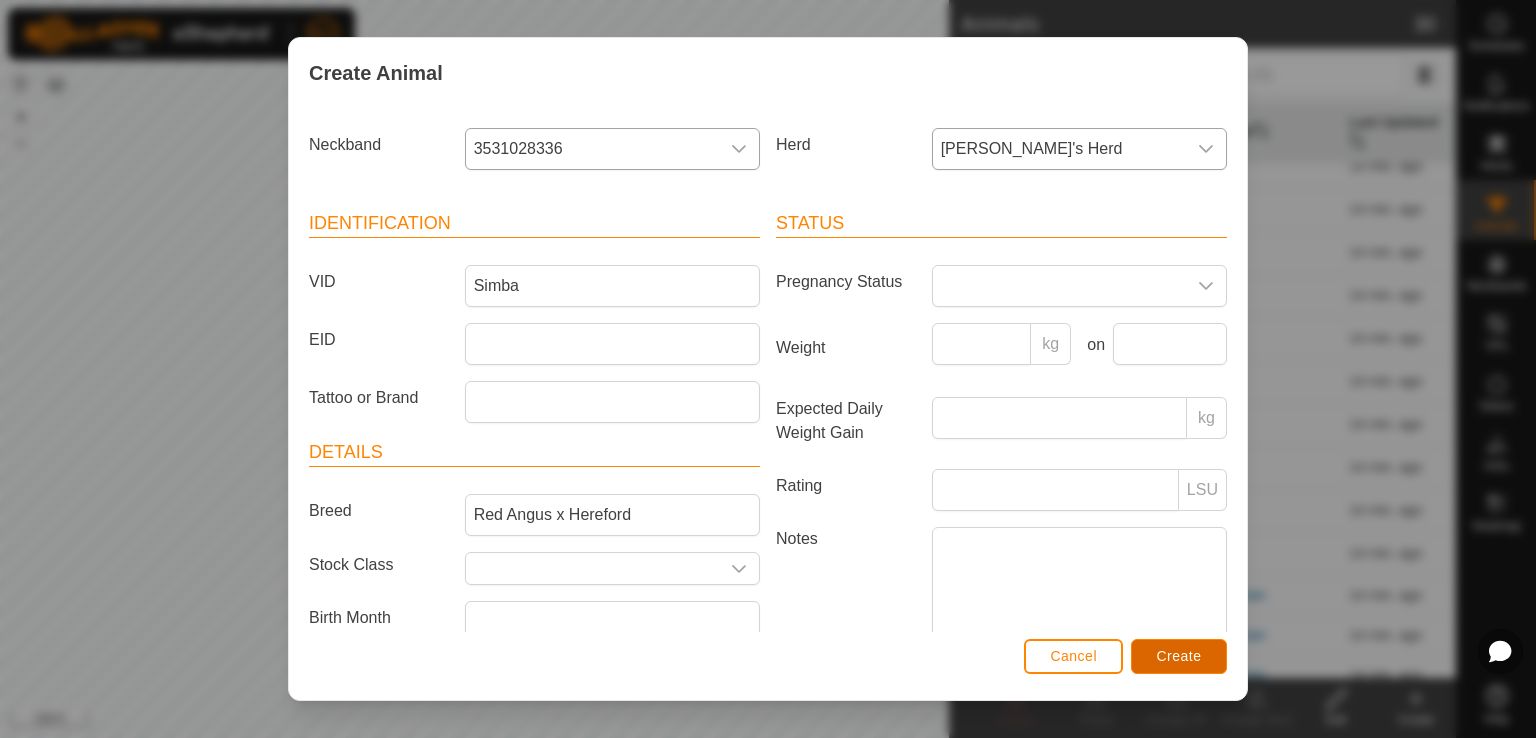 click on "Create" at bounding box center (1179, 656) 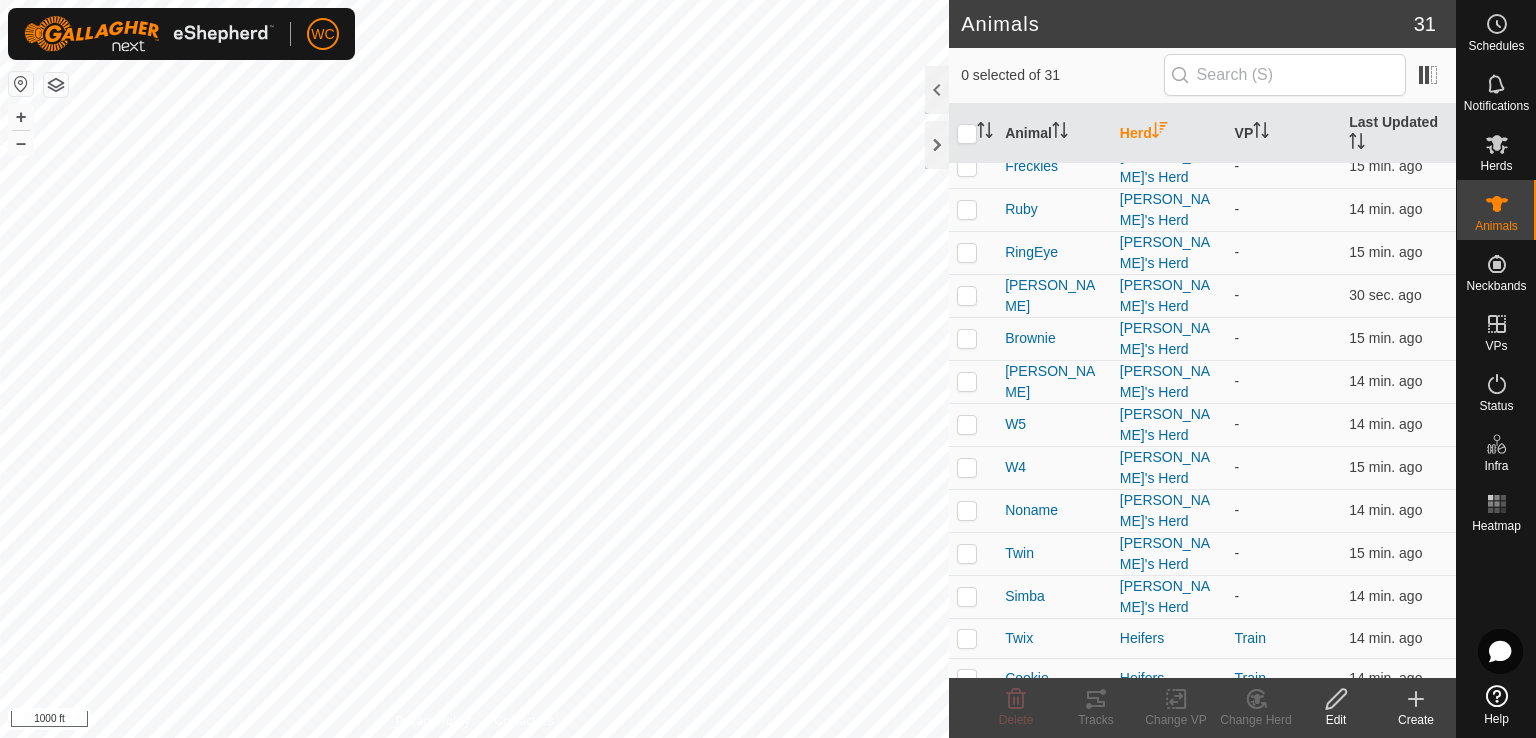 click on "Create" 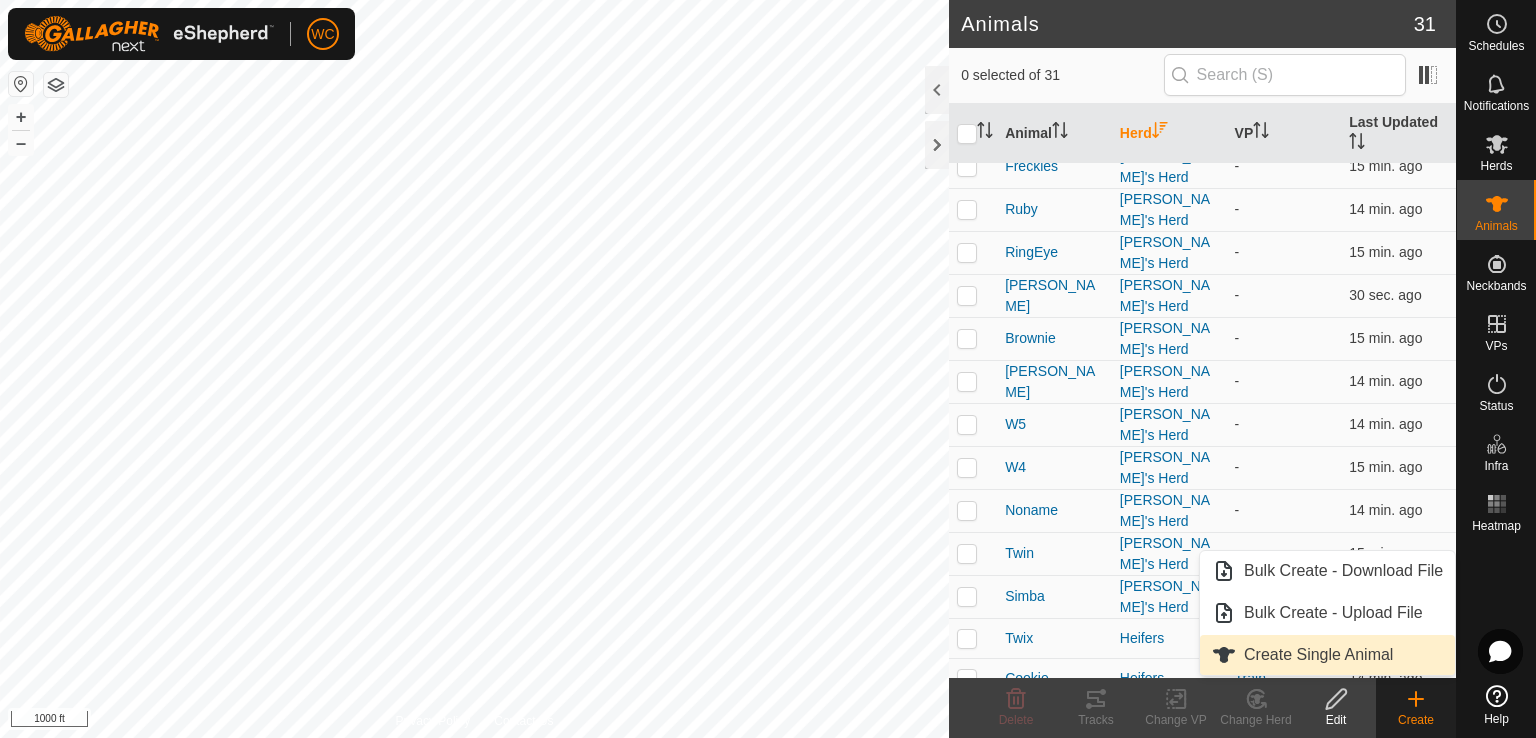 click on "Create Single Animal" at bounding box center (1327, 655) 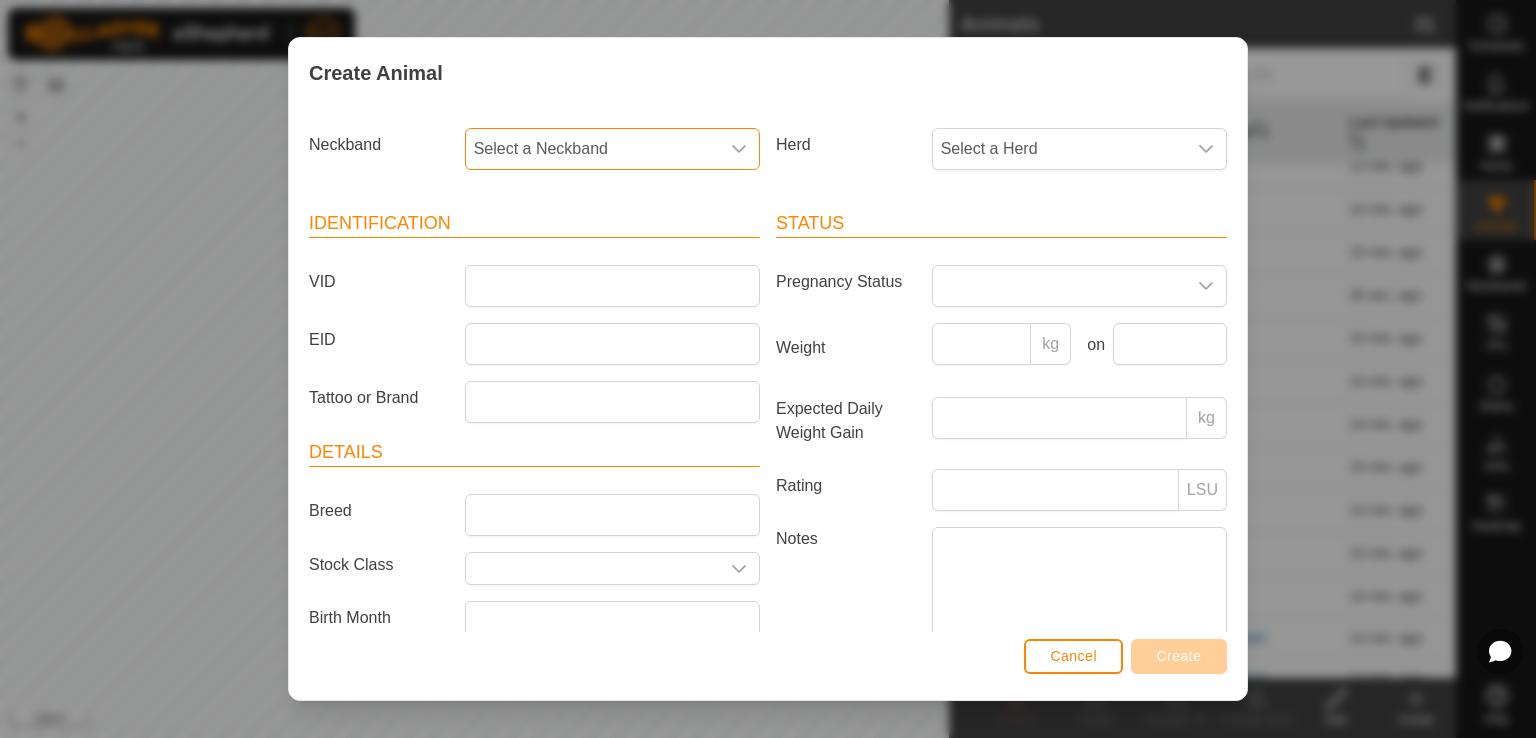 click on "Select a Neckband" at bounding box center (592, 149) 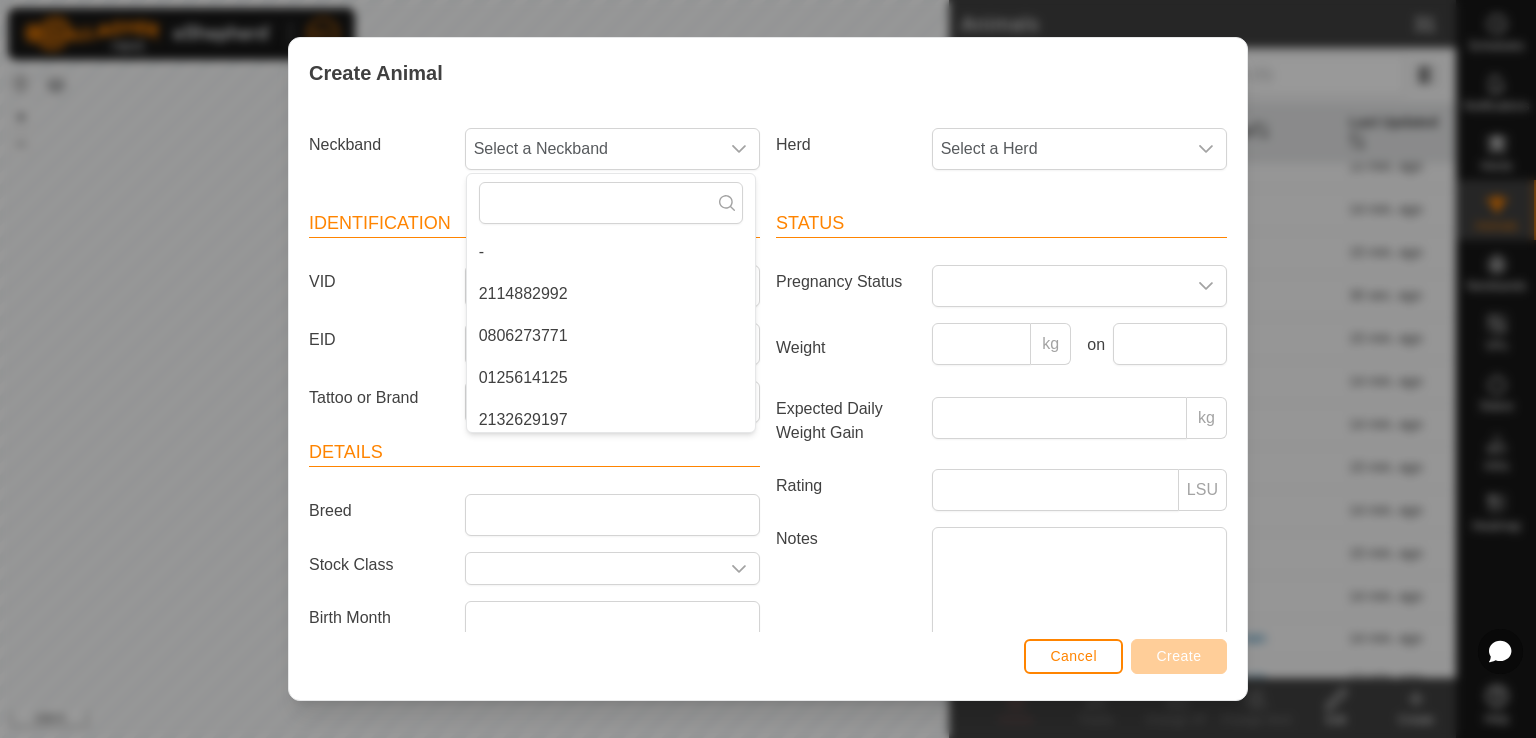 click on "Herd Select a Herd" at bounding box center [1001, 157] 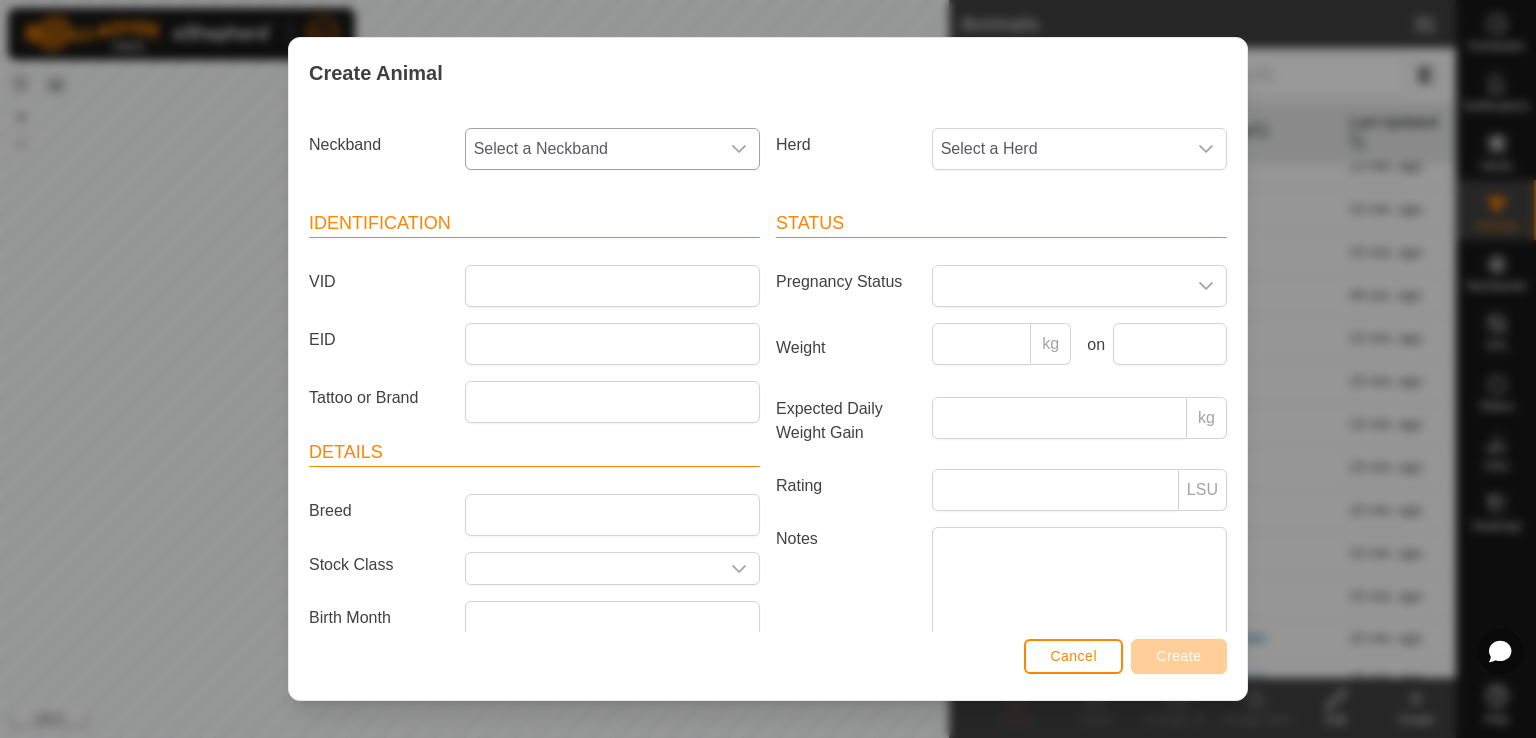 click on "Select a Neckband" at bounding box center (592, 149) 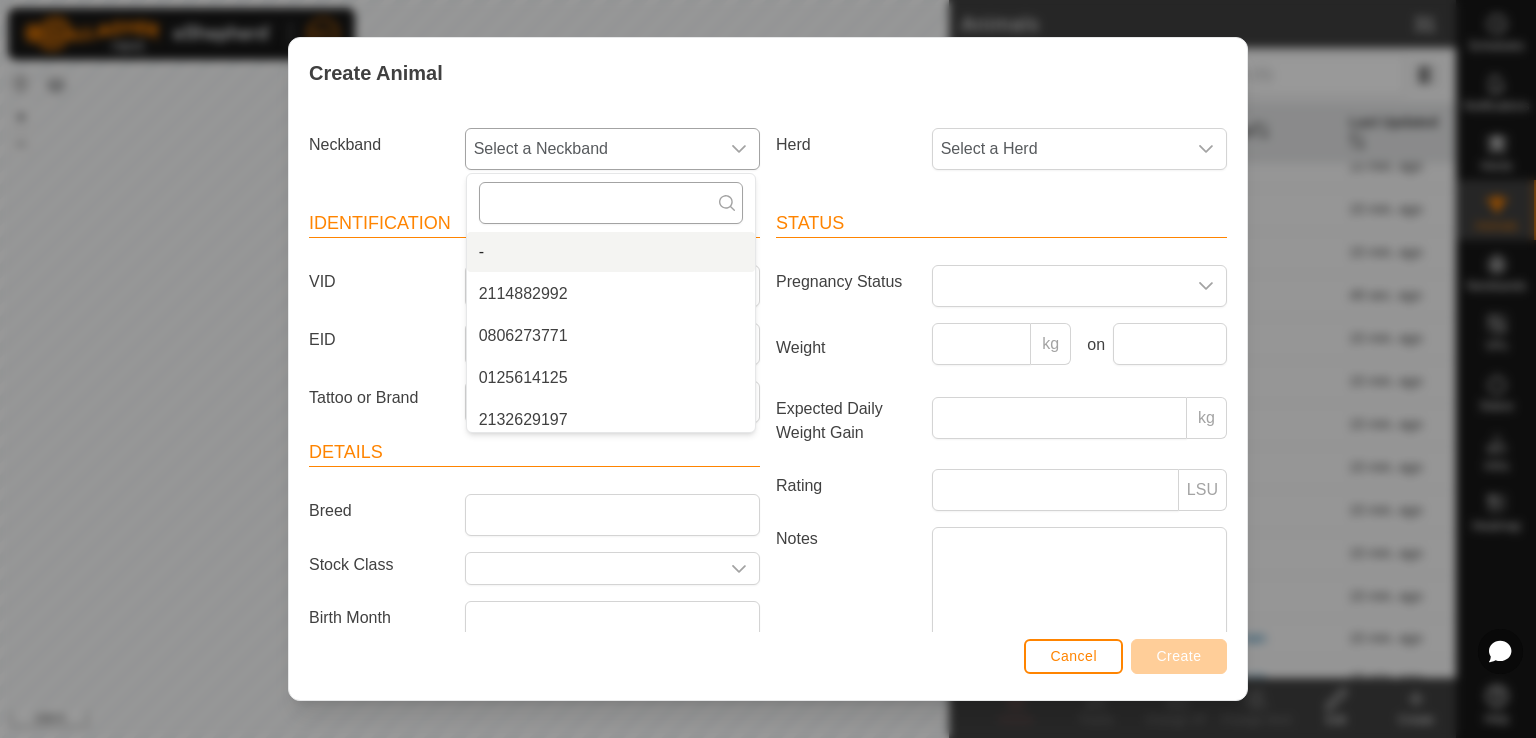 click at bounding box center (611, 203) 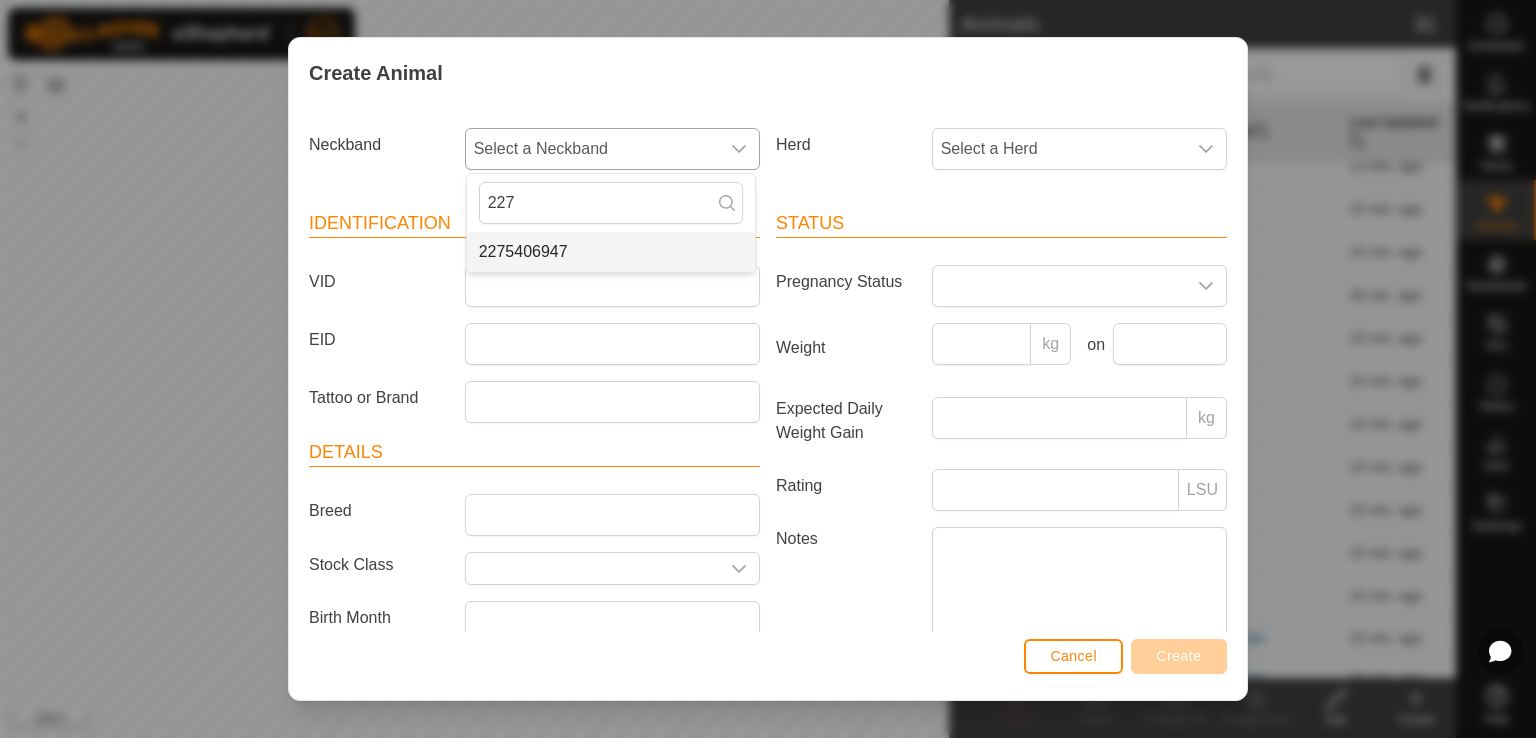 type on "227" 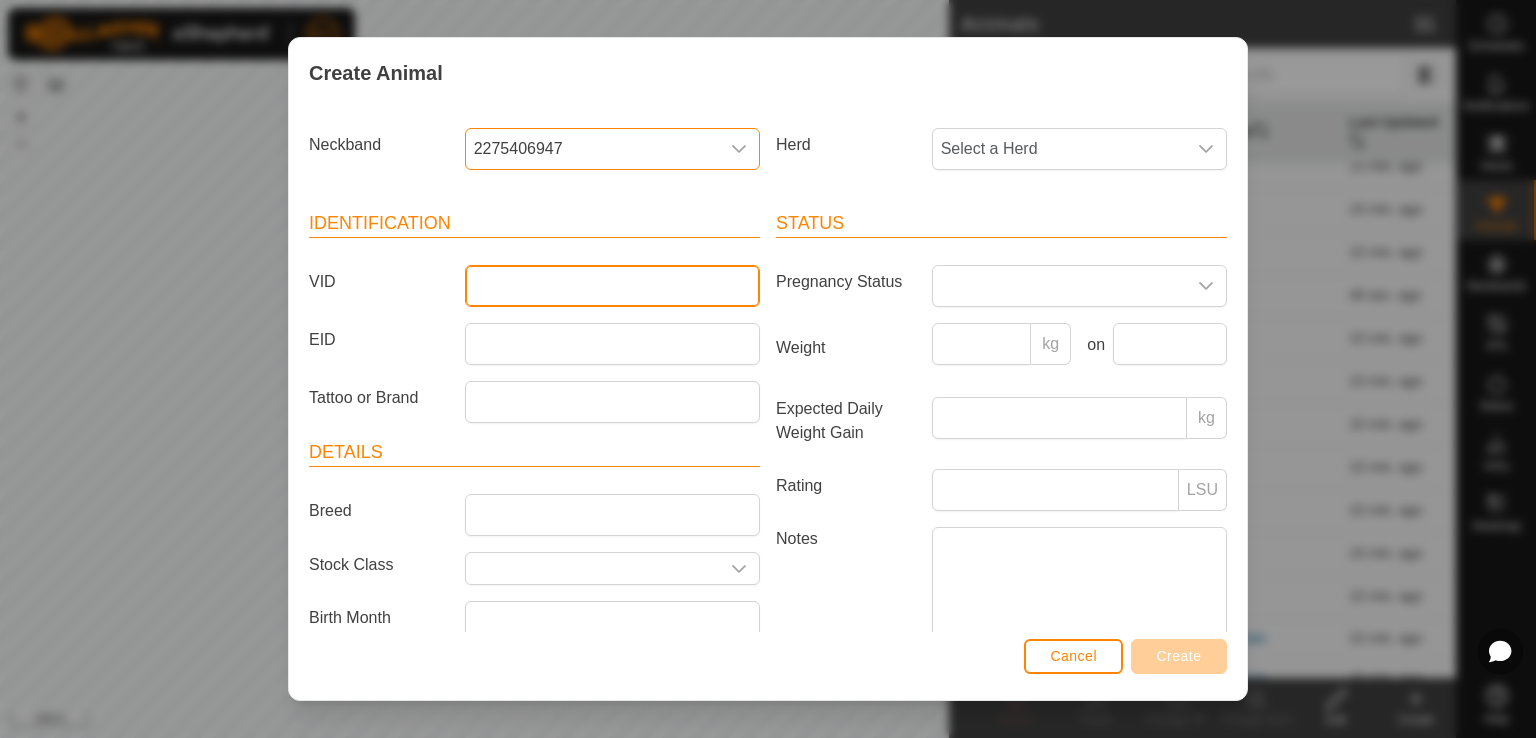 click on "VID" at bounding box center (612, 286) 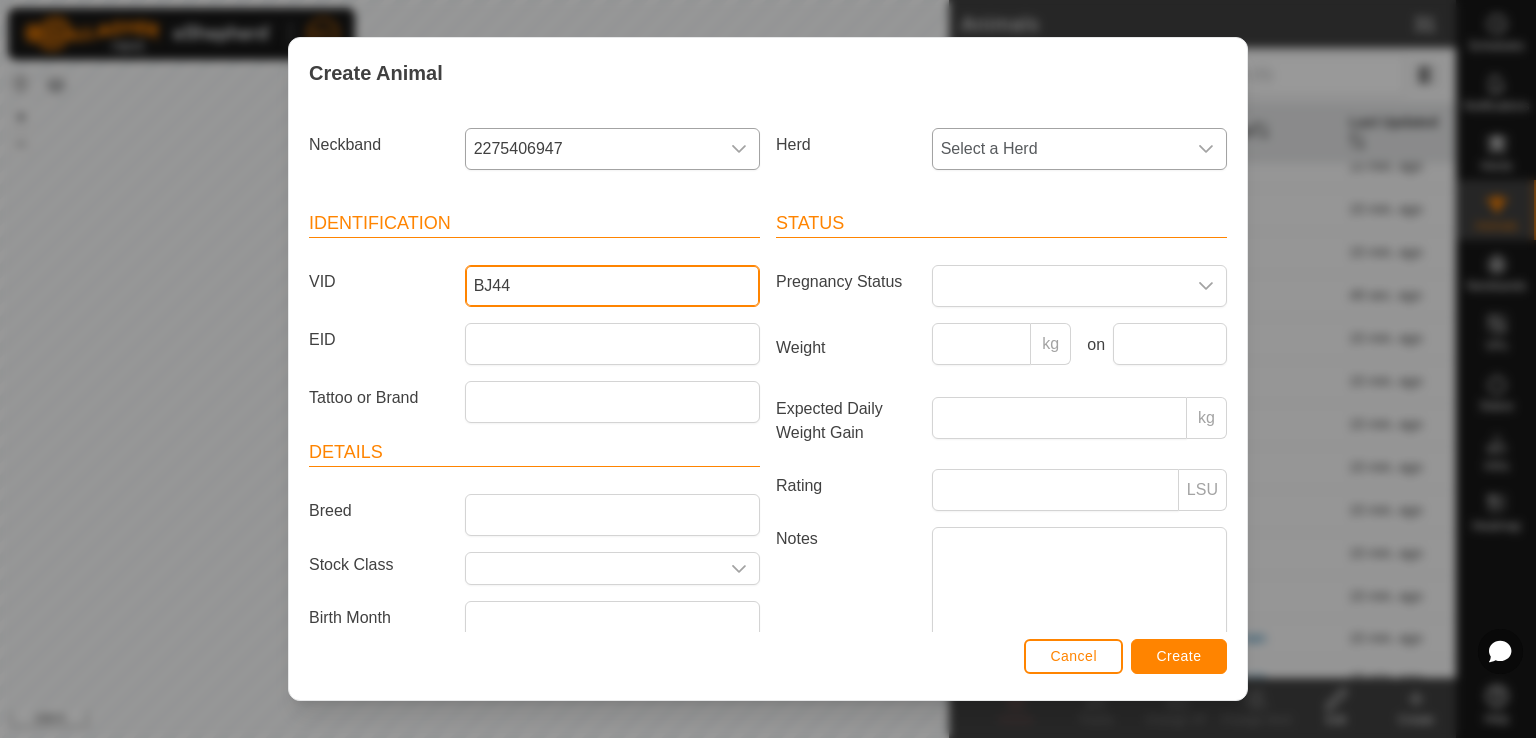 type on "BJ44" 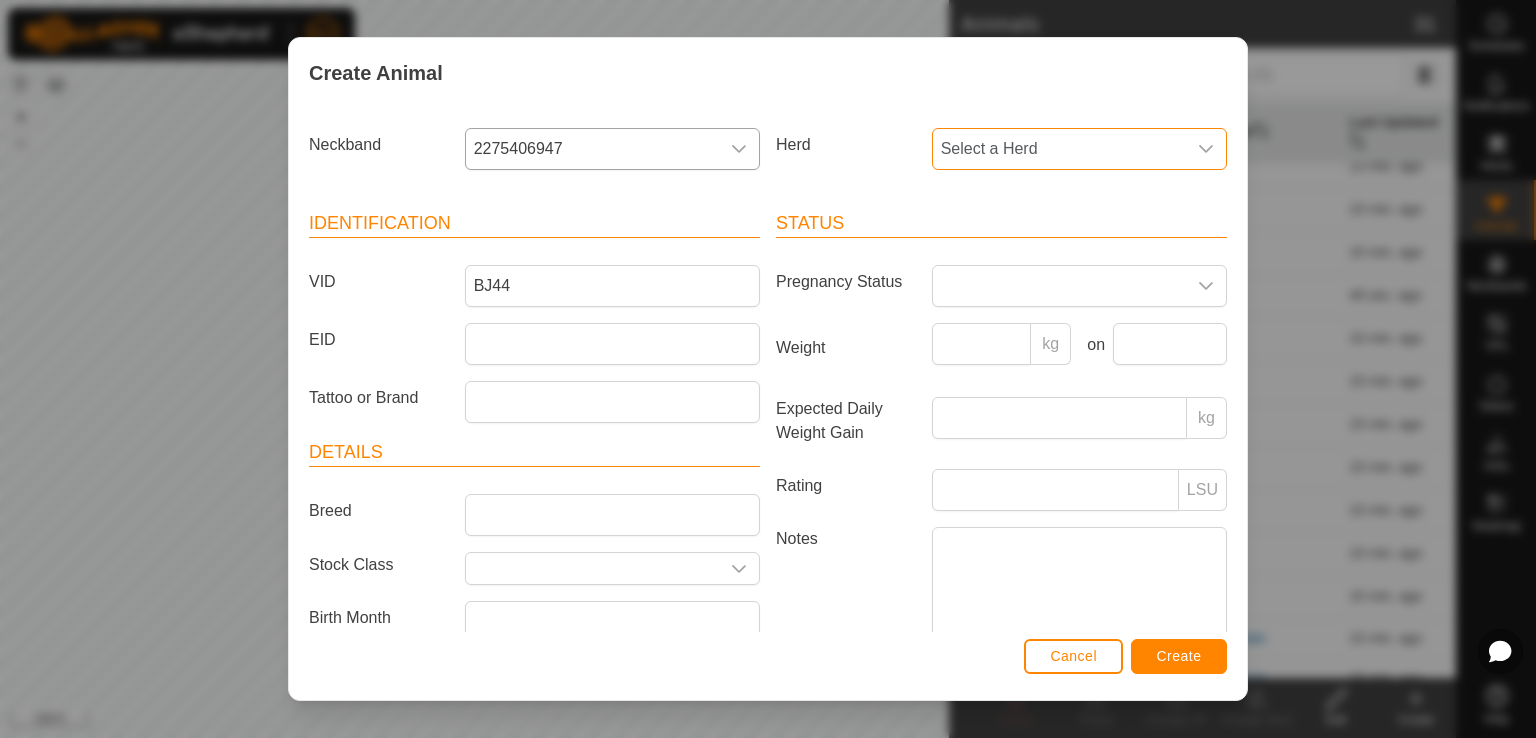 click on "Select a Herd" at bounding box center [1059, 149] 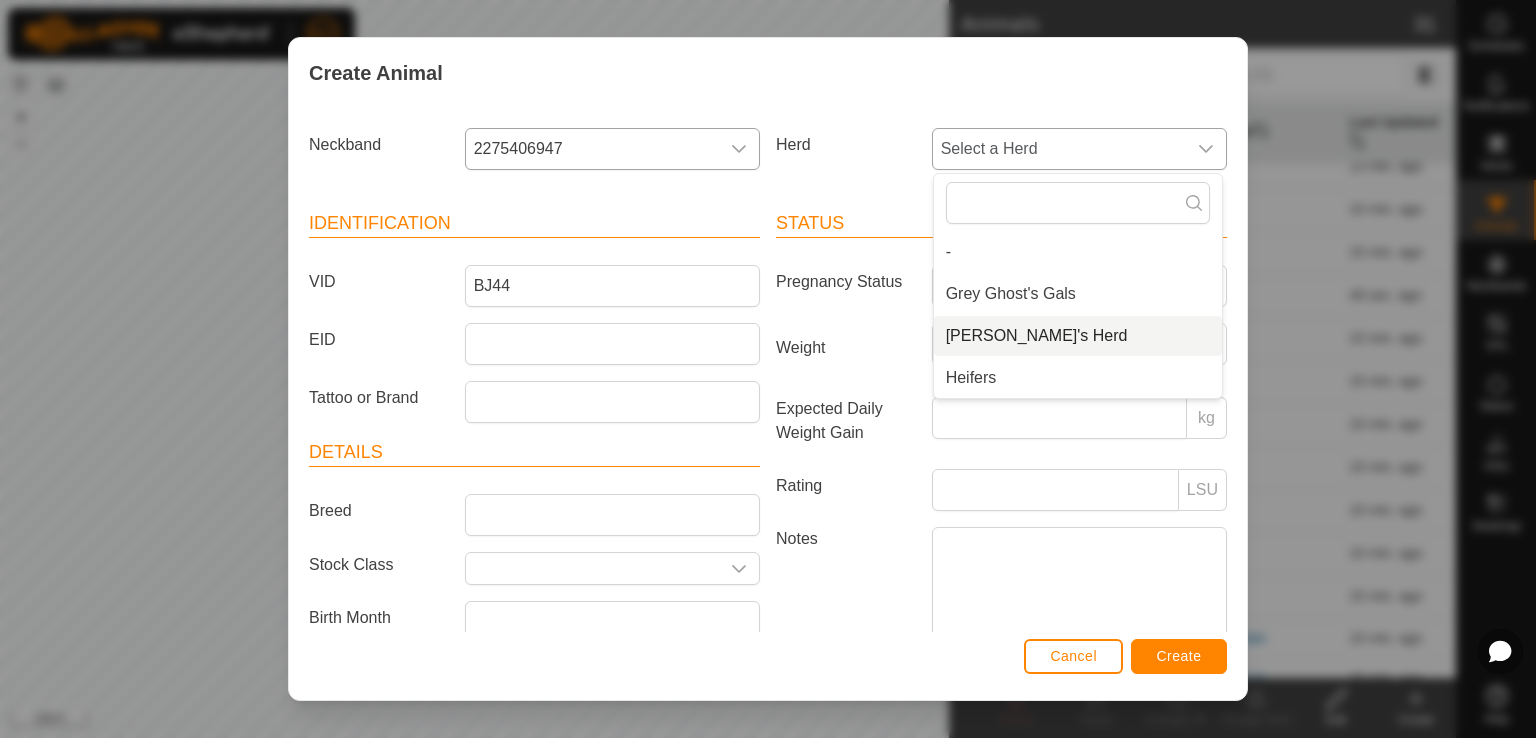 click on "[PERSON_NAME]'s Herd" at bounding box center (1078, 336) 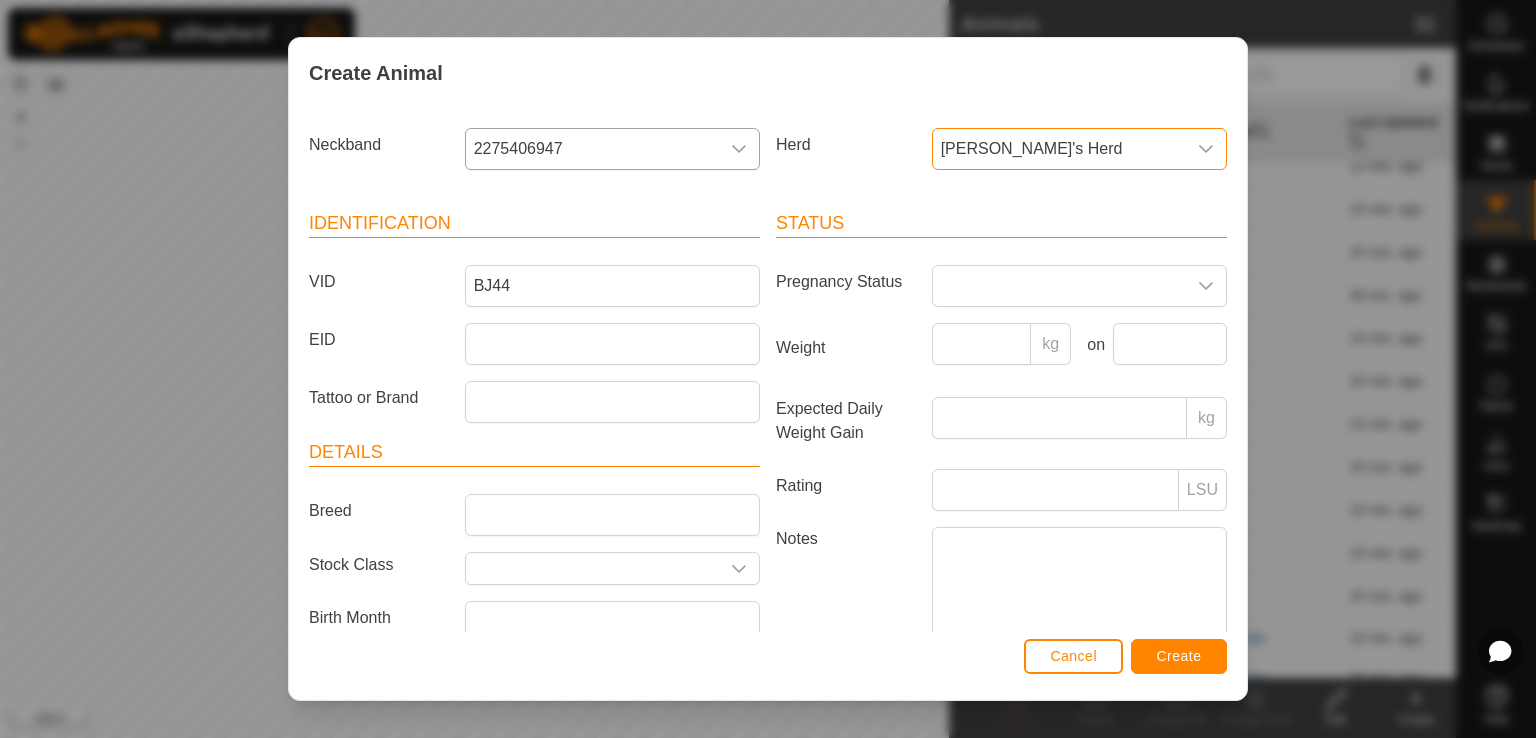click on "[PERSON_NAME]'s Herd" at bounding box center [1059, 149] 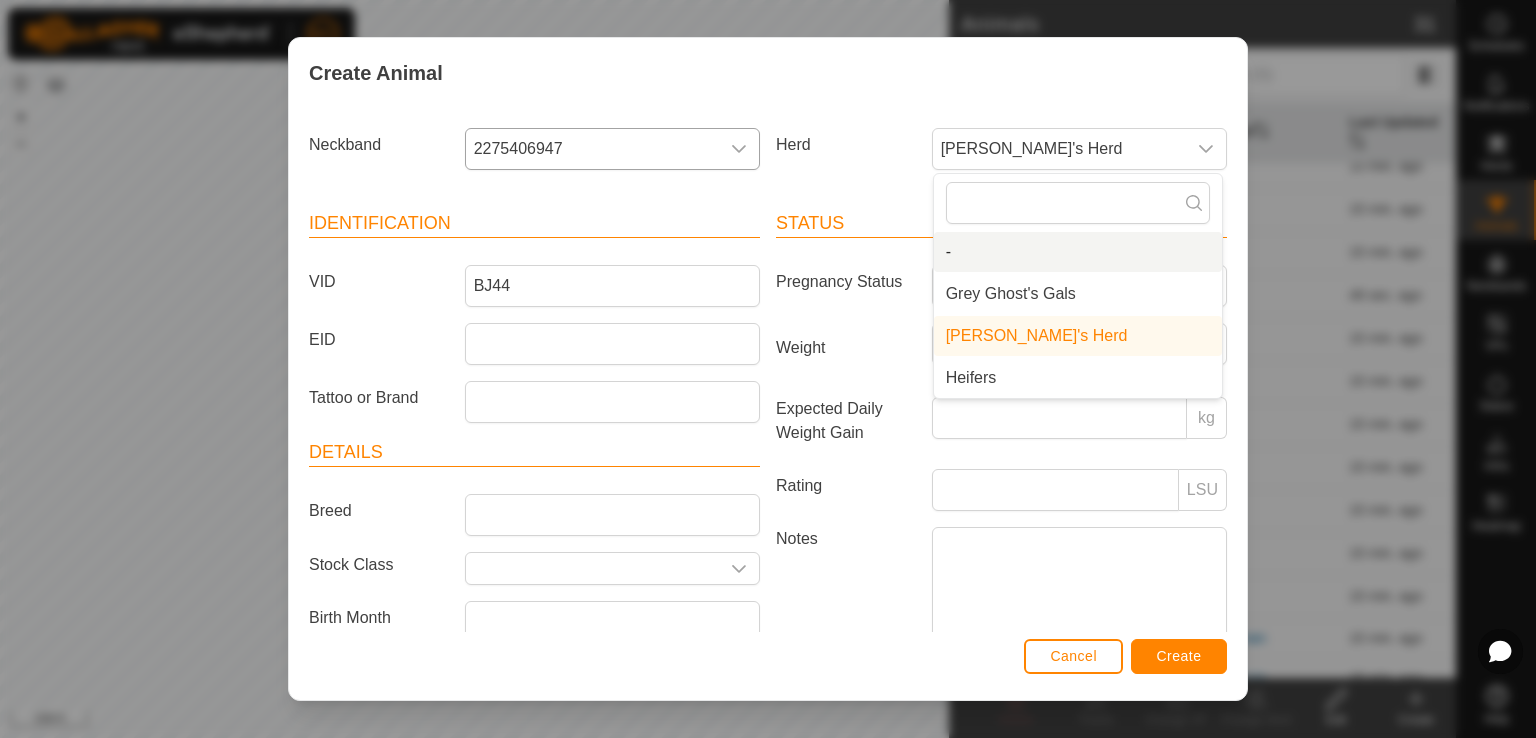 click on "-" at bounding box center [1078, 252] 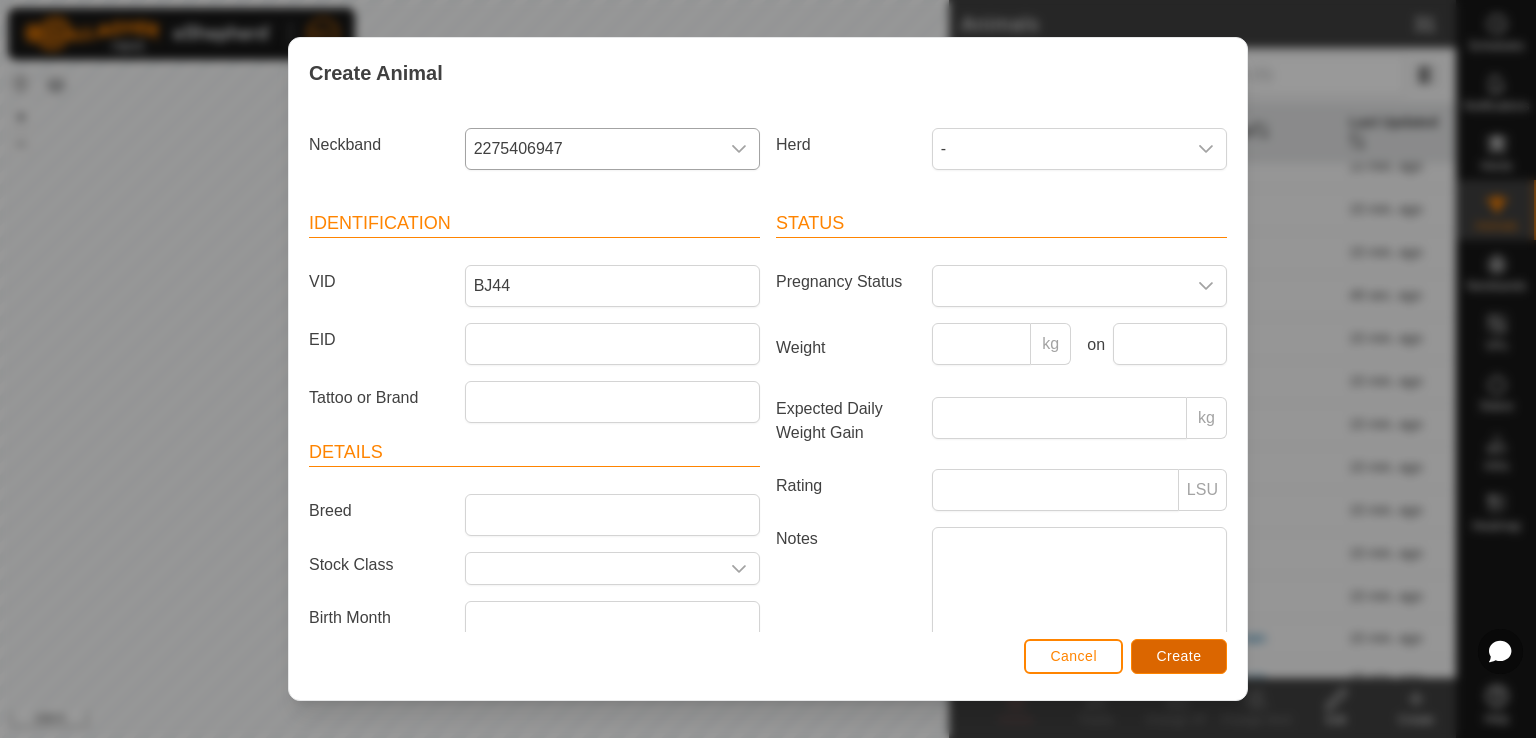 click on "Create" at bounding box center (1179, 656) 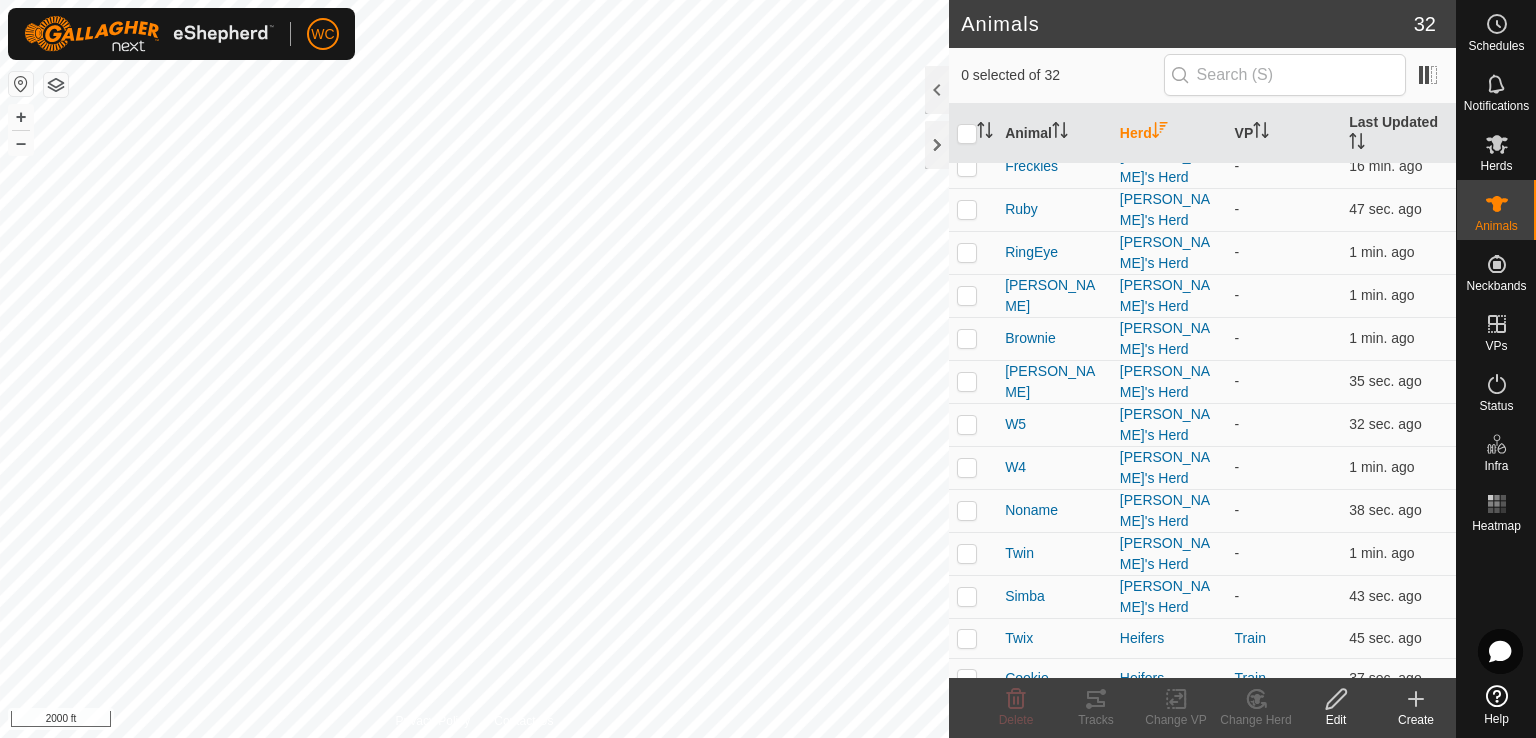click on "Create" 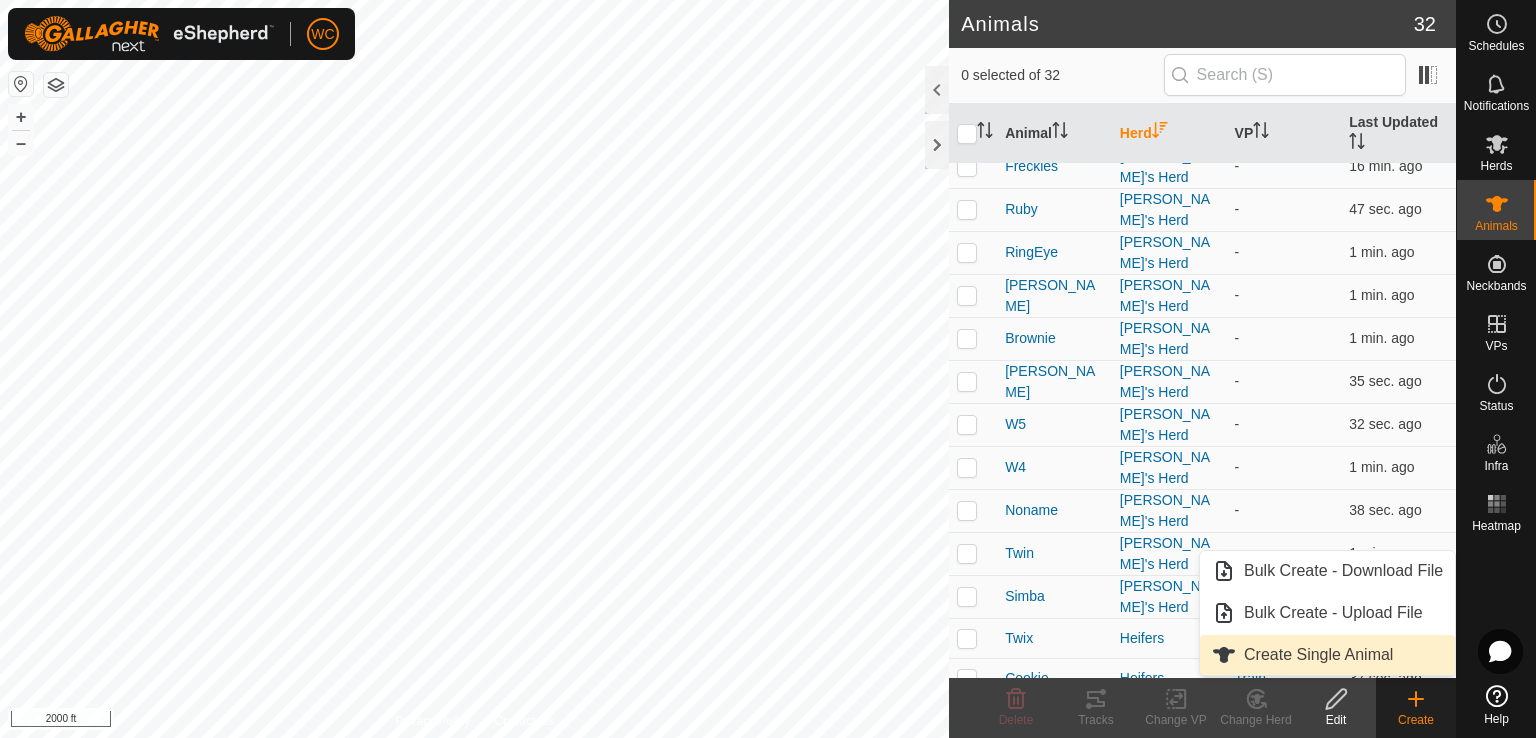 click on "Create Single Animal" at bounding box center (1327, 655) 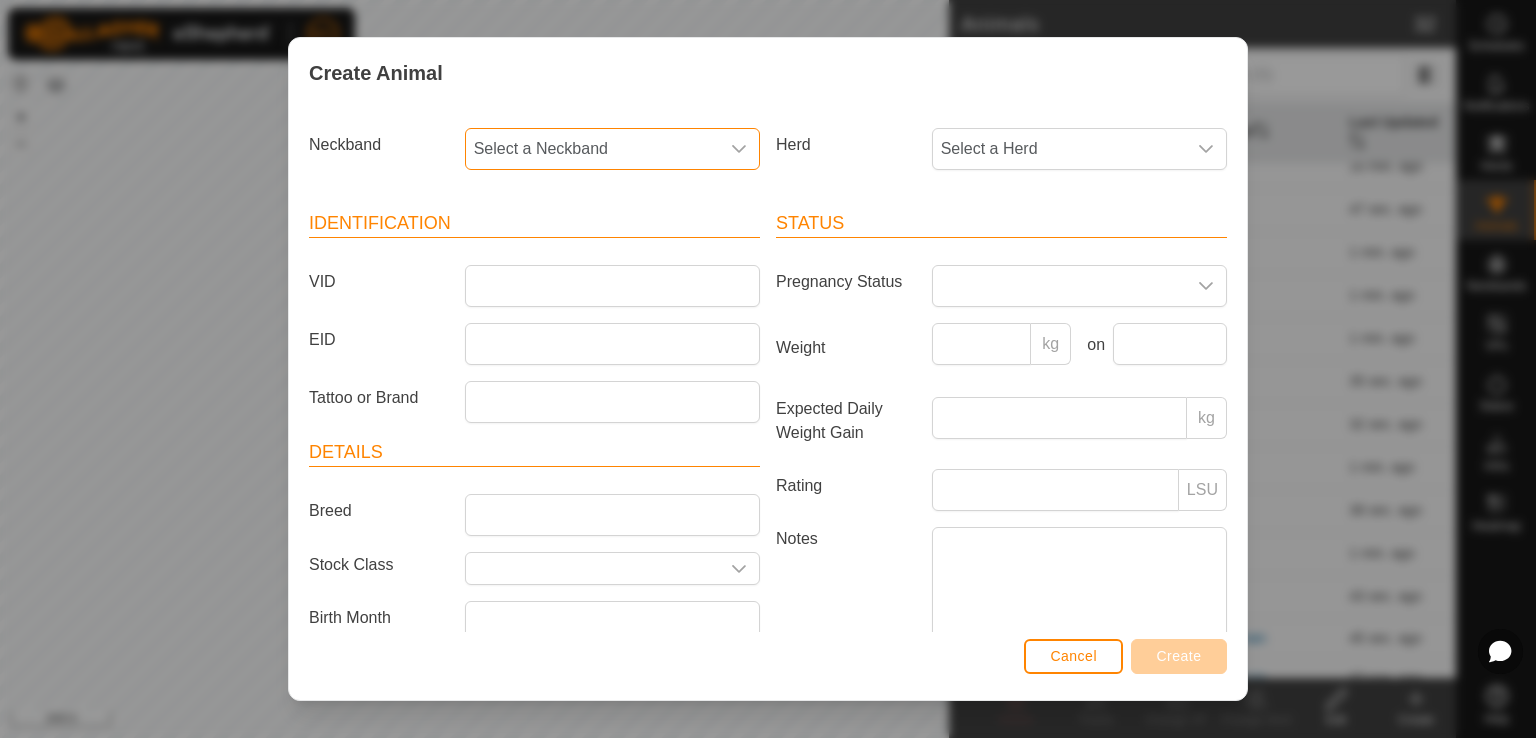 click on "Select a Neckband" at bounding box center [592, 149] 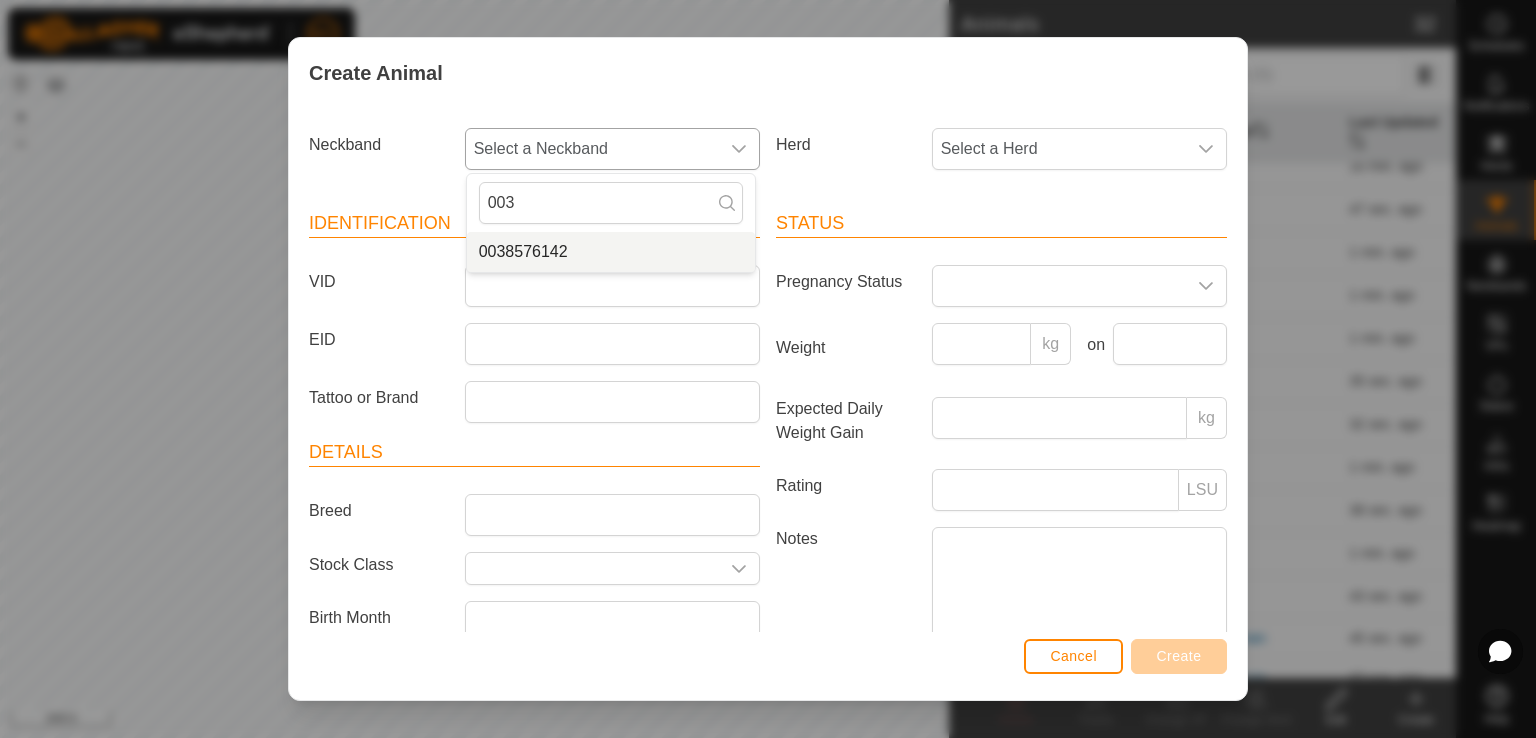 type on "003" 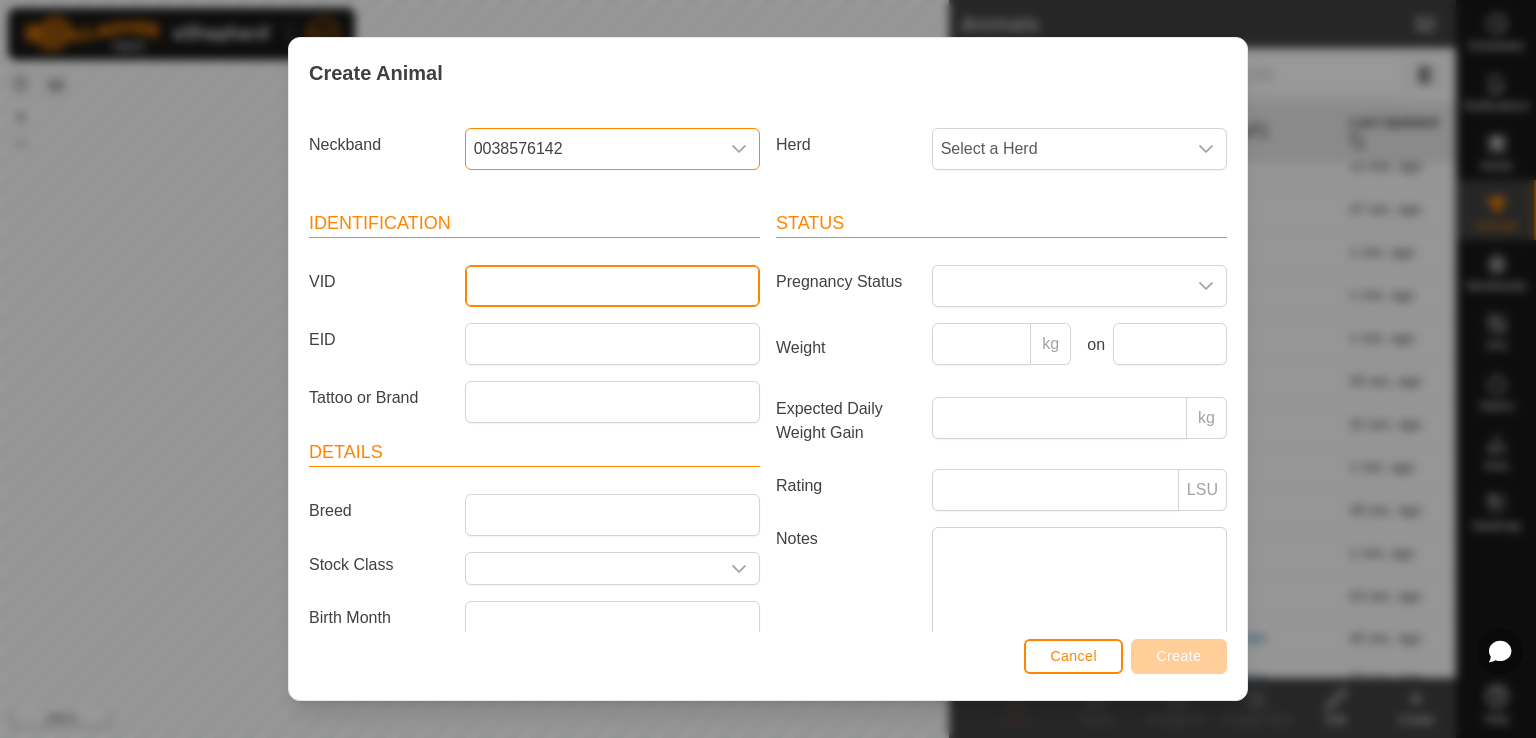 click on "VID" at bounding box center (612, 286) 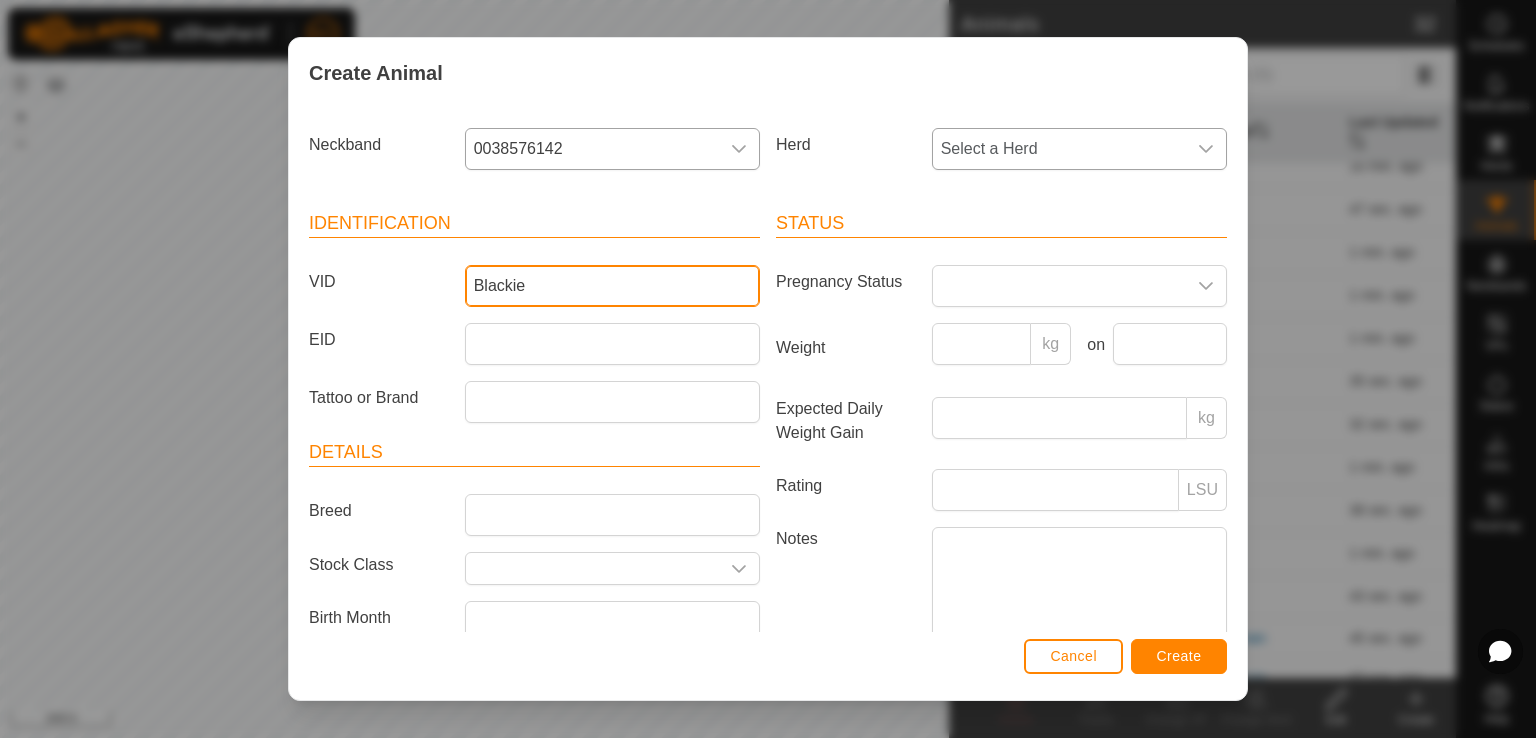type on "Blackie" 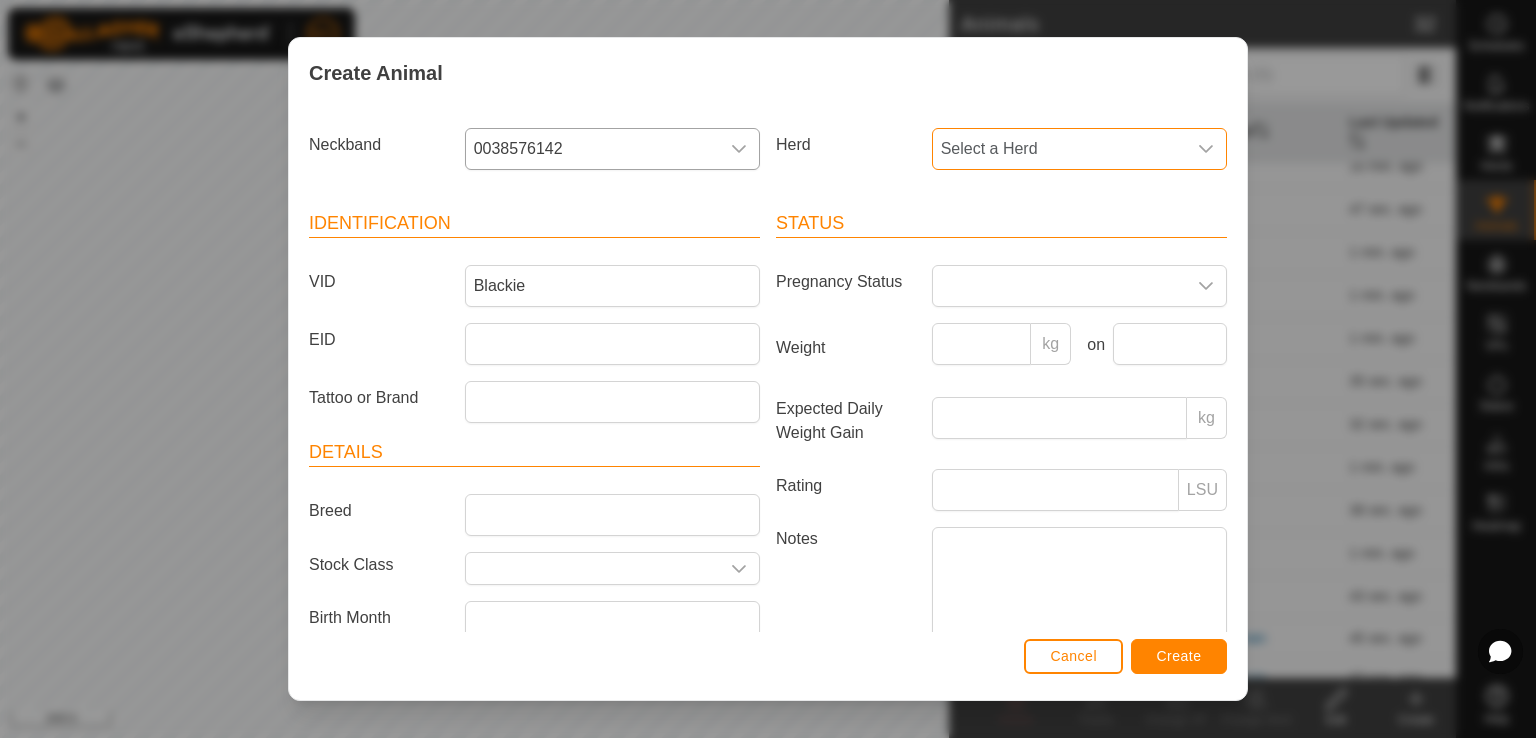 click on "Select a Herd" at bounding box center [1059, 149] 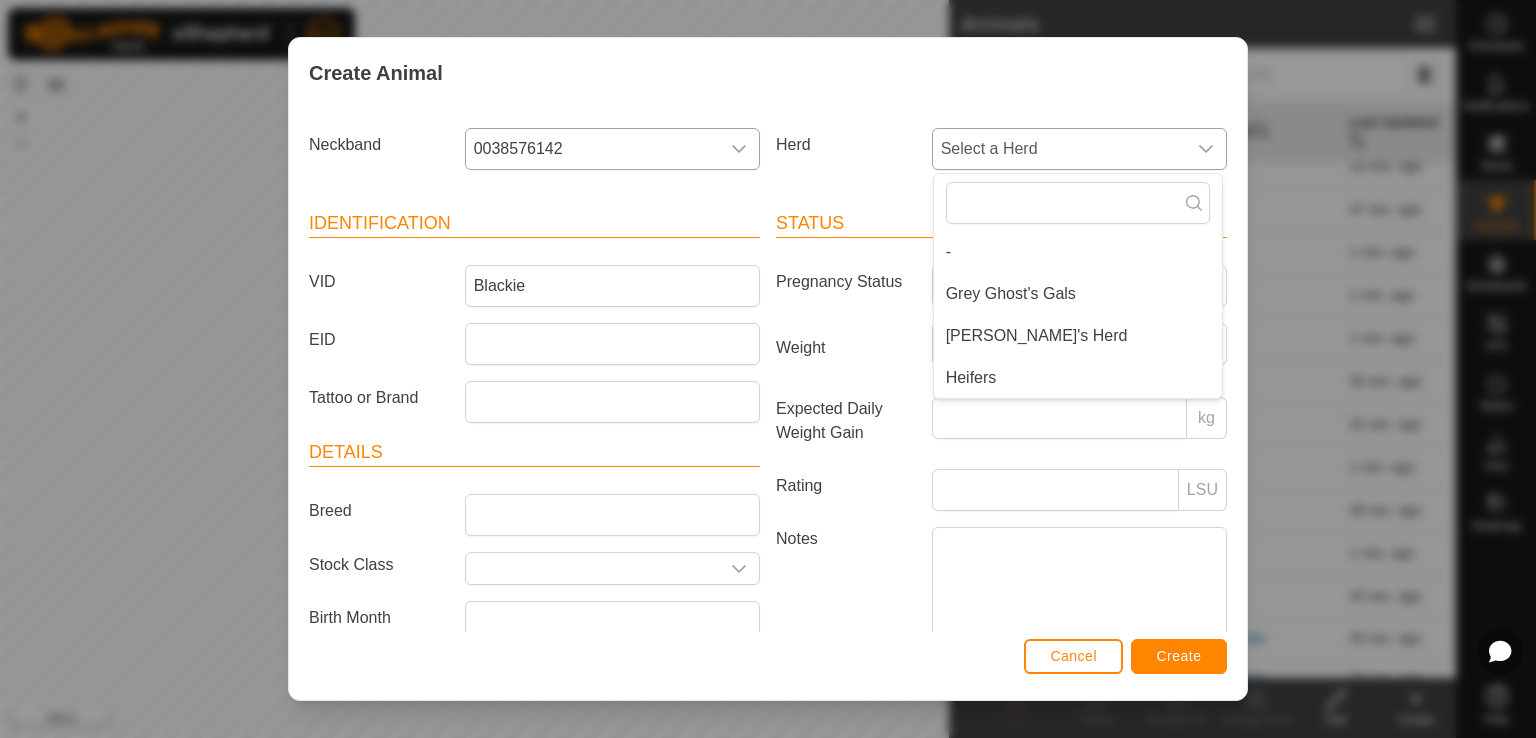 click on "[PERSON_NAME]'s Herd" at bounding box center (1078, 336) 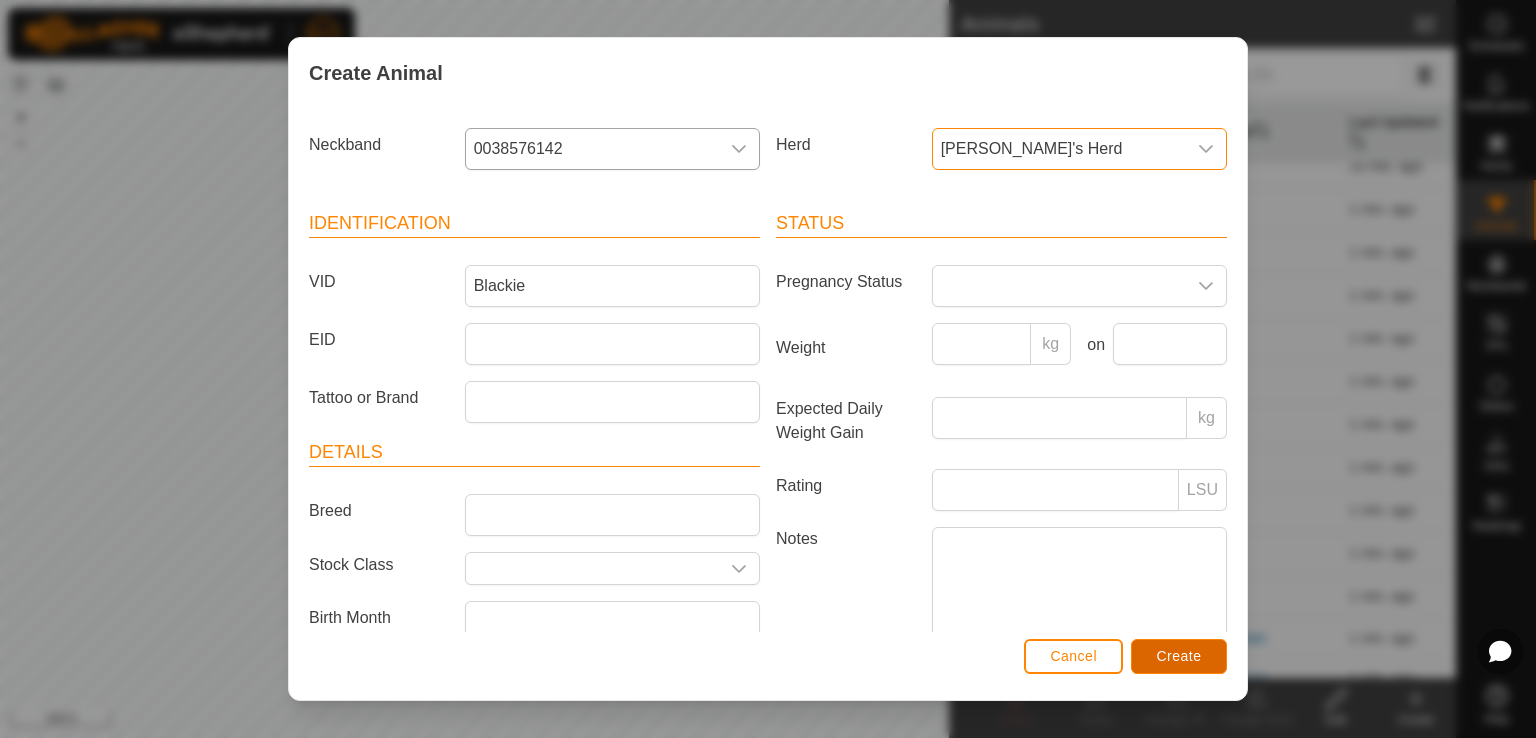 click on "Create" at bounding box center [1179, 656] 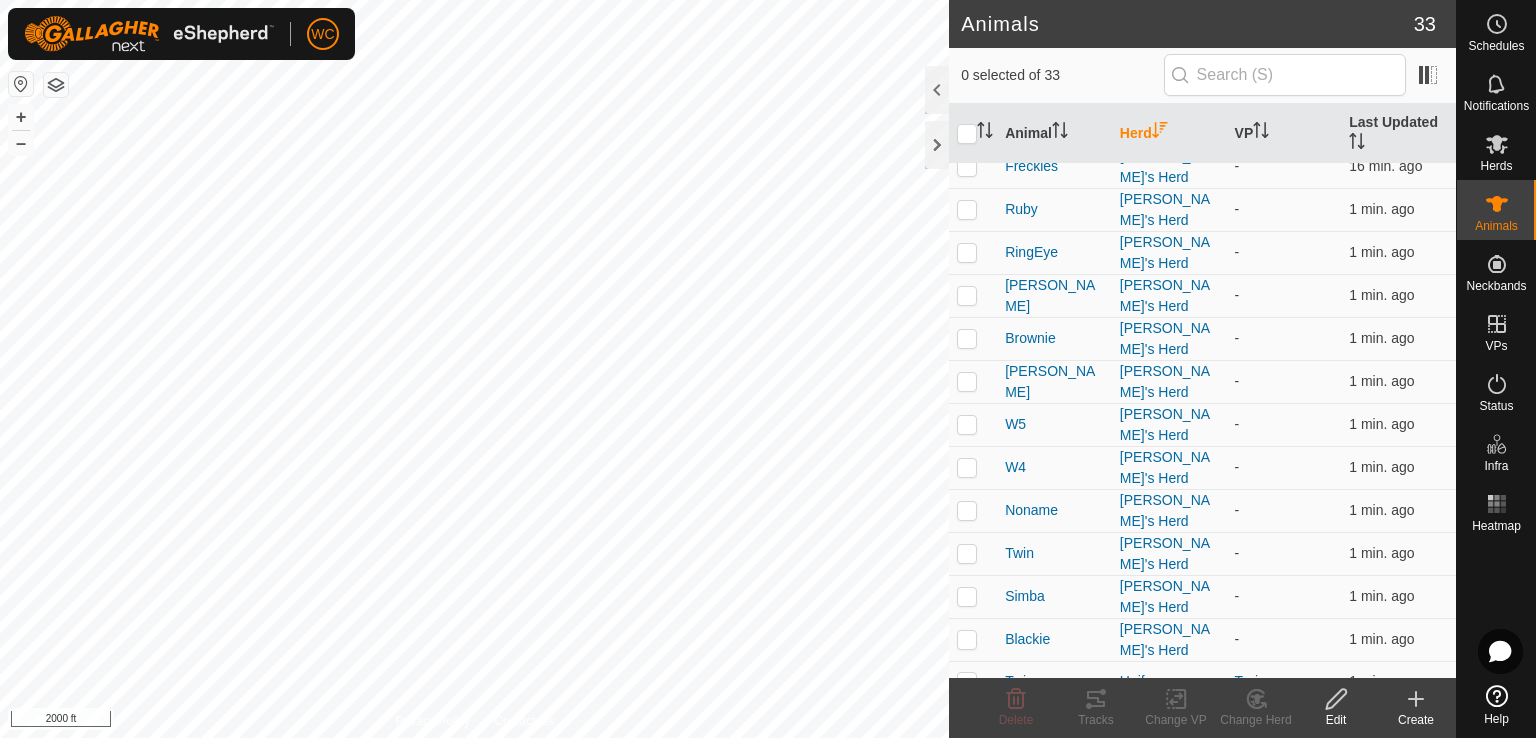 click 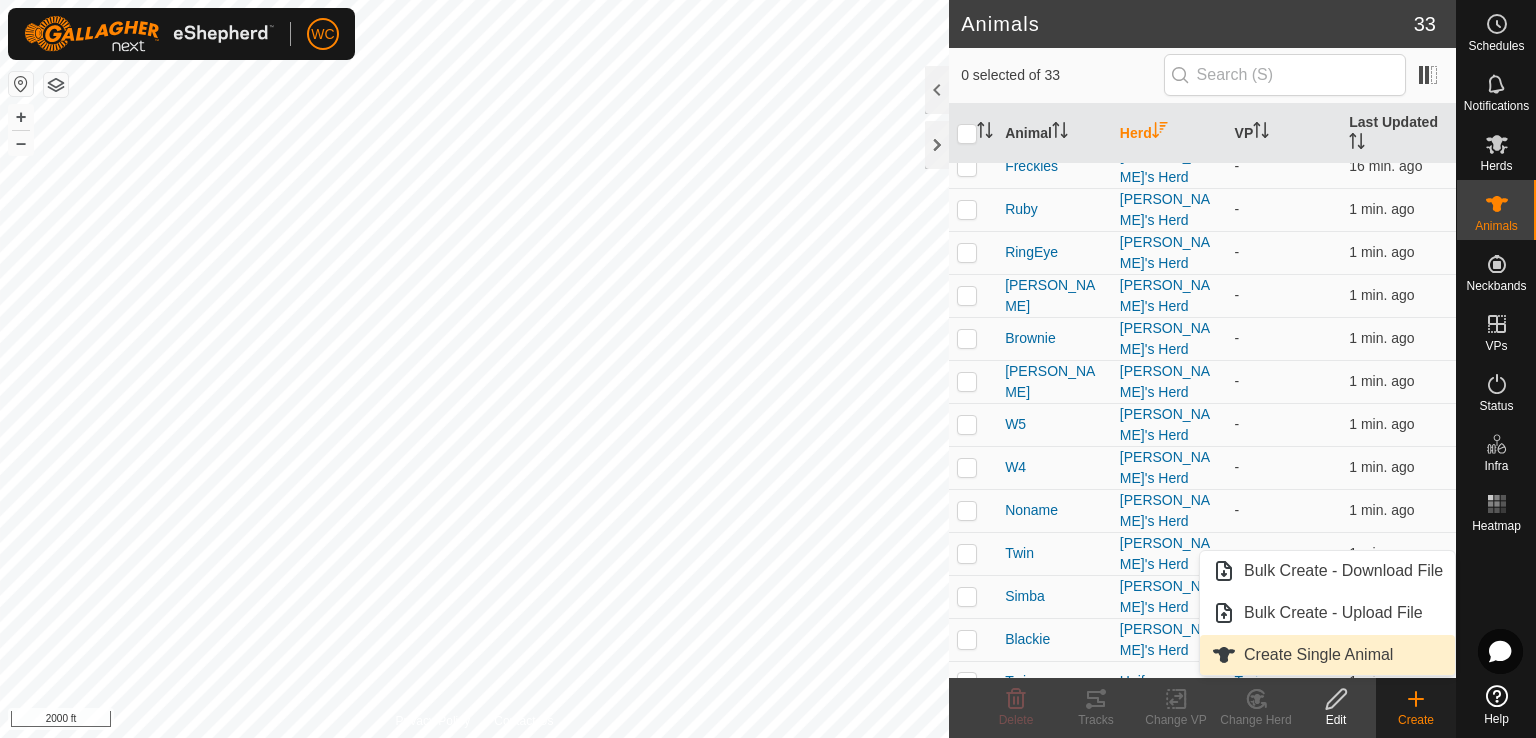 click on "Create Single Animal" at bounding box center [1327, 655] 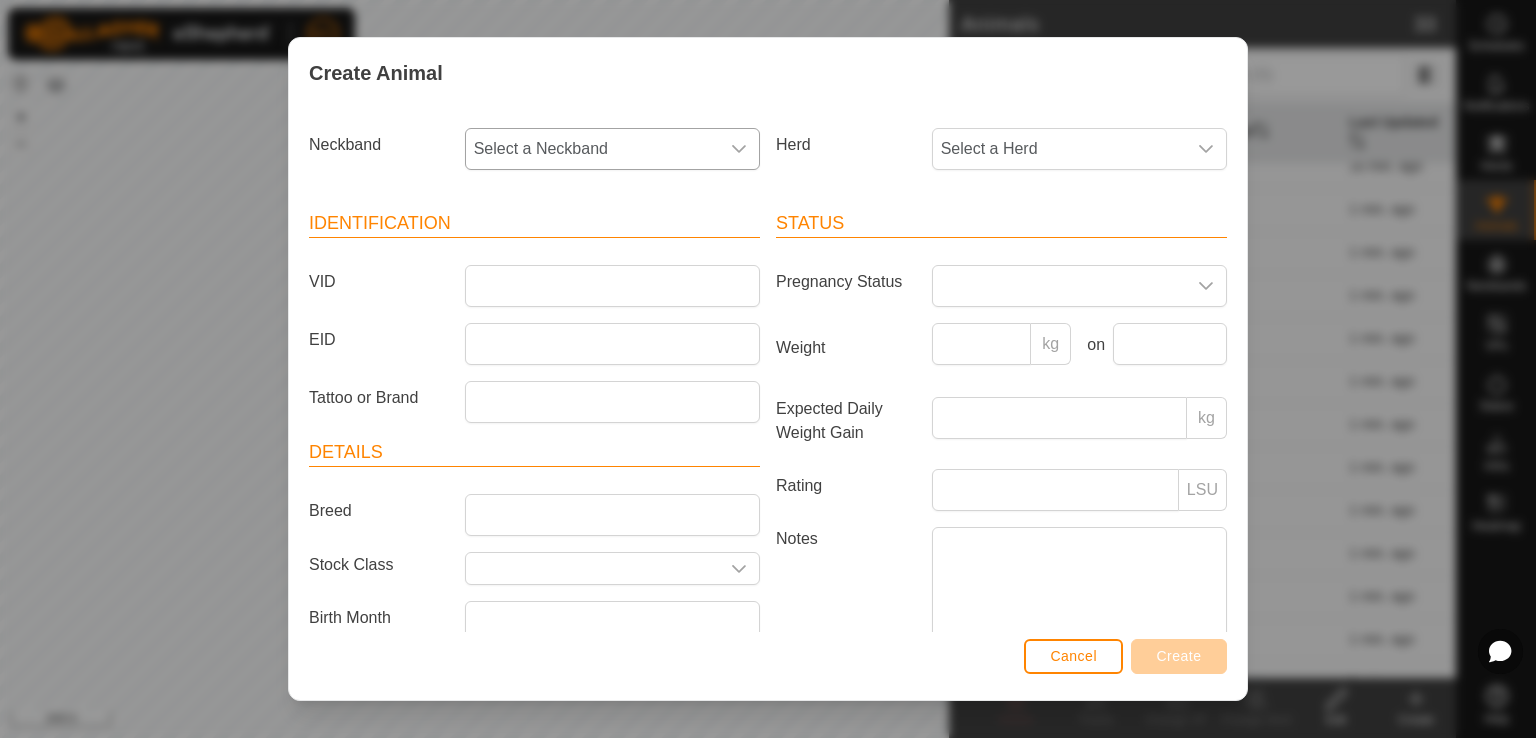 click on "Select a Neckband" at bounding box center (592, 149) 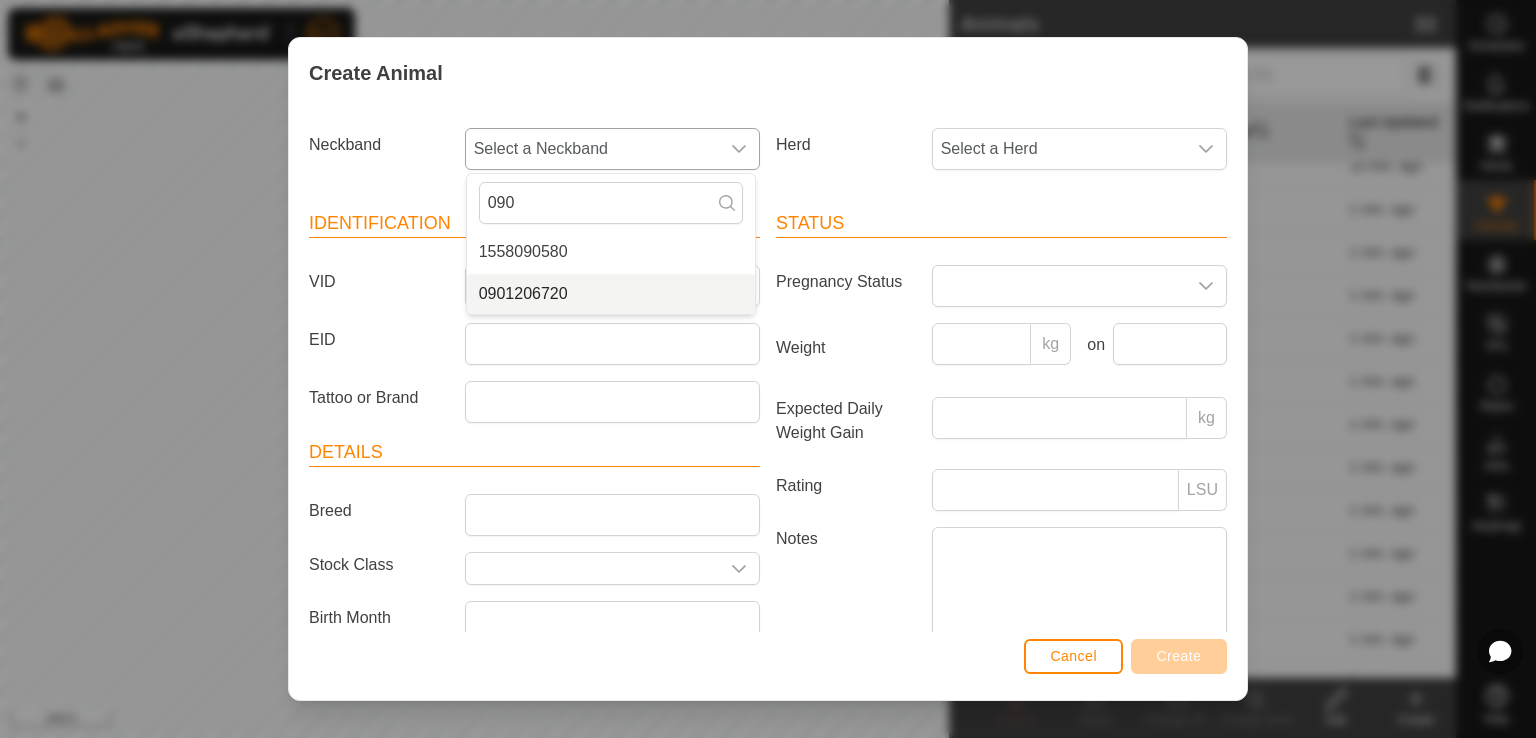 type on "090" 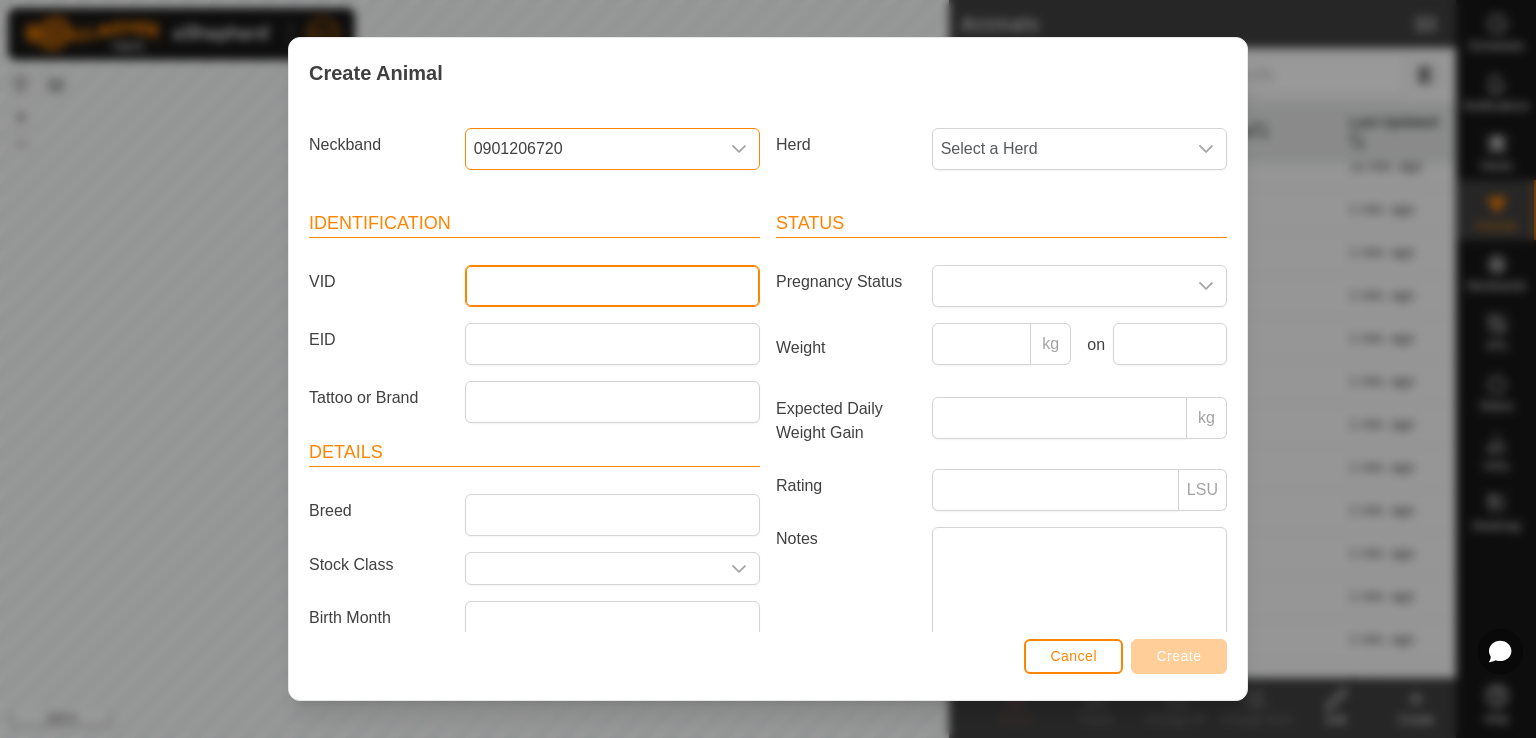 click on "VID" at bounding box center (612, 286) 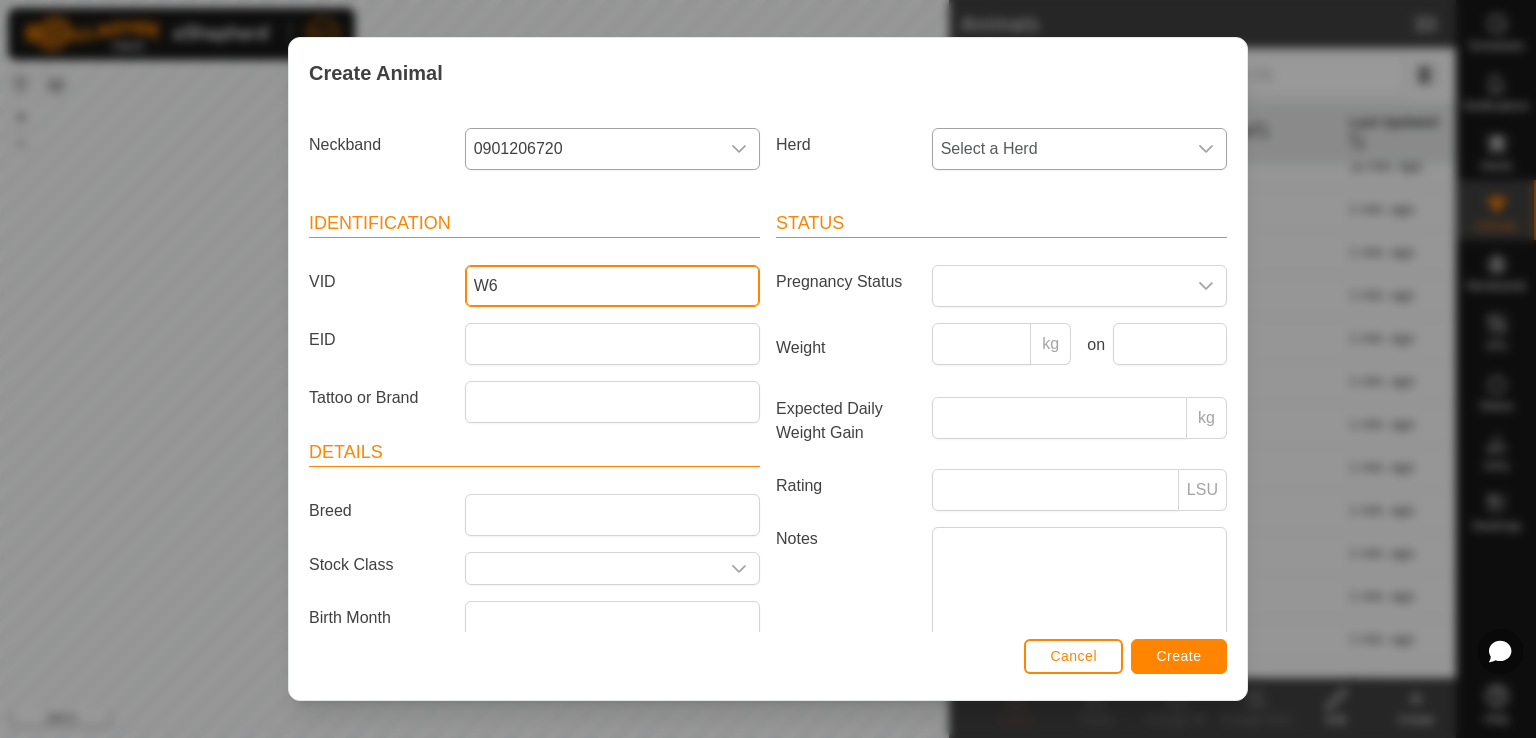 type on "W6" 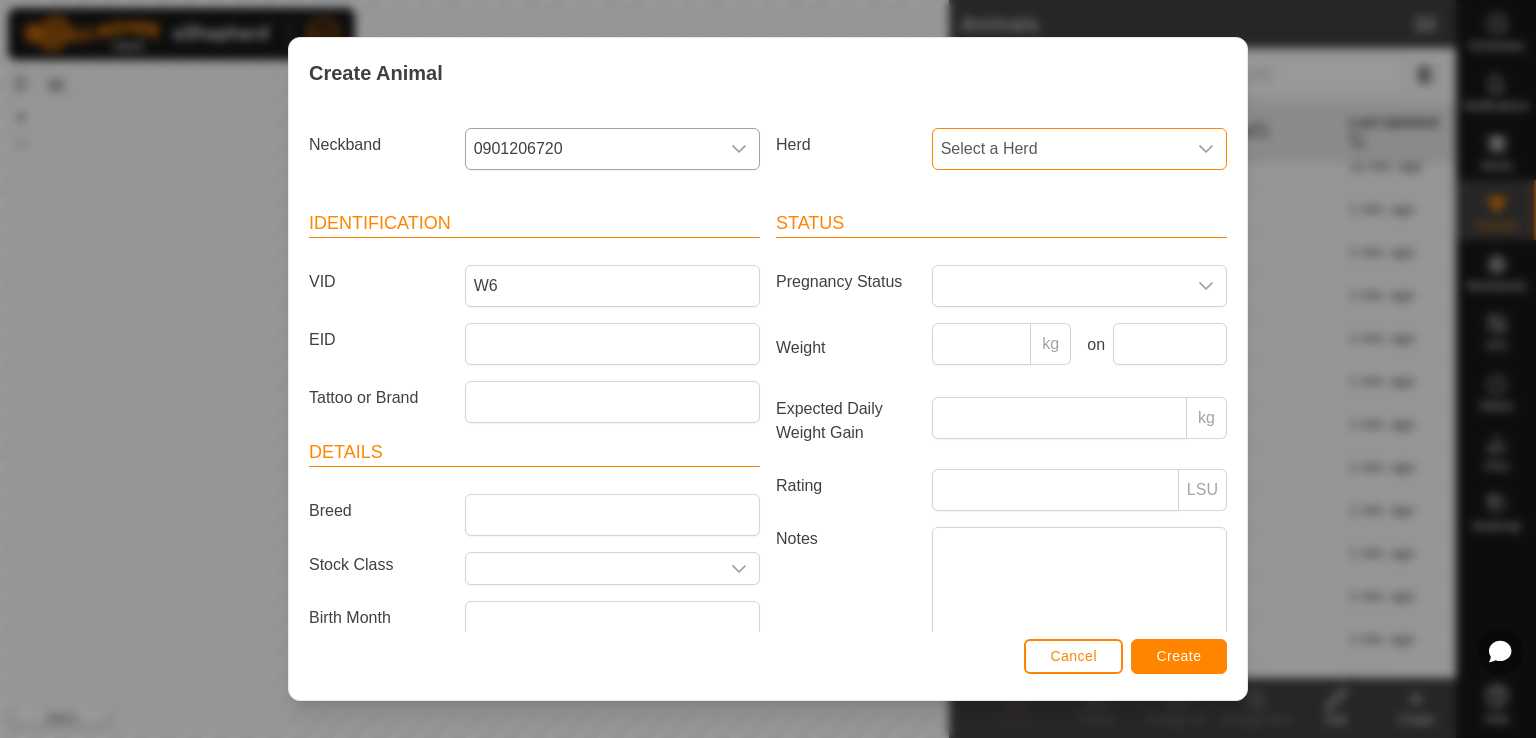 click on "Select a Herd" at bounding box center (1059, 149) 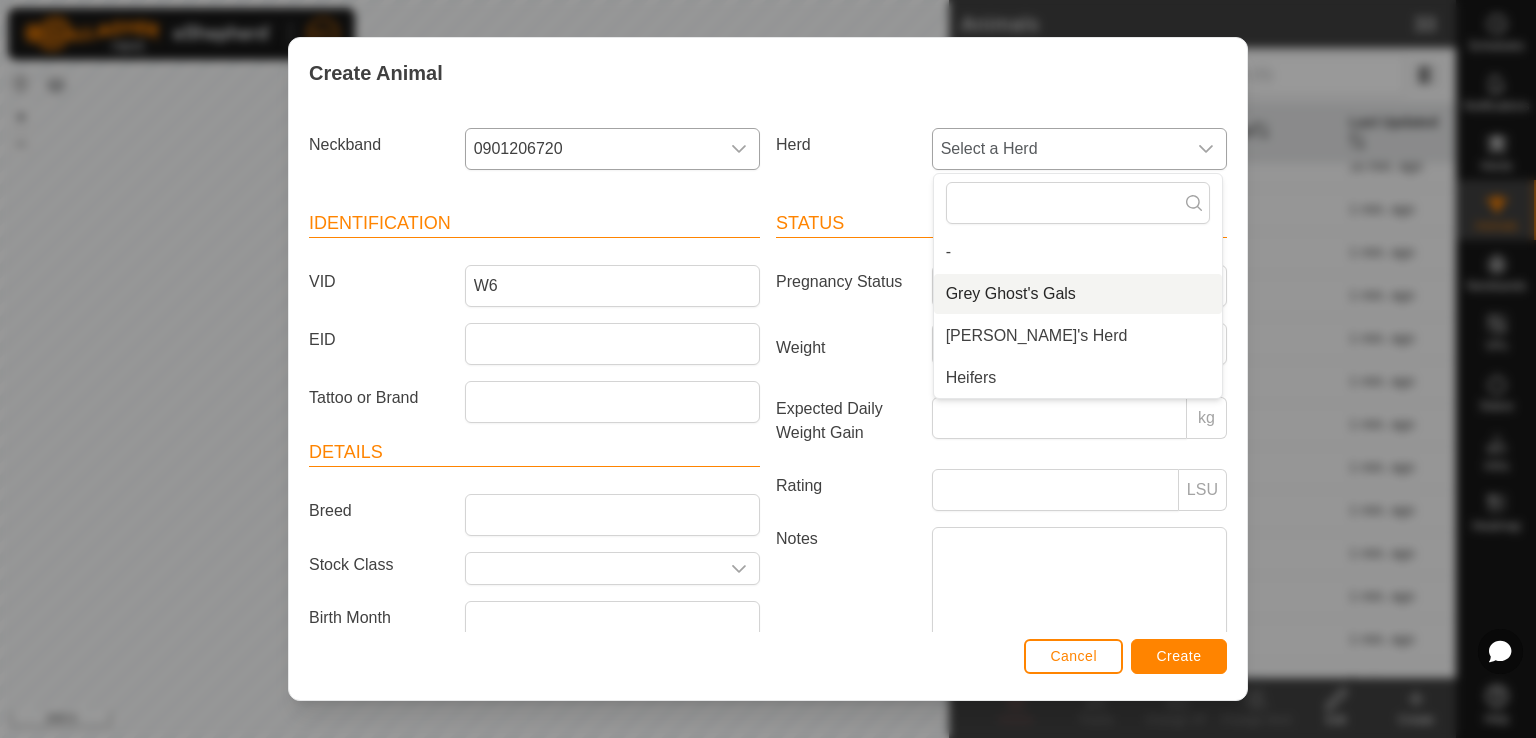 click on "Grey Ghost's Gals" at bounding box center [1078, 294] 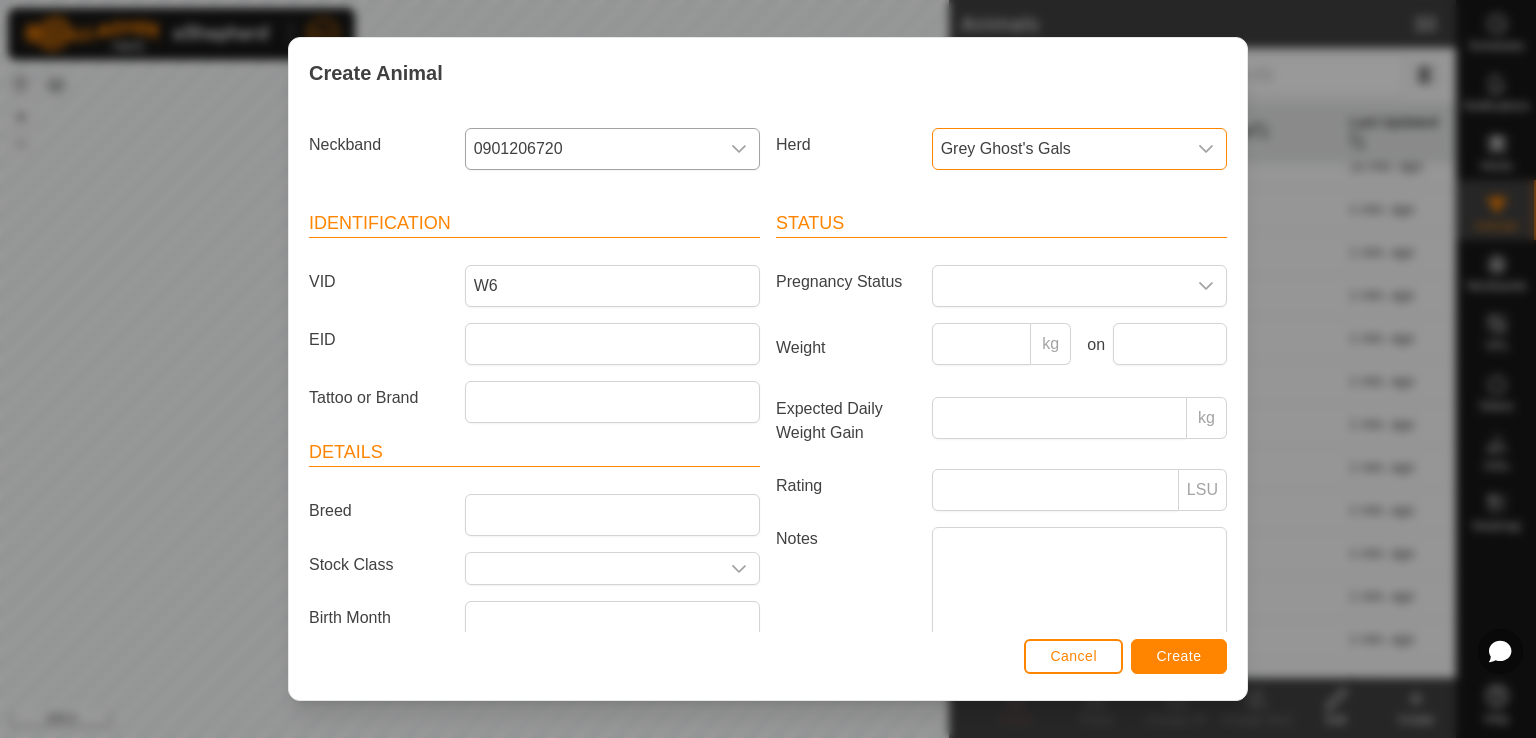 click on "Grey Ghost's Gals" at bounding box center [1059, 149] 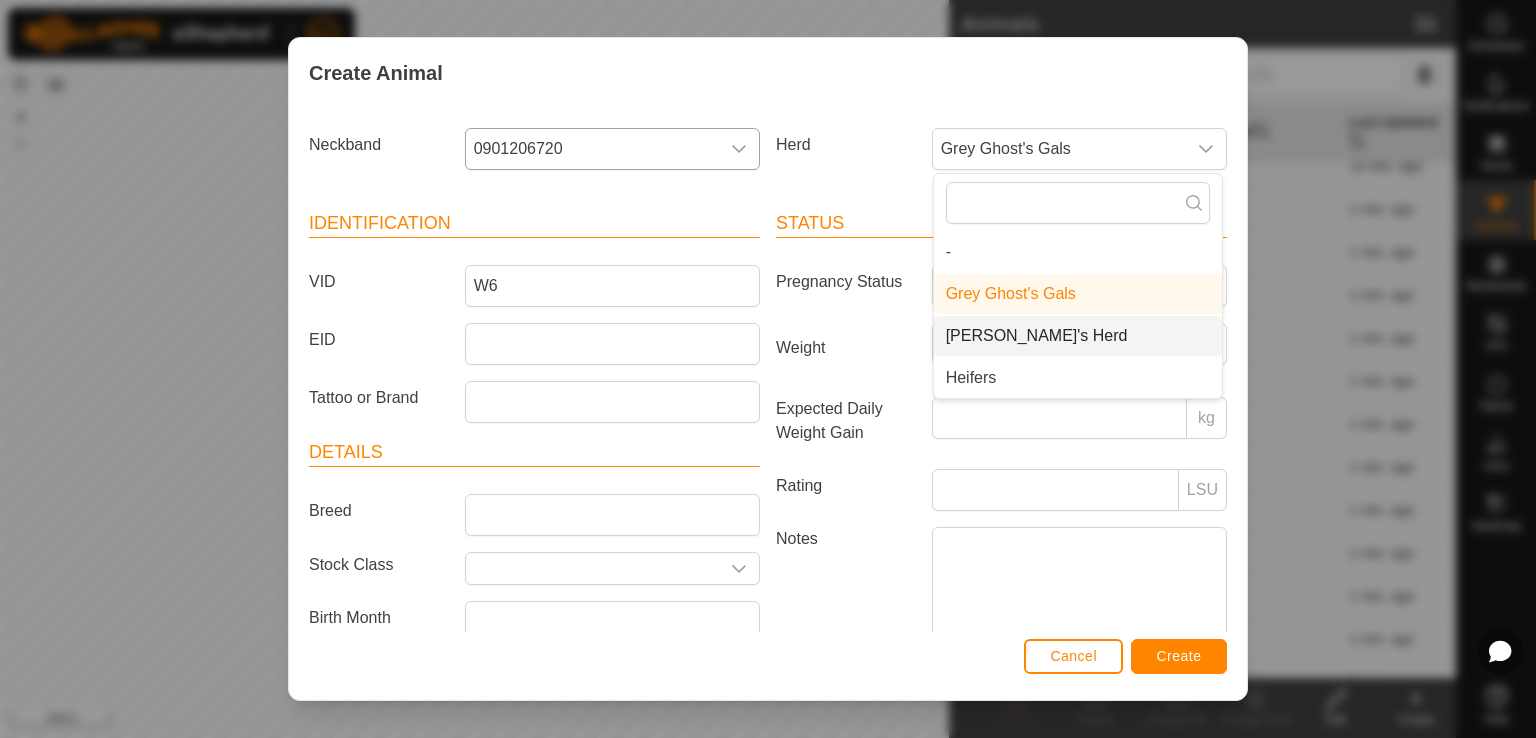 click on "[PERSON_NAME]'s Herd" at bounding box center (1078, 336) 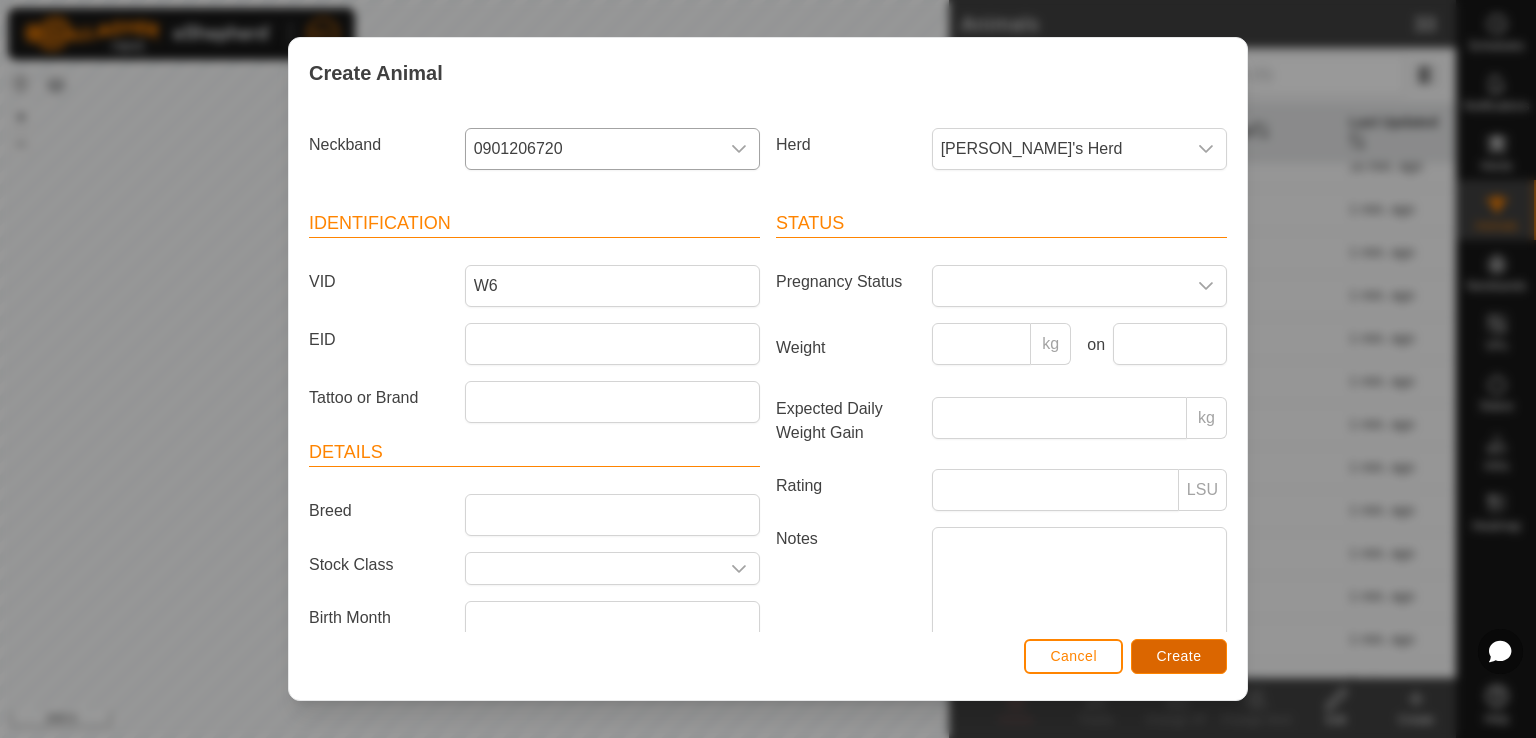 click on "Create" at bounding box center (1179, 656) 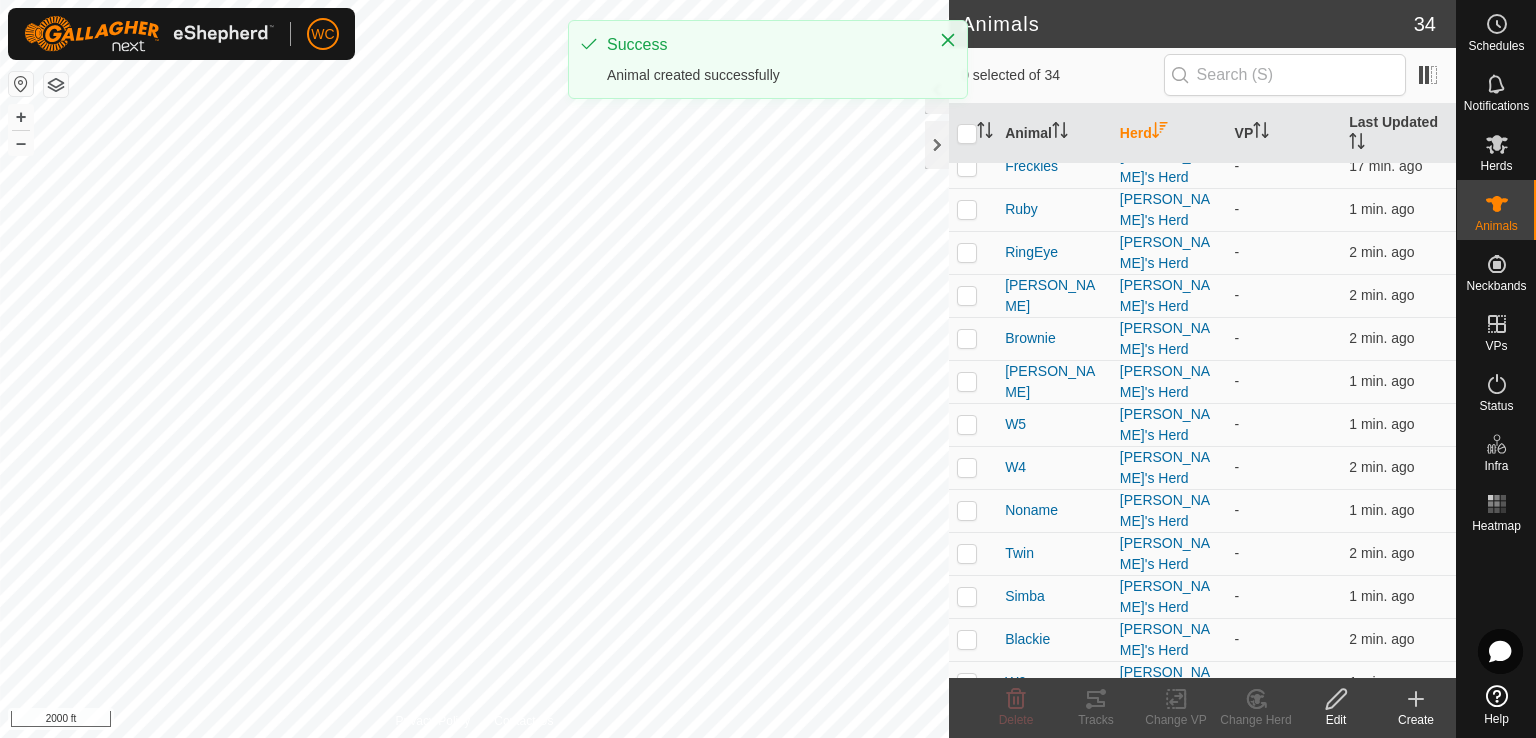 click 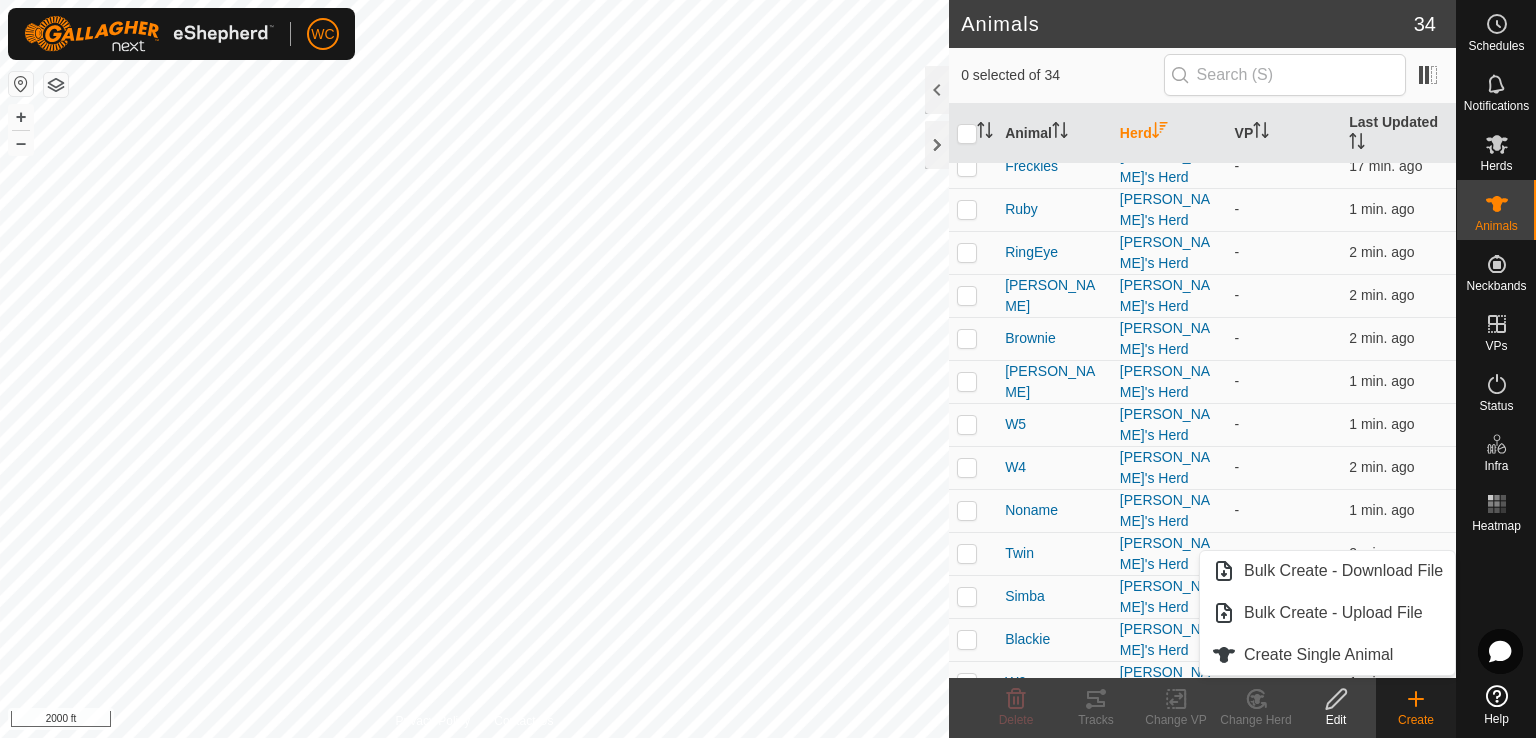click 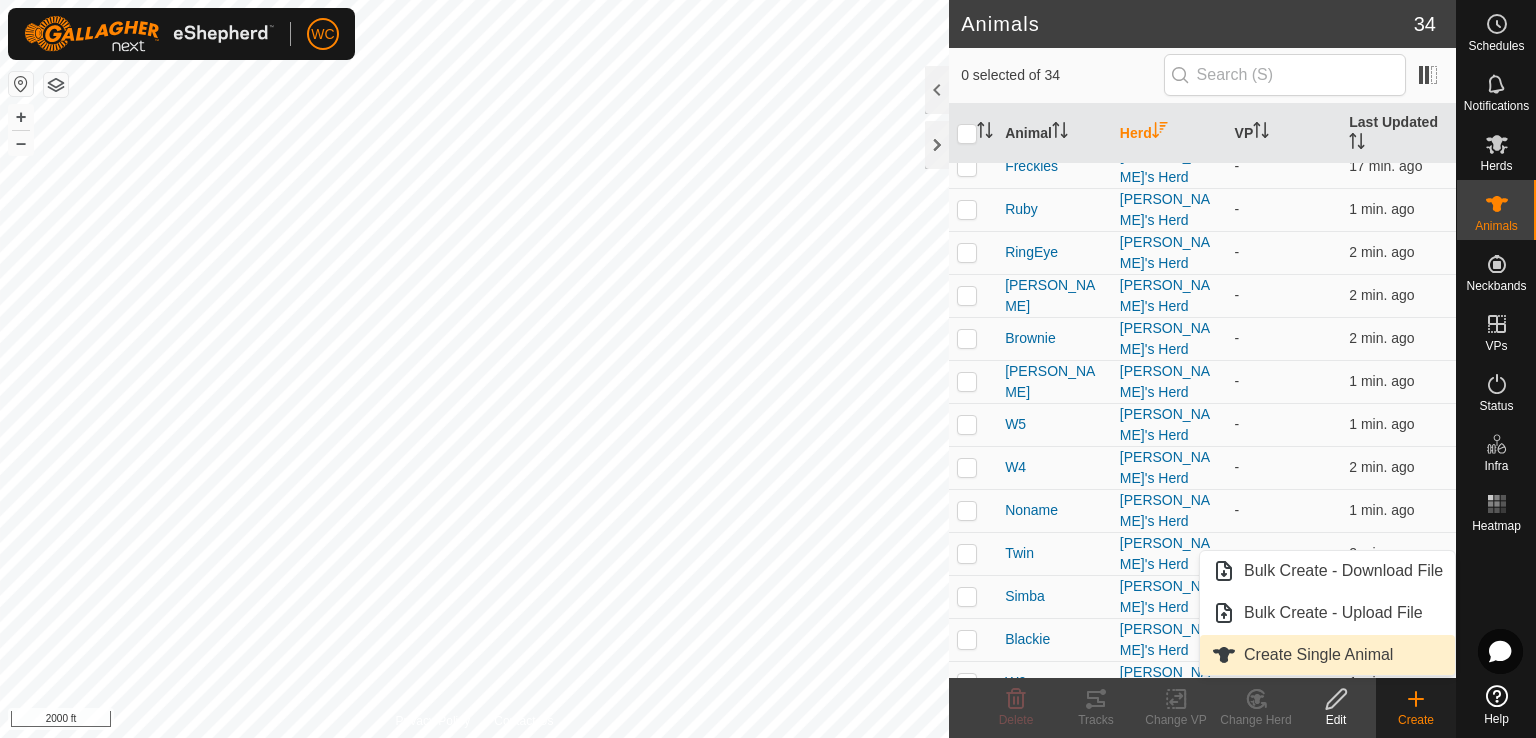 click on "Create Single Animal" at bounding box center (1327, 655) 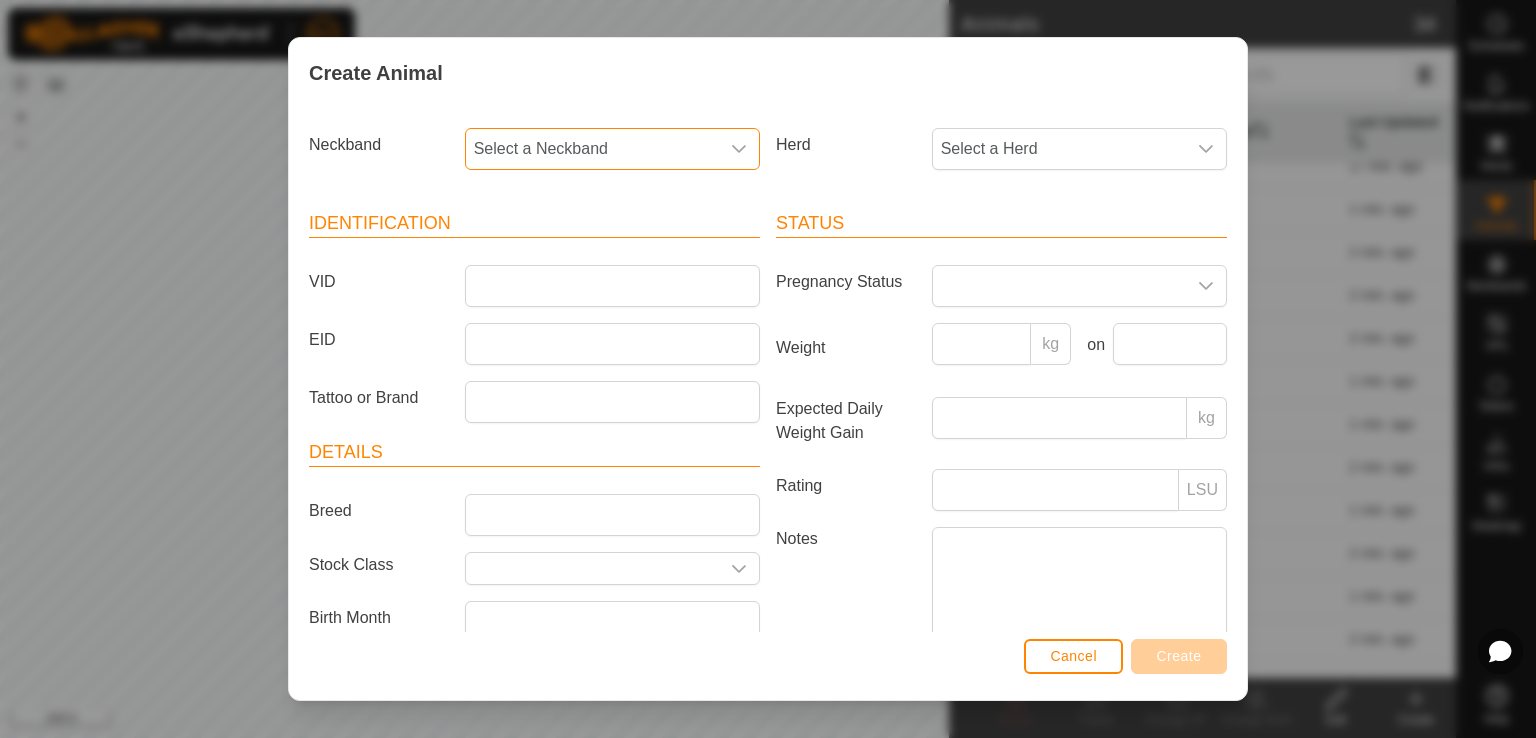 click on "Select a Neckband" at bounding box center [592, 149] 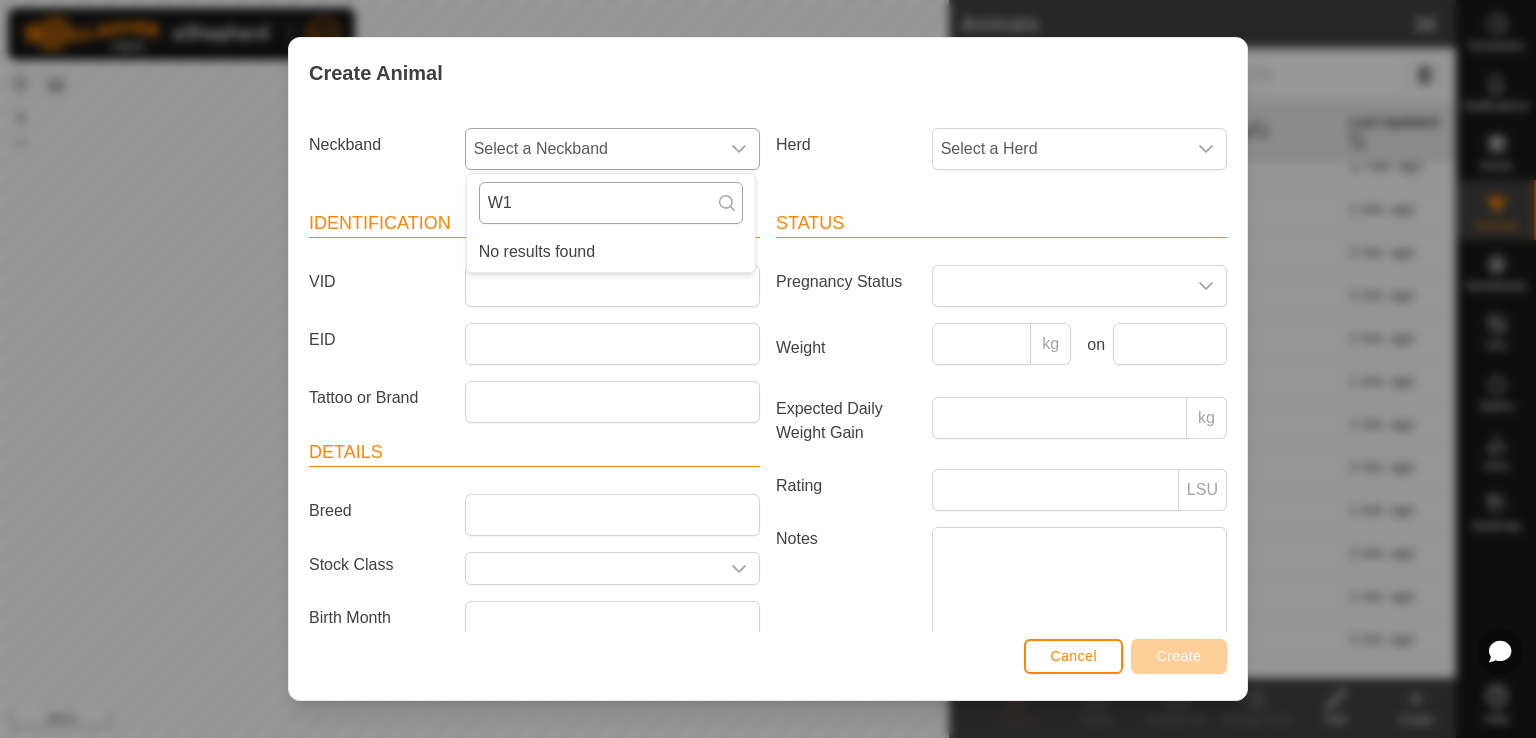 type on "W" 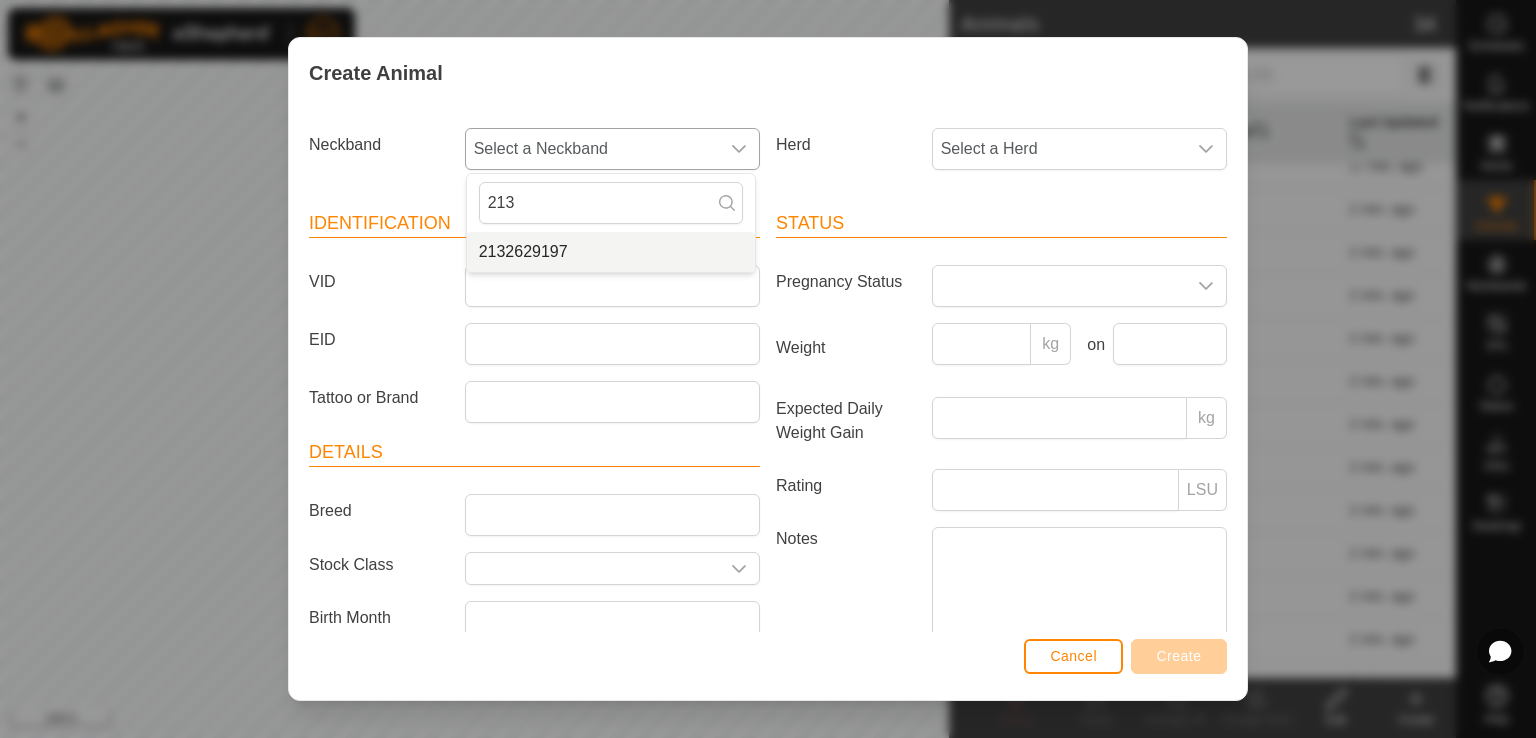type on "213" 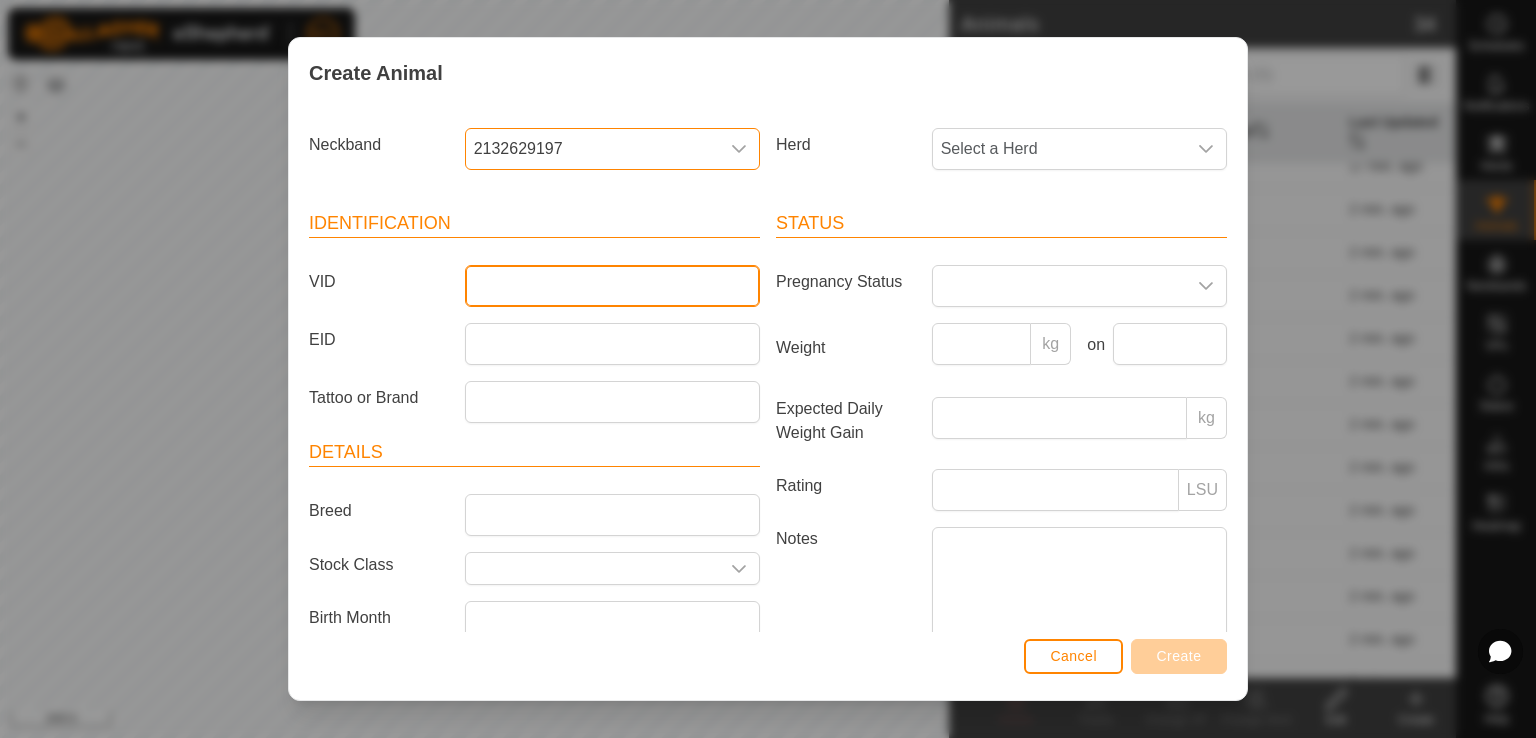 click on "VID" at bounding box center [612, 286] 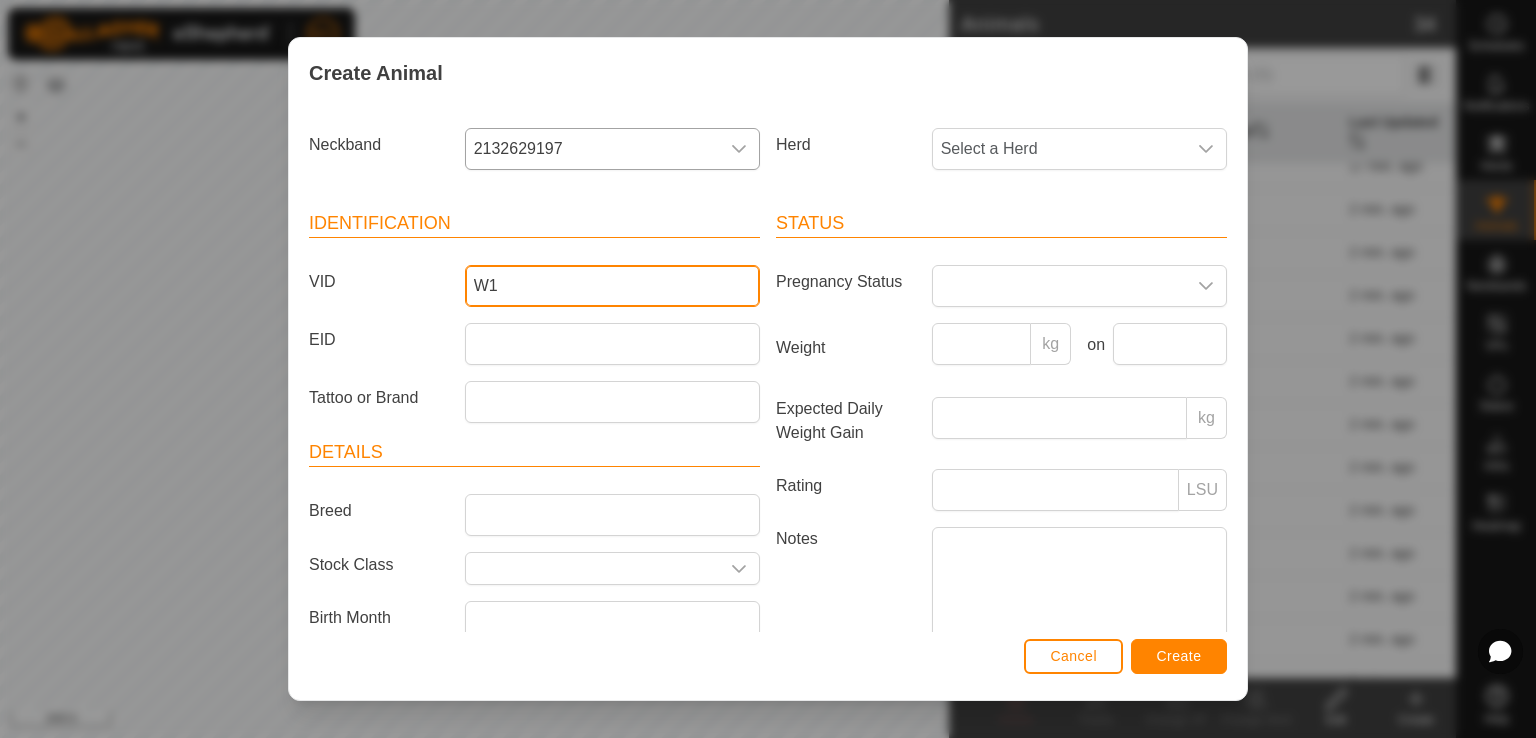 type on "W1" 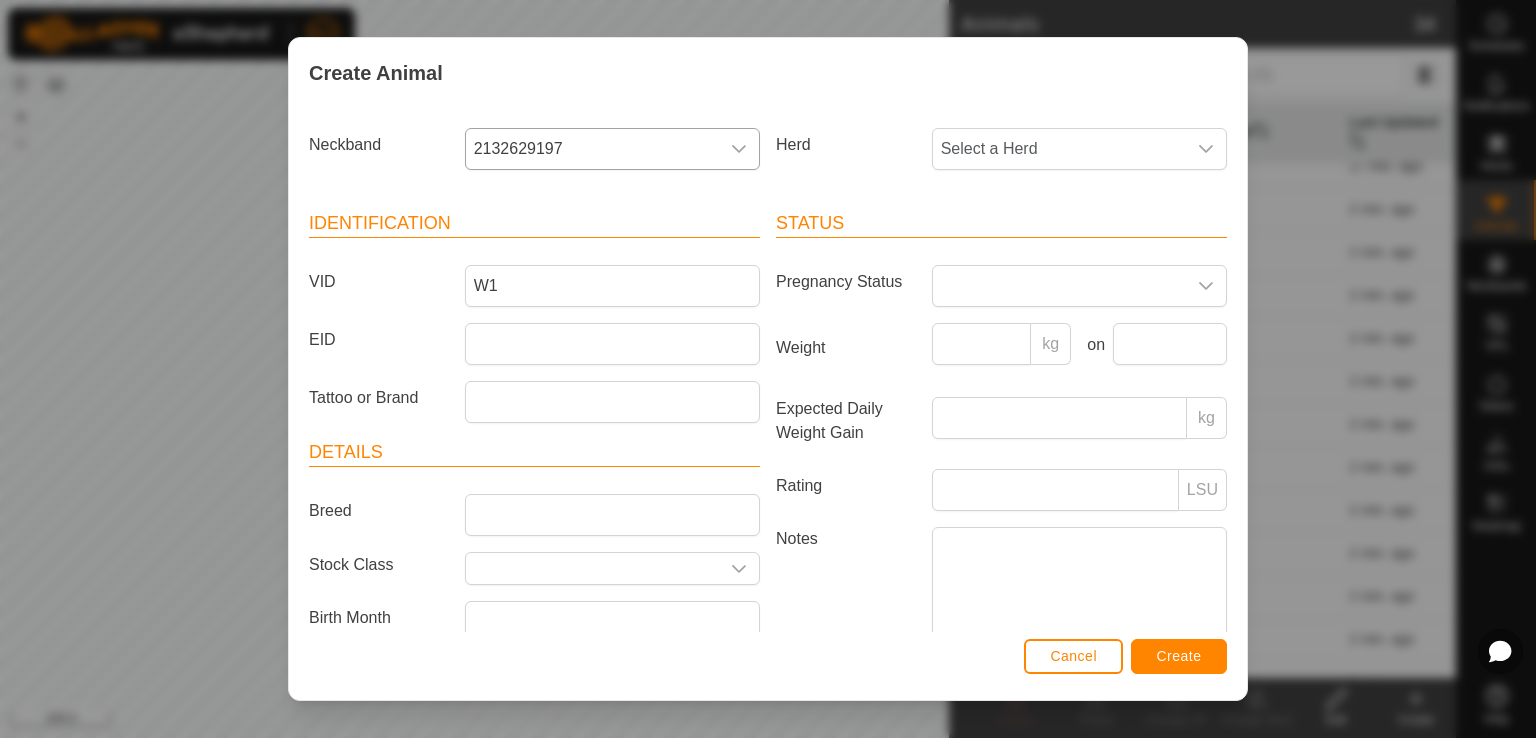 click on "Herd Select a Herd" at bounding box center [1001, 157] 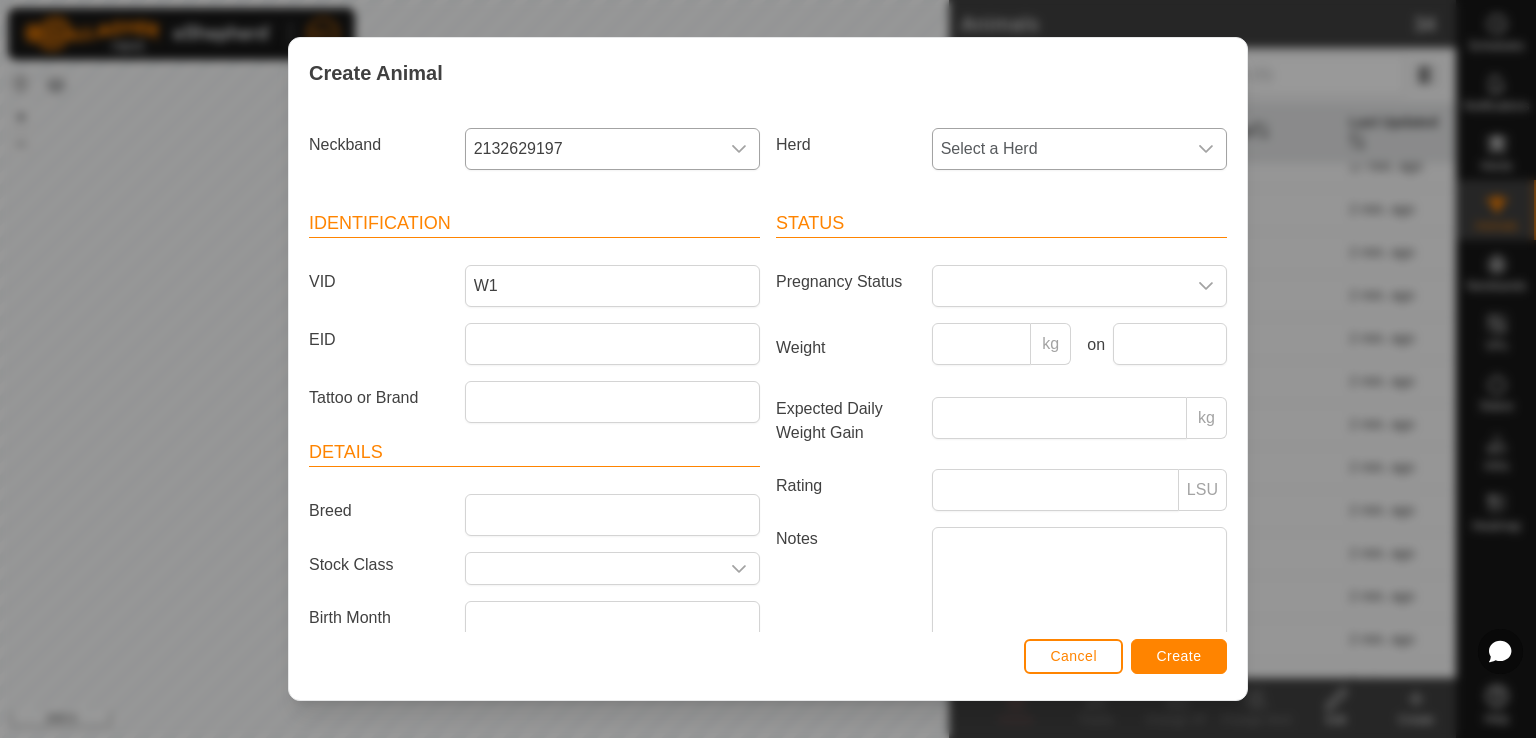 click on "Select a Herd" at bounding box center [1059, 149] 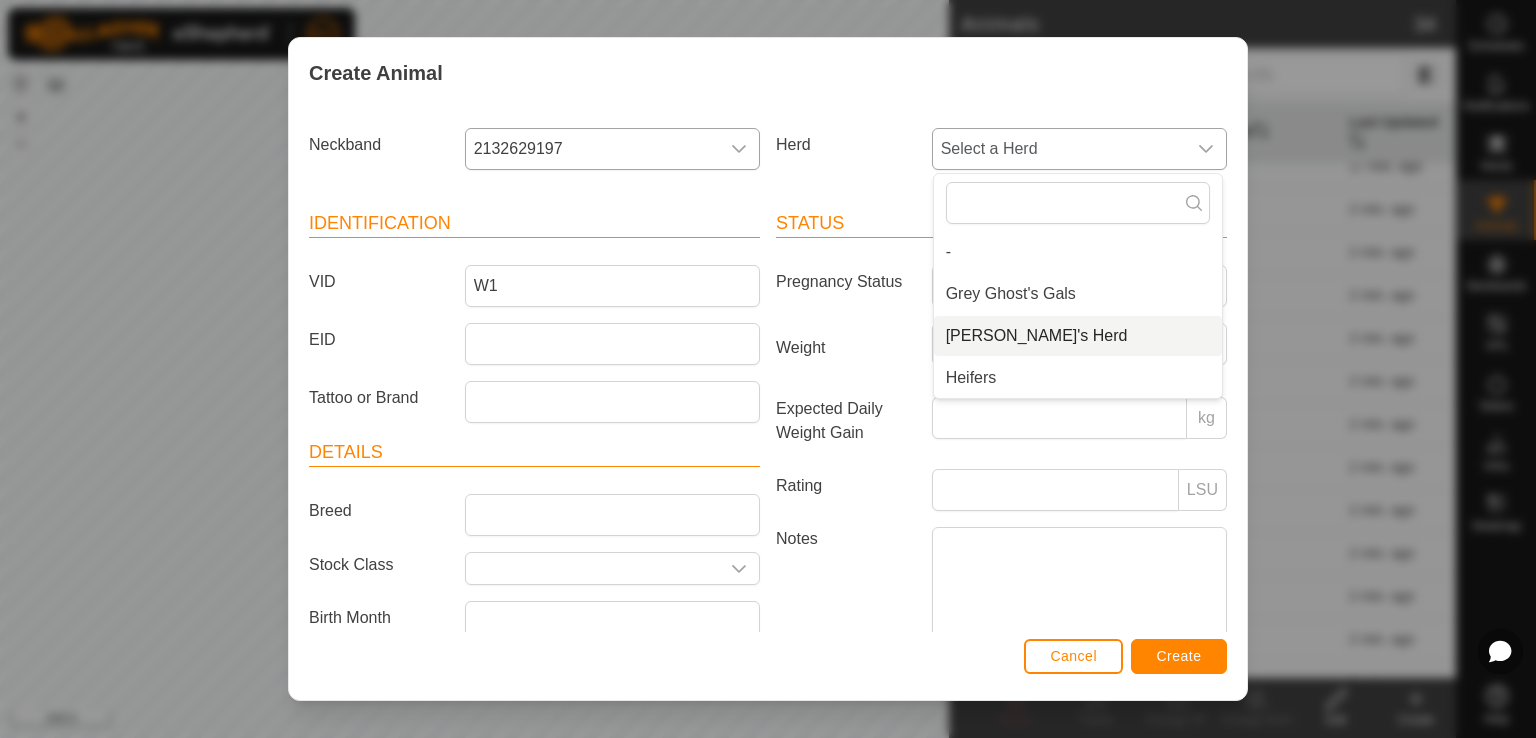 click on "[PERSON_NAME]'s Herd" at bounding box center (1078, 336) 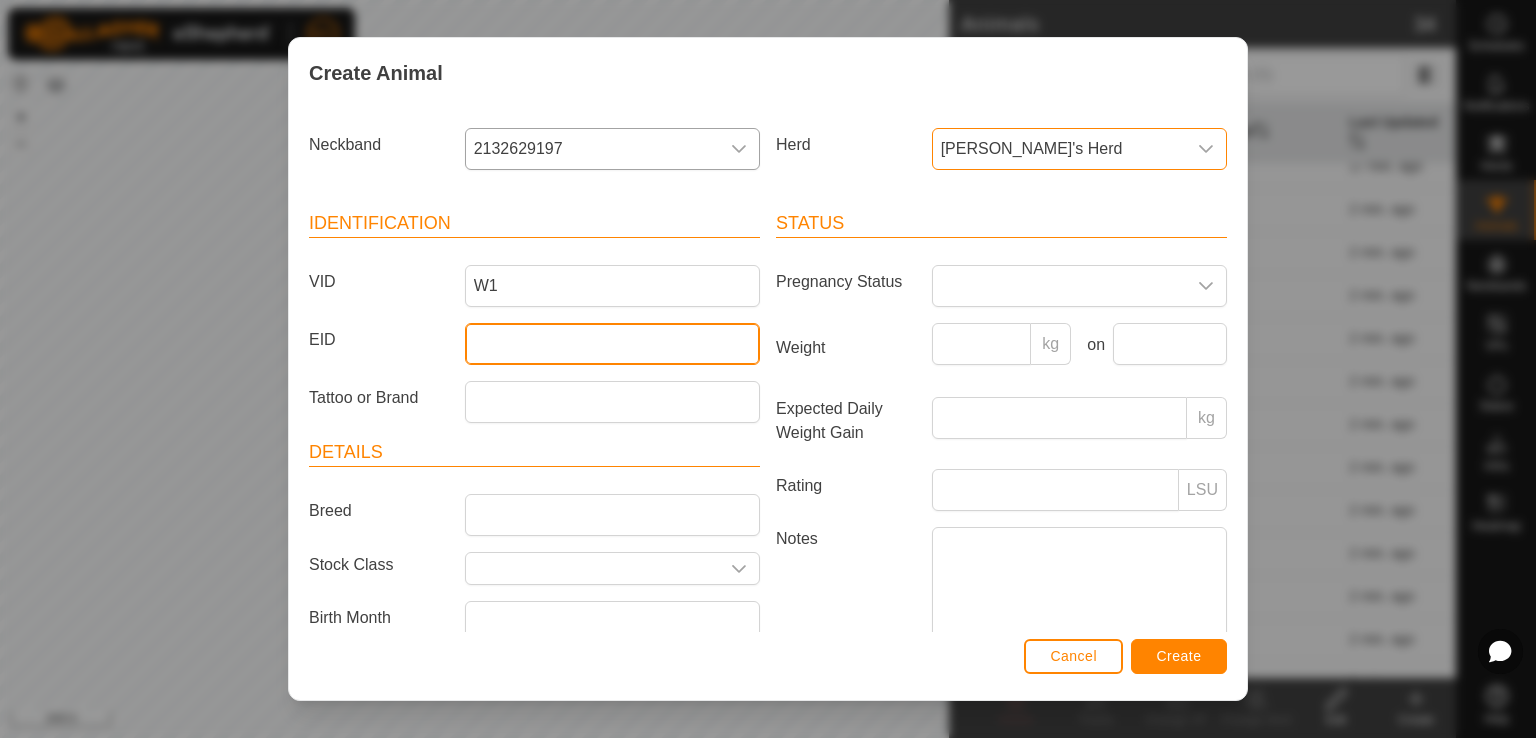click on "EID" at bounding box center [612, 344] 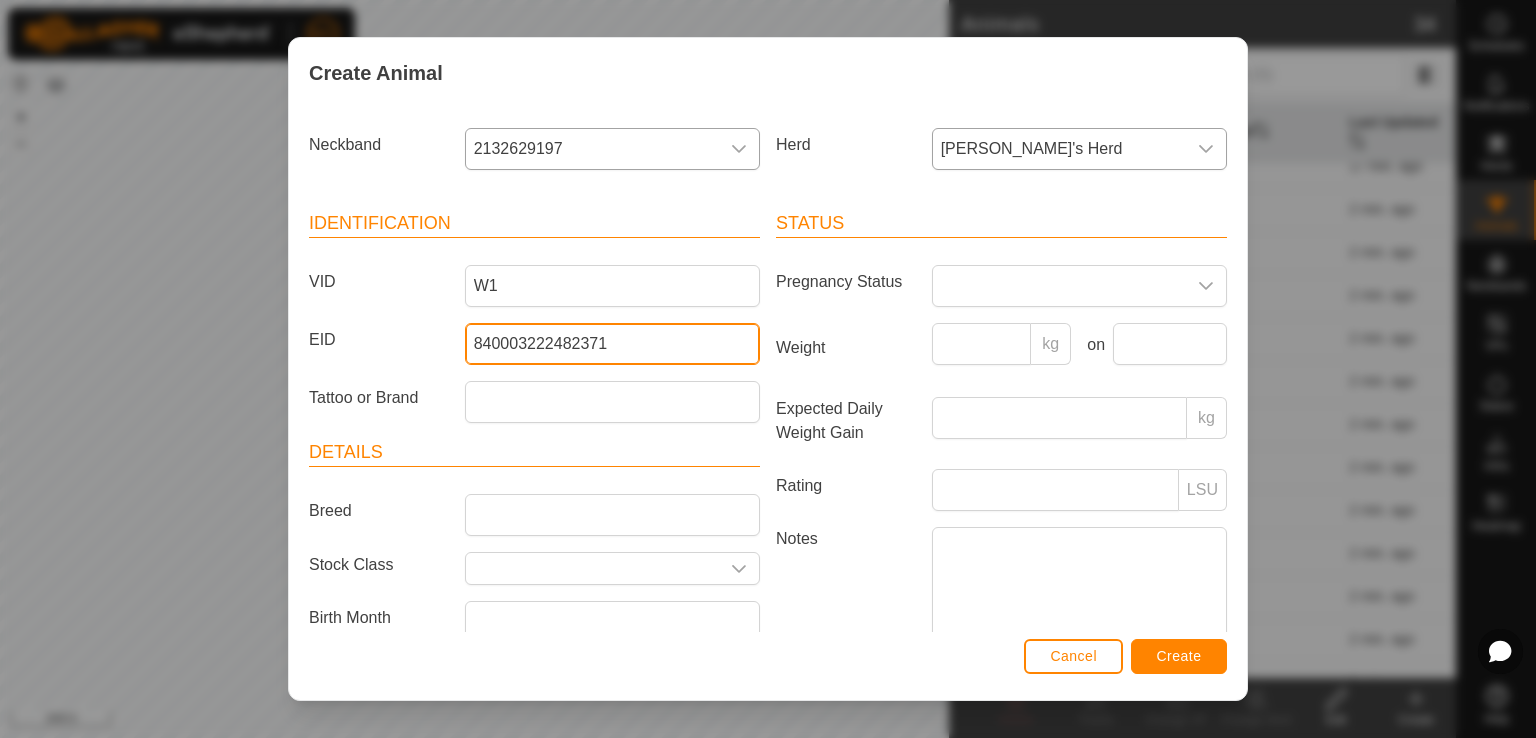 type on "840003222482371" 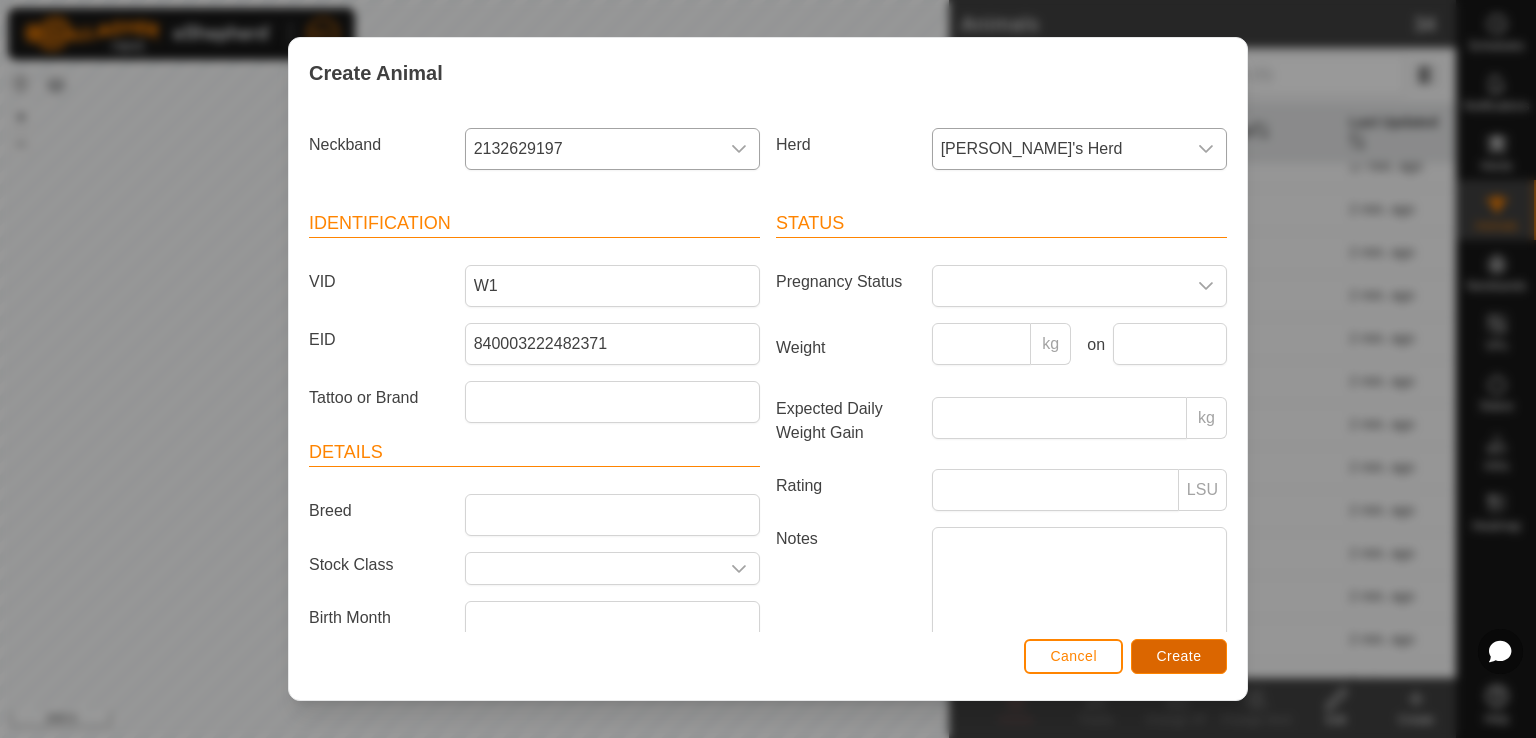 click on "Create" at bounding box center (1179, 656) 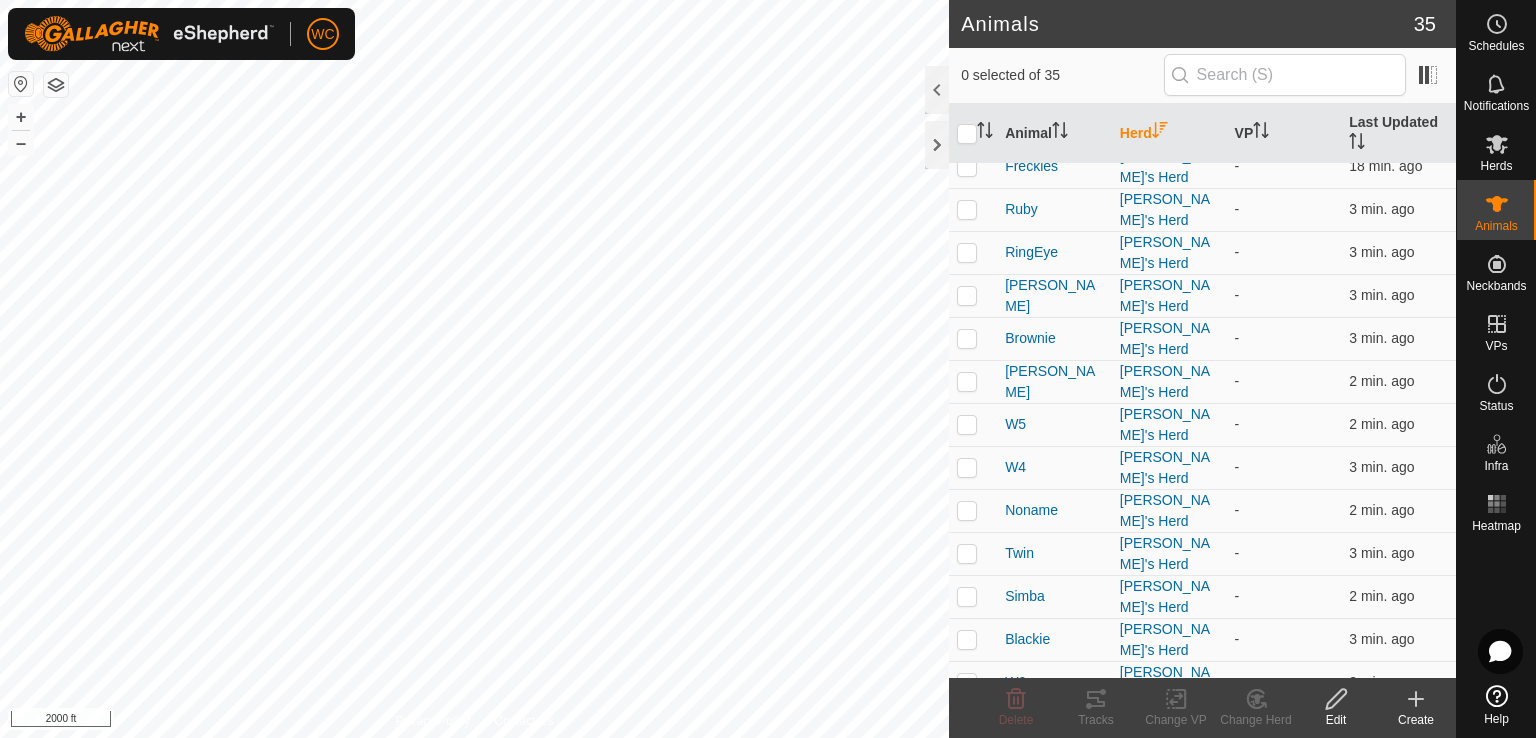 click 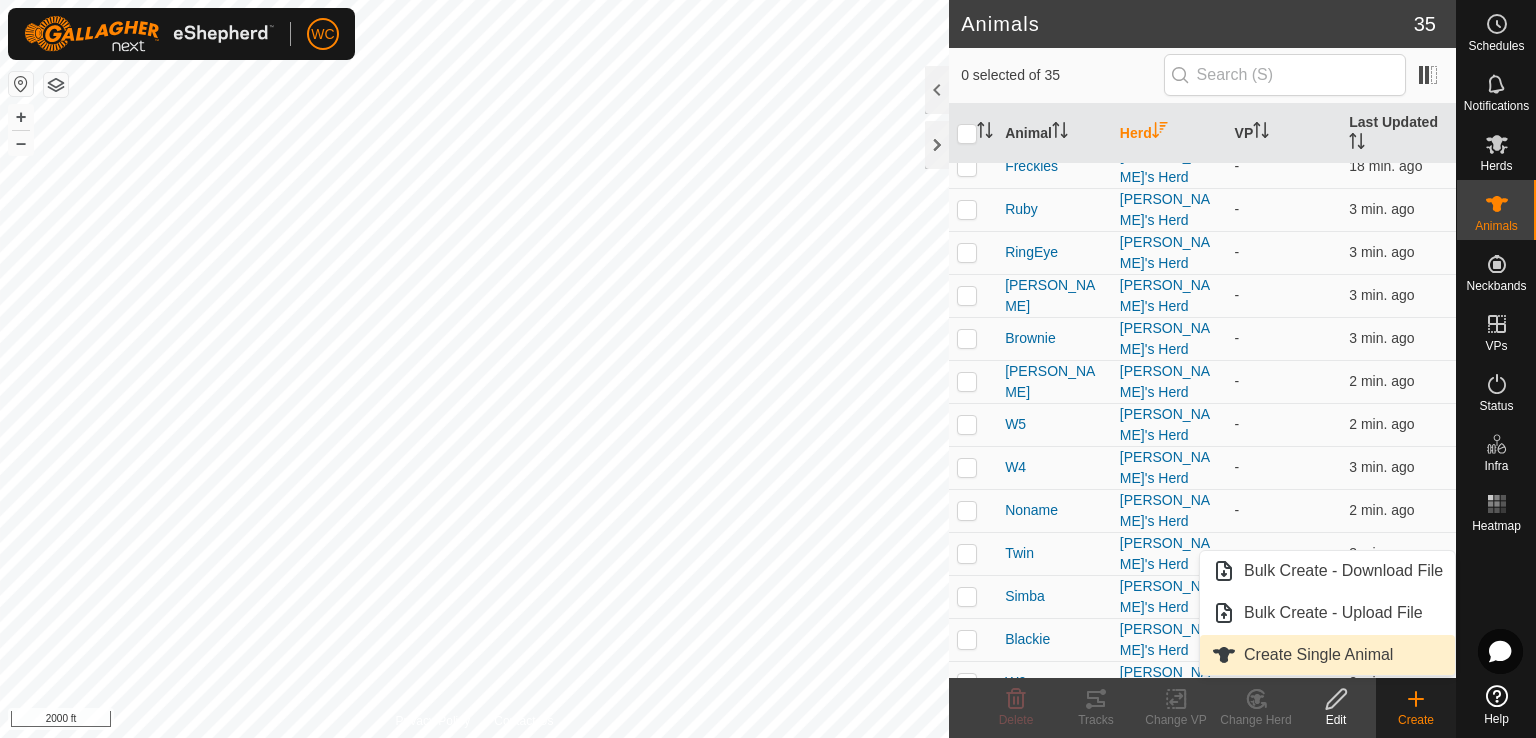 click on "Create Single Animal" at bounding box center [1327, 655] 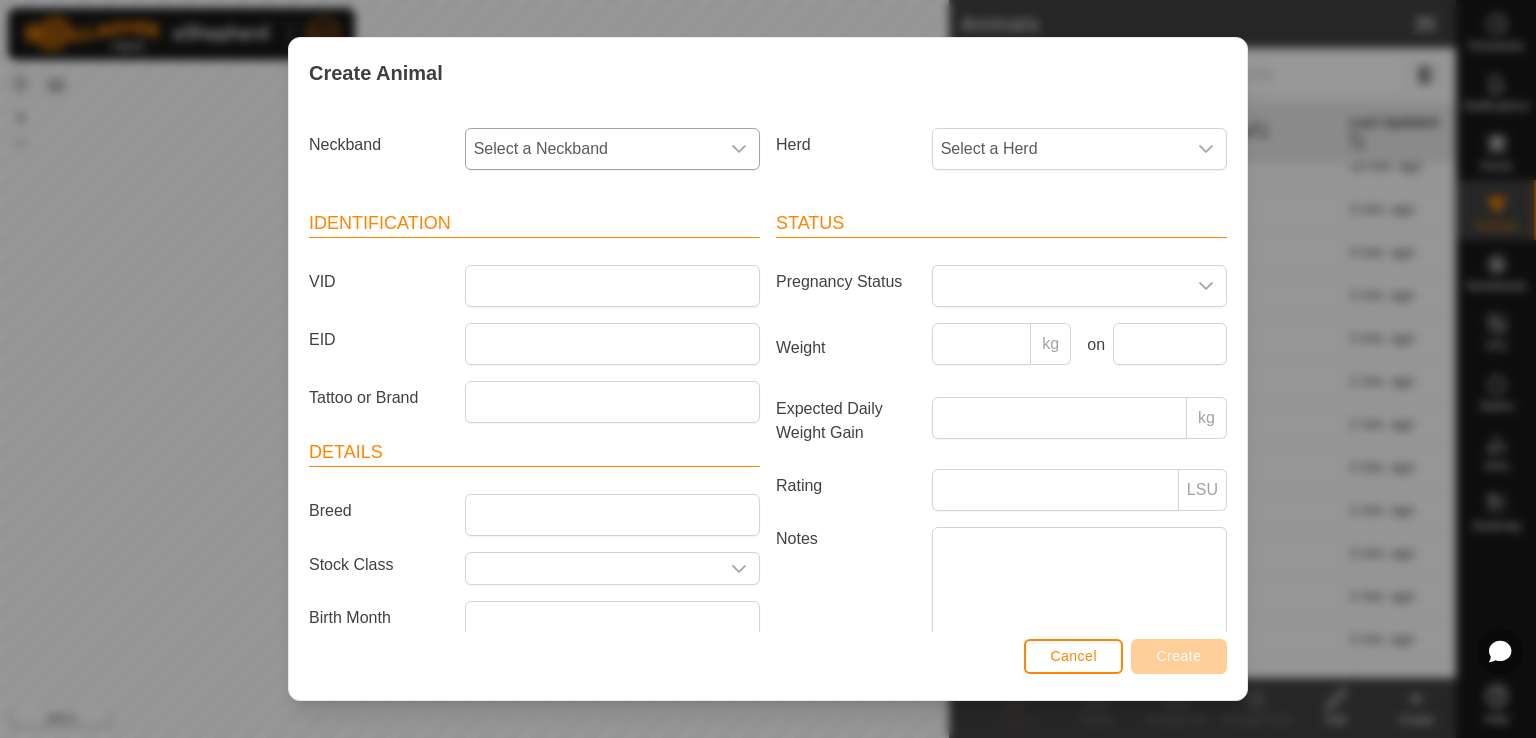 click on "Select a Neckband" at bounding box center [592, 149] 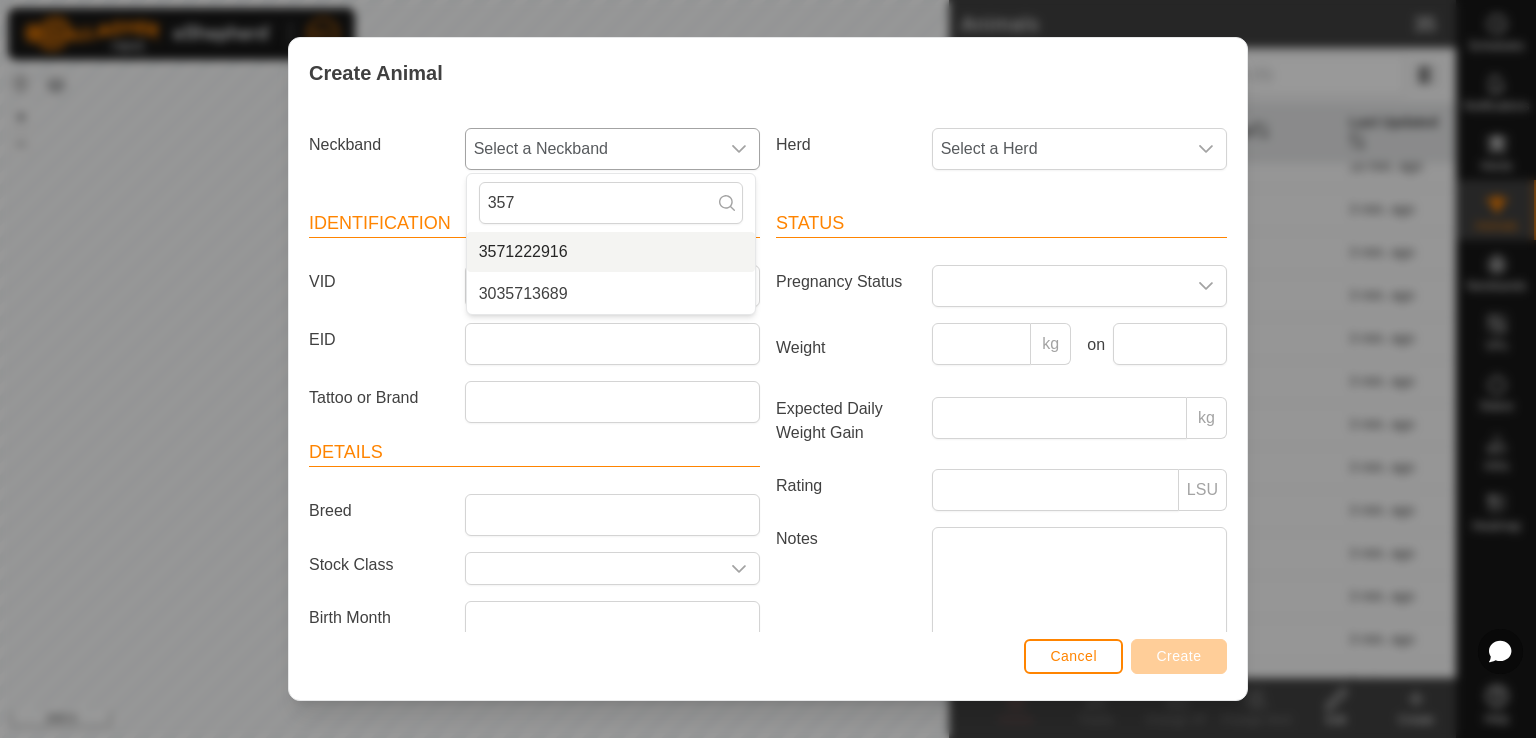 type on "357" 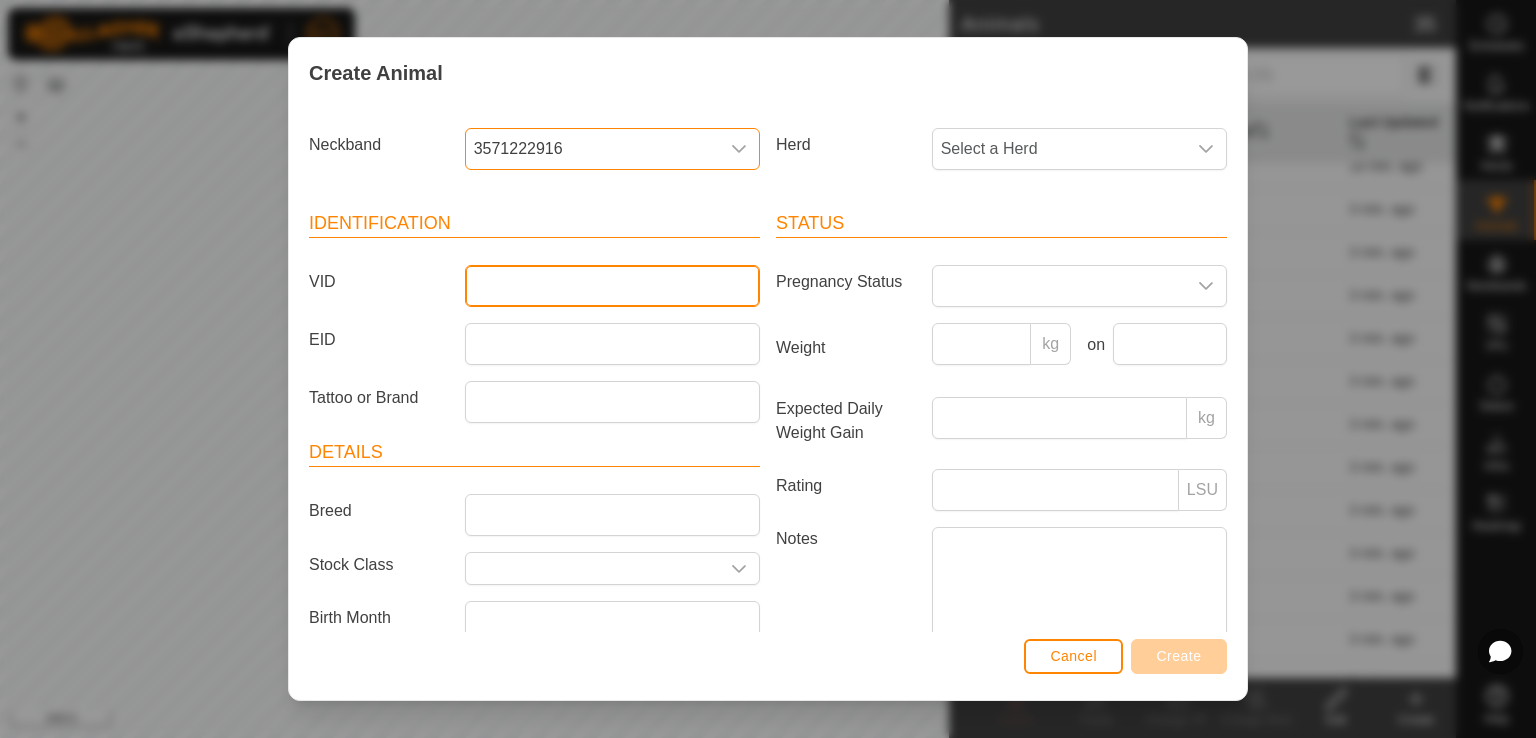 click on "VID" at bounding box center (612, 286) 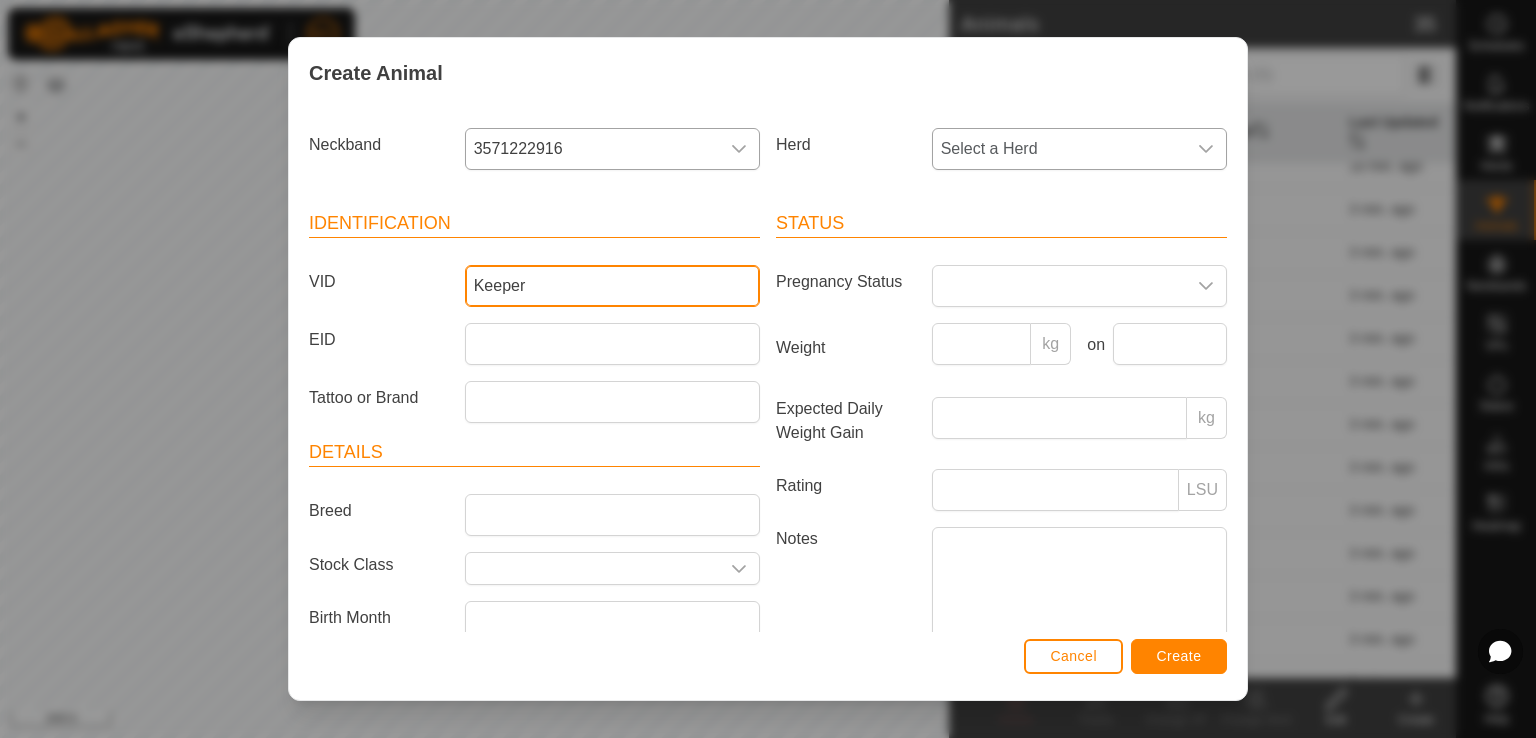 type on "Keeper" 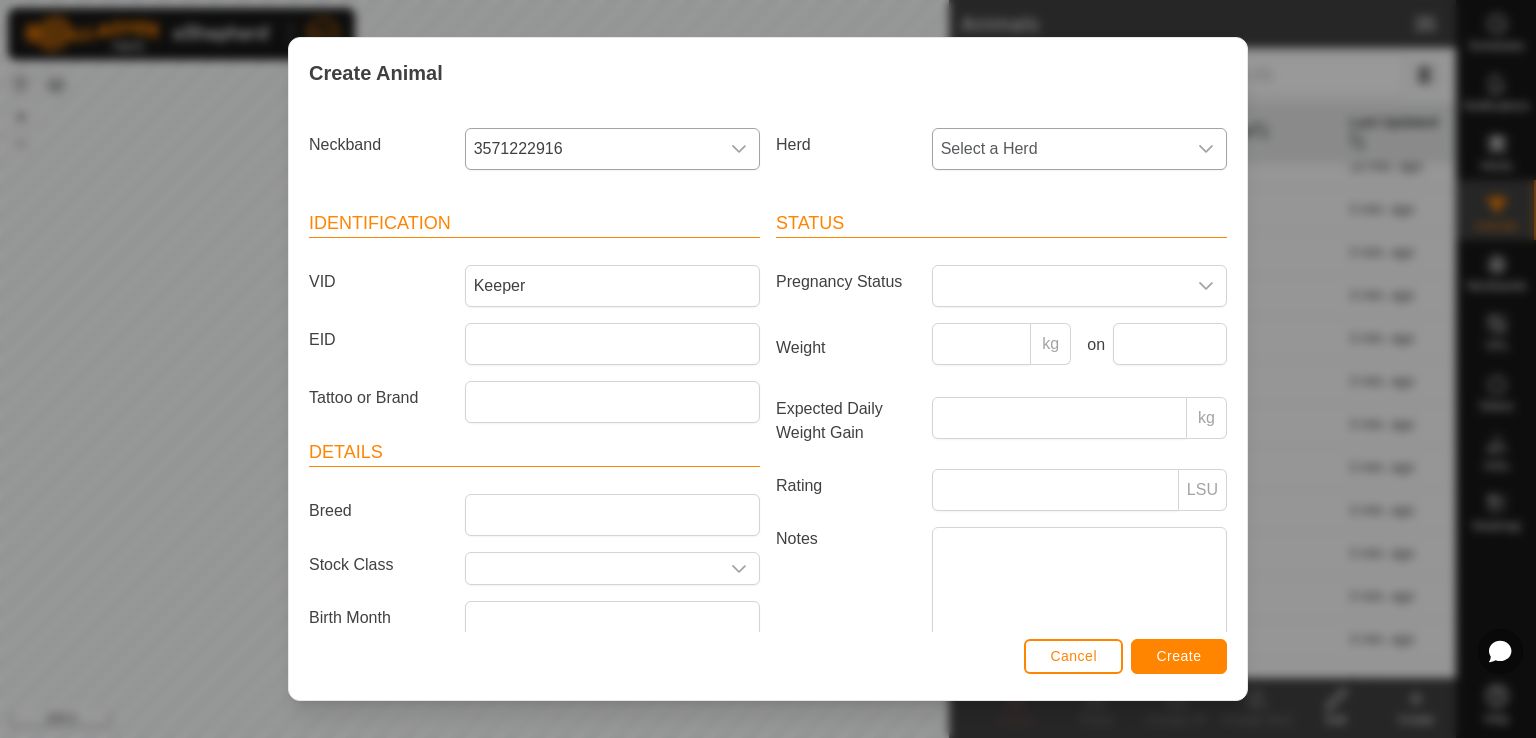 click on "Select a Herd" at bounding box center (1059, 149) 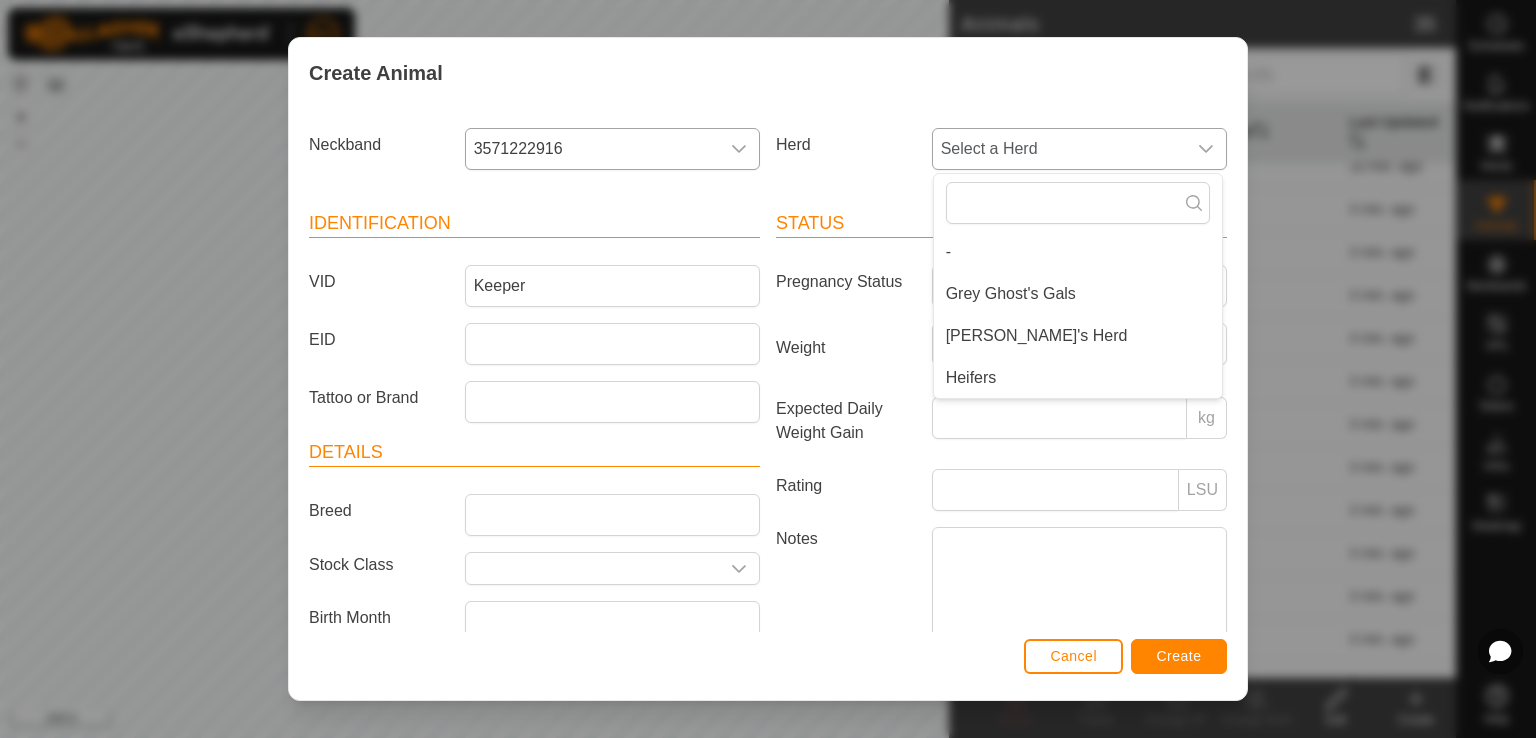 click on "[PERSON_NAME]'s Herd" at bounding box center (1078, 336) 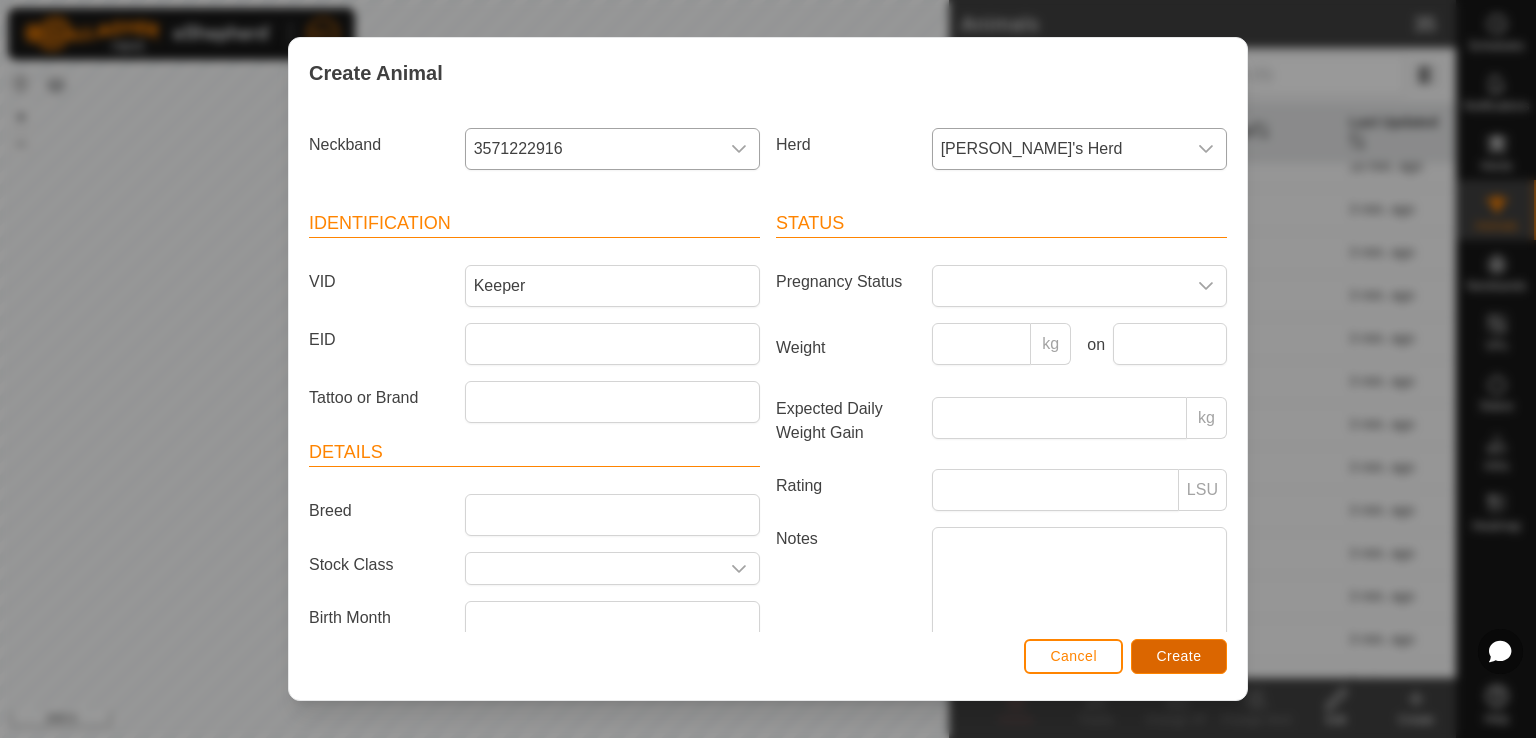 click on "Create" at bounding box center (1179, 656) 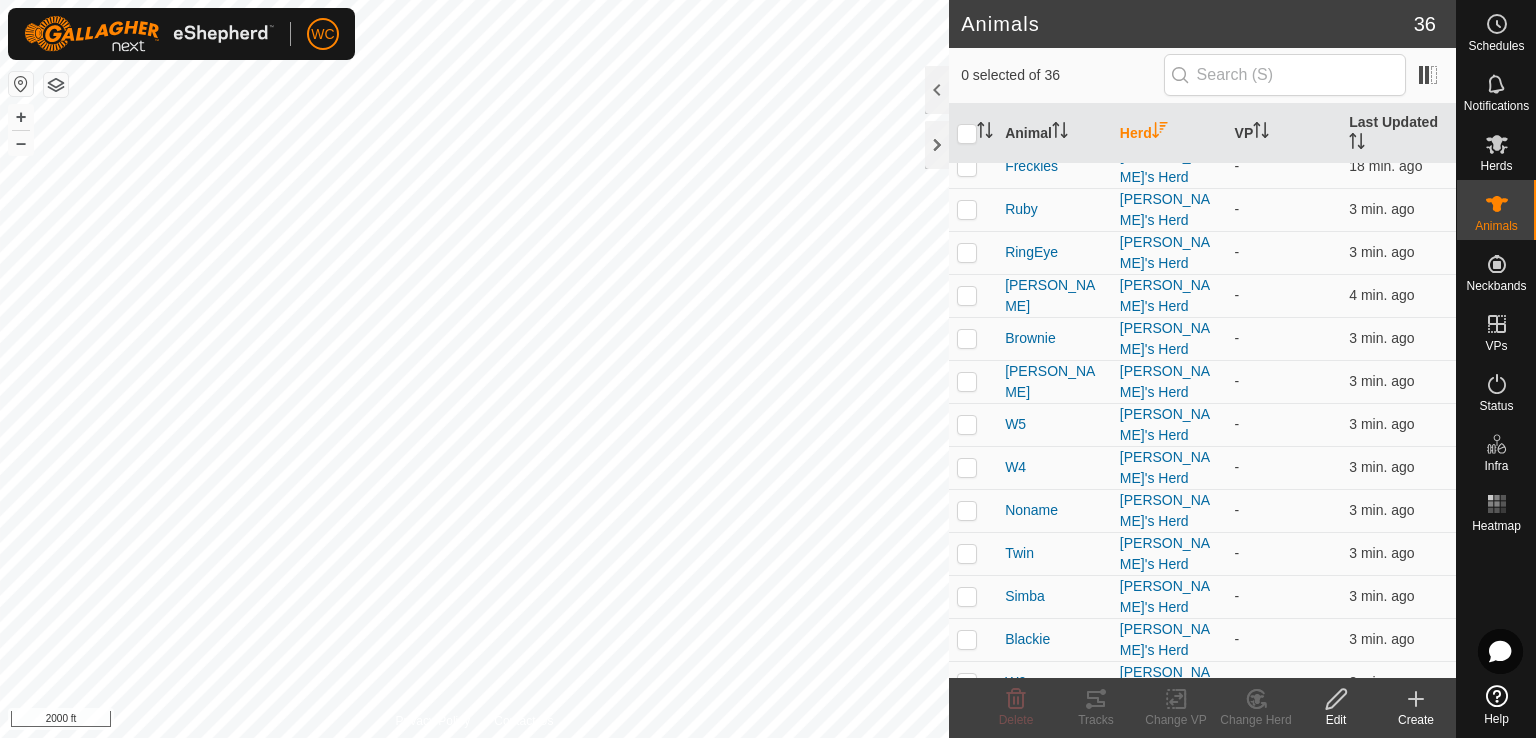 click 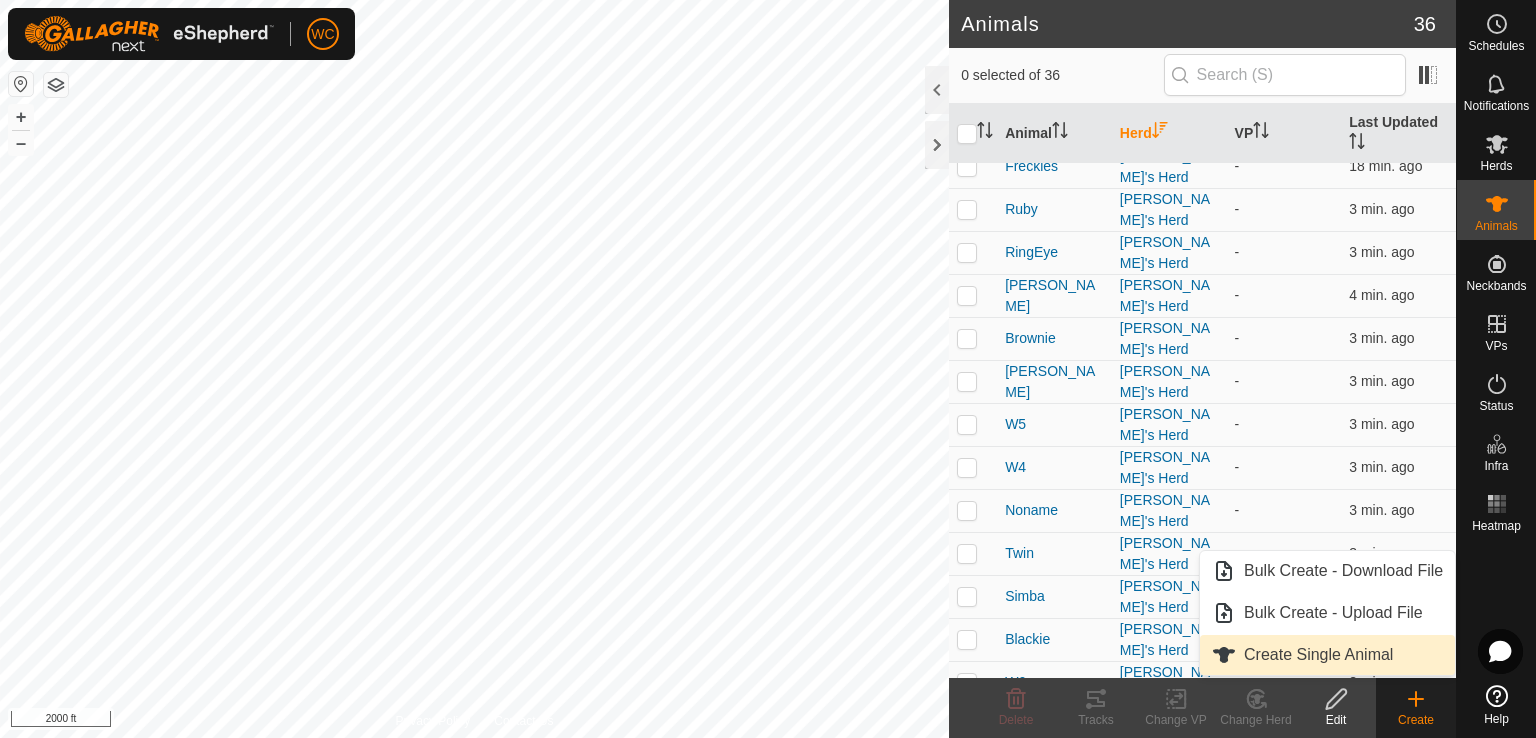 click on "Create Single Animal" at bounding box center [1327, 655] 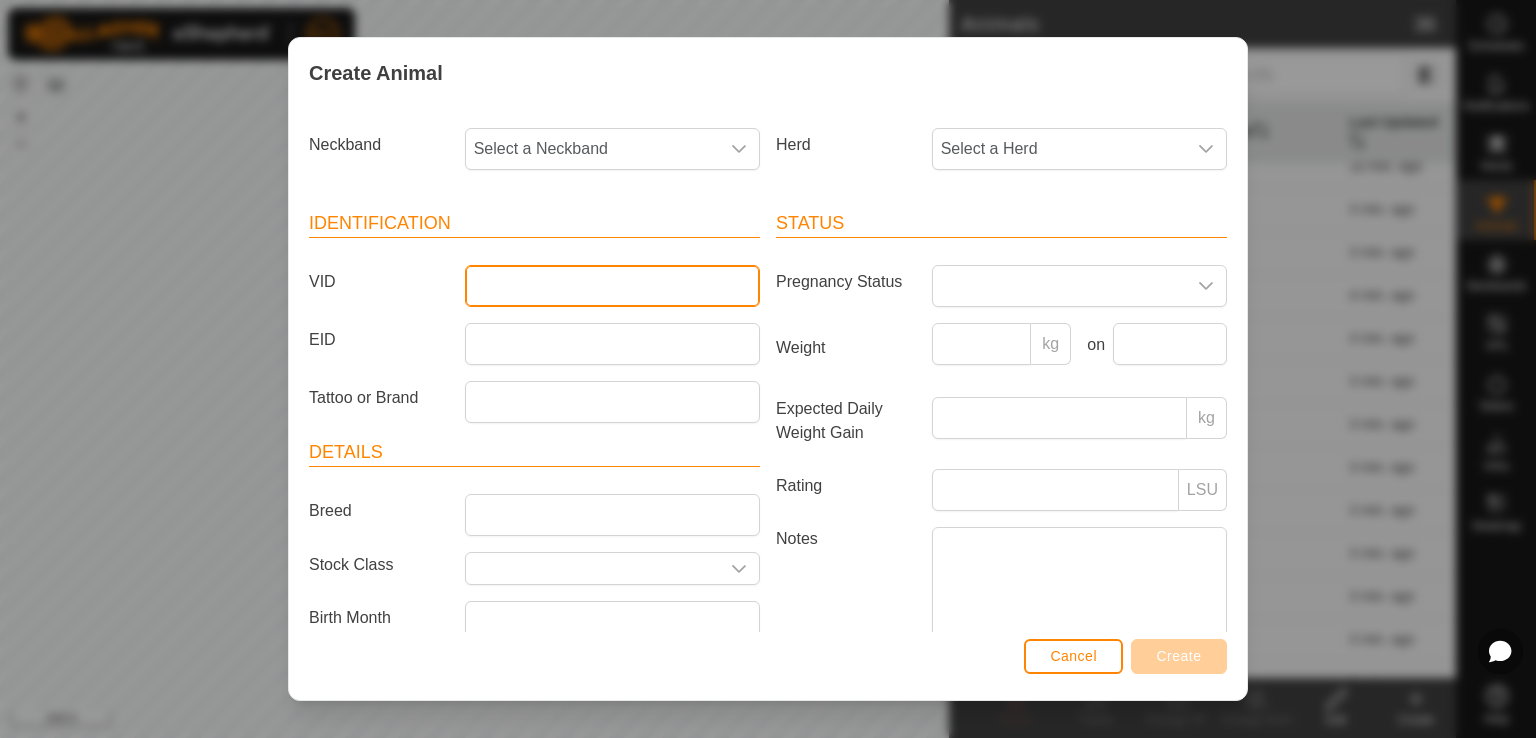 click on "VID" at bounding box center (612, 286) 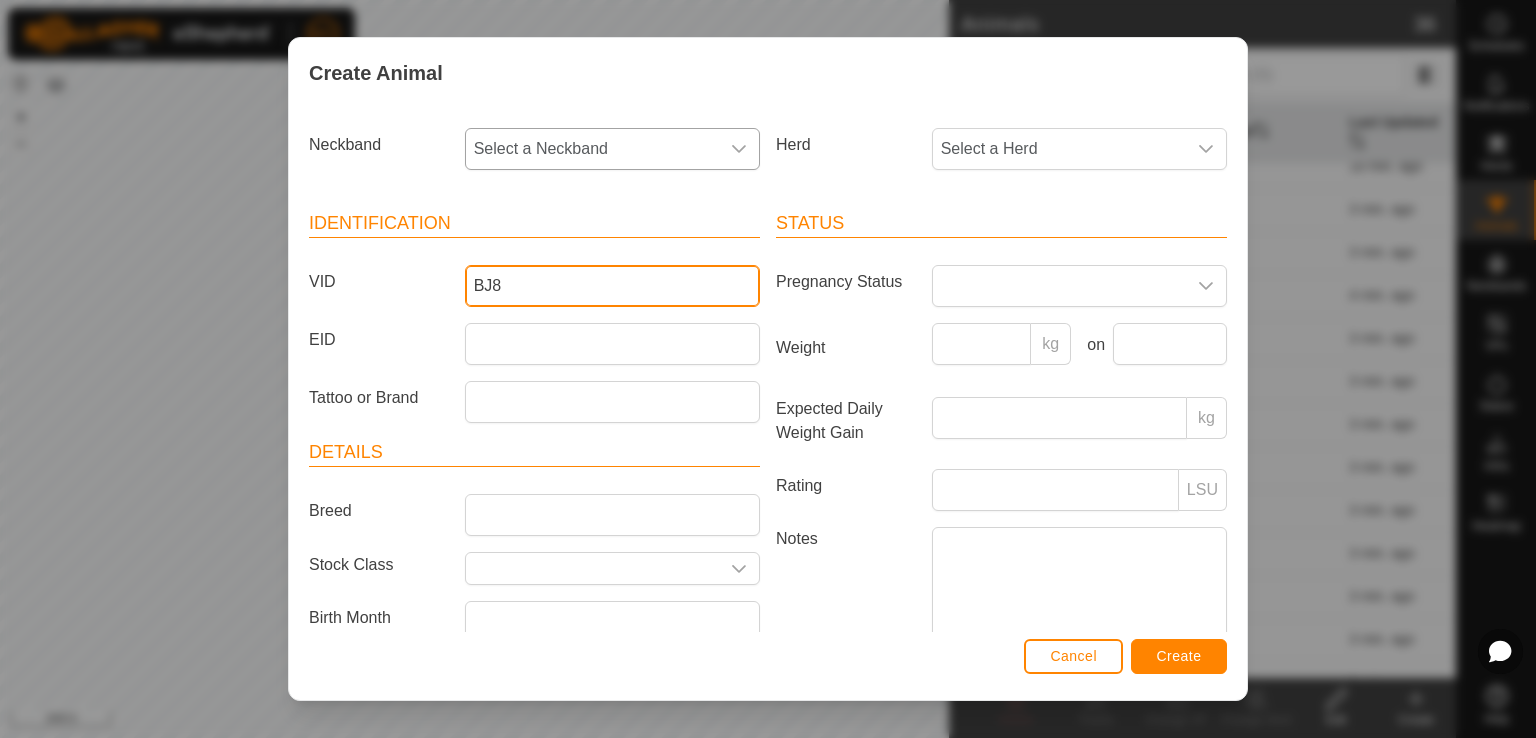 type on "BJ8" 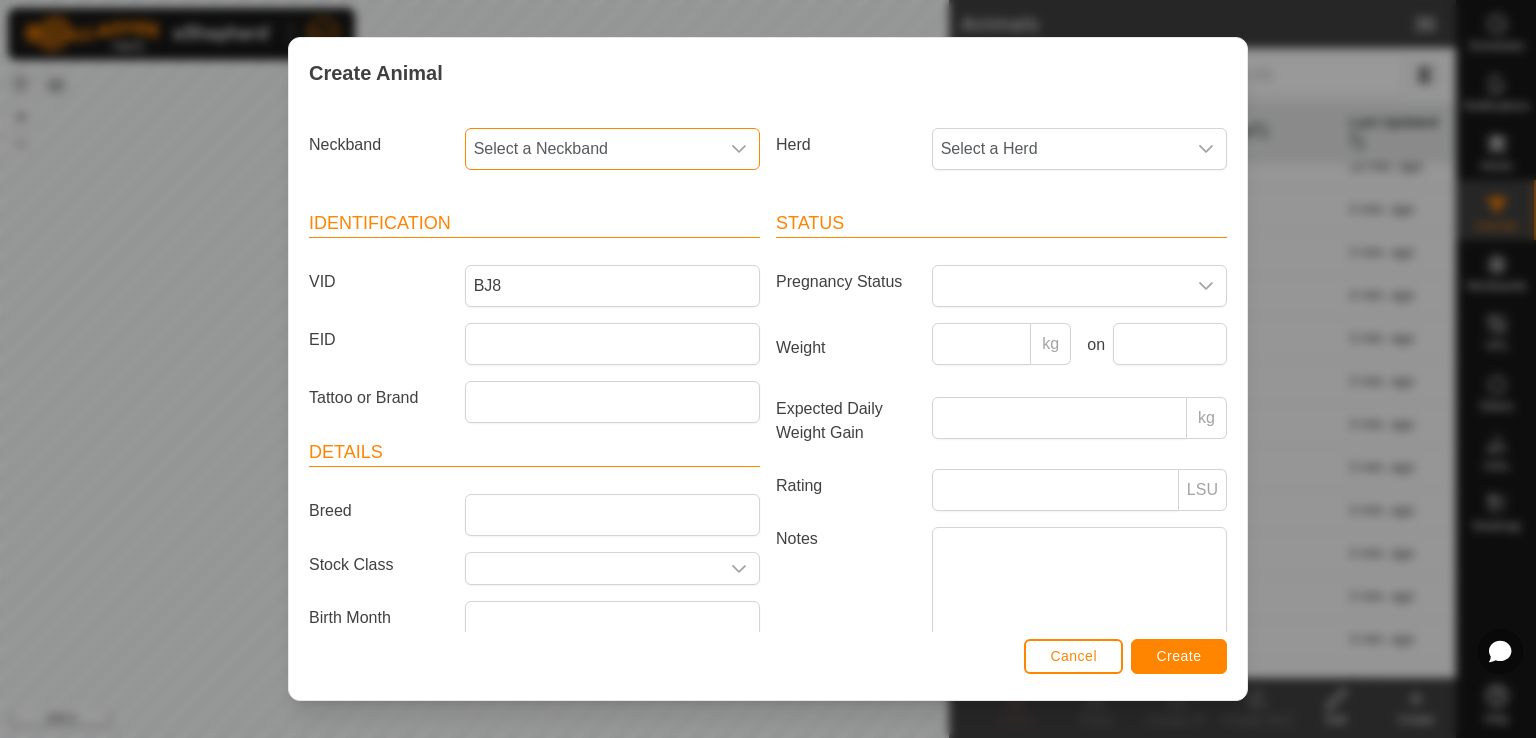 click on "Select a Neckband" at bounding box center [592, 149] 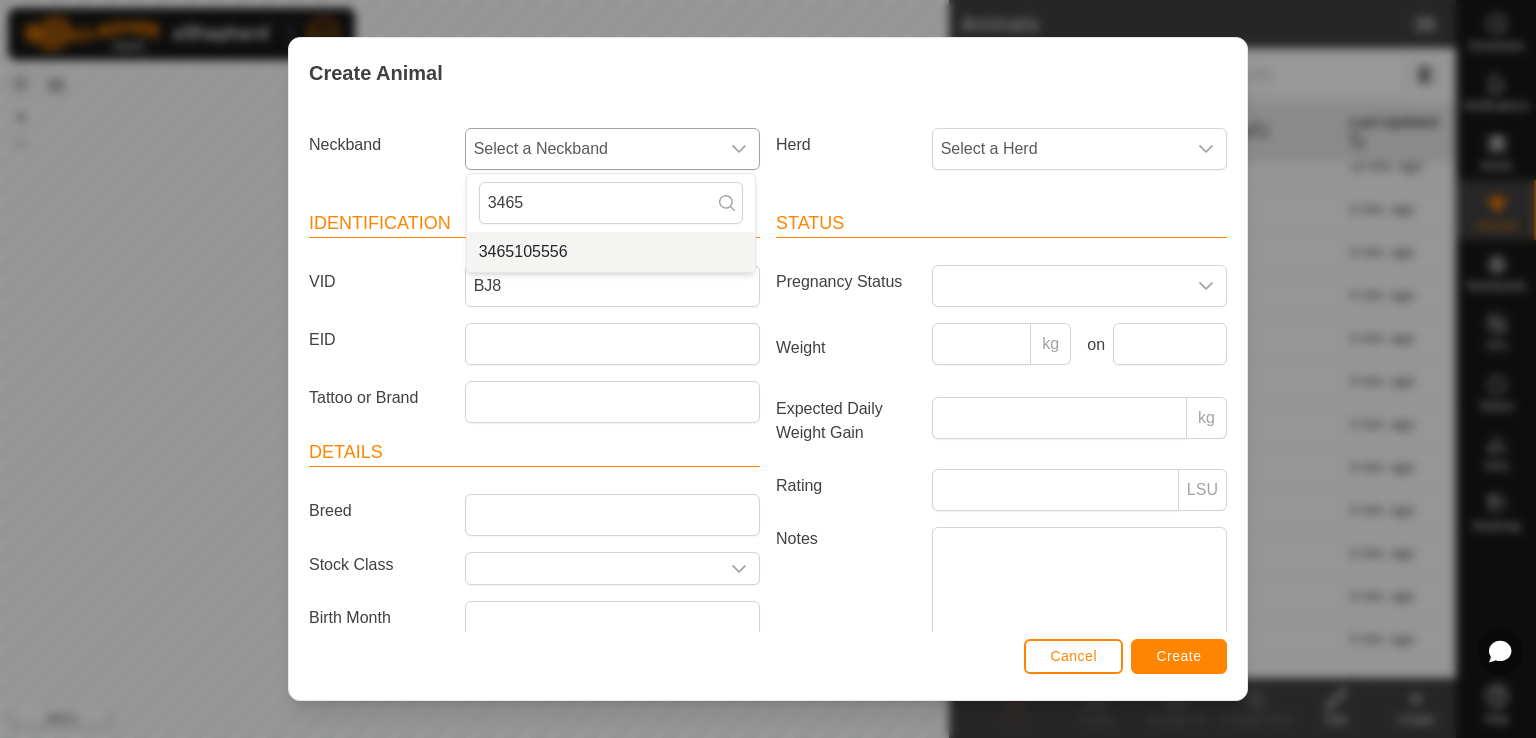 type on "3465" 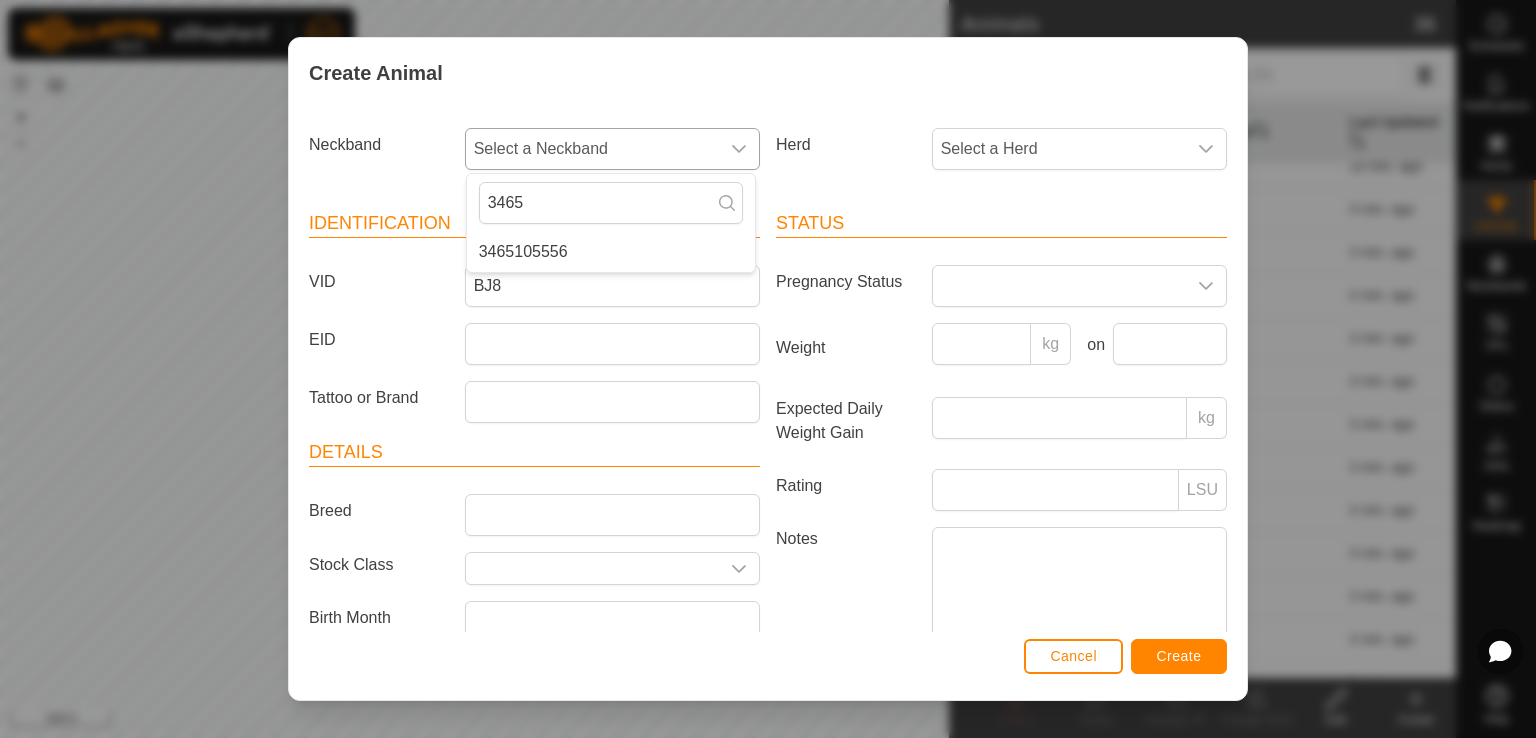 click on "3465105556" at bounding box center (611, 252) 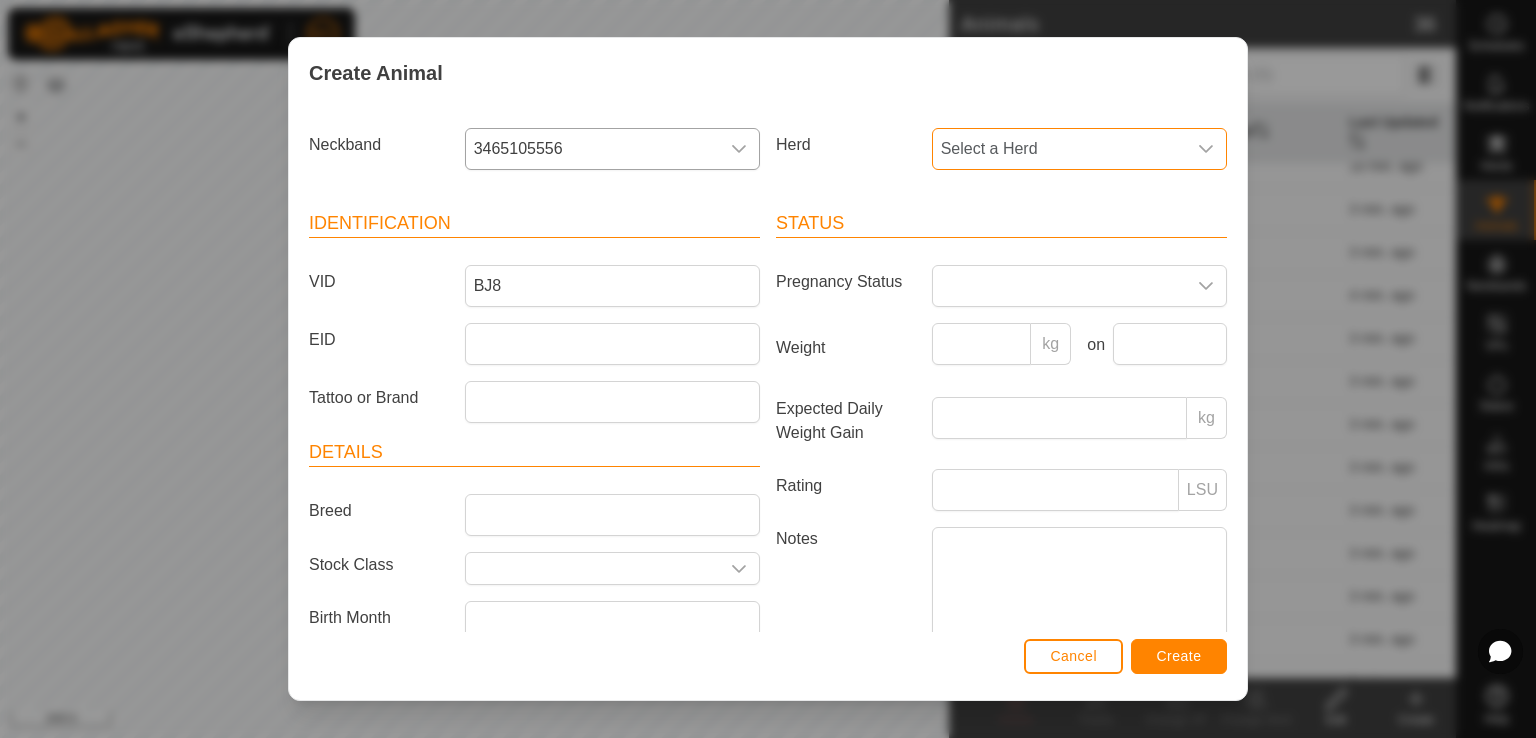 click on "Select a Herd" at bounding box center [1059, 149] 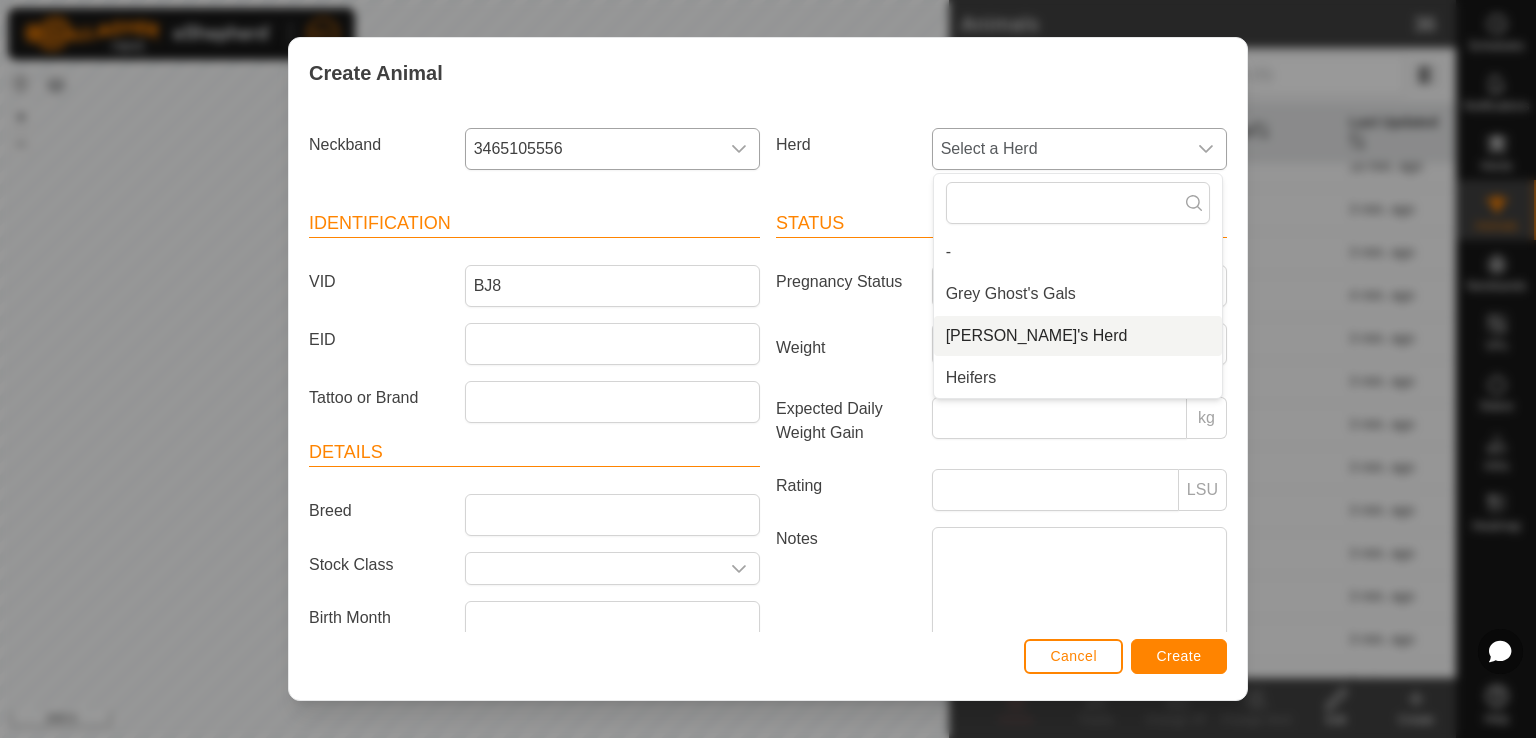 click on "[PERSON_NAME]'s Herd" at bounding box center (1078, 336) 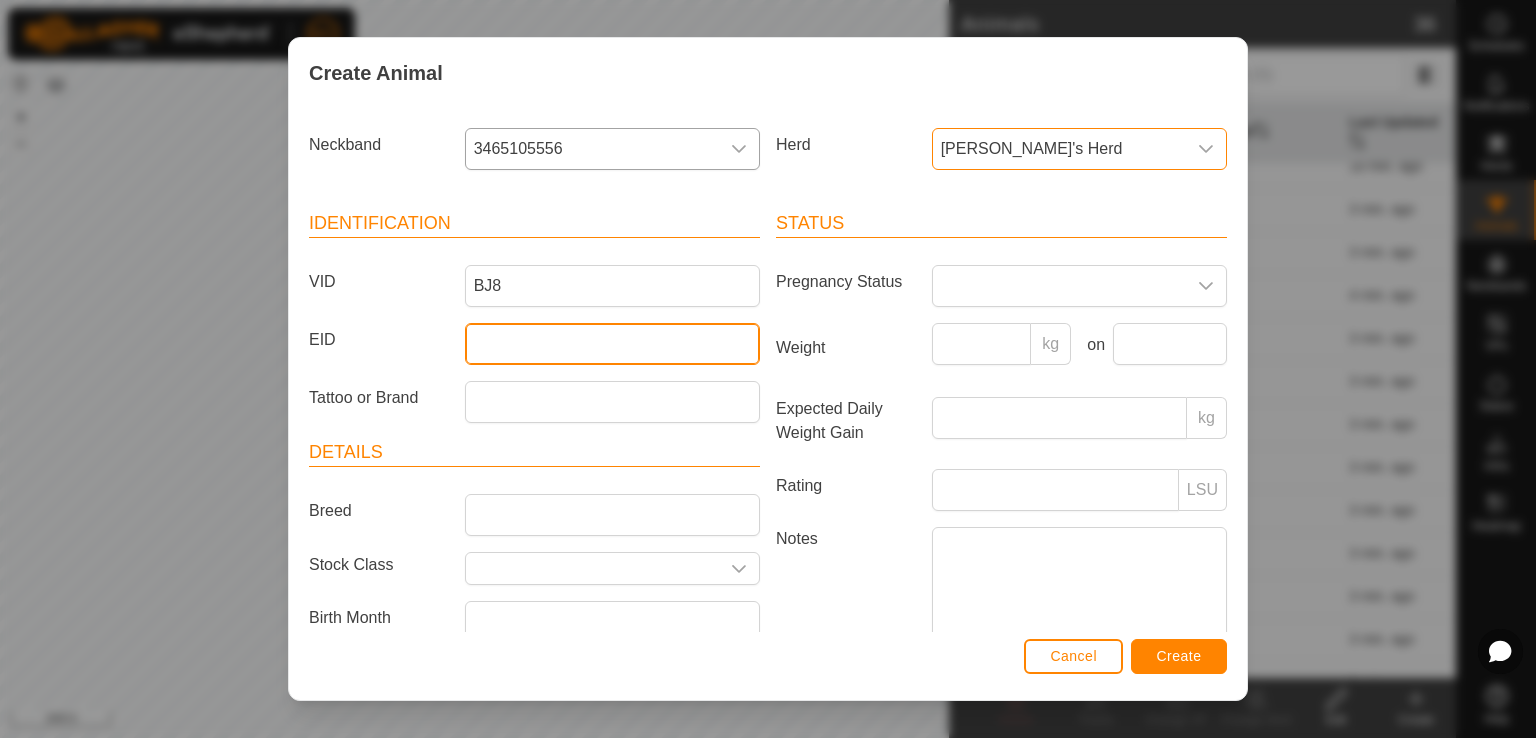 click on "EID" at bounding box center [612, 344] 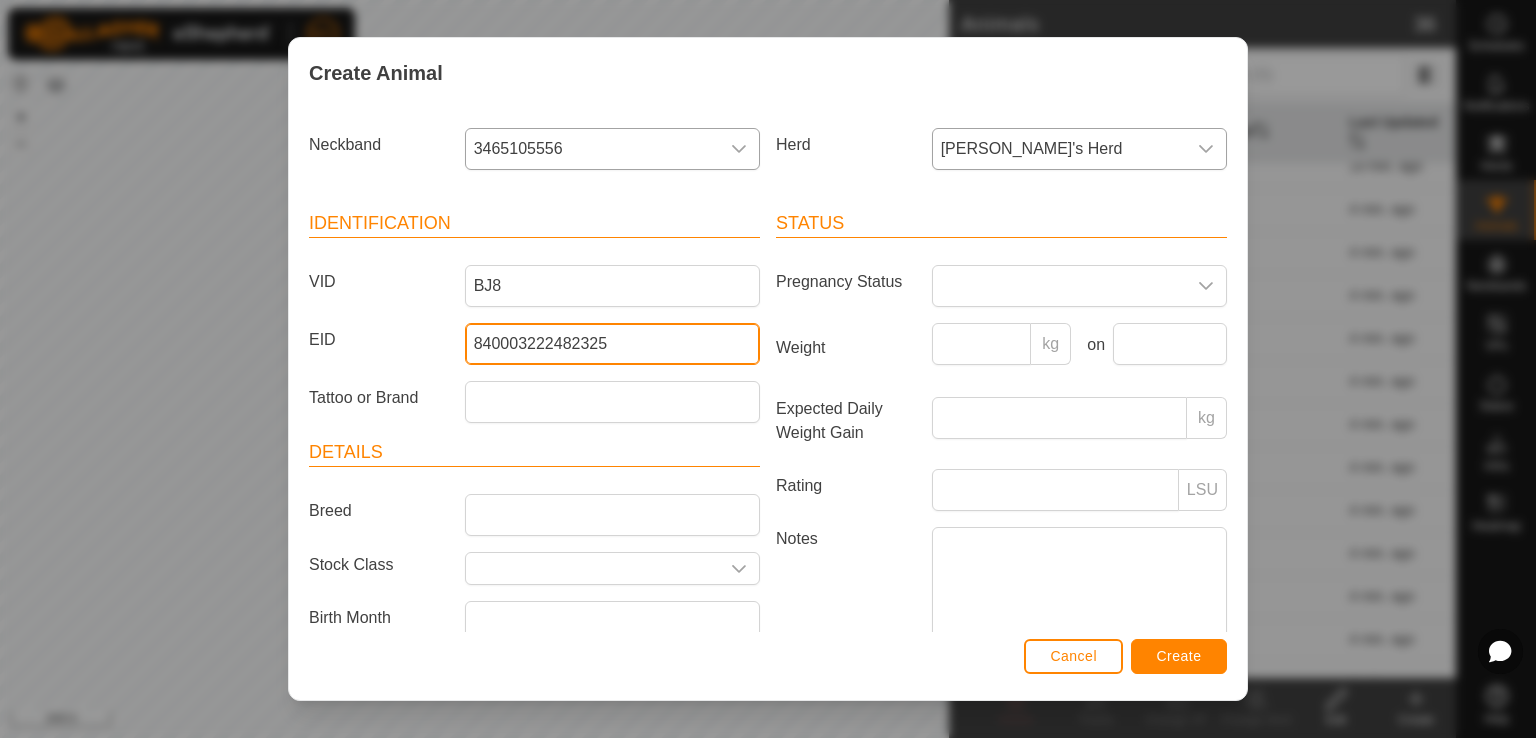 type on "840003222482325" 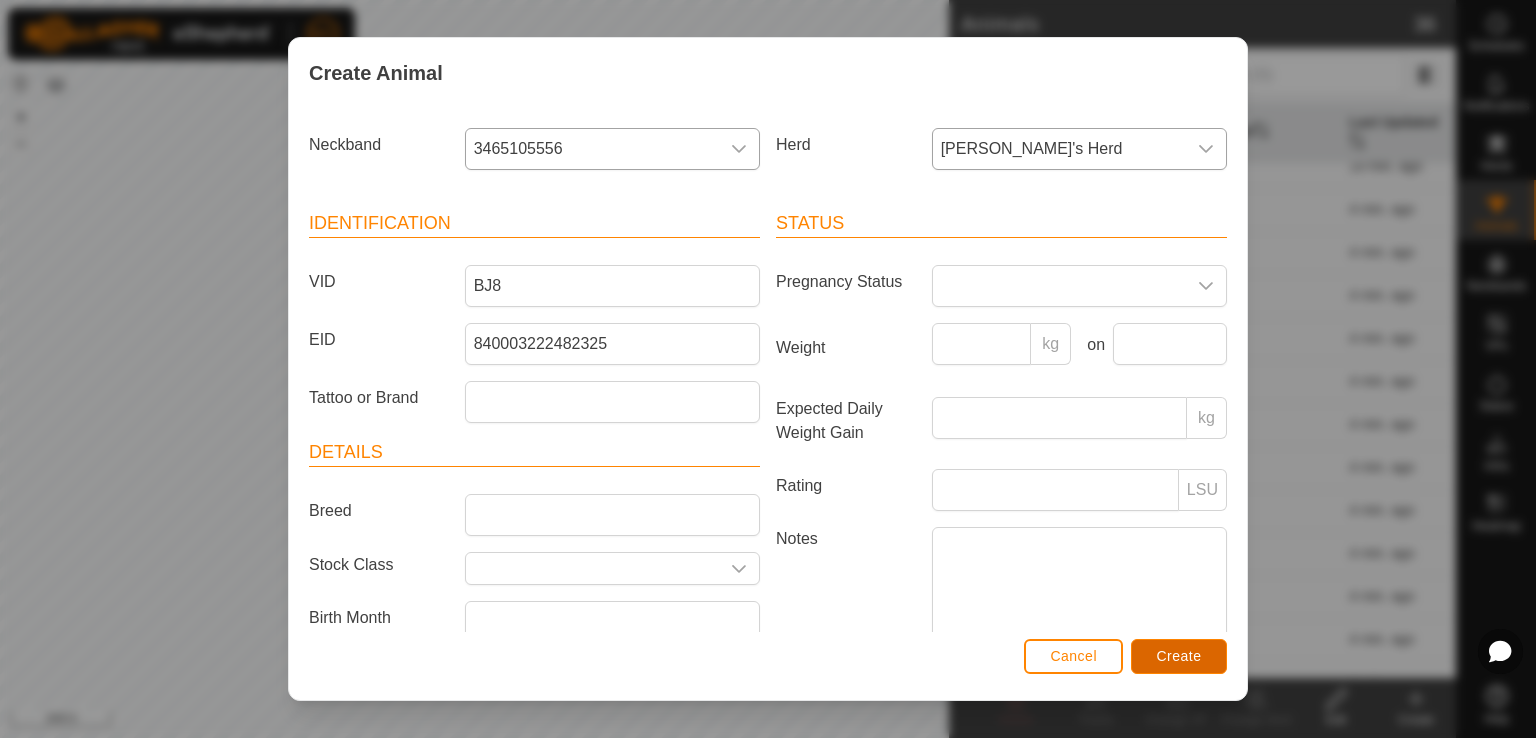 click on "Create" at bounding box center (1179, 656) 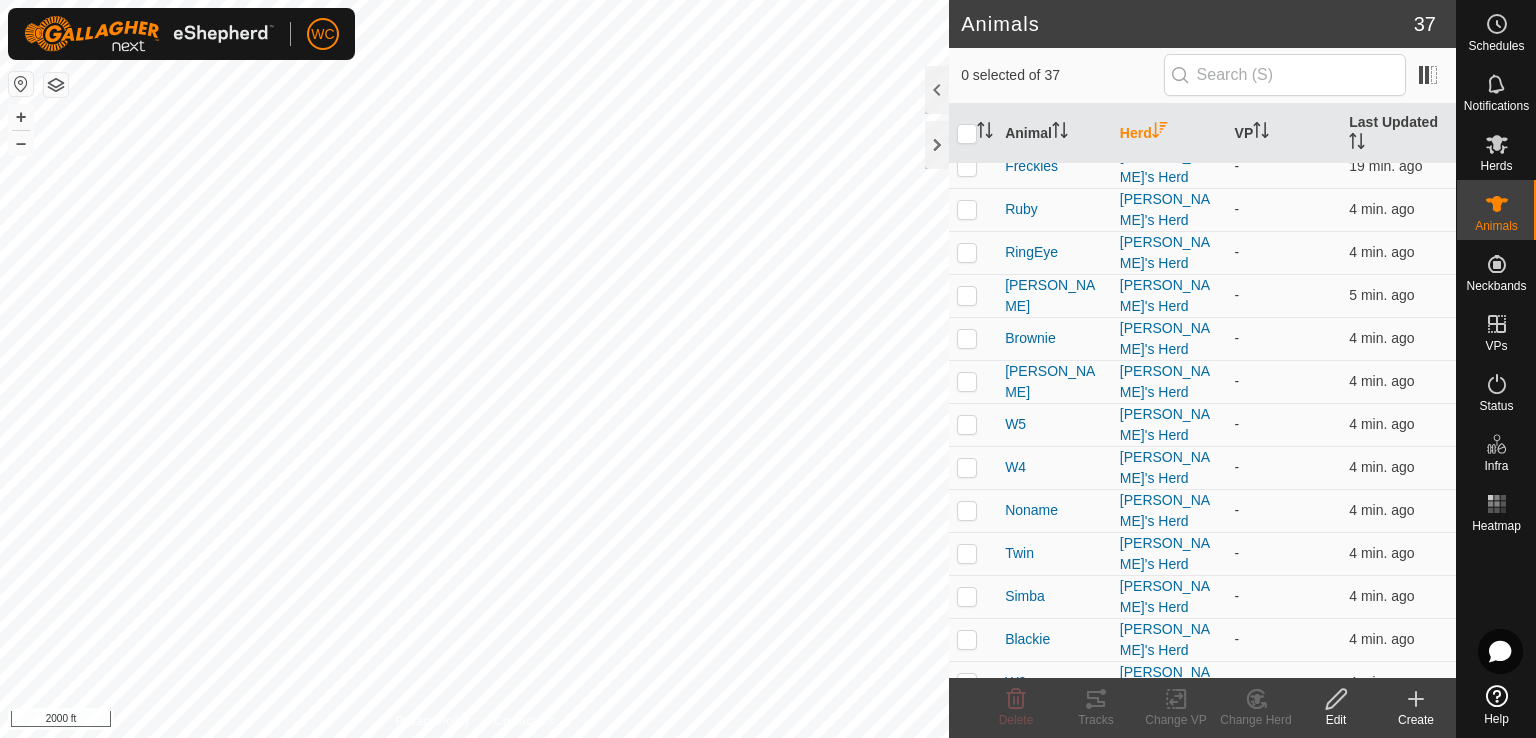 click 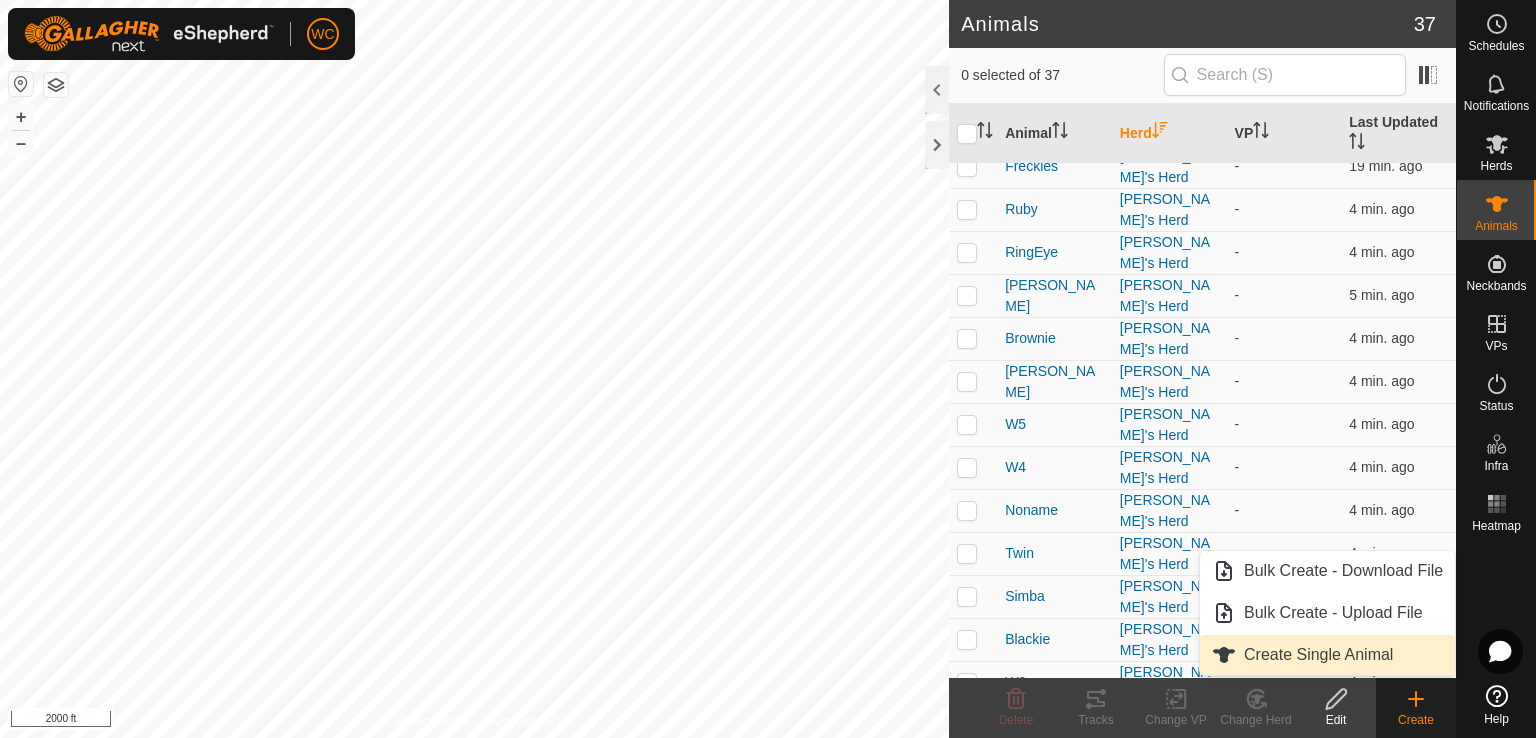 click on "Create Single Animal" at bounding box center [1327, 655] 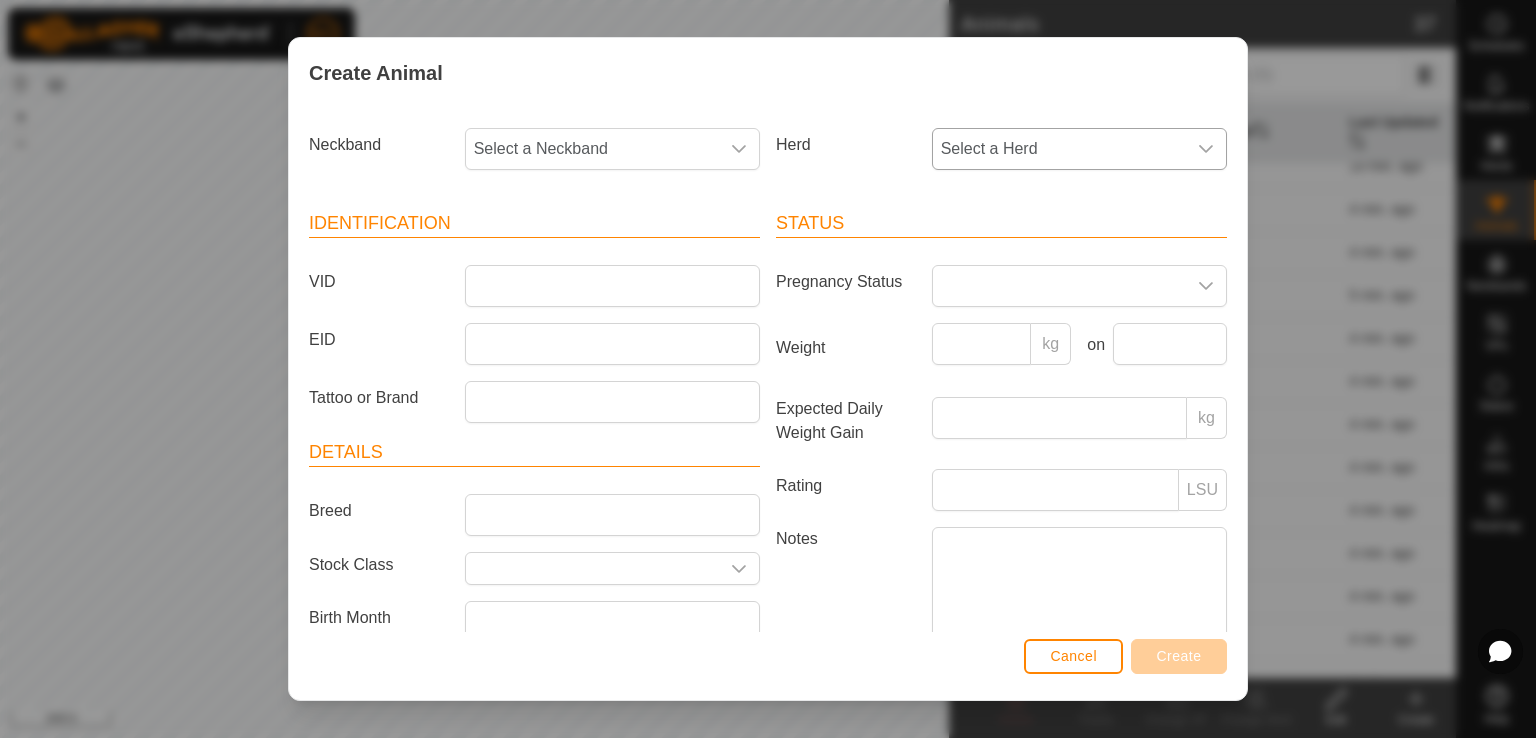 click on "Select a Herd" at bounding box center [1059, 149] 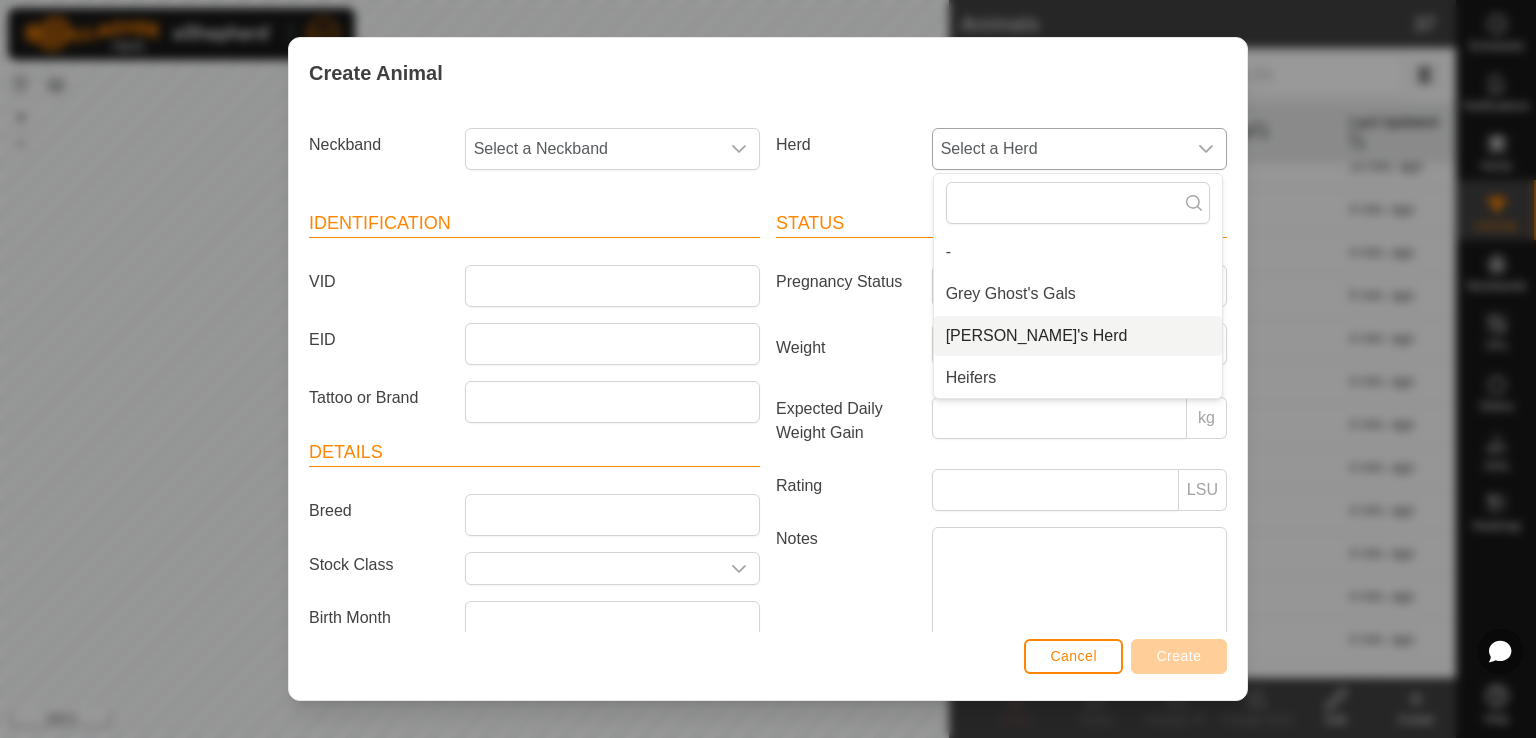 click on "[PERSON_NAME]'s Herd" at bounding box center [1078, 336] 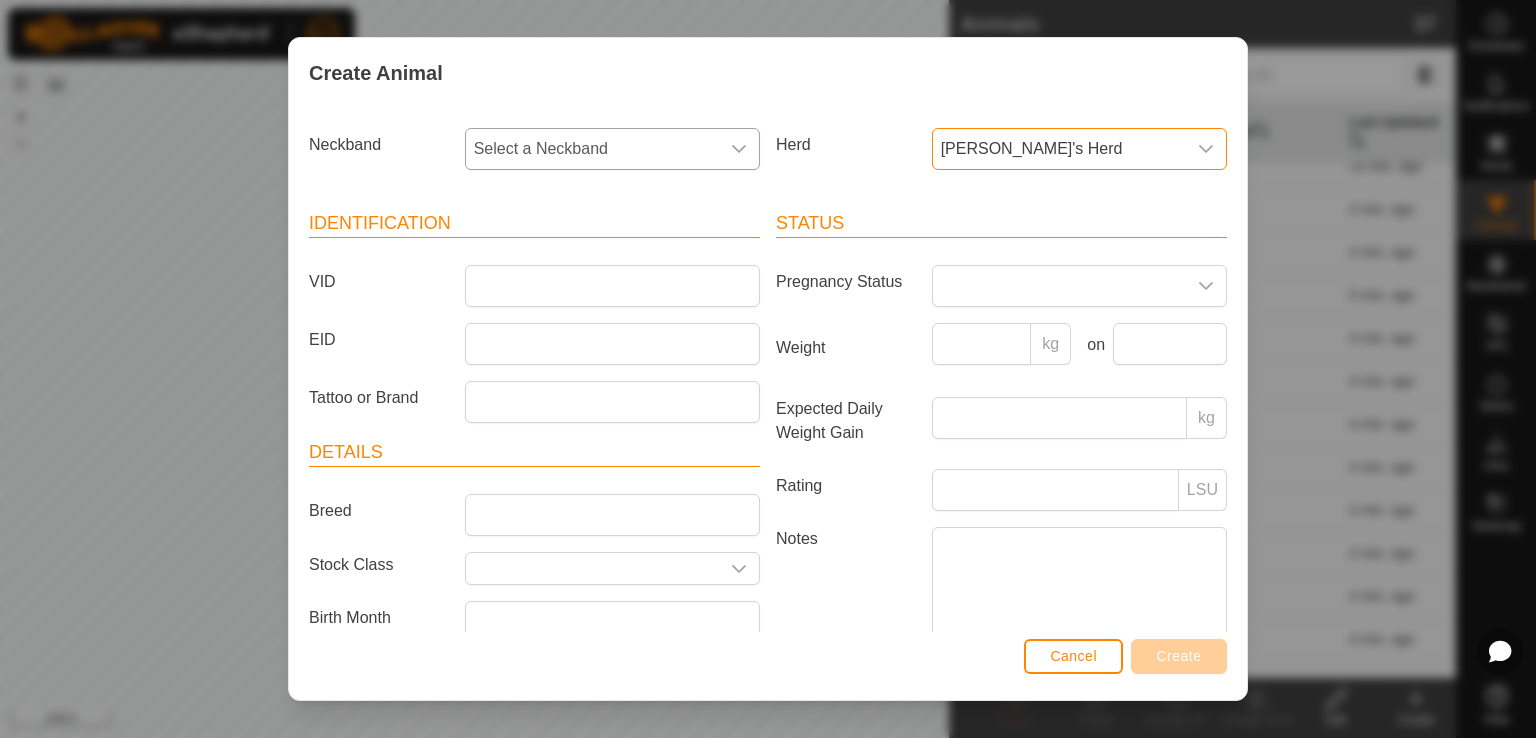 click on "Select a Neckband" at bounding box center (592, 149) 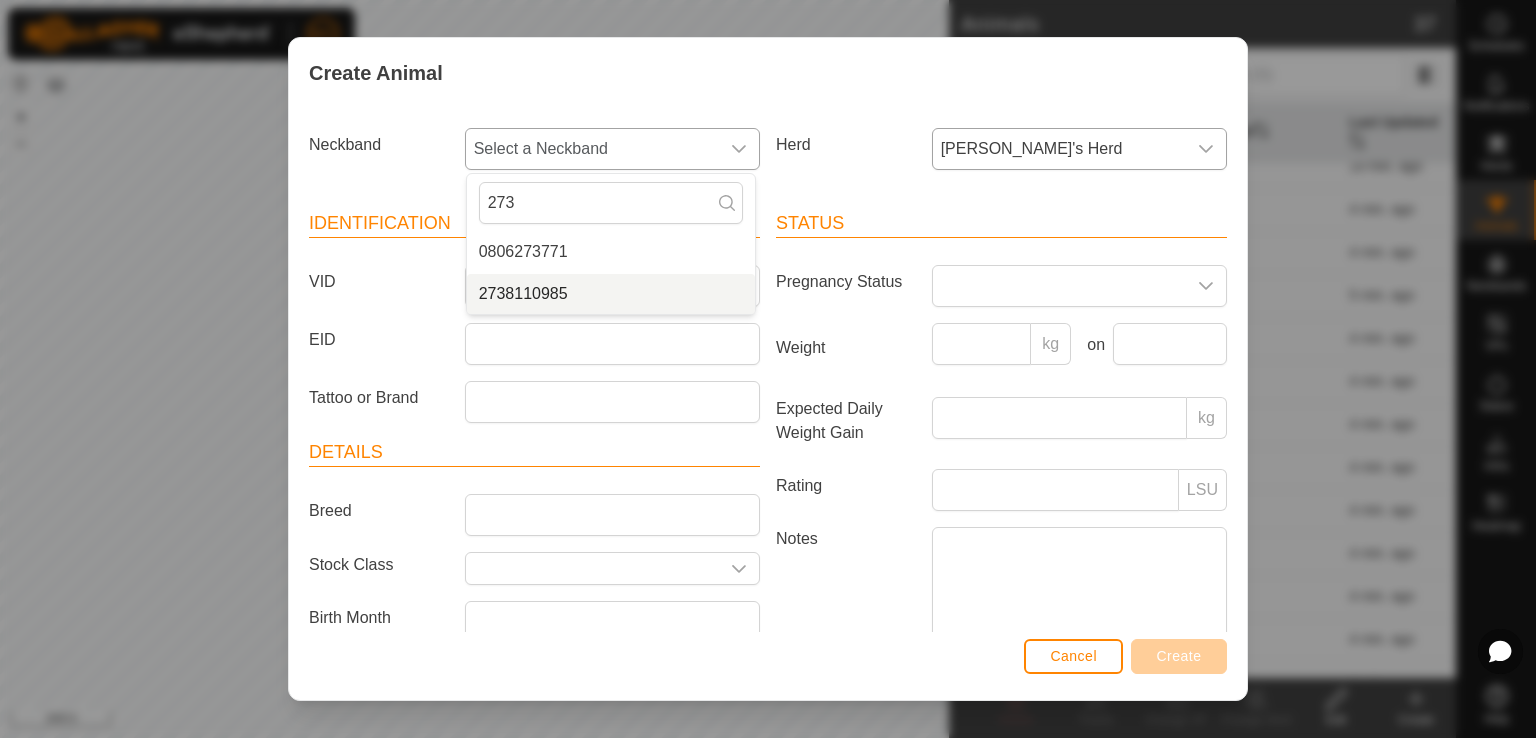 type on "273" 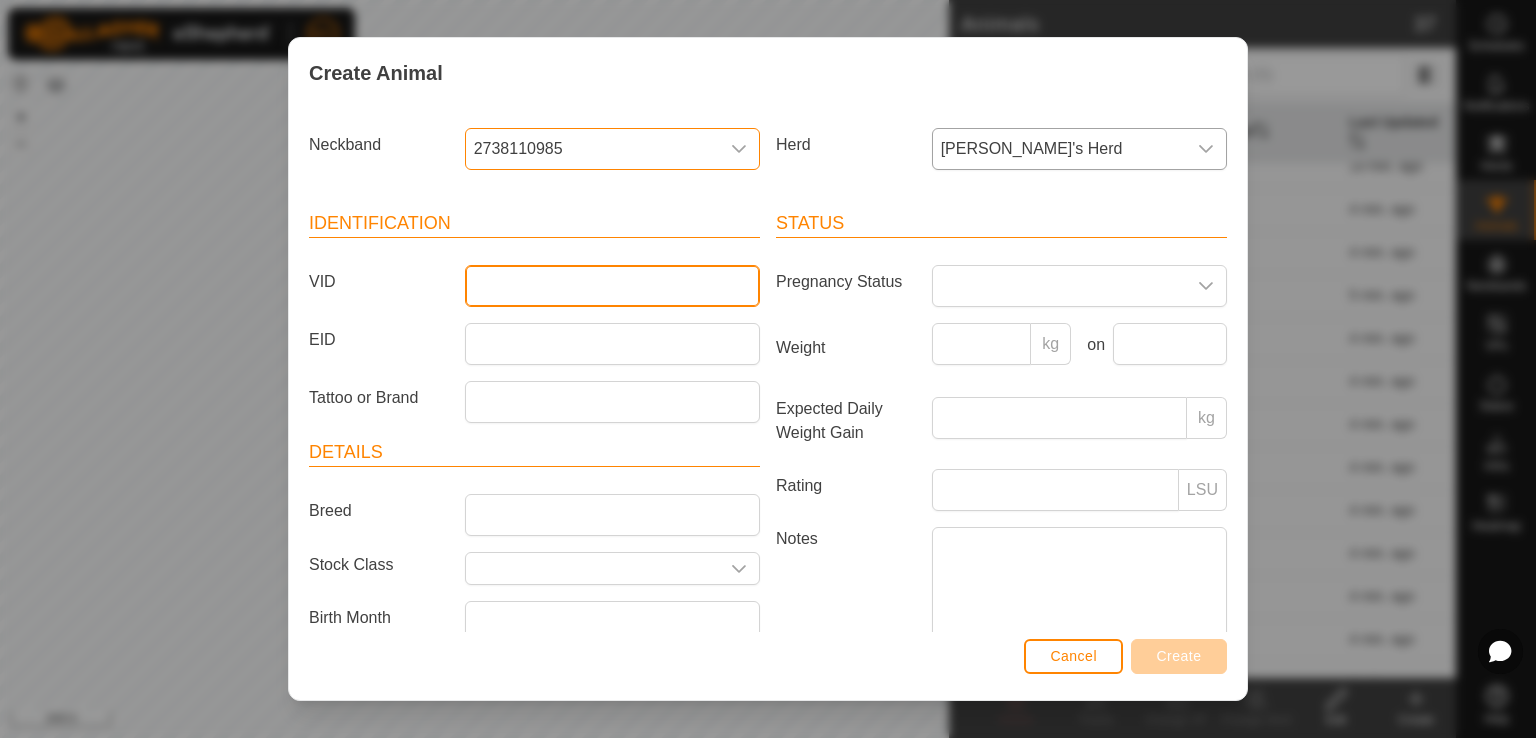 click on "VID" at bounding box center (612, 286) 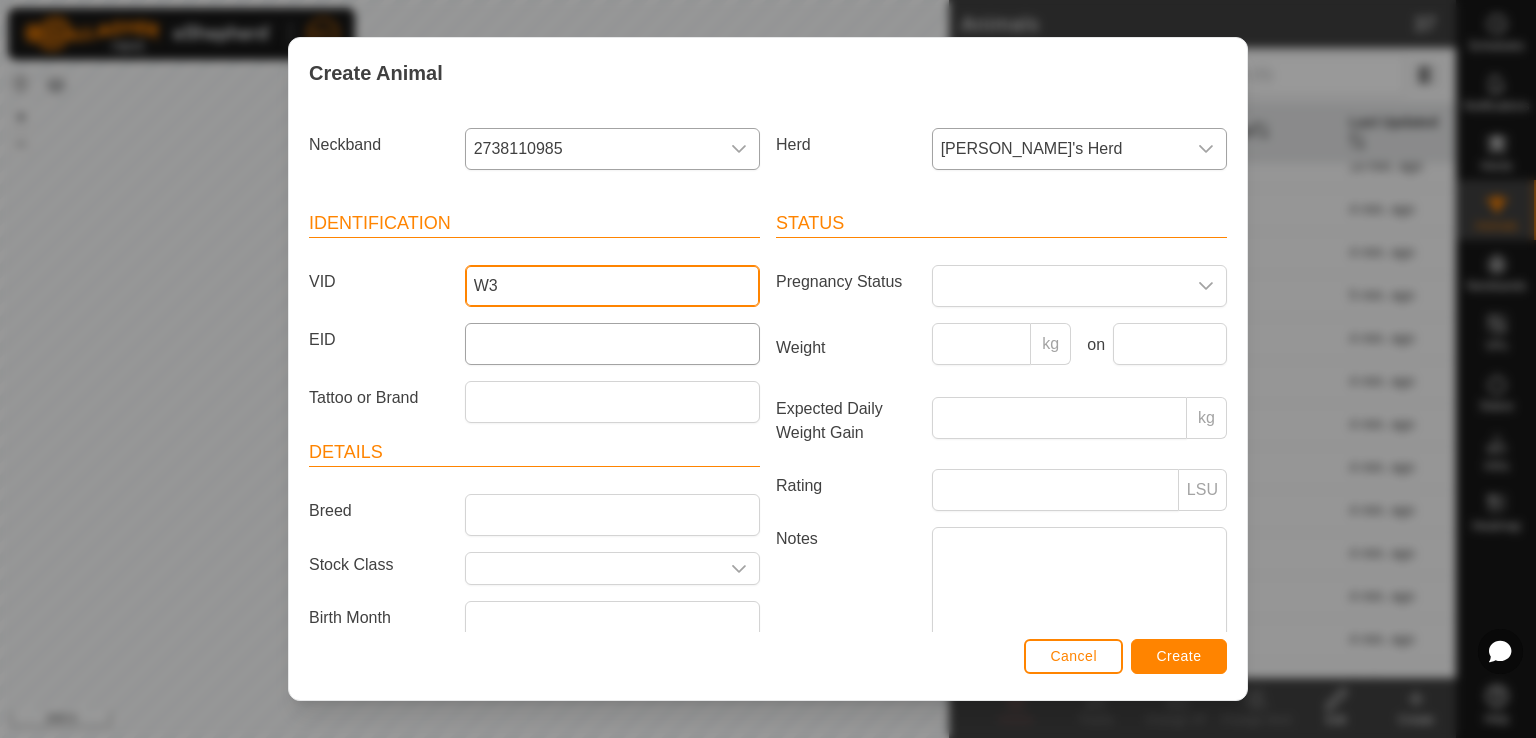 type on "W3" 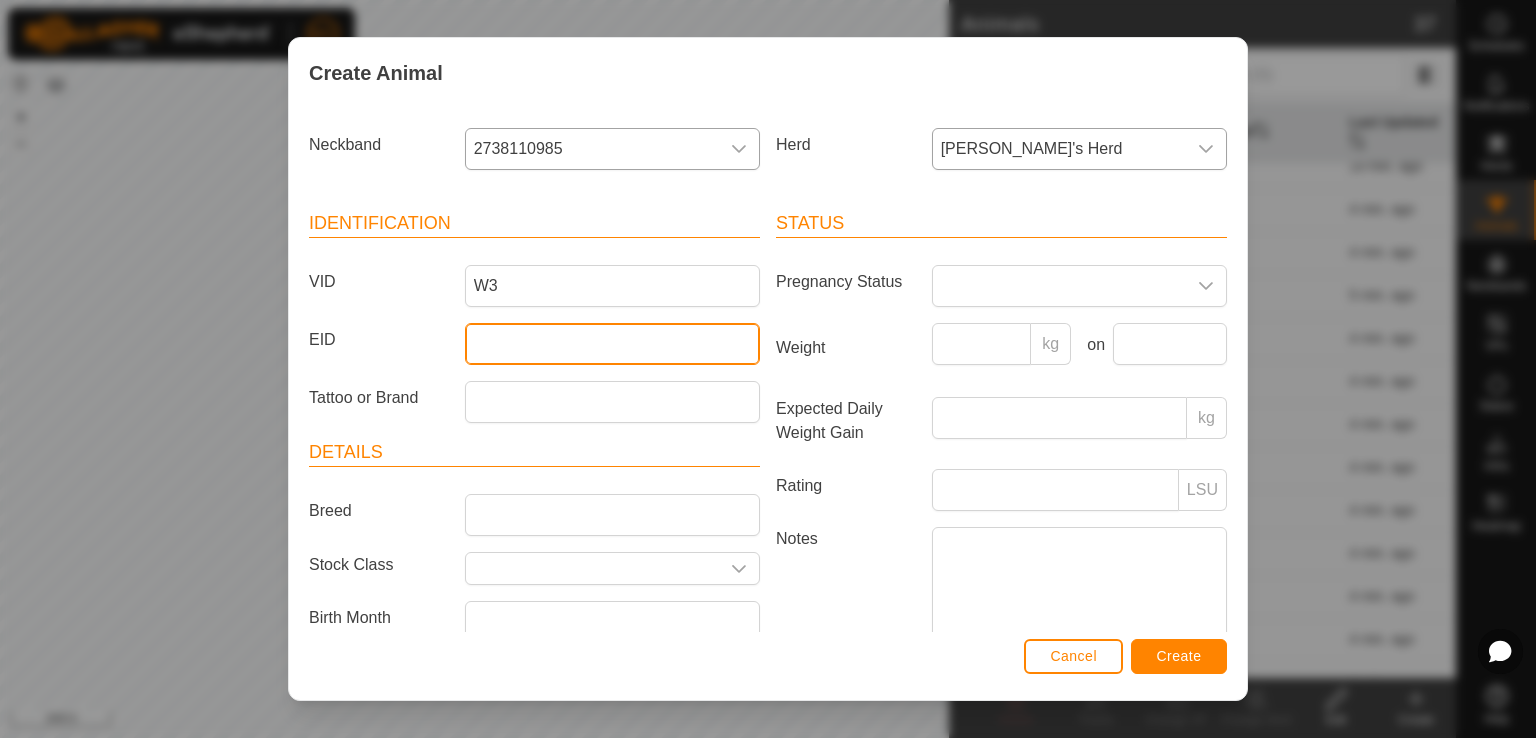 click on "EID" at bounding box center [612, 344] 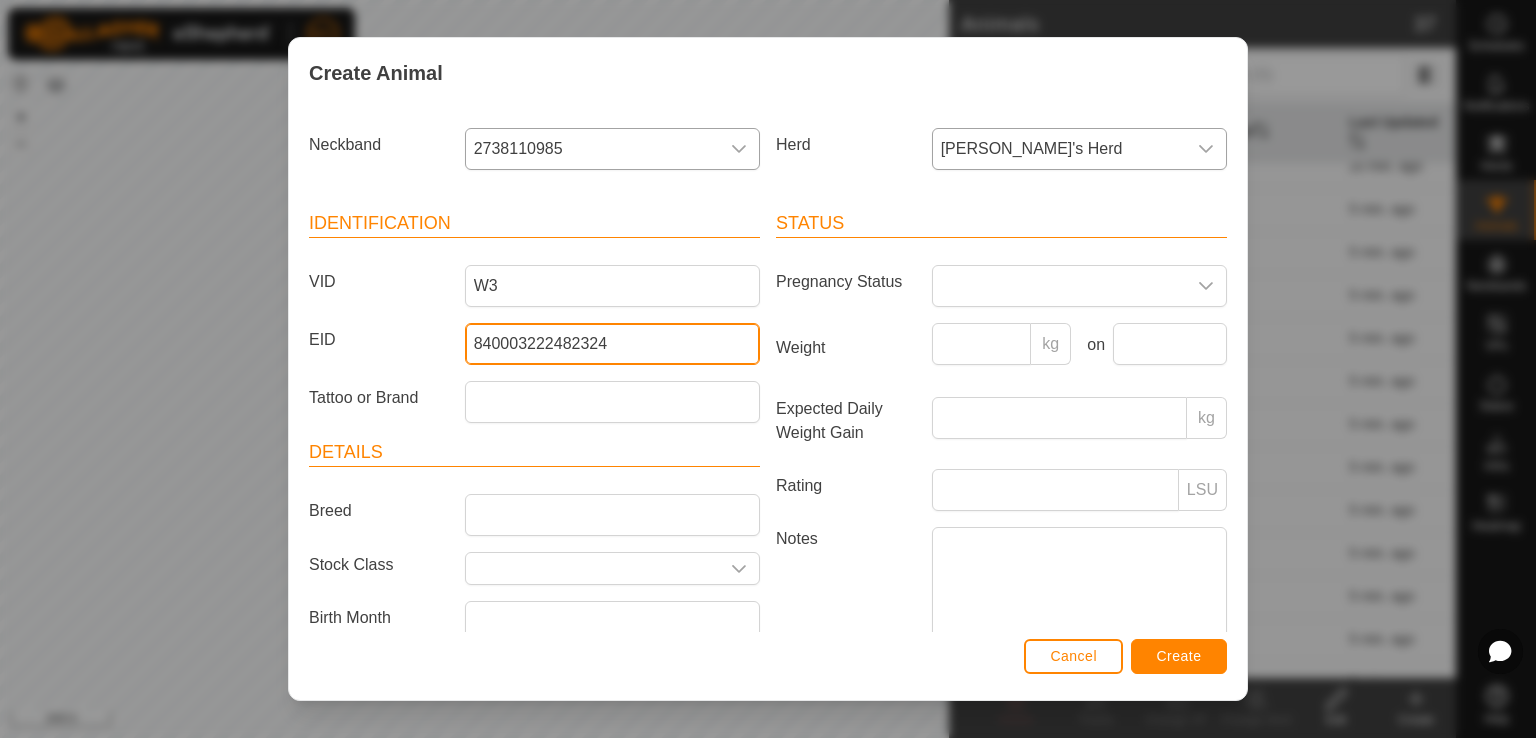 type on "840003222482324" 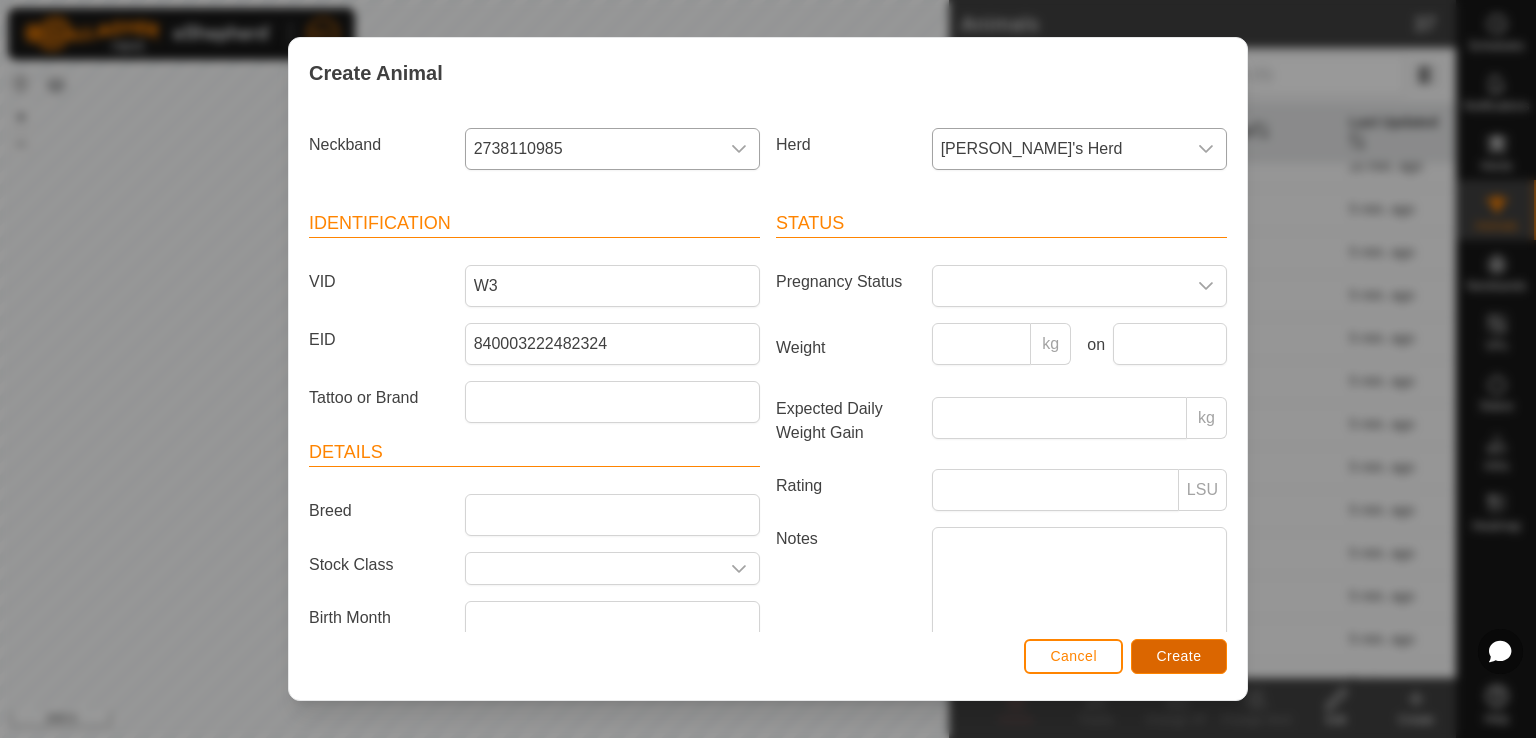 click on "Create" at bounding box center (1179, 656) 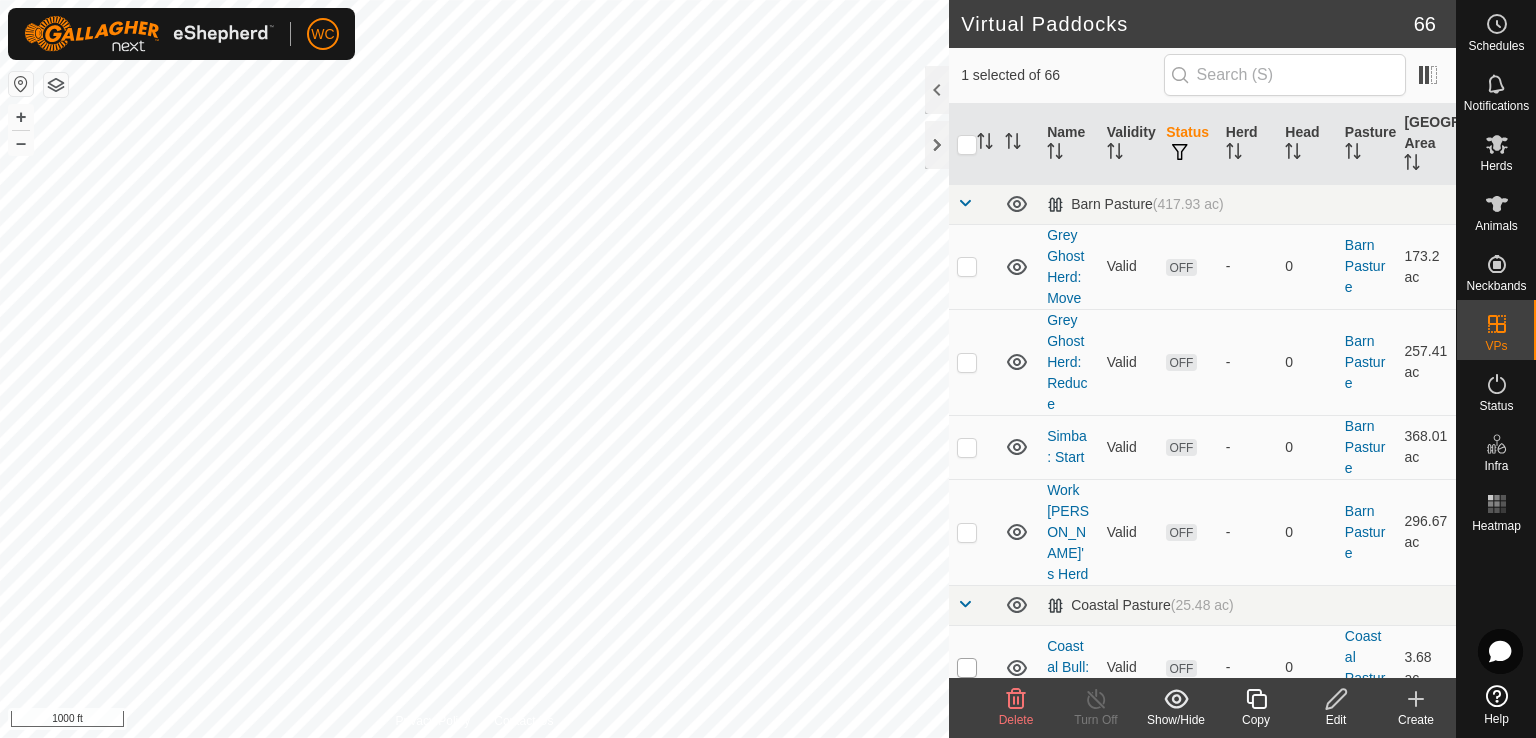 checkbox on "true" 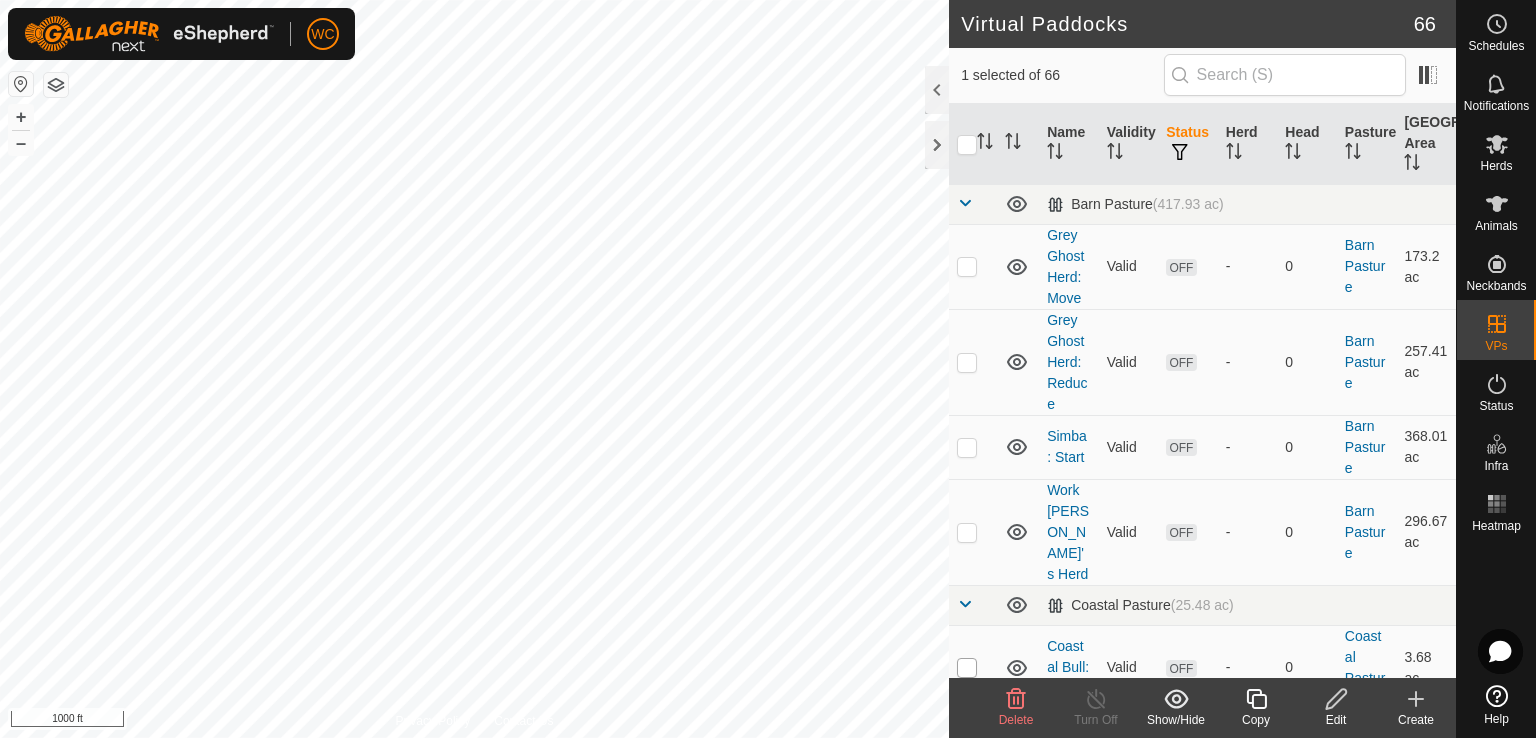 checkbox on "false" 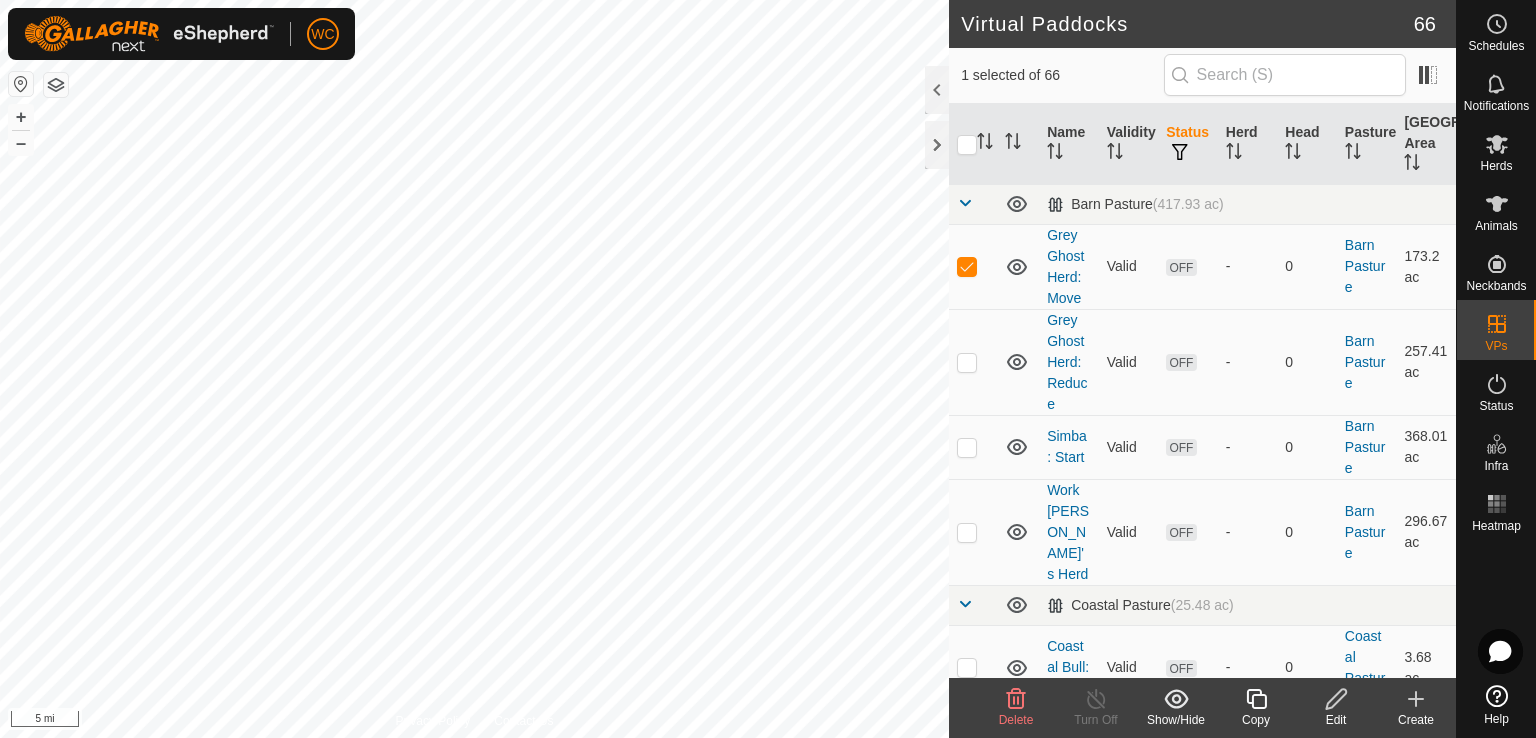 click at bounding box center (973, 266) 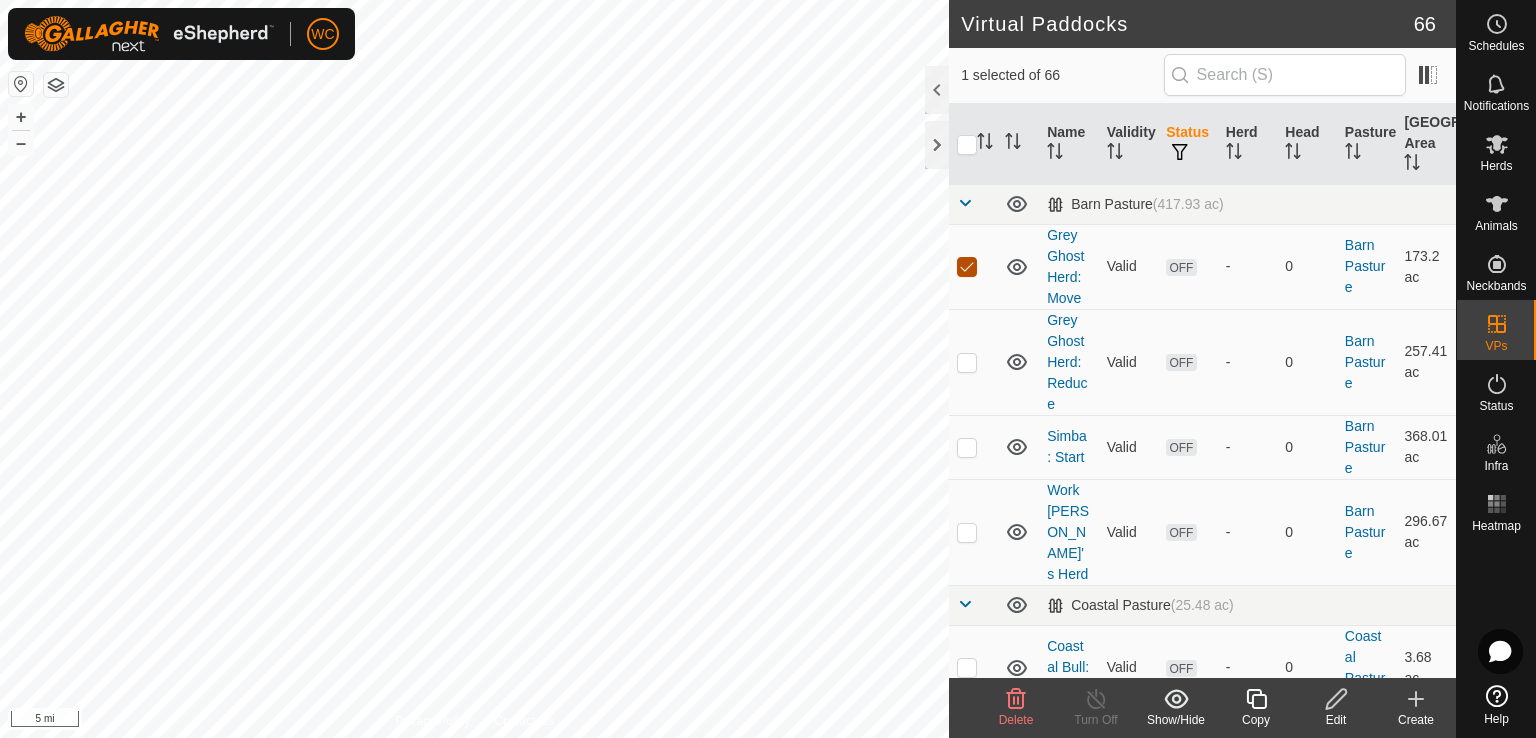 click at bounding box center (967, 267) 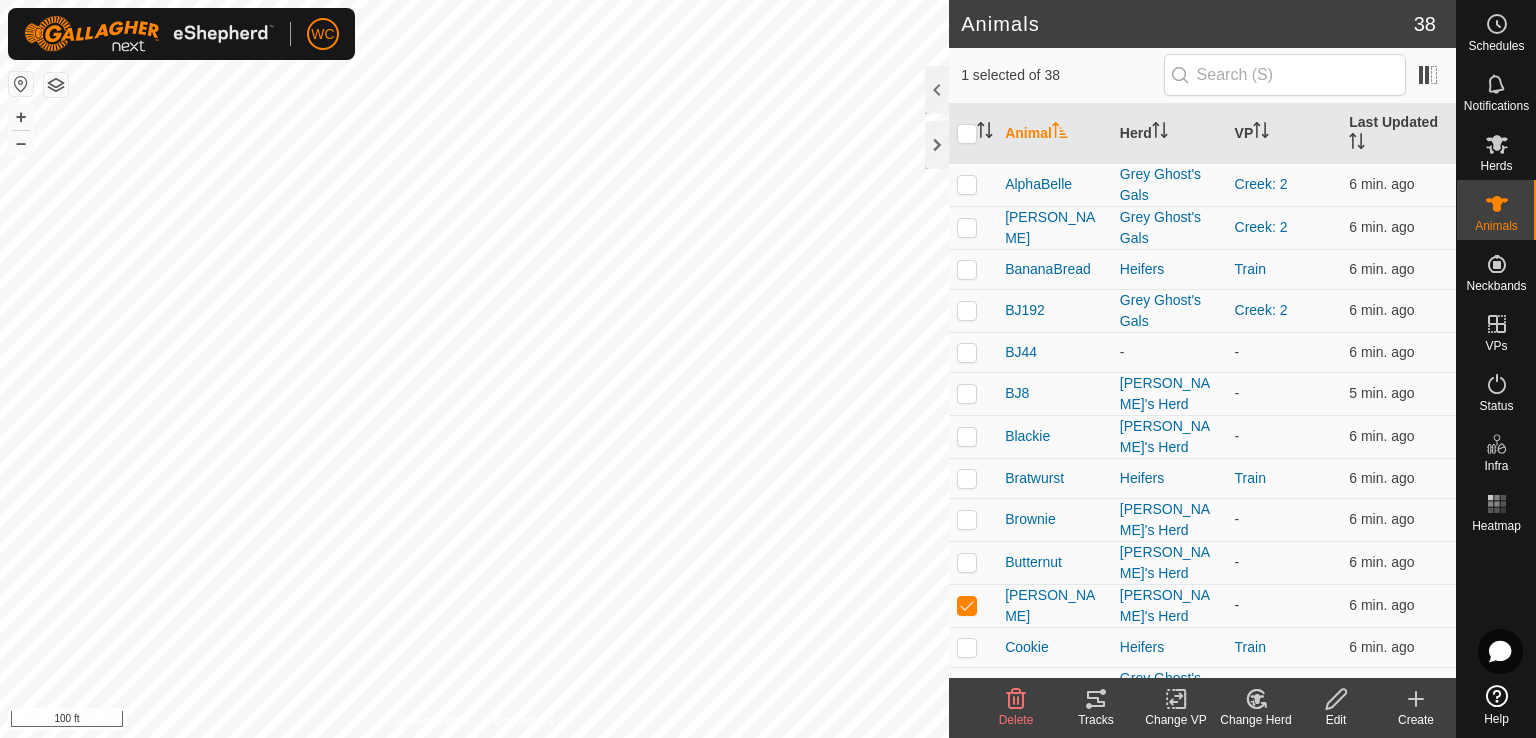 checkbox on "false" 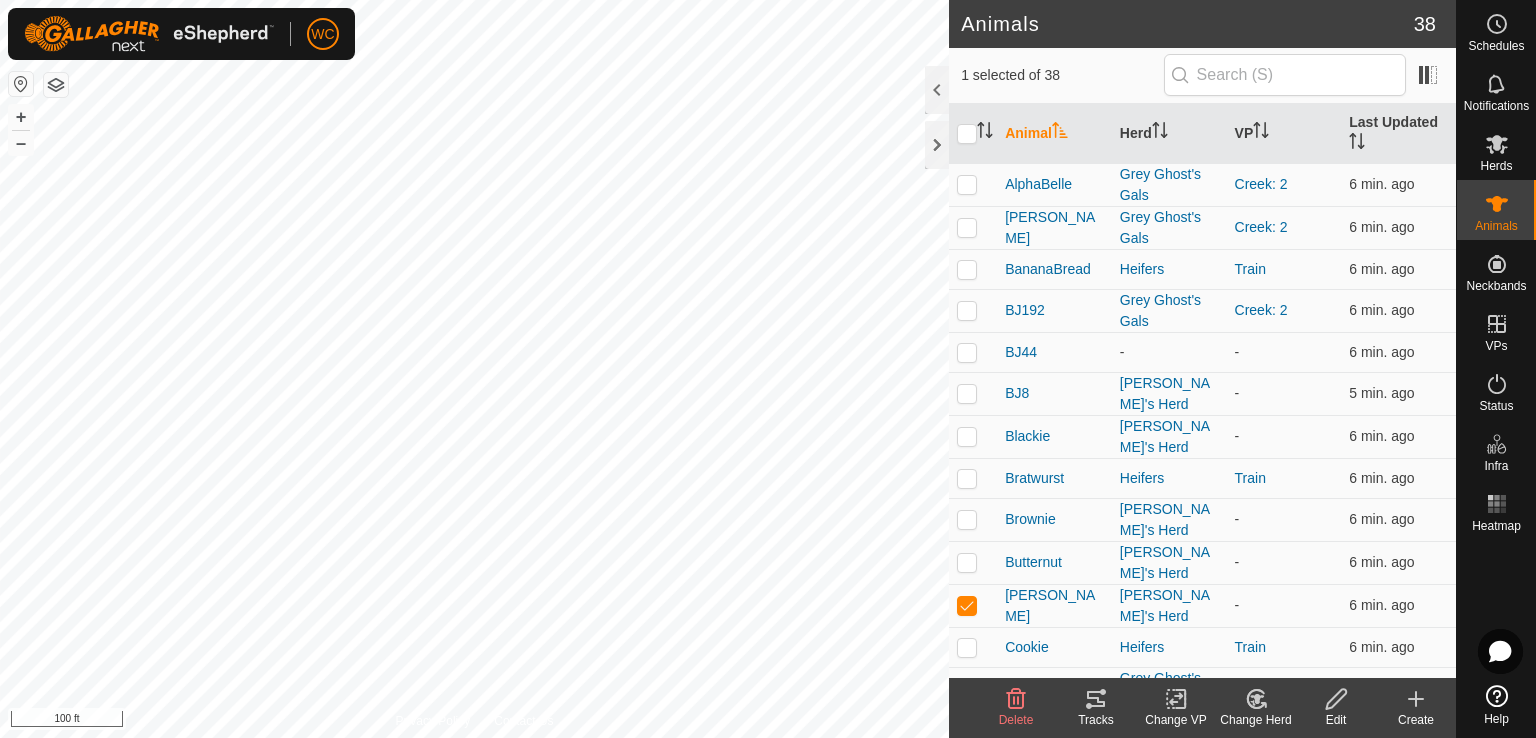 checkbox on "true" 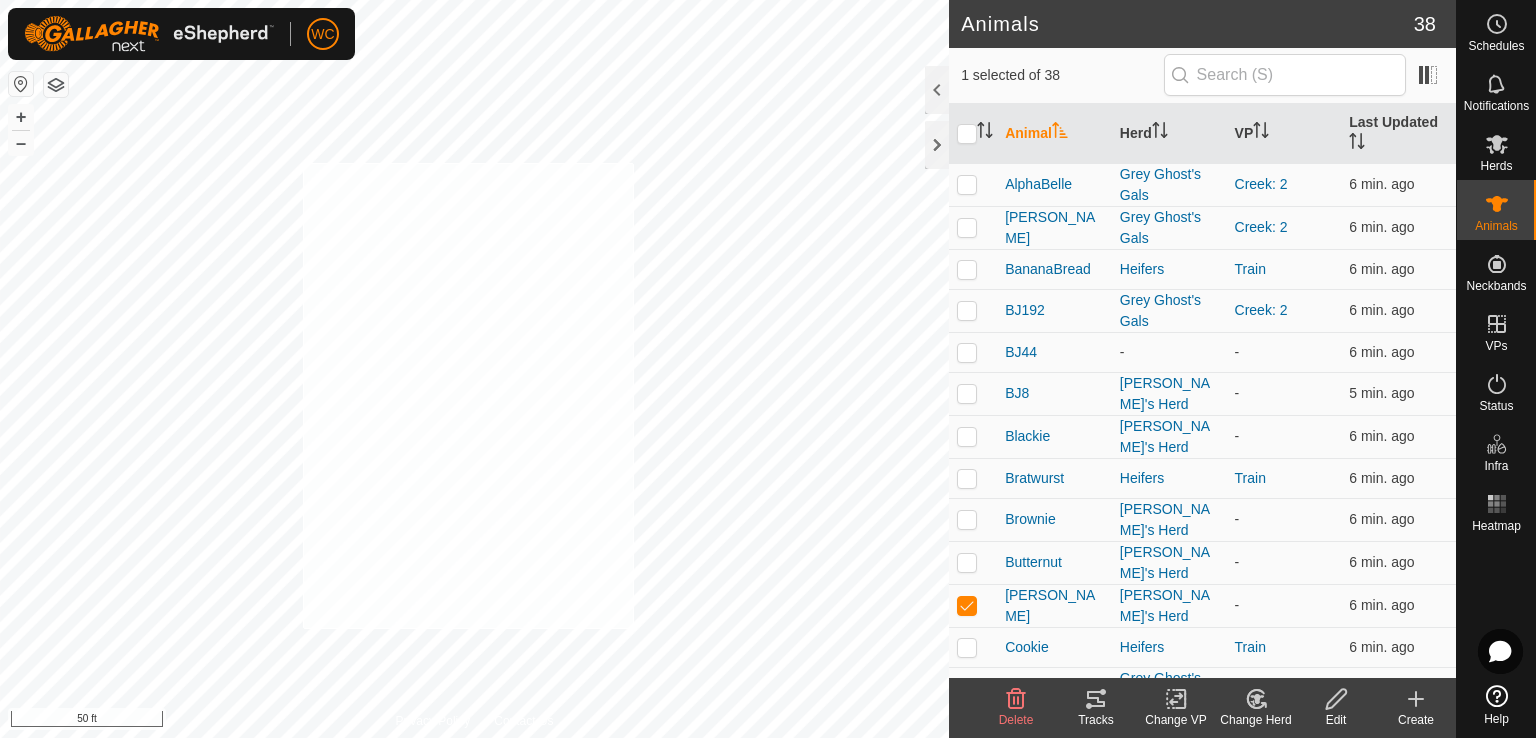 checkbox on "true" 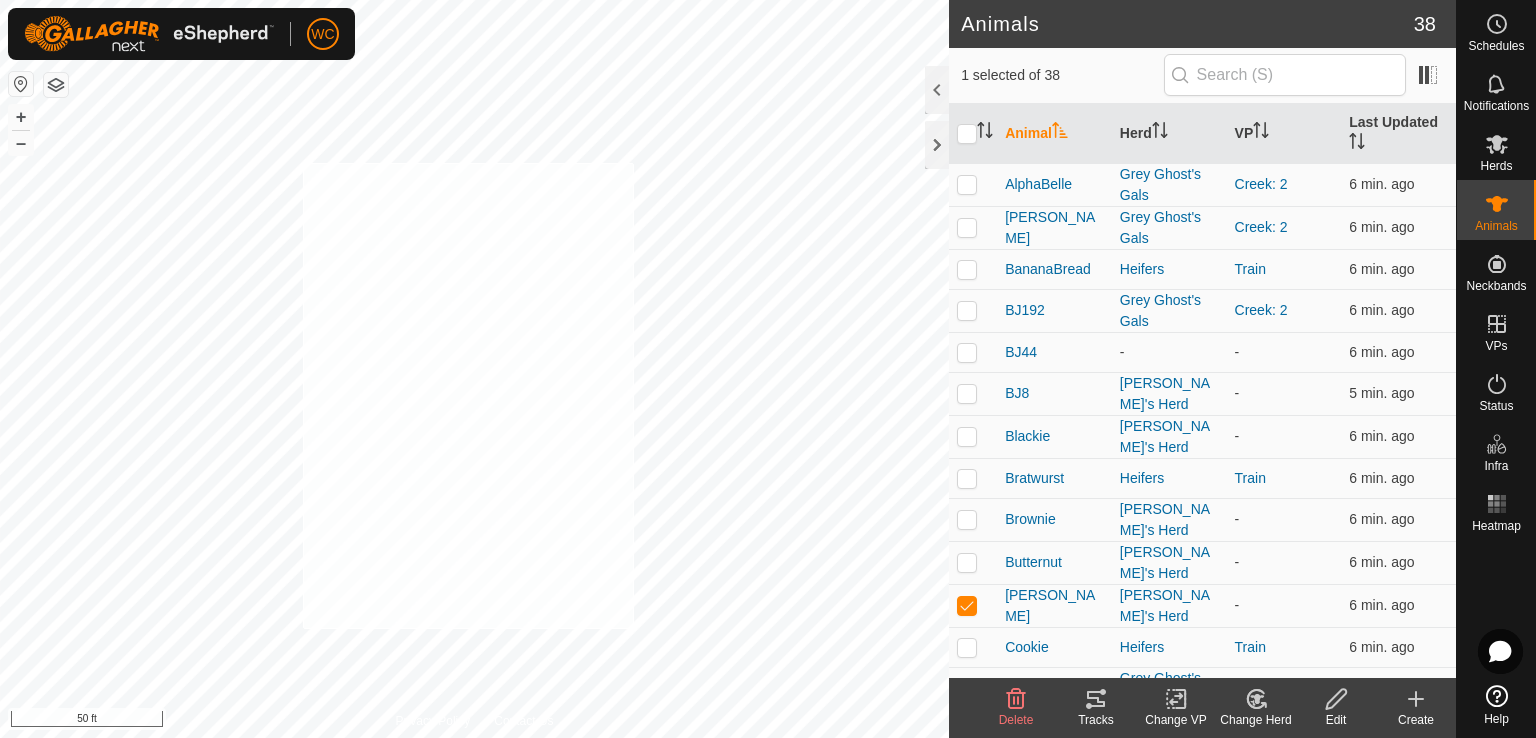 checkbox on "true" 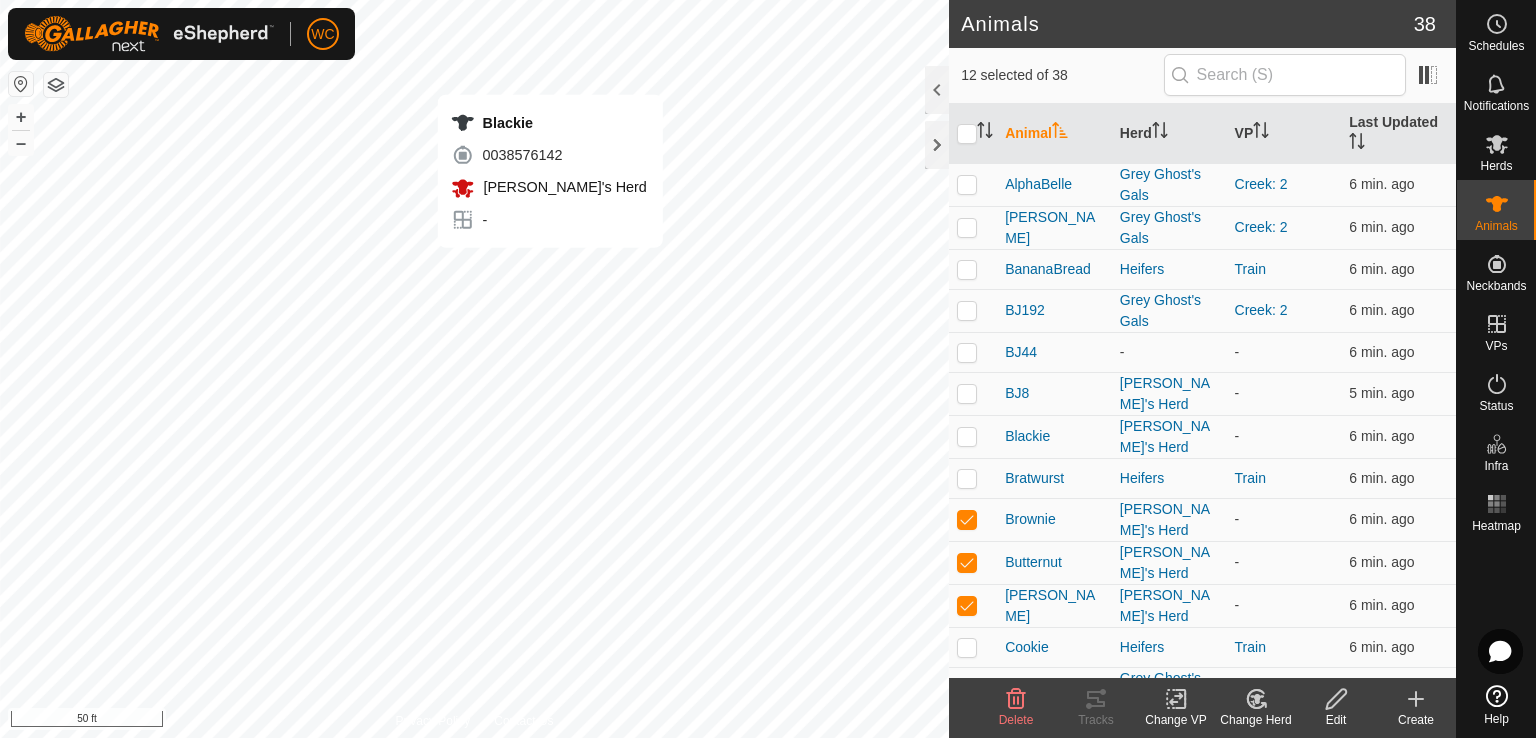 checkbox on "true" 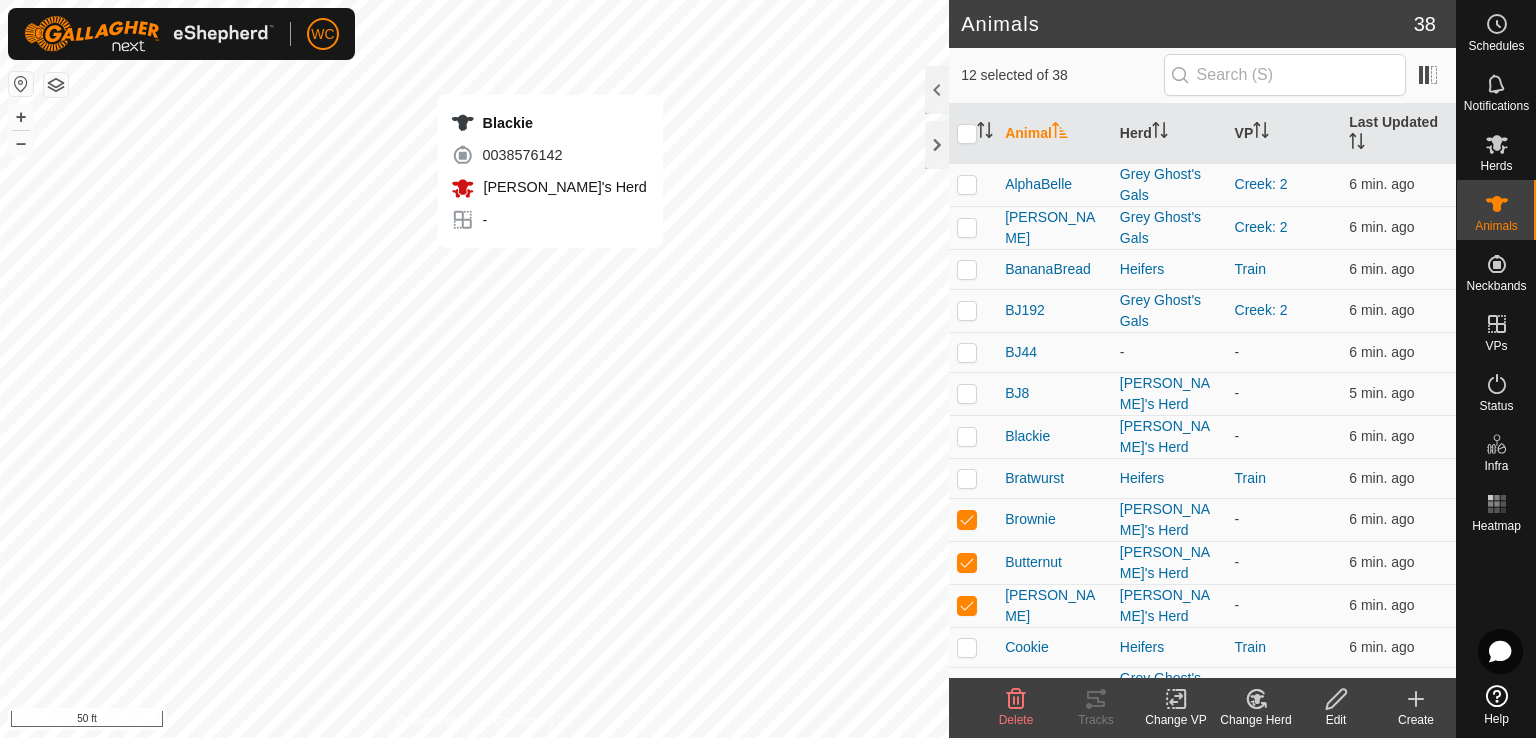 checkbox on "false" 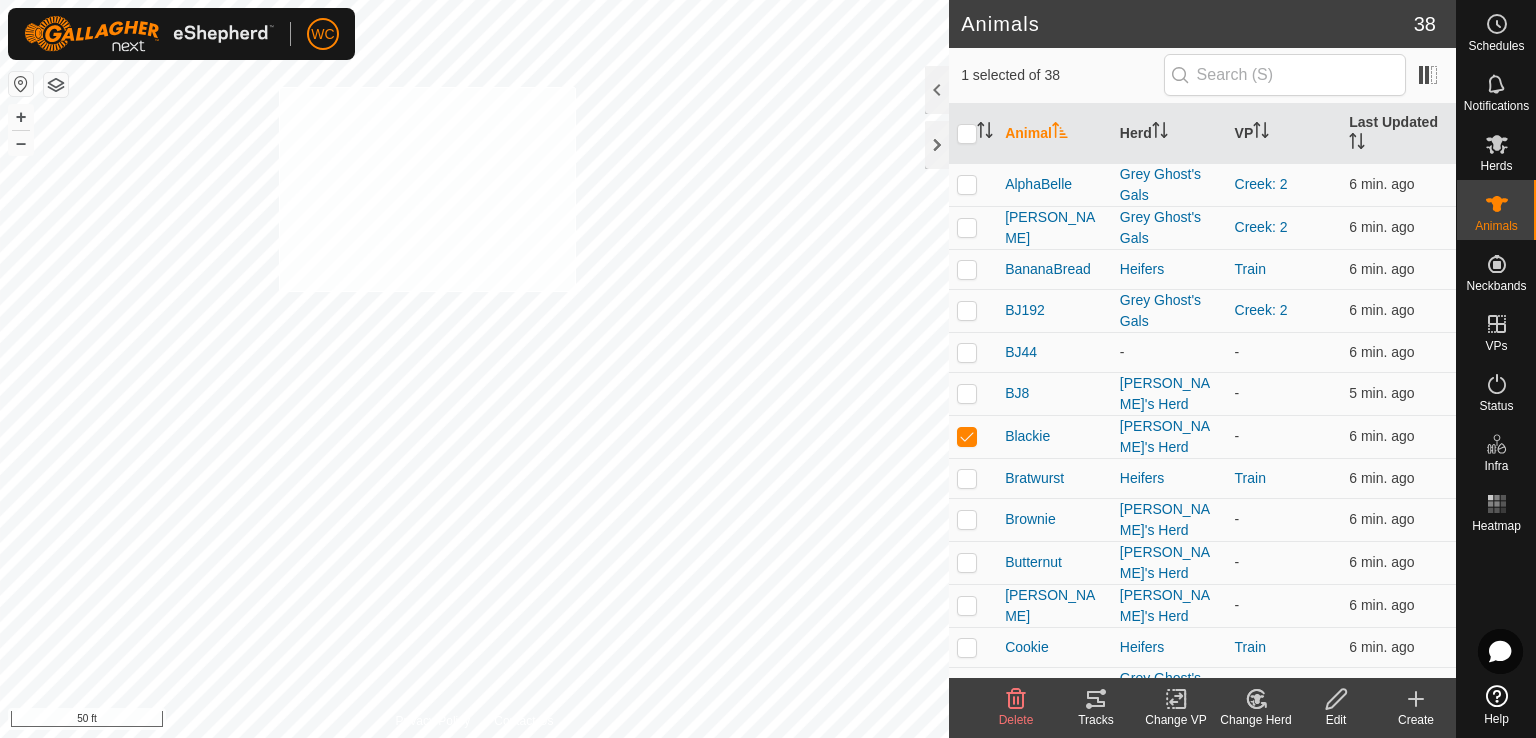 checkbox on "true" 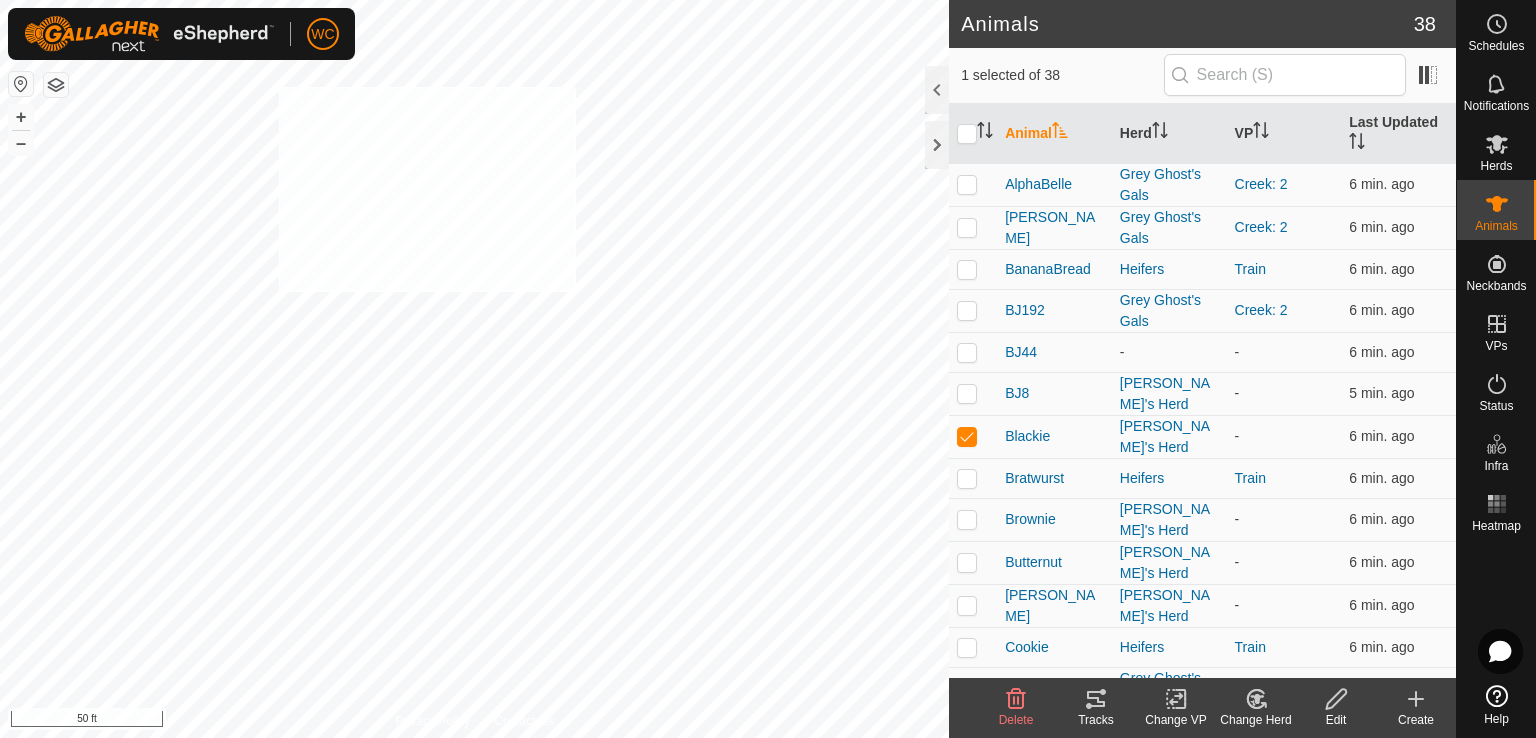 checkbox on "true" 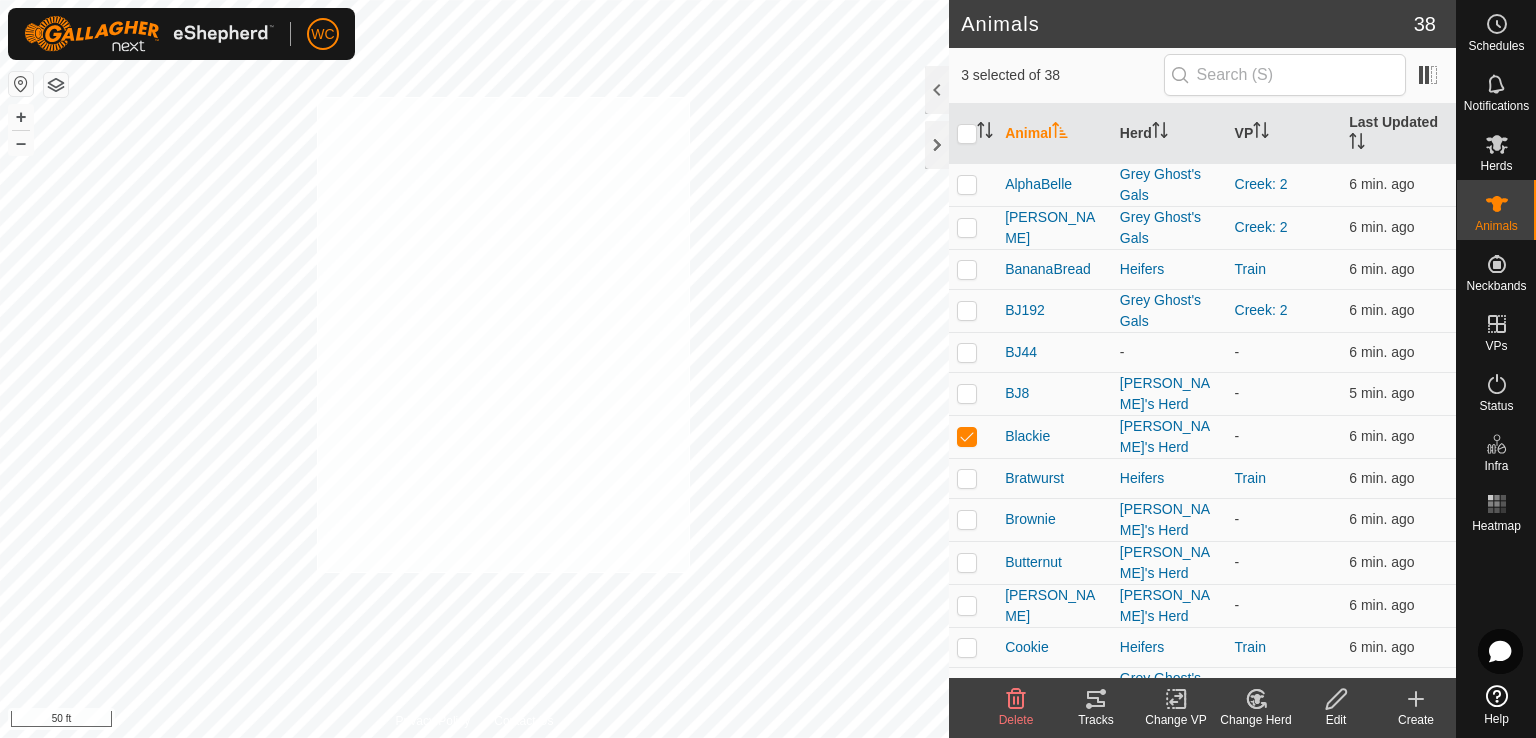 checkbox on "true" 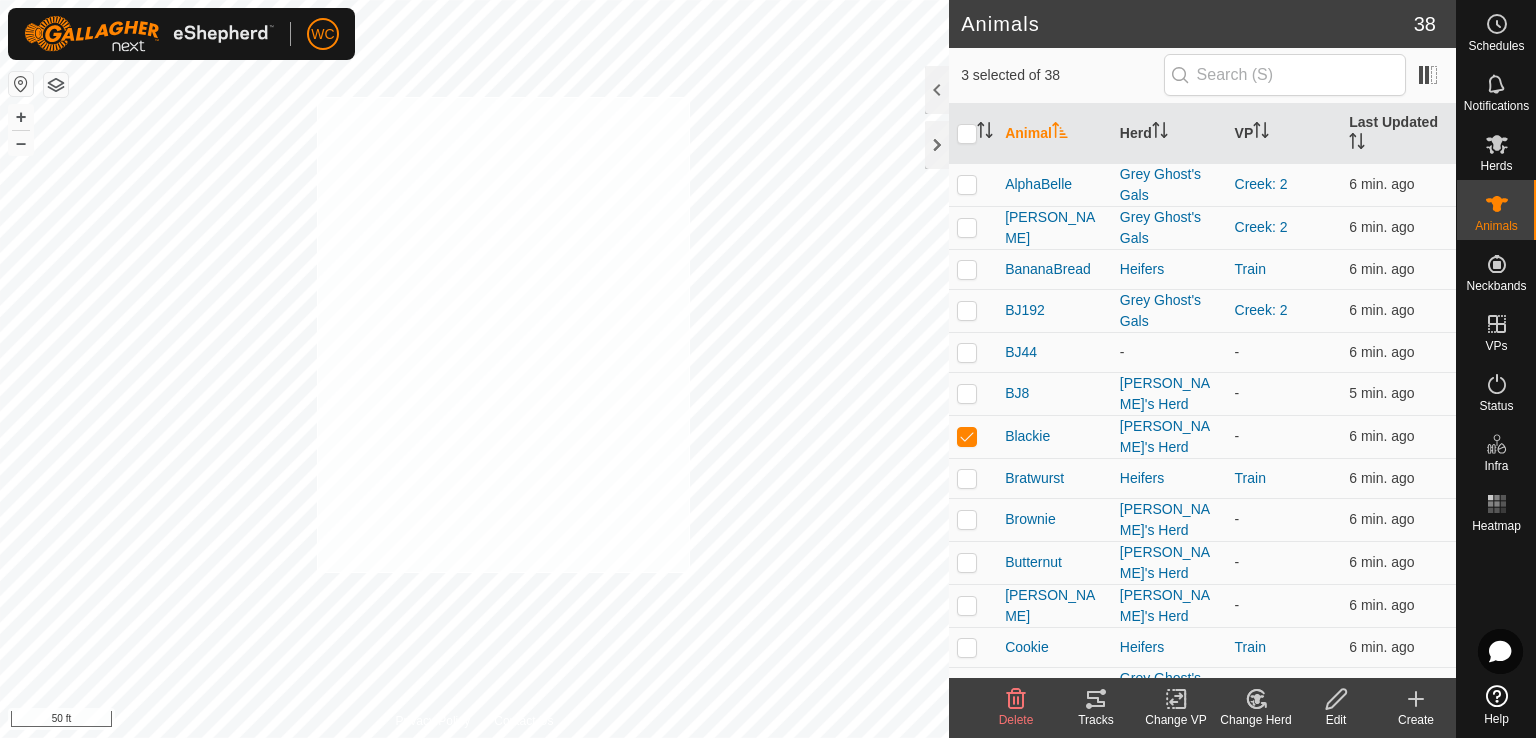 checkbox on "true" 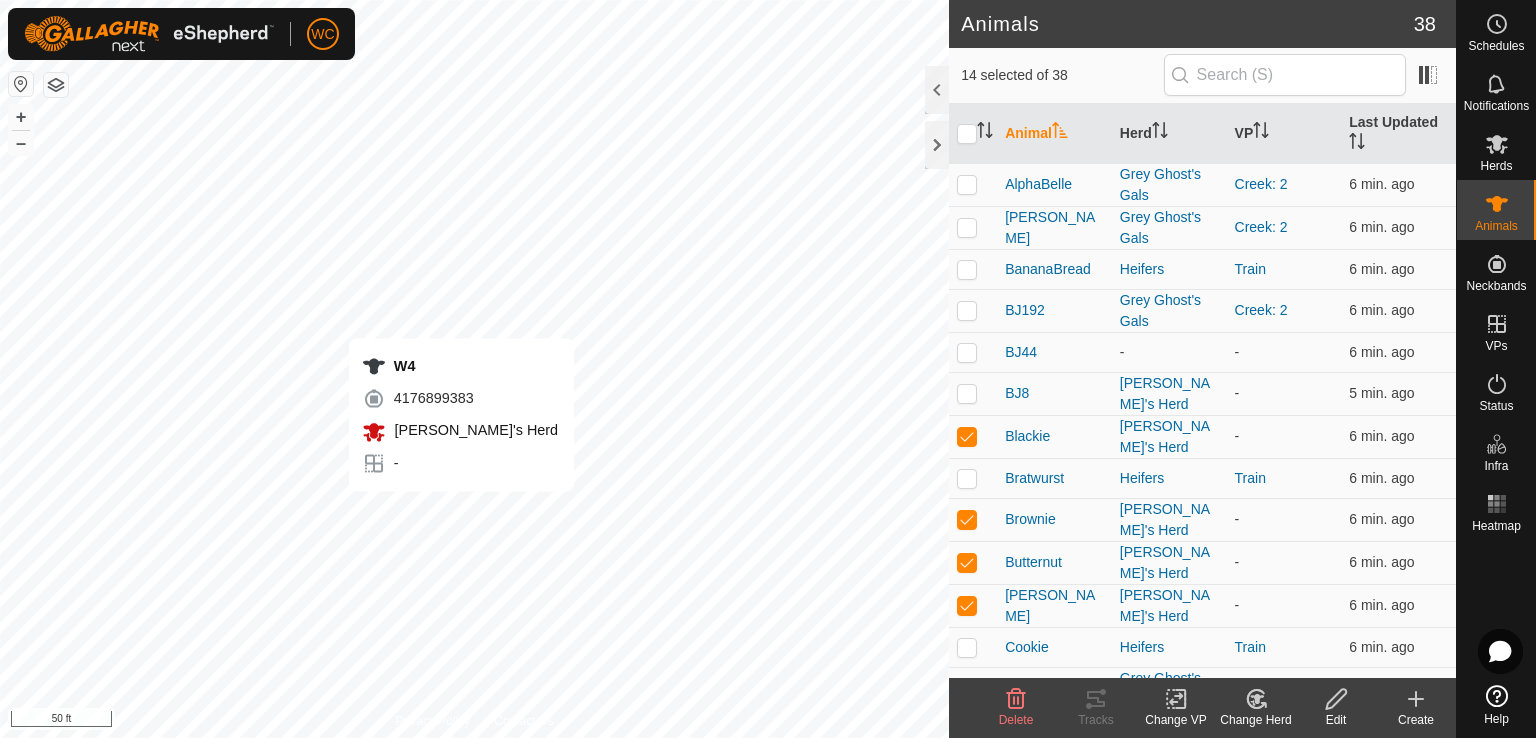 checkbox on "false" 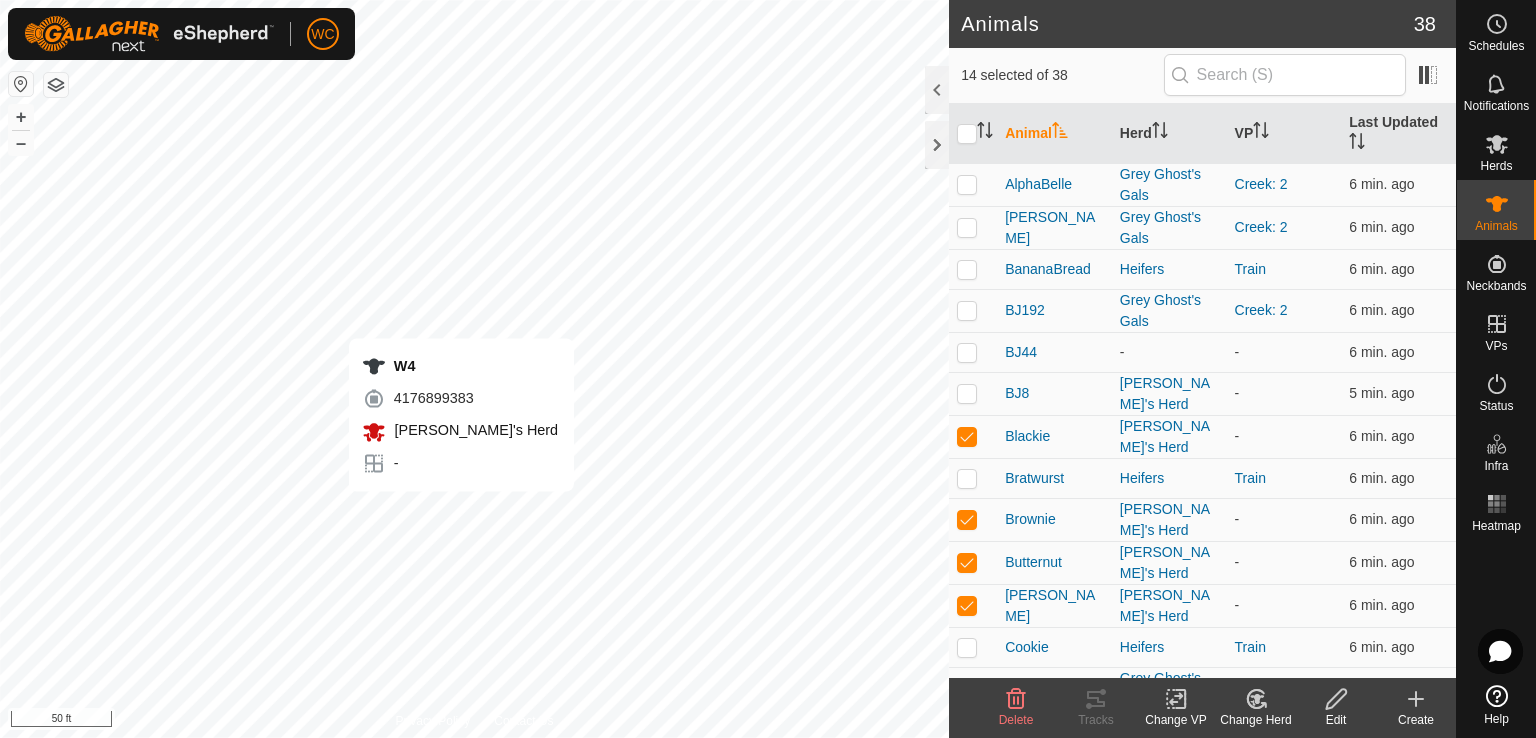 checkbox on "false" 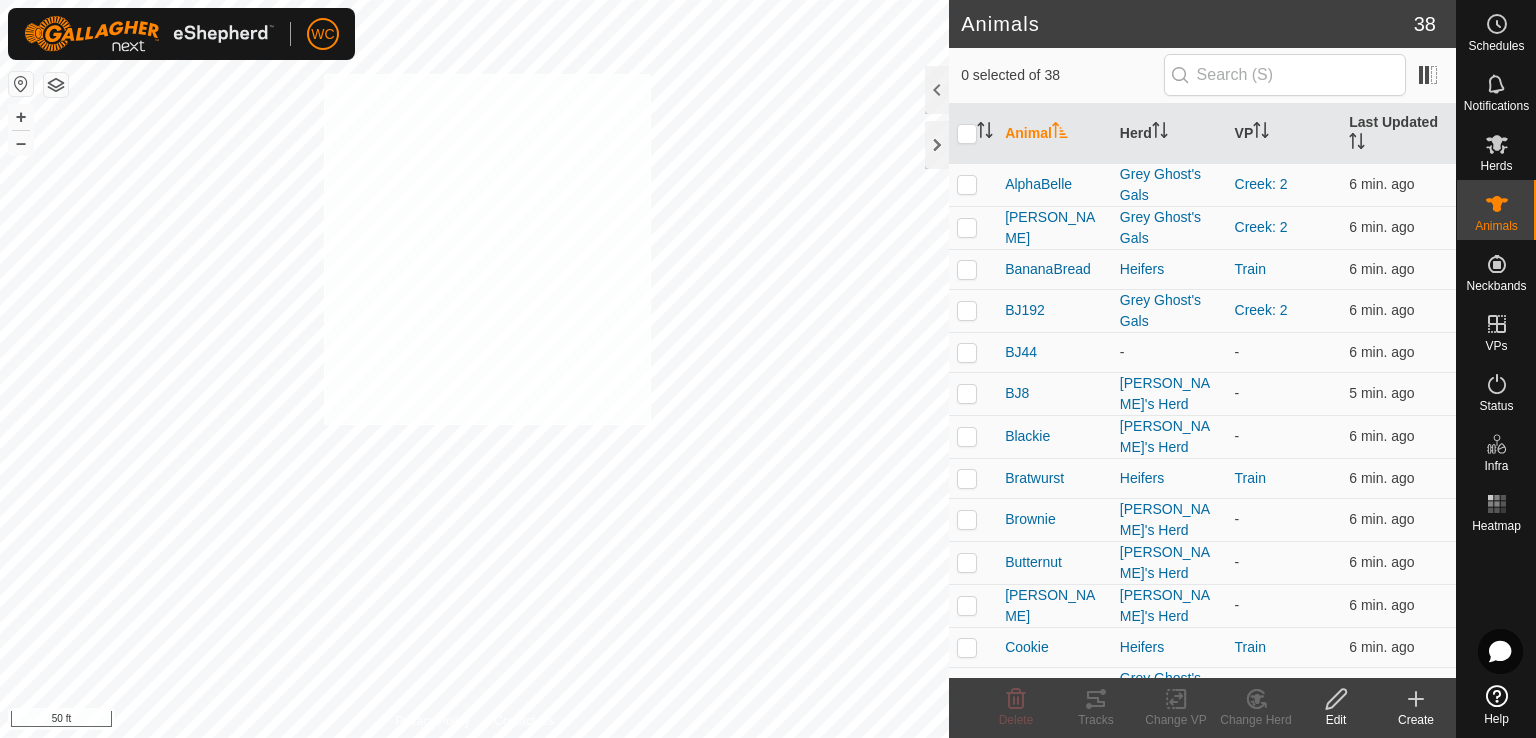 checkbox on "true" 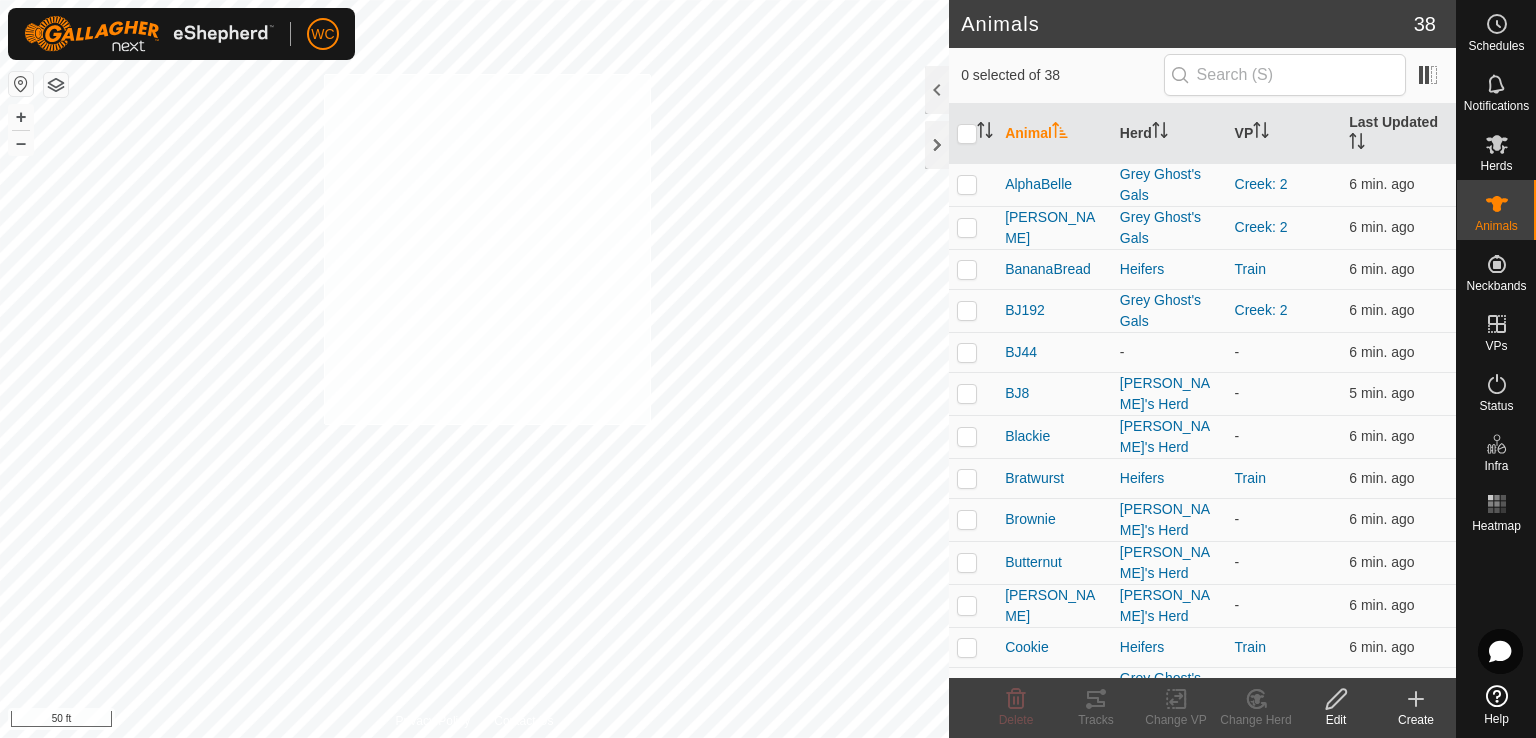 checkbox on "true" 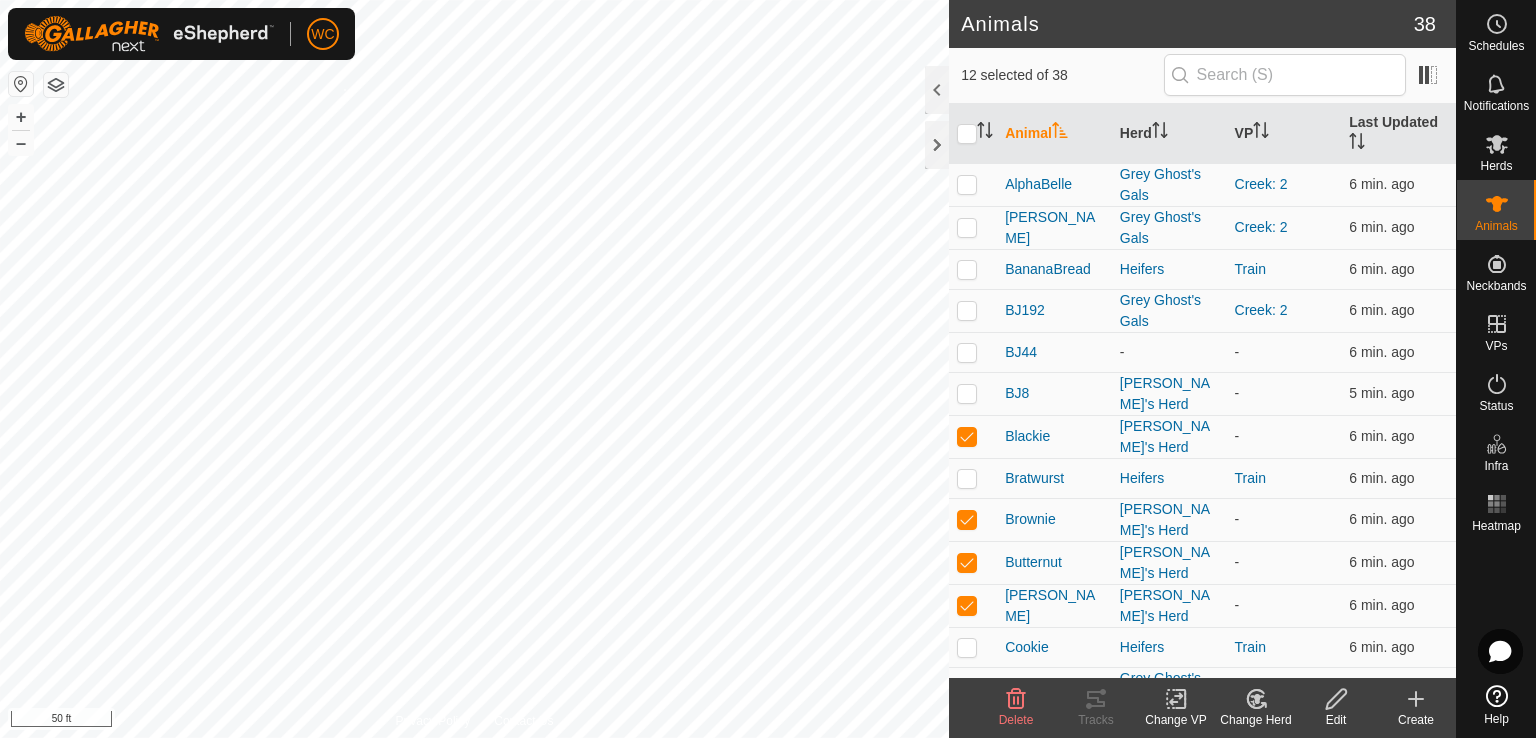 click on "Loca
0088585704
Simba's Herd
- + – ⇧ i 50 ft" at bounding box center (474, 369) 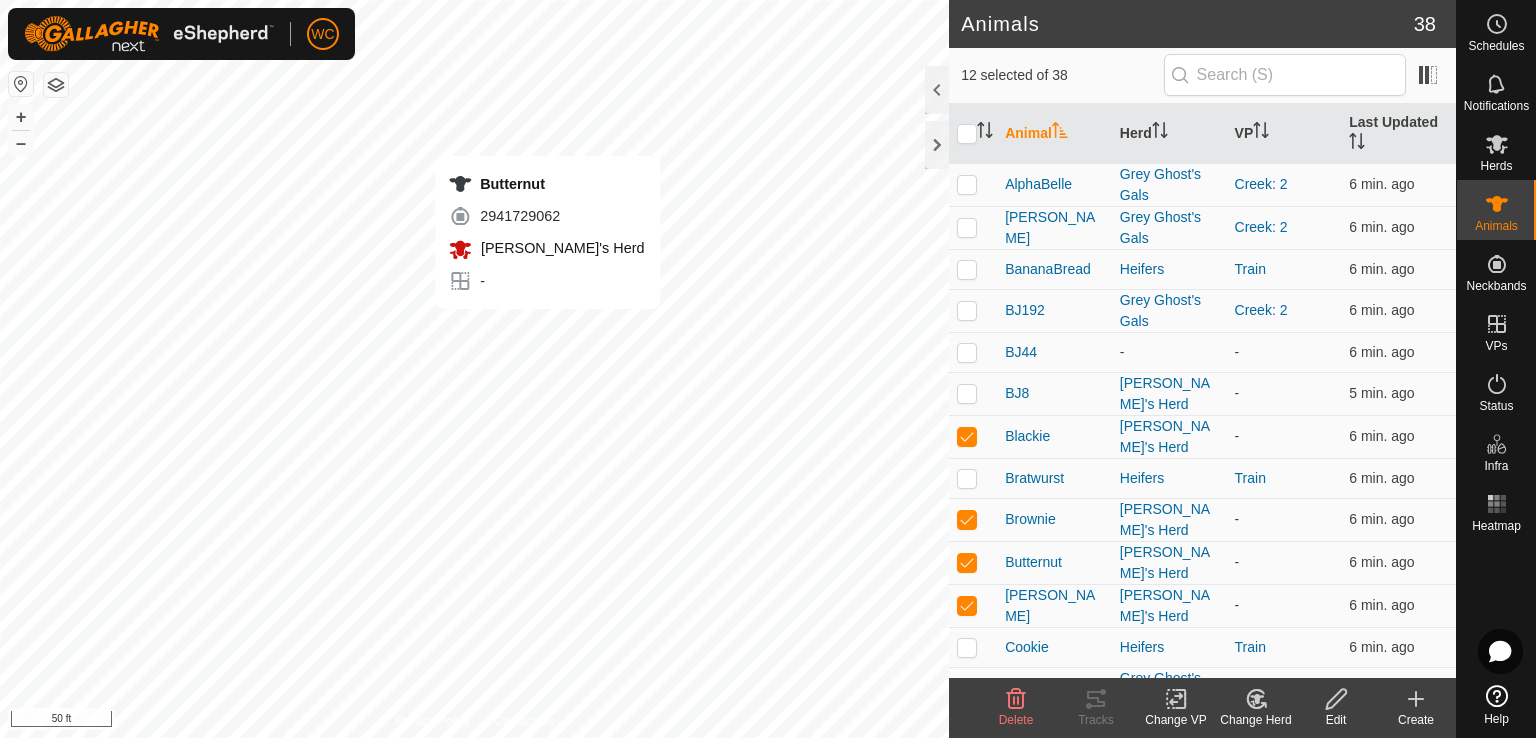 checkbox on "false" 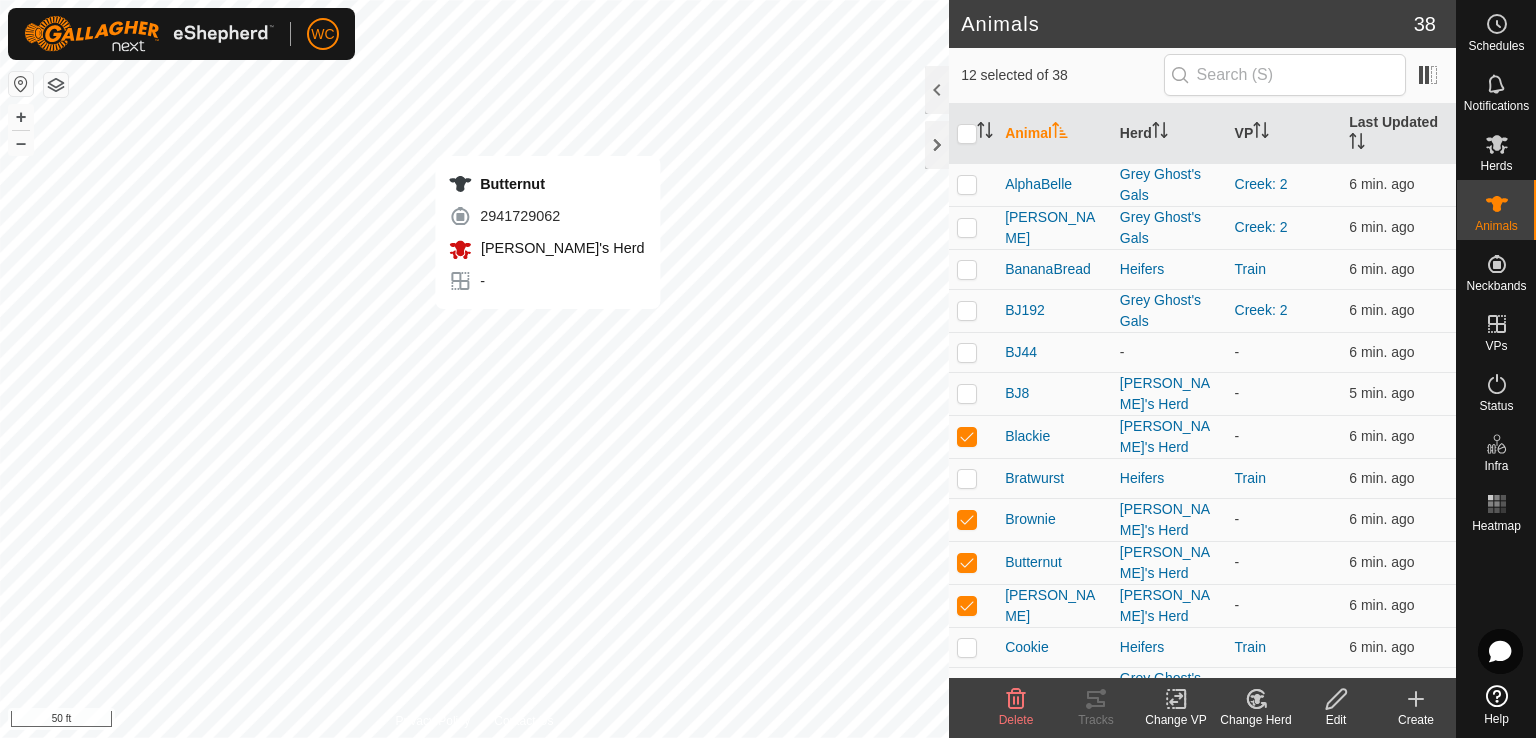 checkbox on "false" 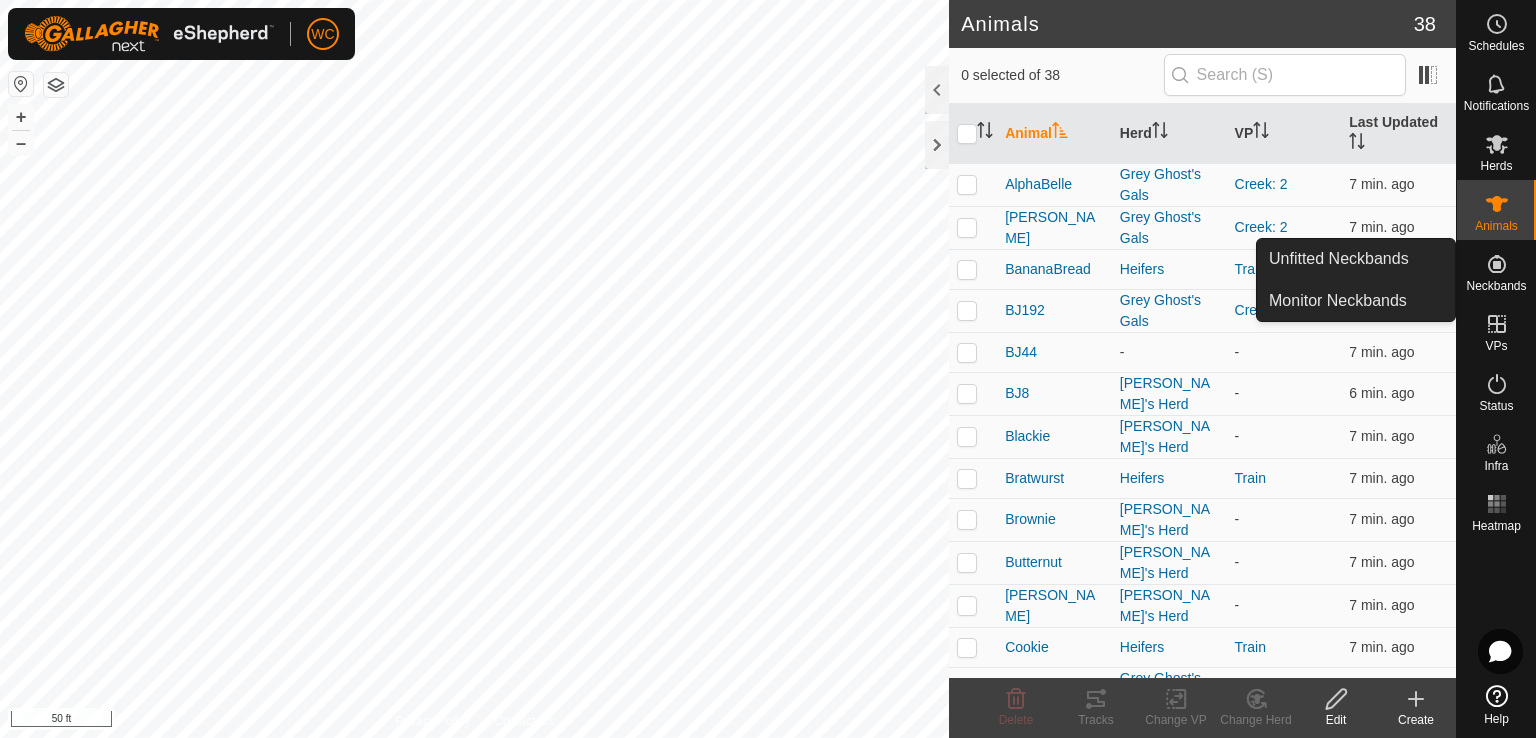 click 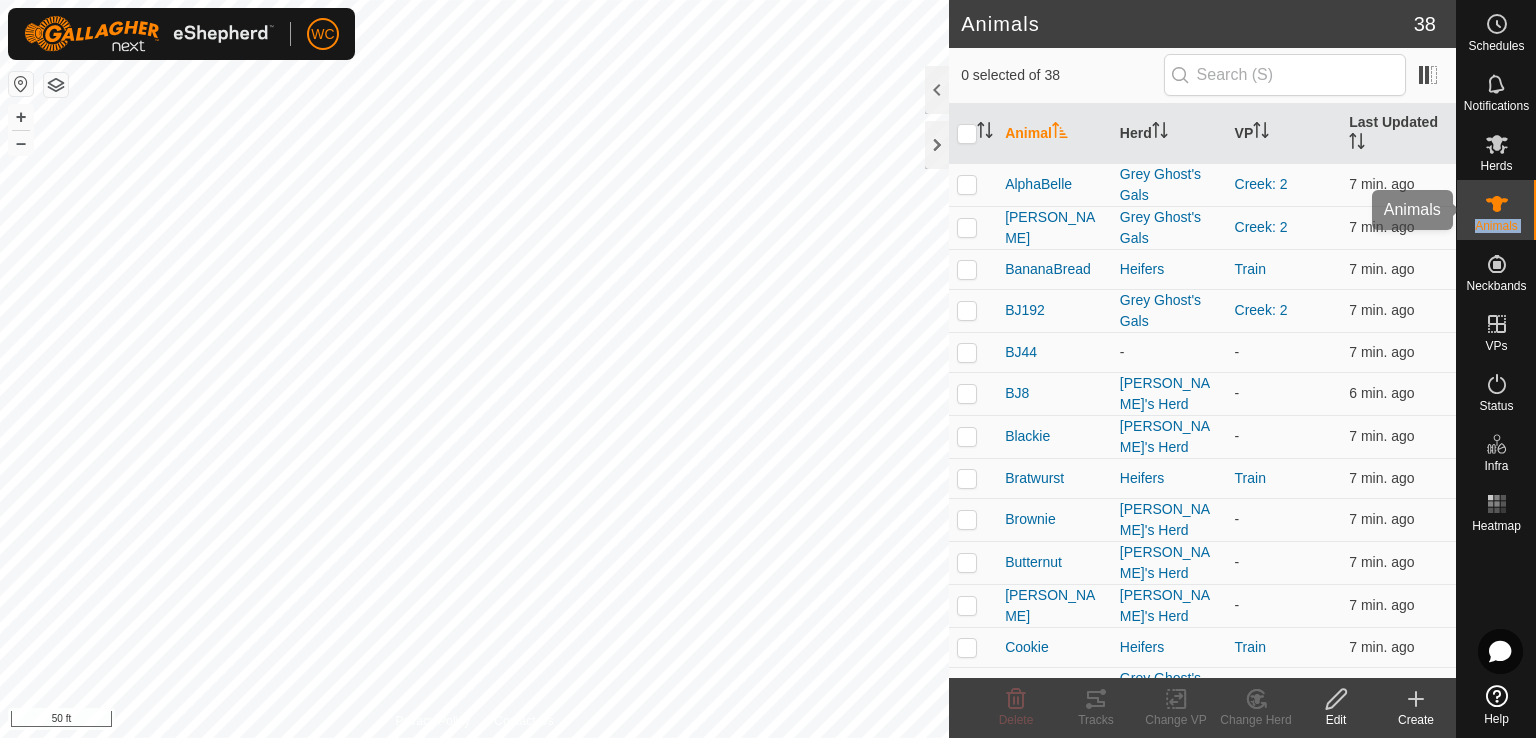 click 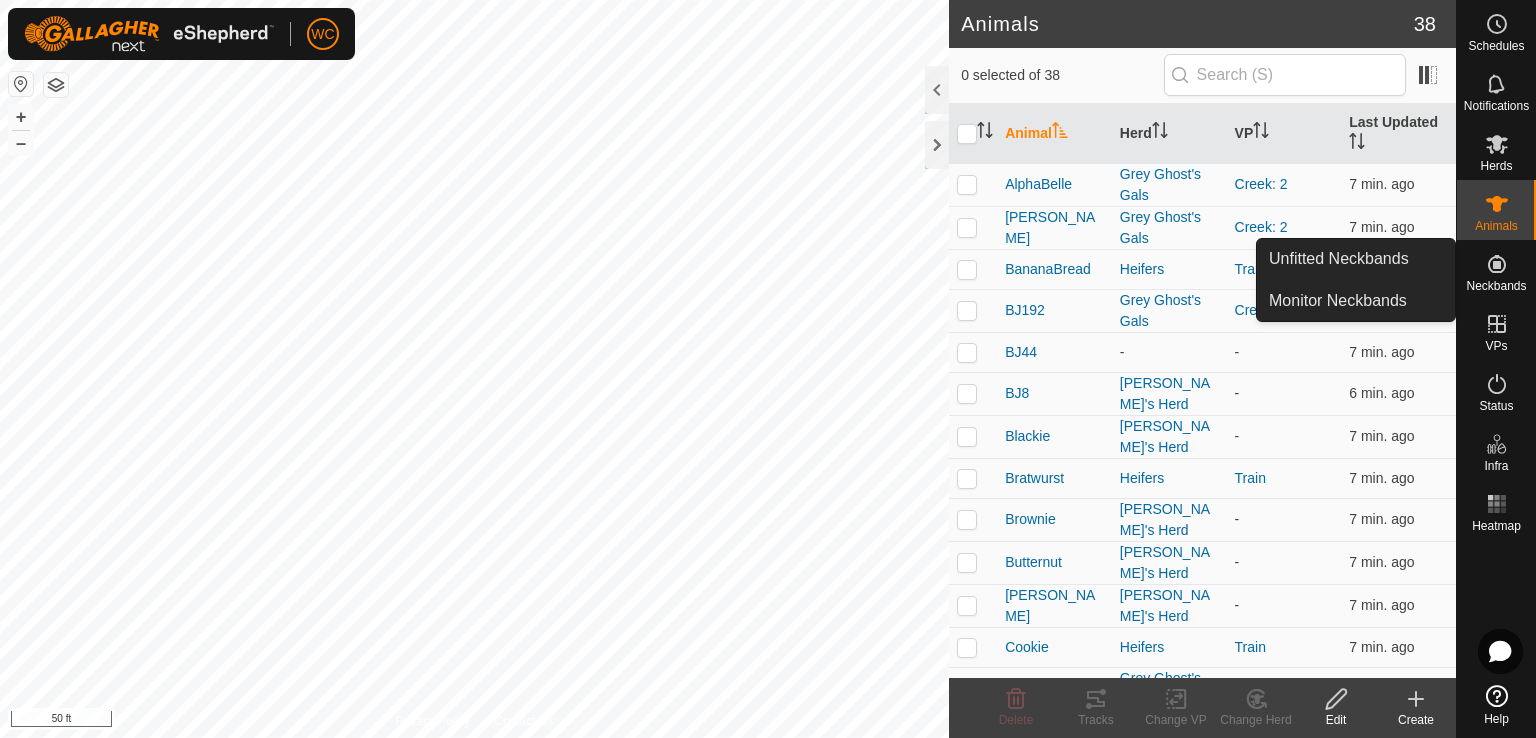 click 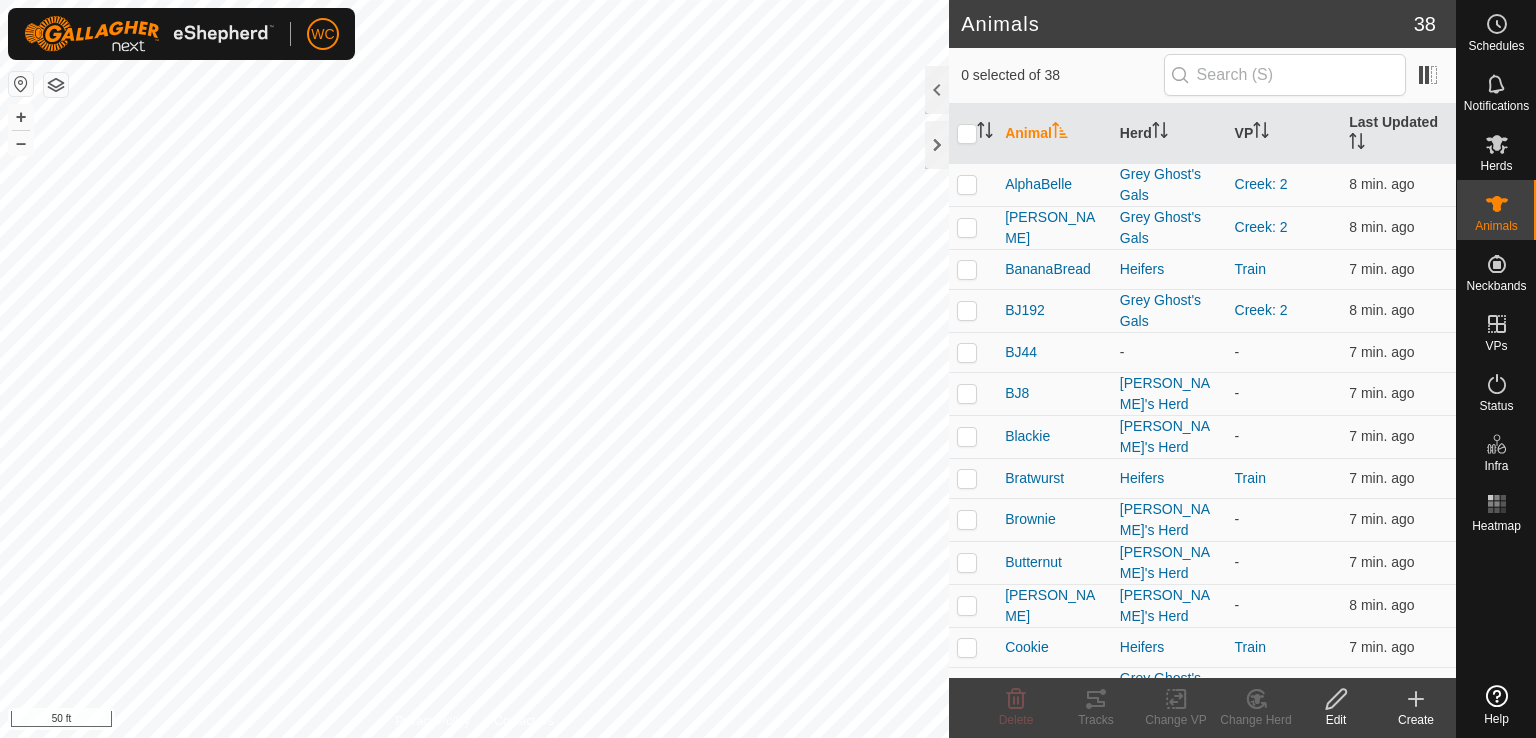 scroll, scrollTop: 0, scrollLeft: 0, axis: both 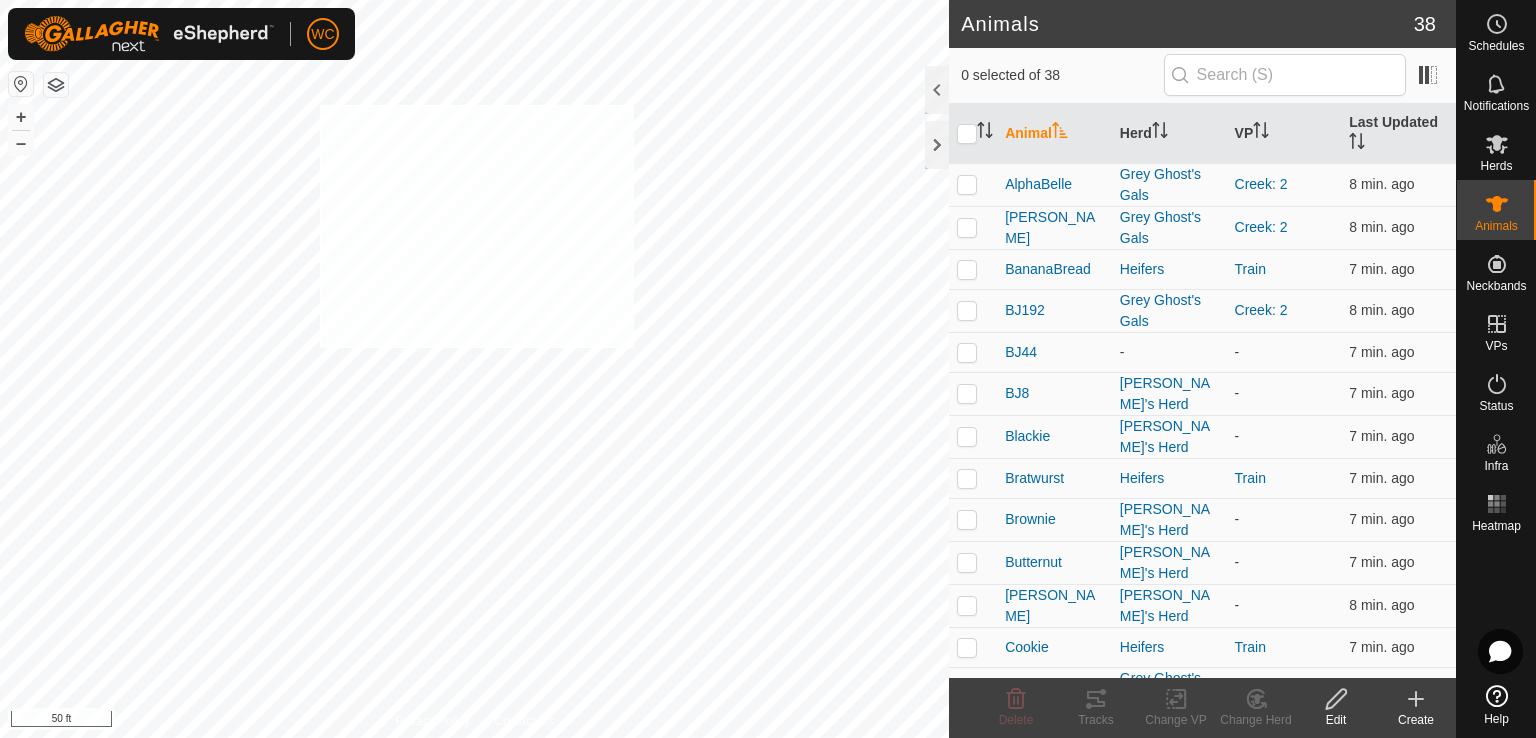 checkbox on "true" 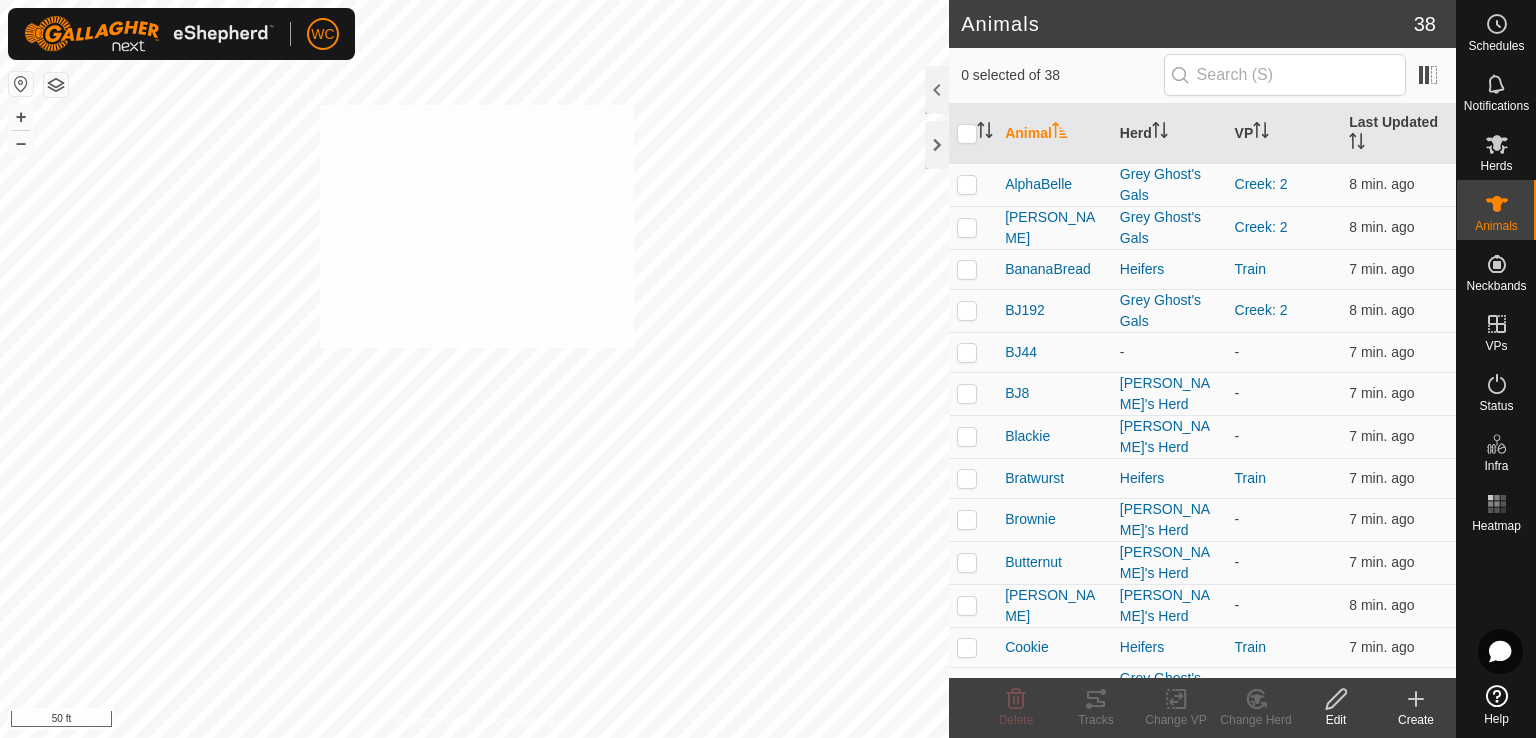 checkbox on "true" 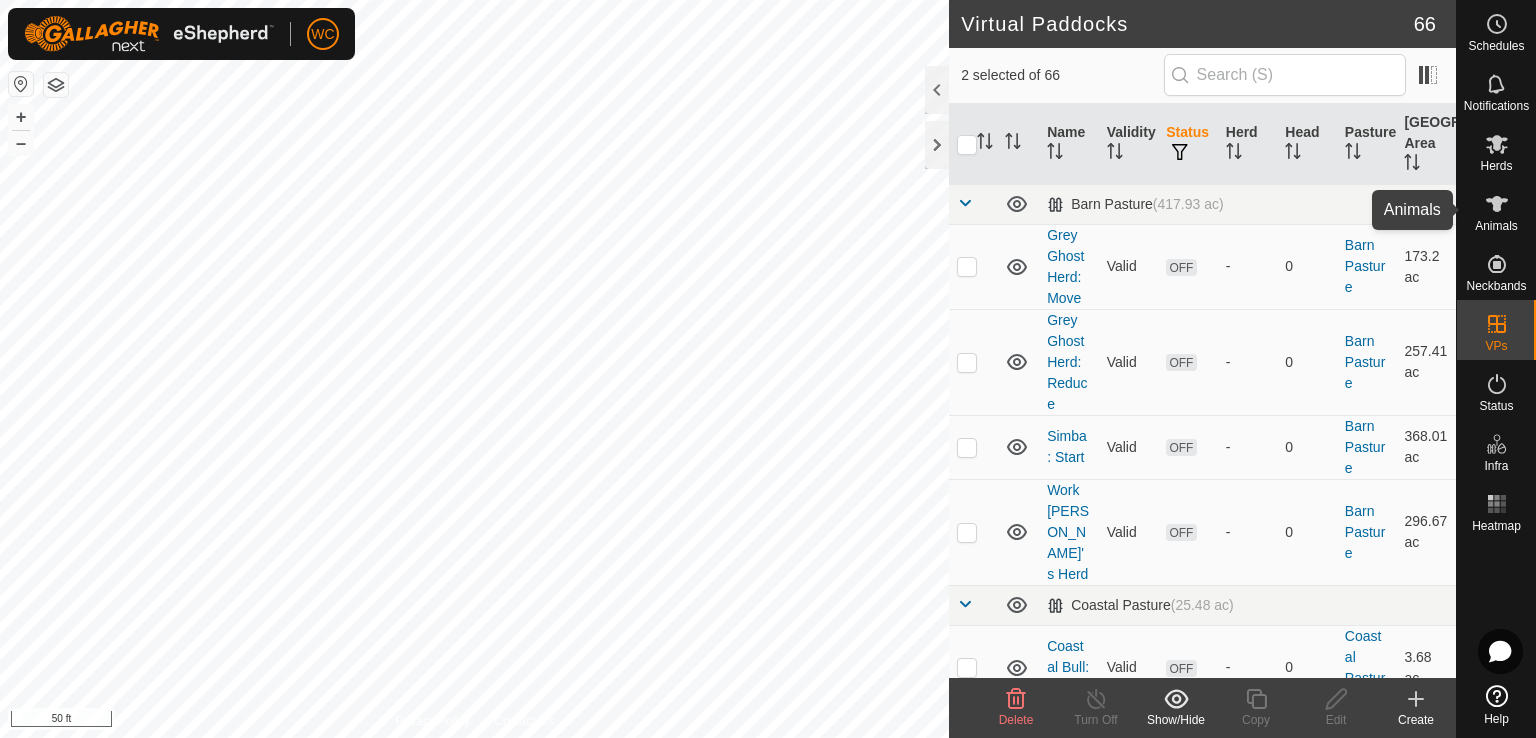 click 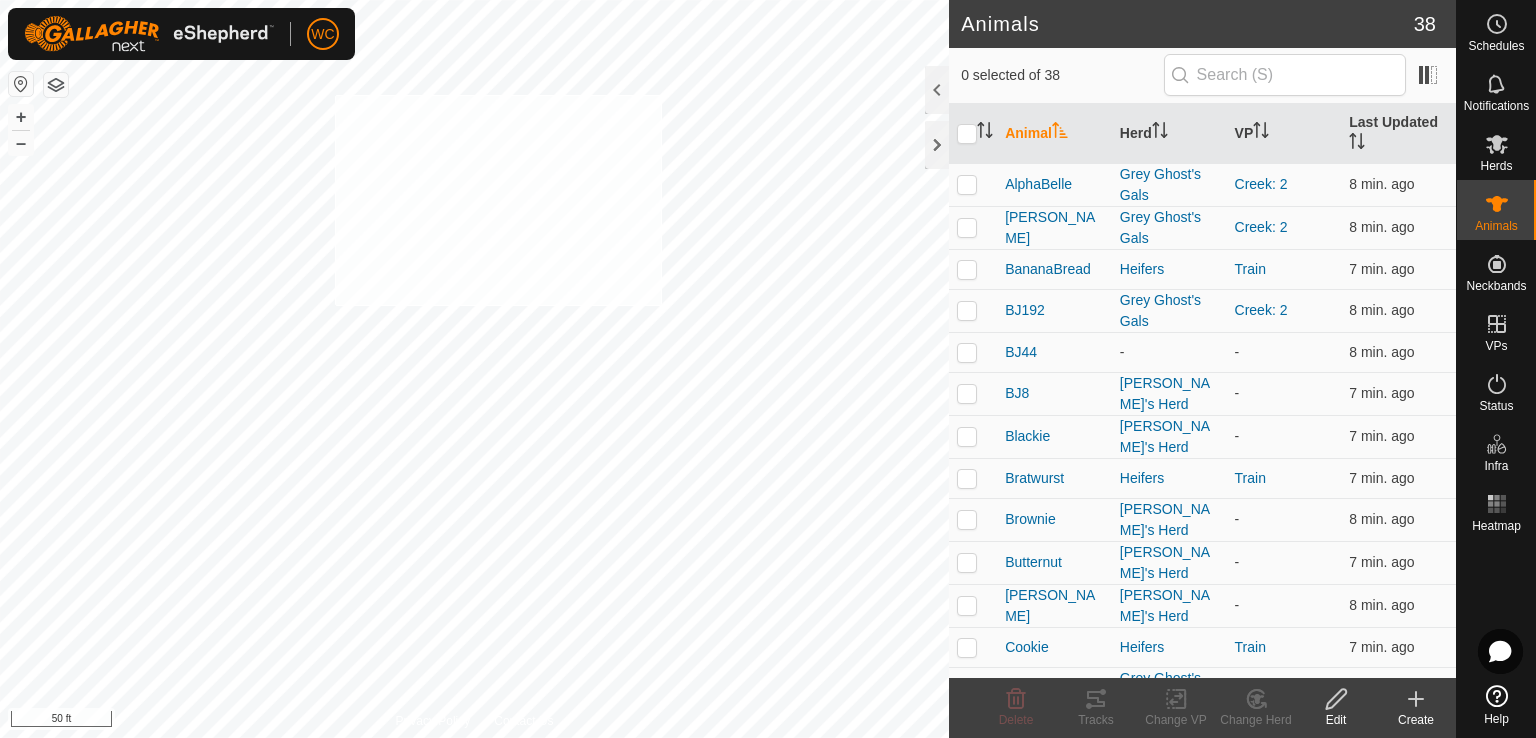 checkbox on "true" 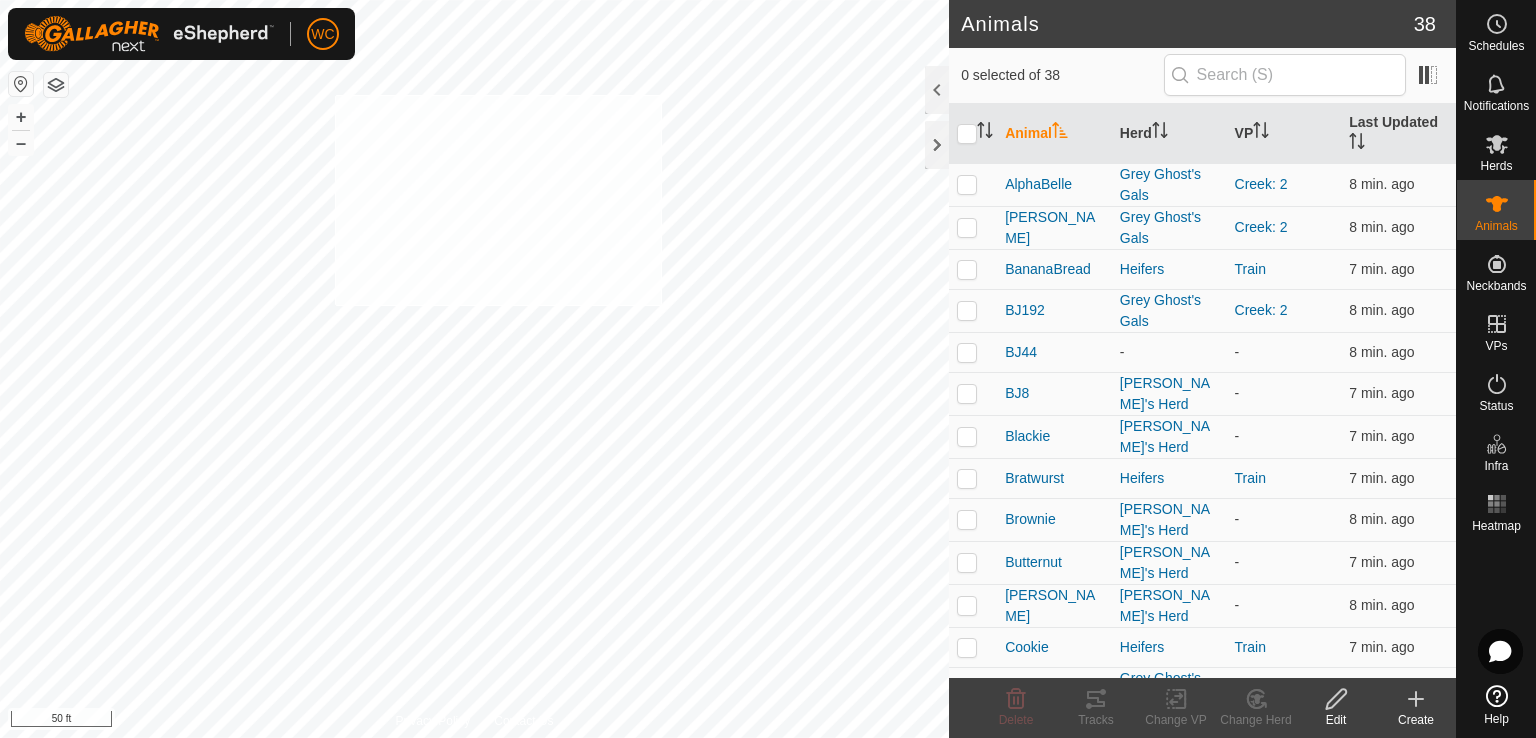 checkbox on "true" 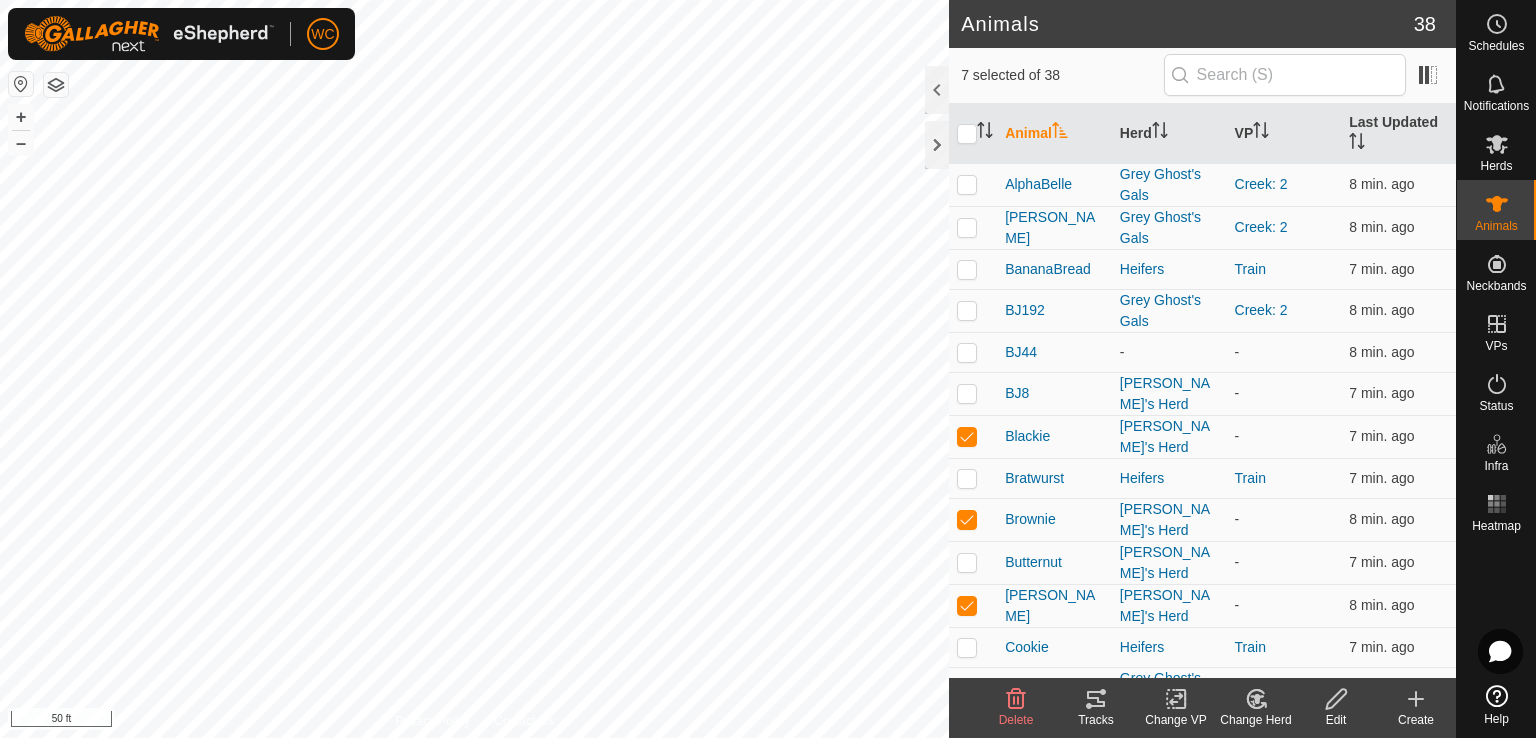 click on "Tracks" 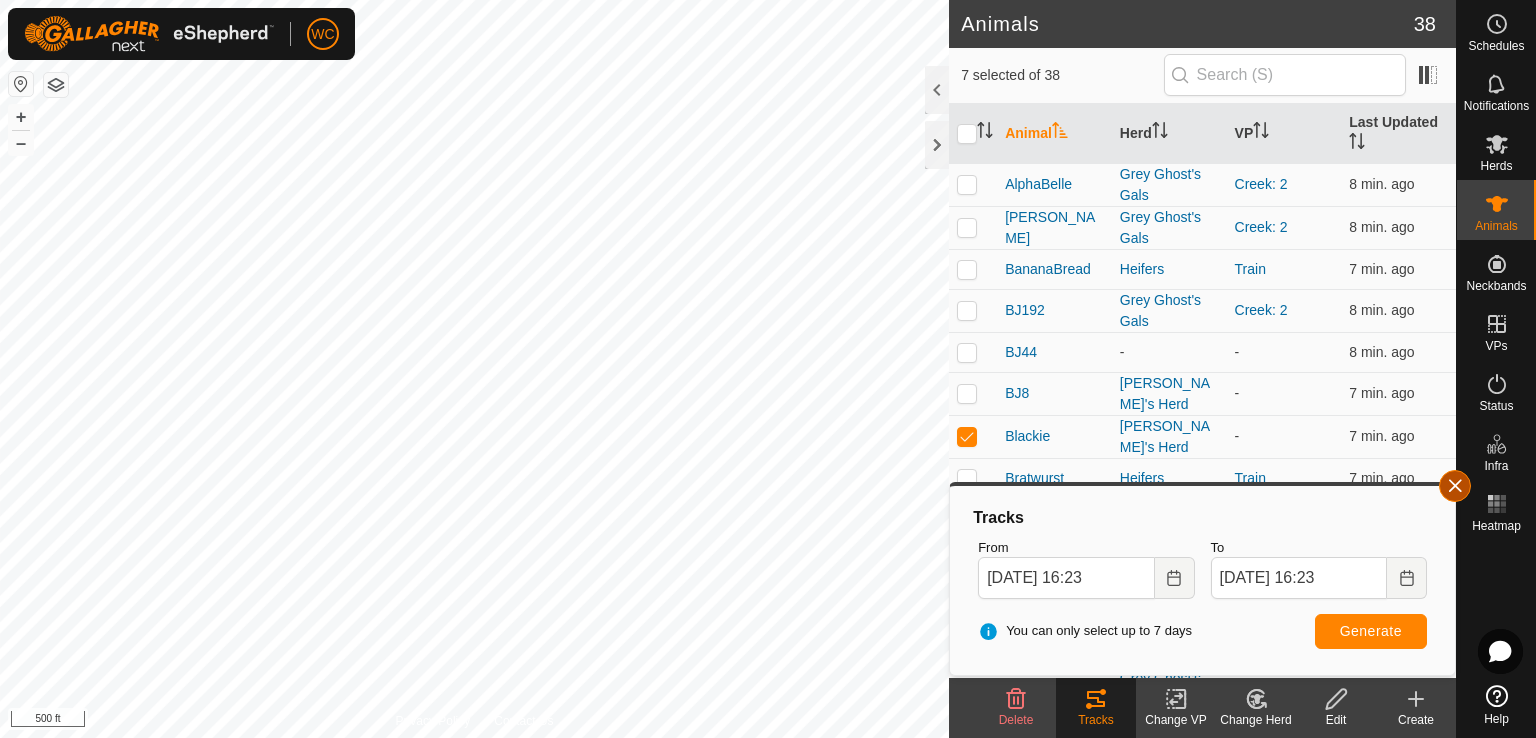 click at bounding box center (1455, 486) 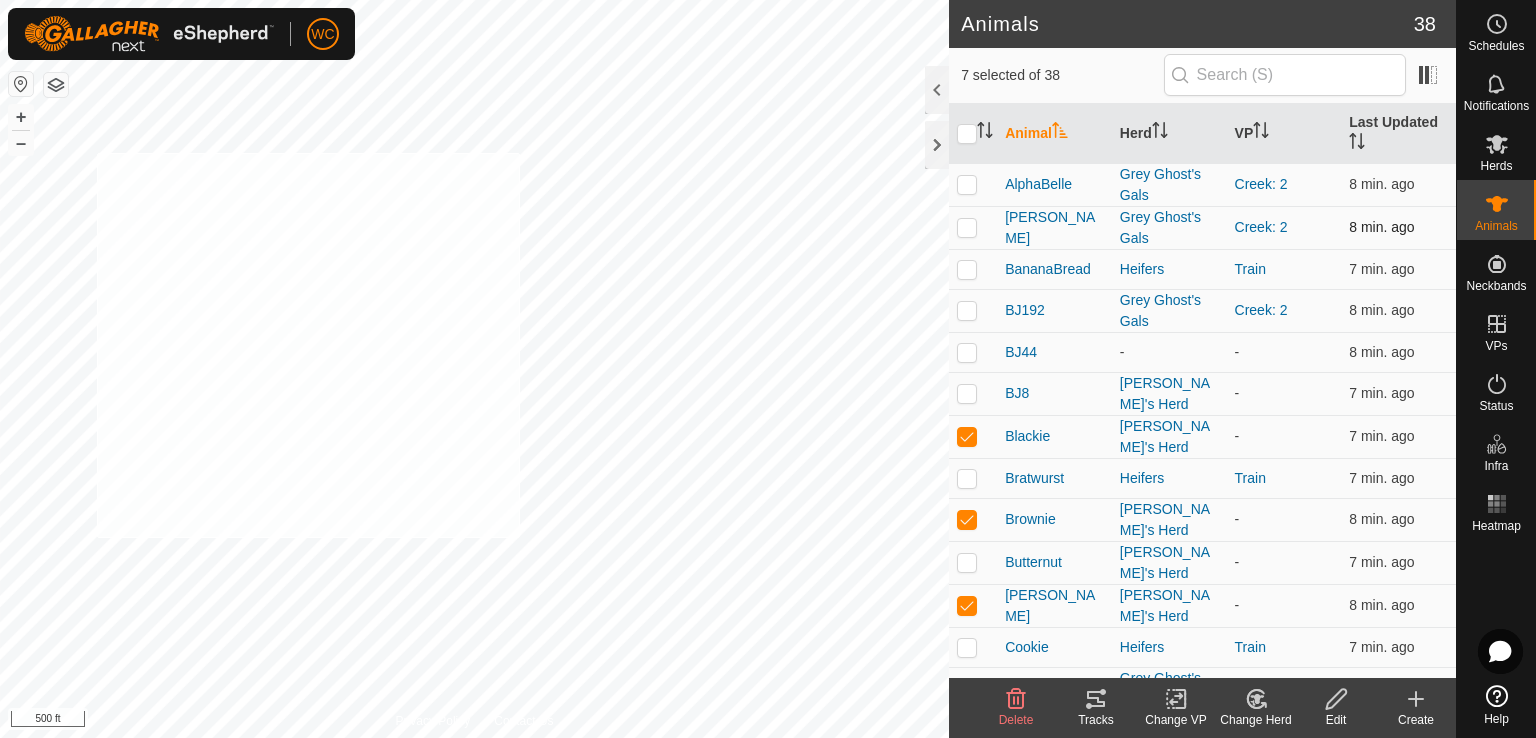 checkbox on "true" 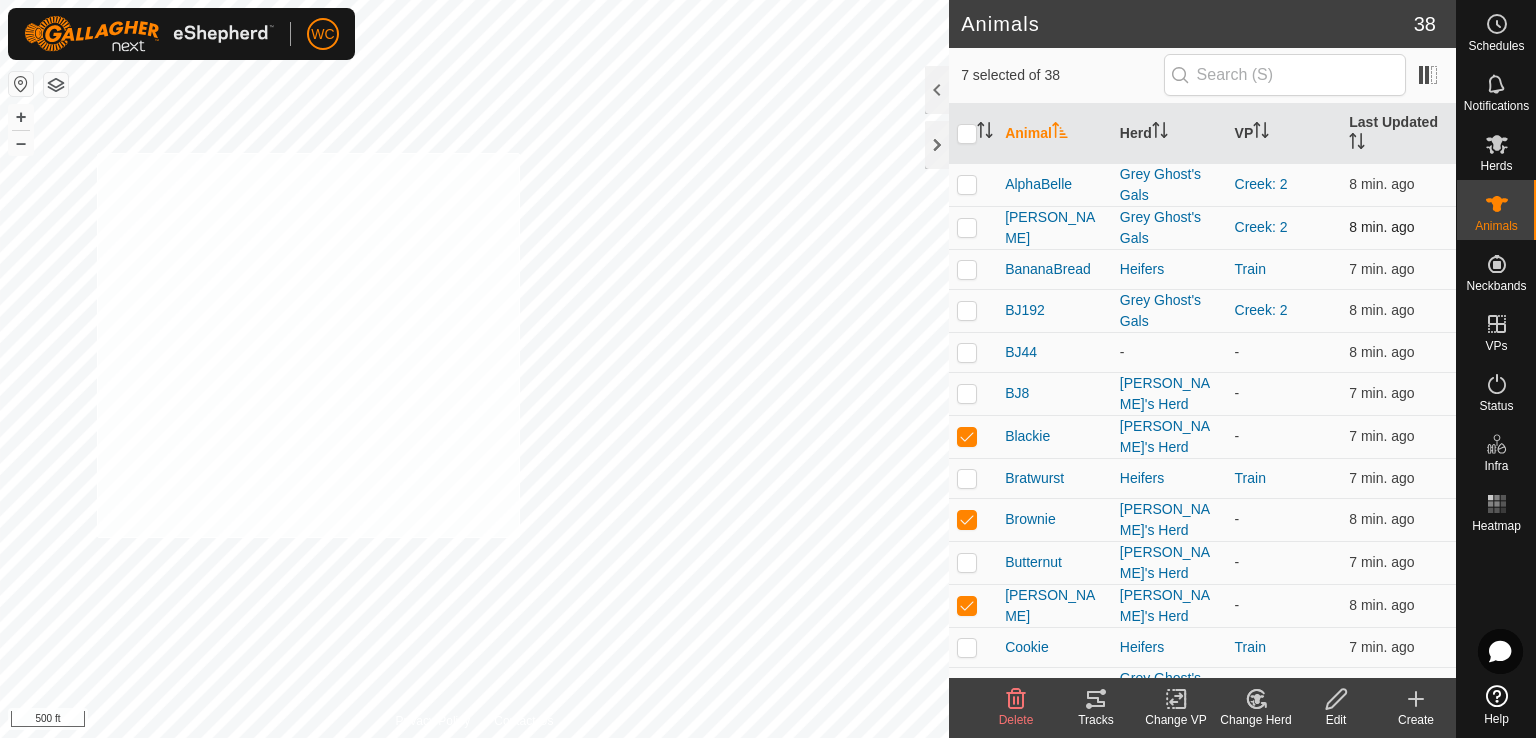 checkbox on "true" 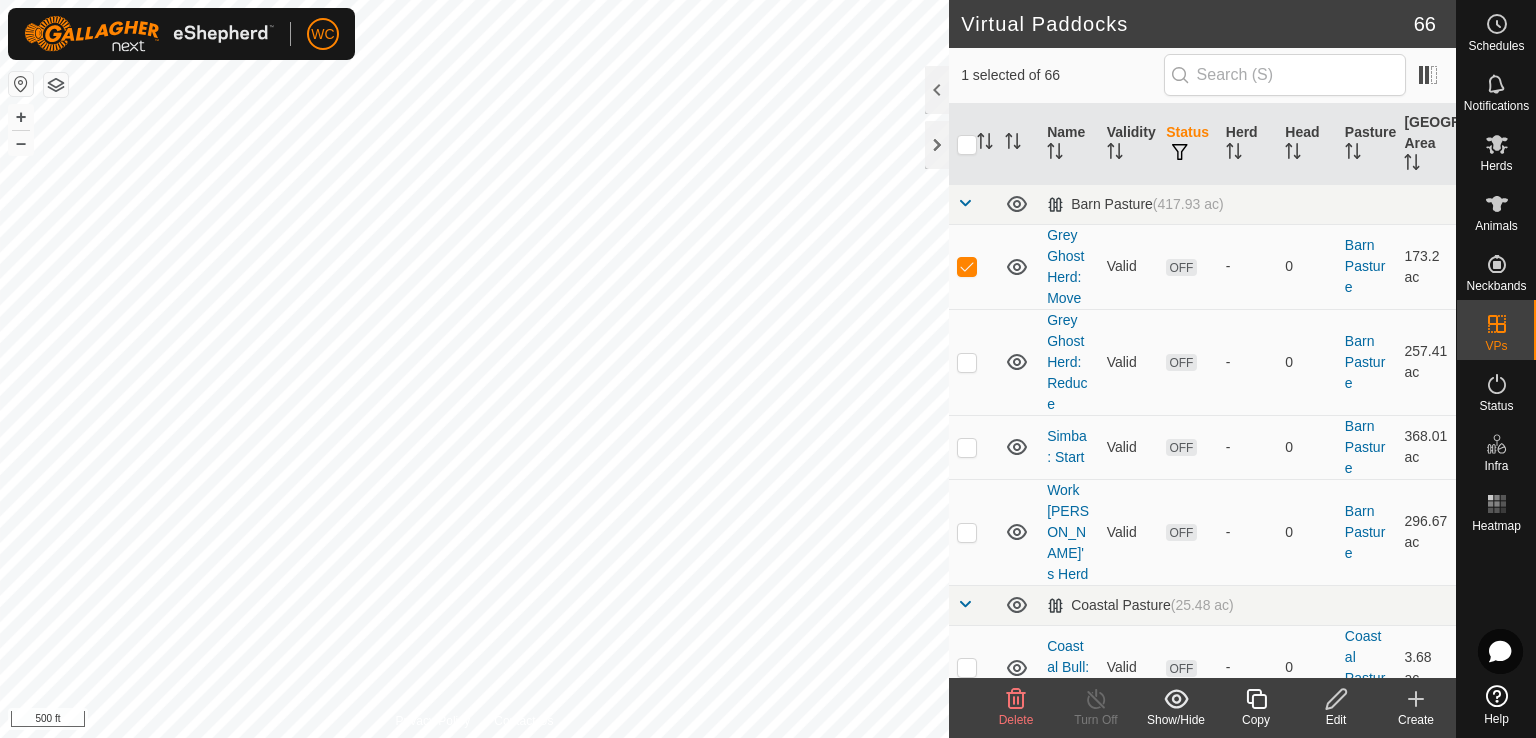 checkbox on "false" 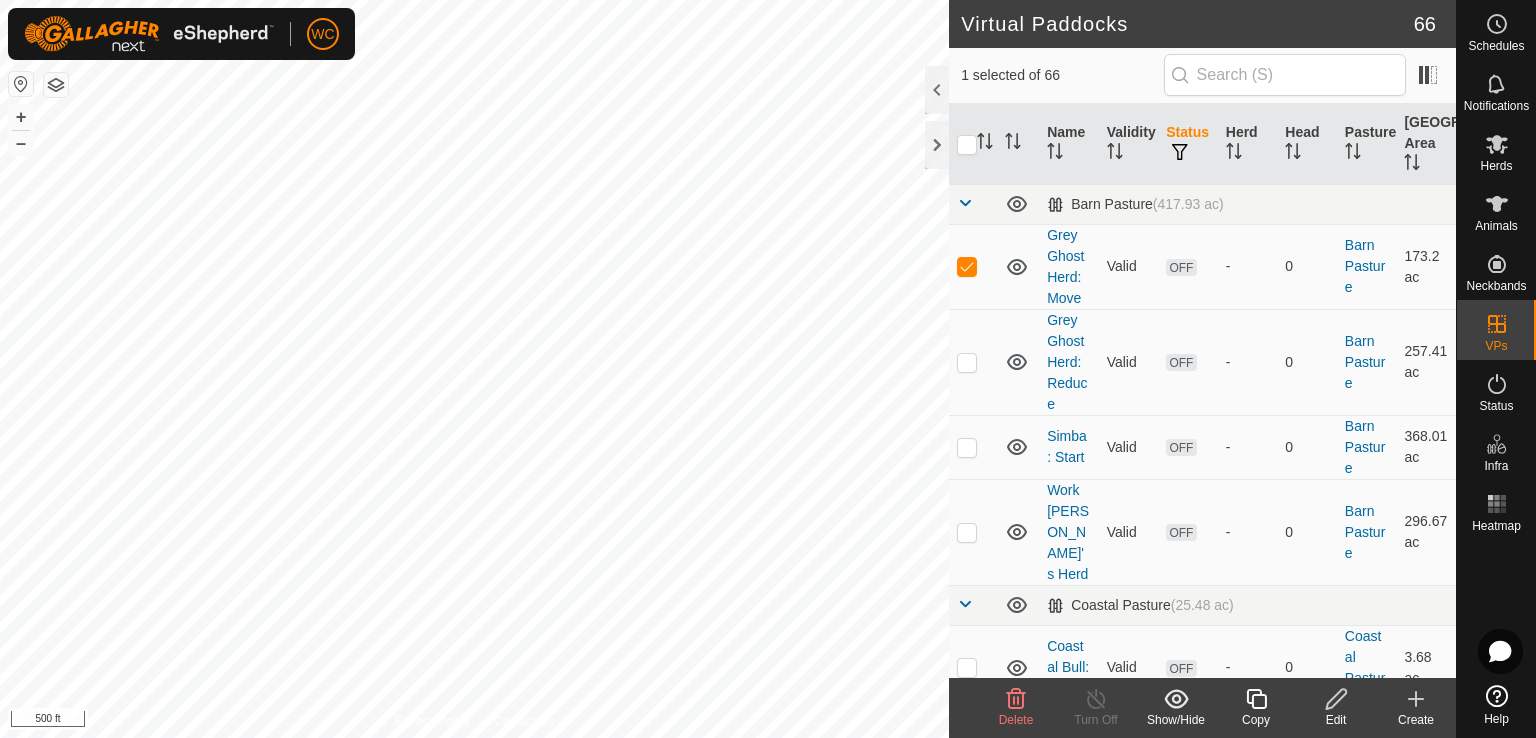 checkbox on "true" 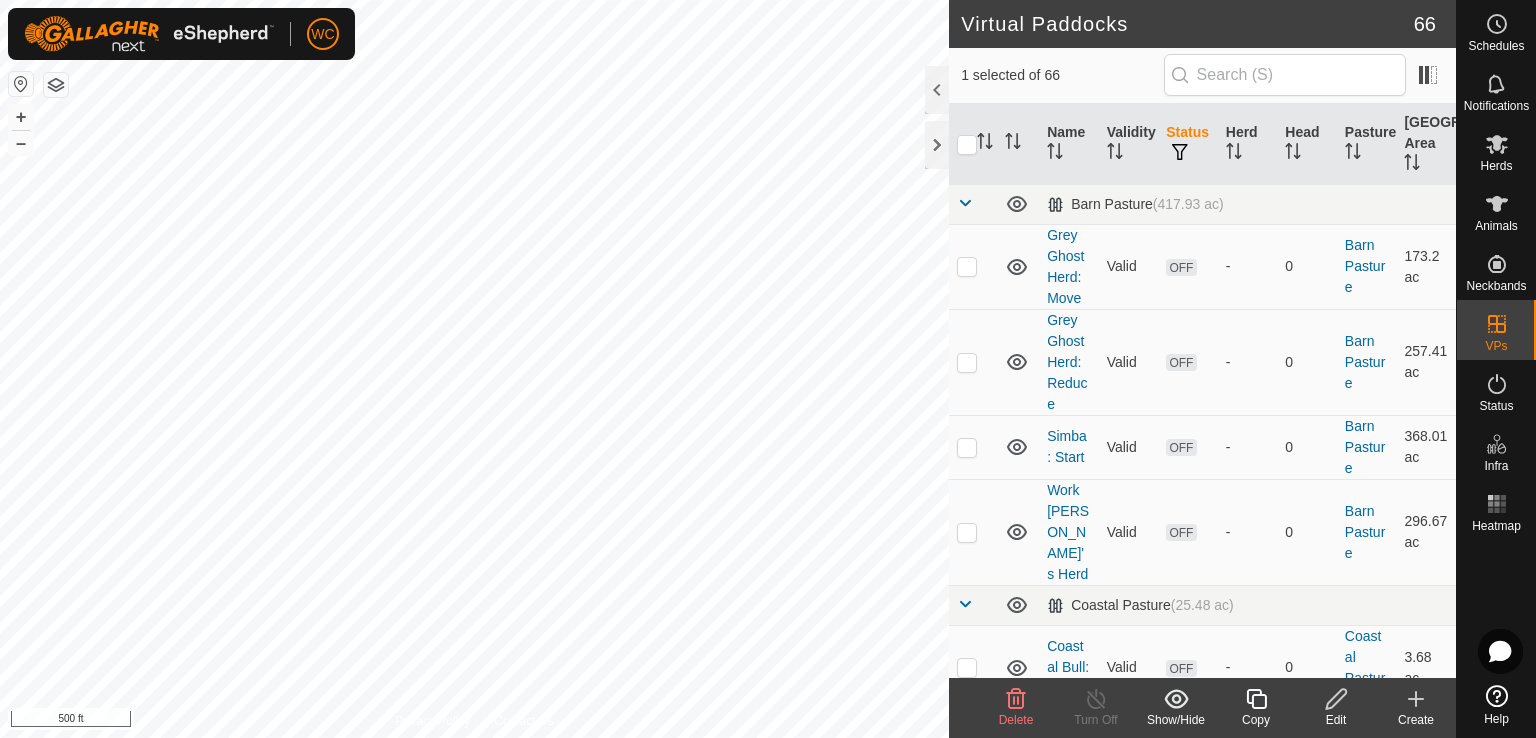 click on "WC Schedules Notifications Herds Animals Neckbands VPs Status Infra Heatmap Help Virtual Paddocks 66 1 selected of 66     Name   Validity   Status   Herd   Head   Pasture   Grazing Area   Barn Pasture   (417.93 ac) Grey Ghost Herd: Move  Valid  OFF  -   0   Barn Pasture   173.2 ac  Grey Ghost Herd: Reduce  Valid  OFF  -   0   Barn Pasture   257.41 ac  Simba: Start  Valid  OFF  -   0   Barn Pasture   368.01 ac  Work Simba's Herd  Valid  OFF  -   0   Barn Pasture   296.67 ac   Coastal Pasture   (25.48 ac) Coastal Bull: 10  Valid  OFF  -   0   Coastal Pasture   3.68 ac  Coastal Bull: 11  Valid  OFF  -   0   Coastal Pasture   3.83 ac  Coastal Bull: 12  Valid  OFF  -   0   Coastal Pasture   3.78 ac  Coastal Bull: 13  Valid  OFF  -   0   Coastal Pasture   5.41 ac  Coastal Bull: 4  Valid  OFF  -   0   Coastal Pasture   3.98 ac  Coastal Bull: 5  Valid  OFF  -   0   Coastal Pasture   3.85 ac  Coastal Bull: 6  Valid  OFF  -   0   Coastal Pasture   4.57 ac  Coastal Bull: 7  Valid  OFF  -   0   3.93 ac  OFF ON" at bounding box center (768, 369) 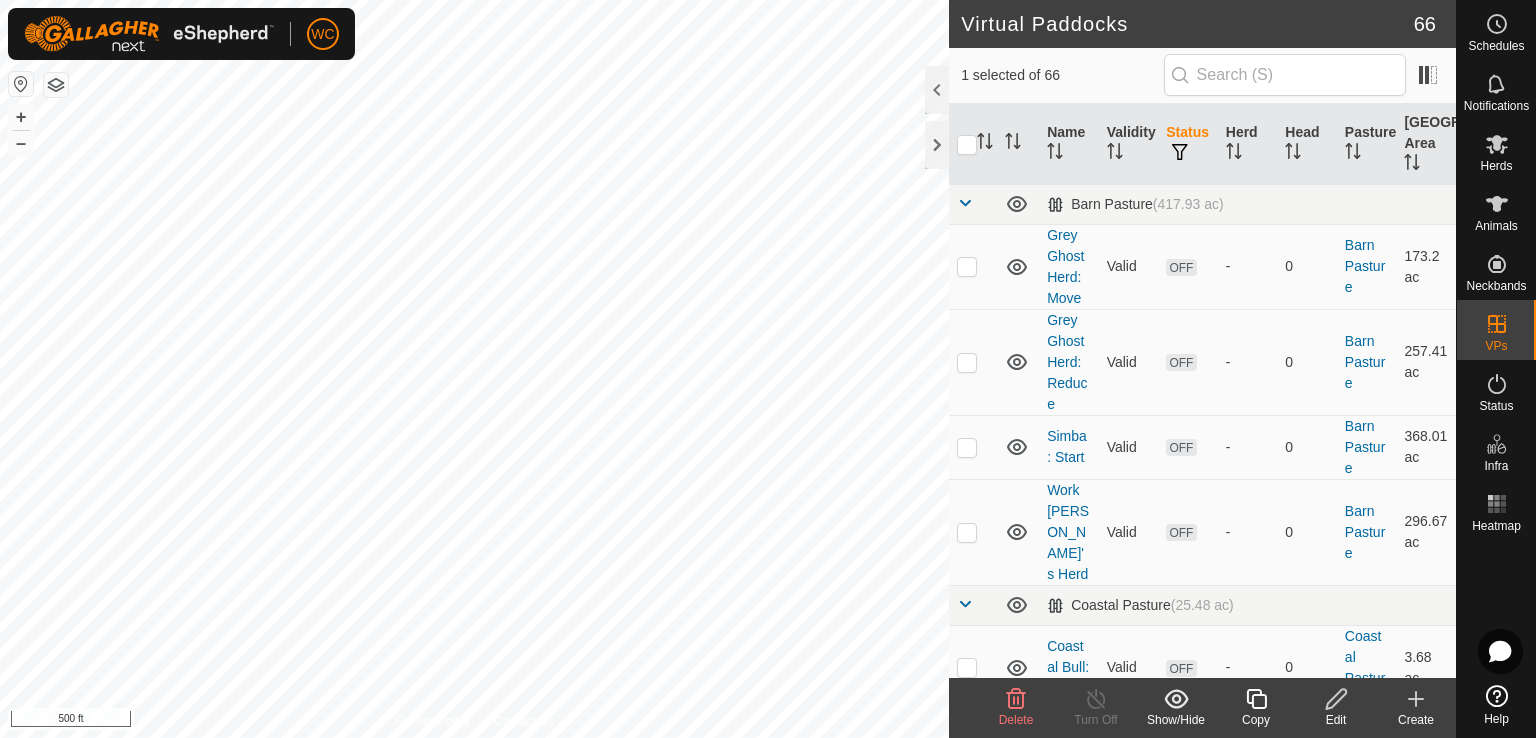 checkbox on "true" 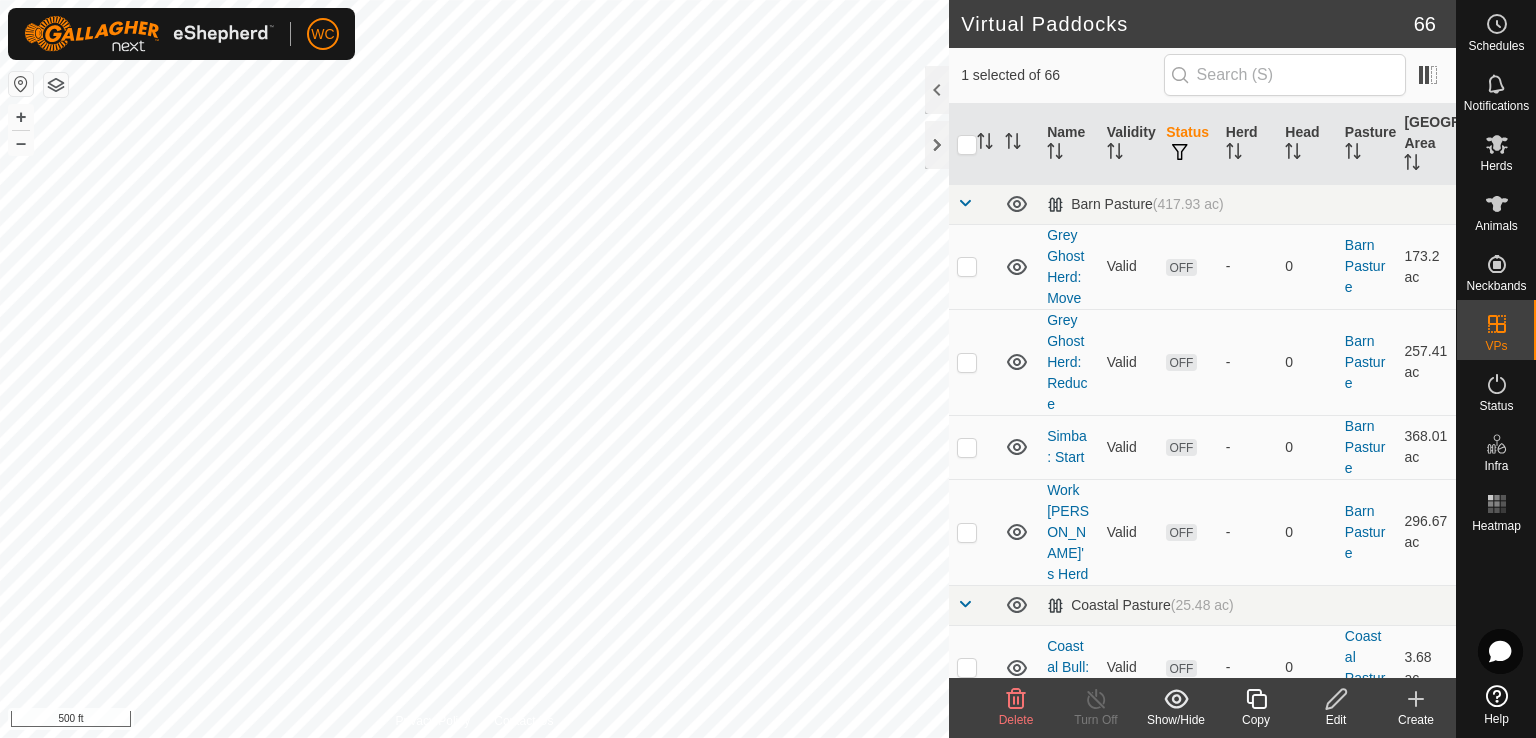 checkbox on "false" 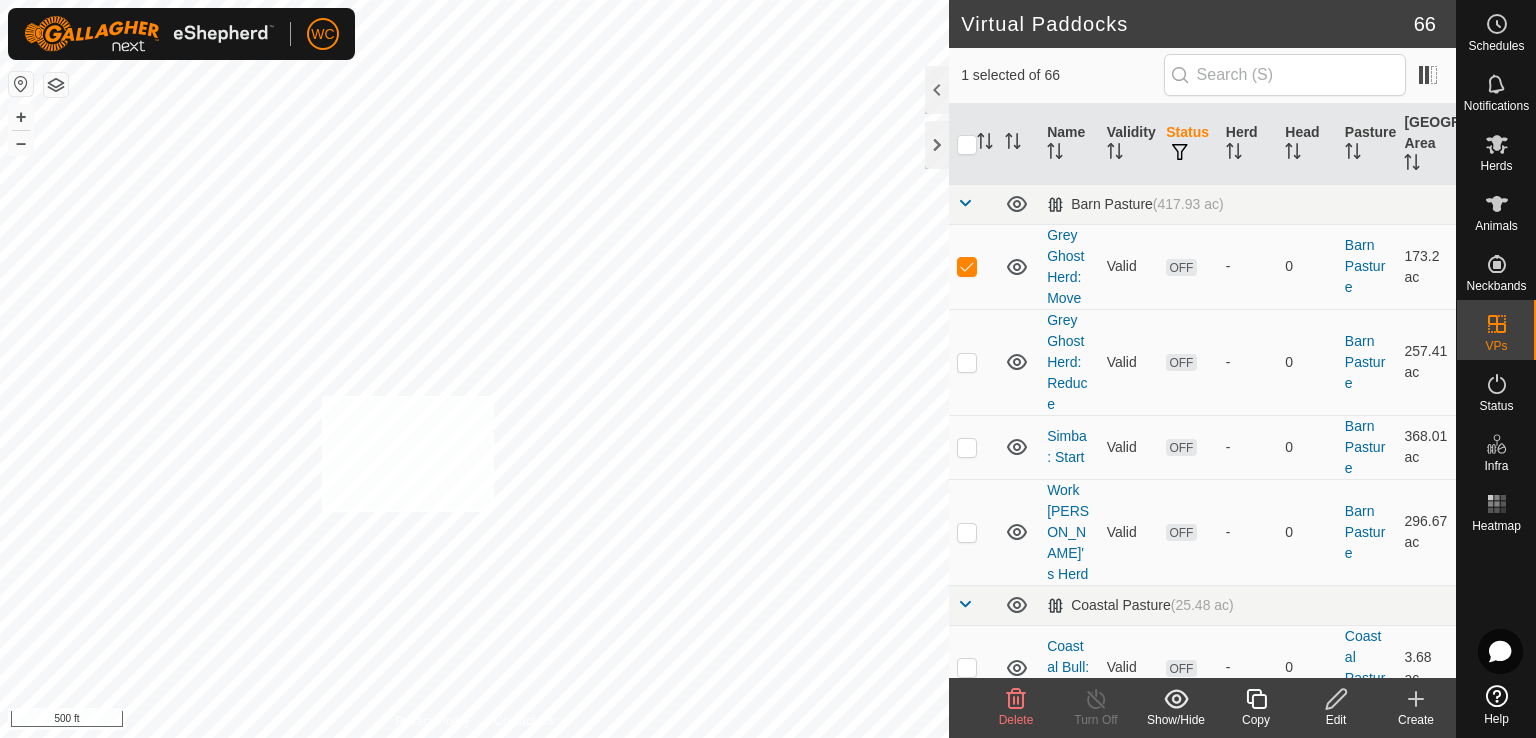 checkbox on "true" 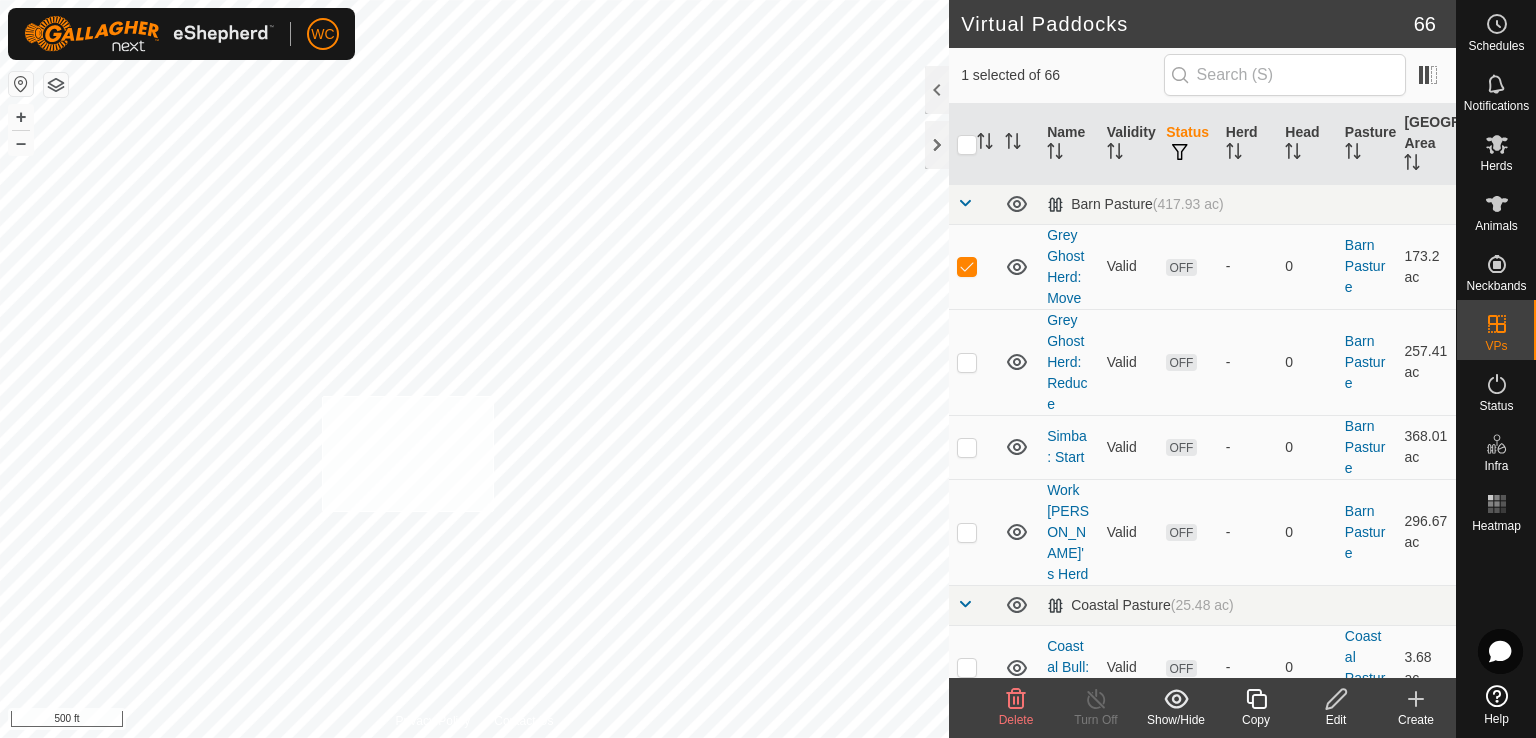 checkbox on "true" 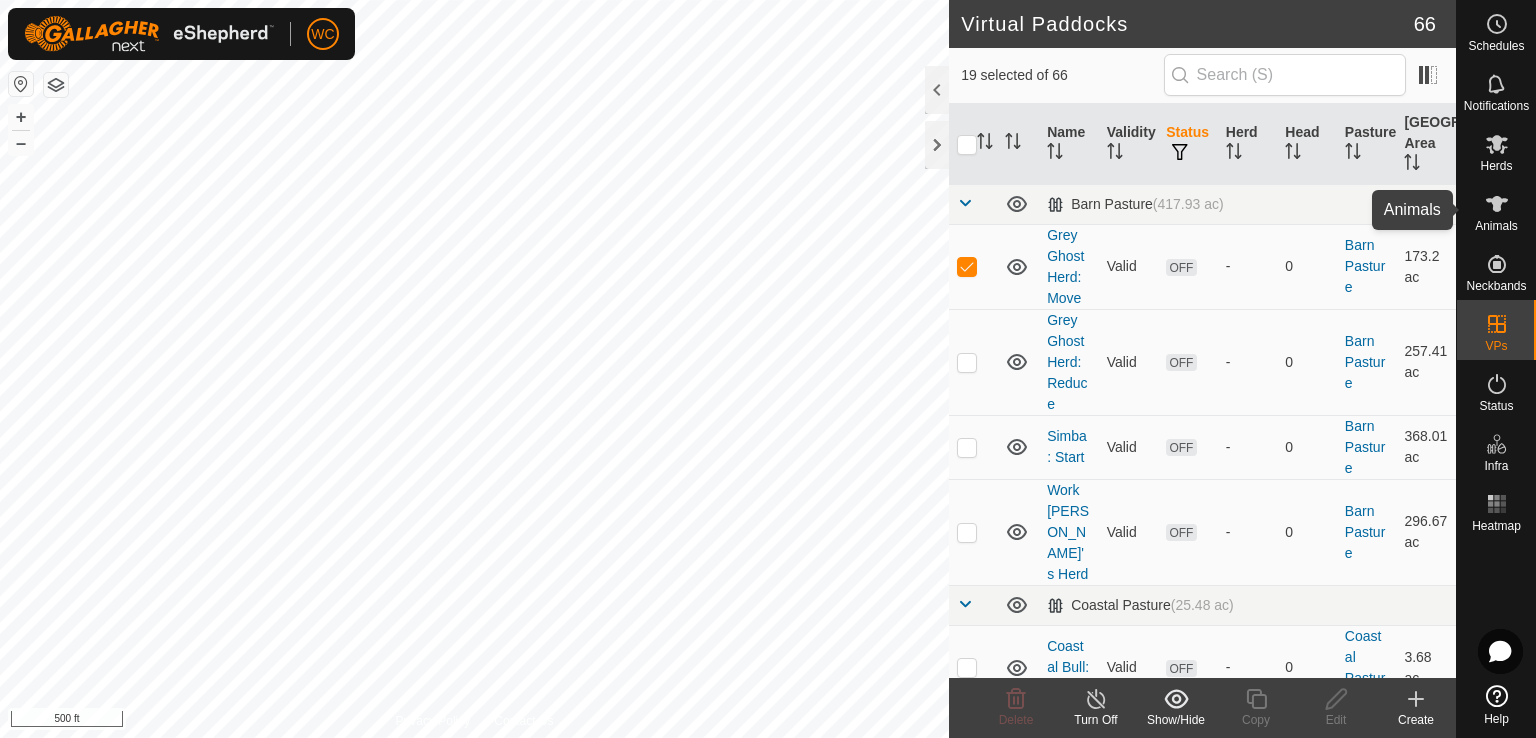 click on "Animals" at bounding box center (1496, 226) 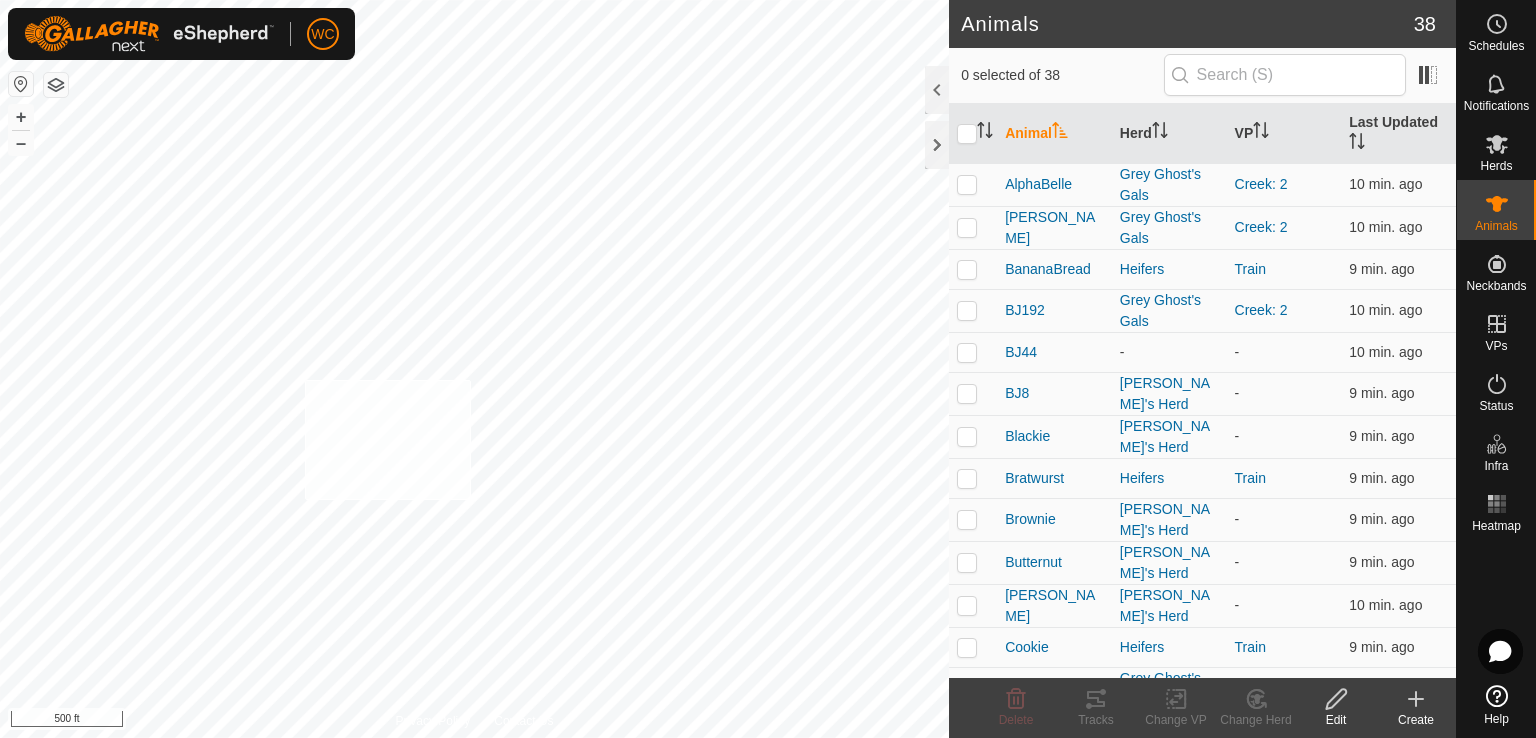 checkbox on "true" 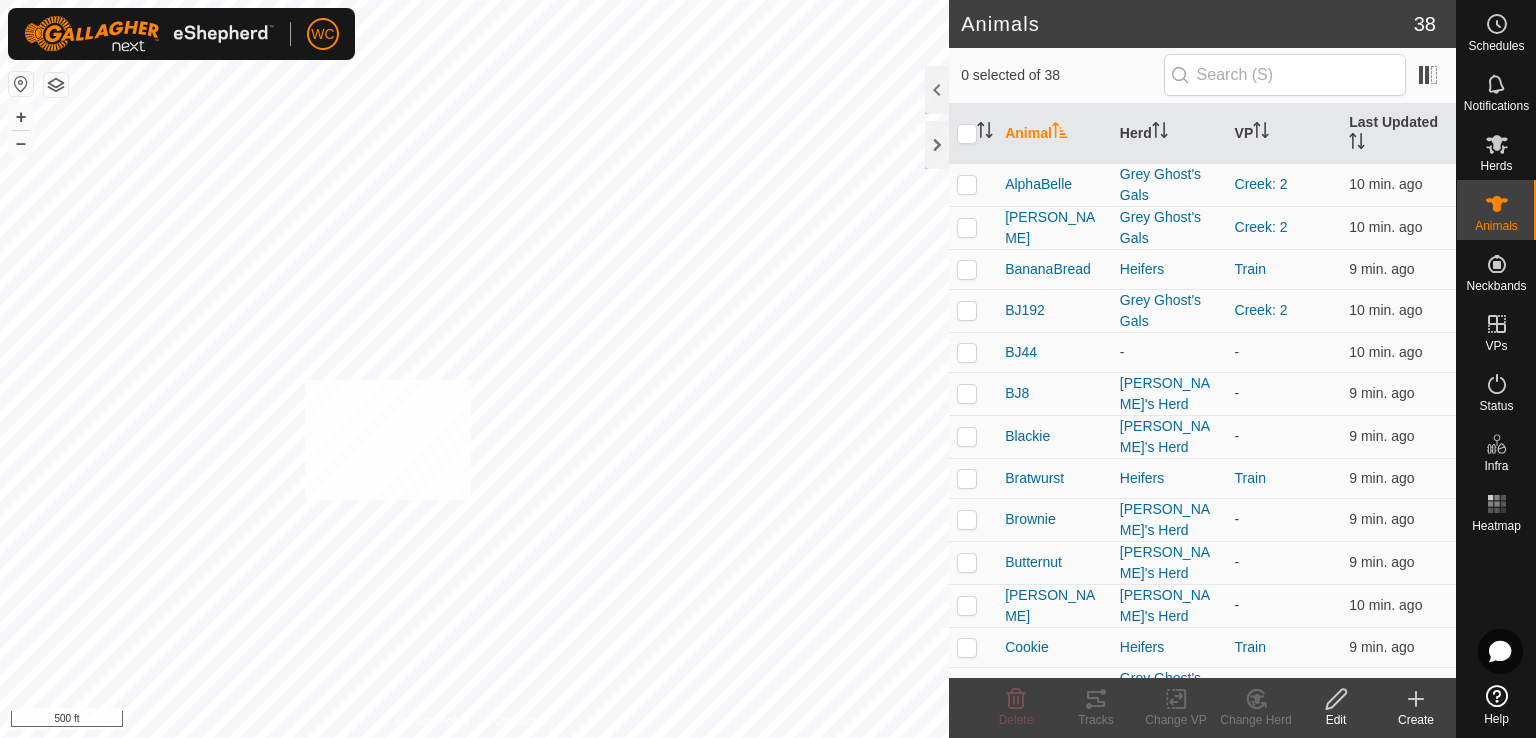 checkbox on "true" 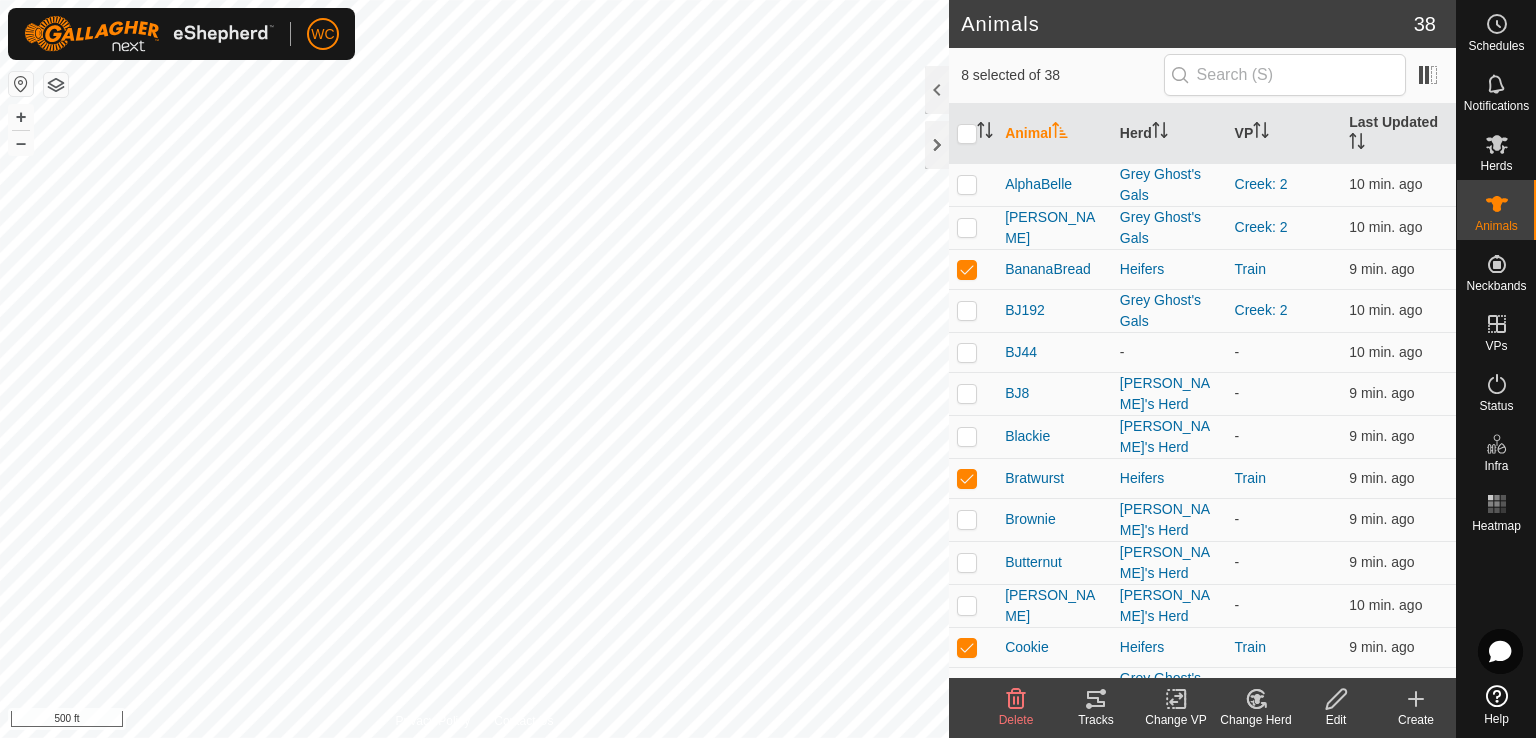 click 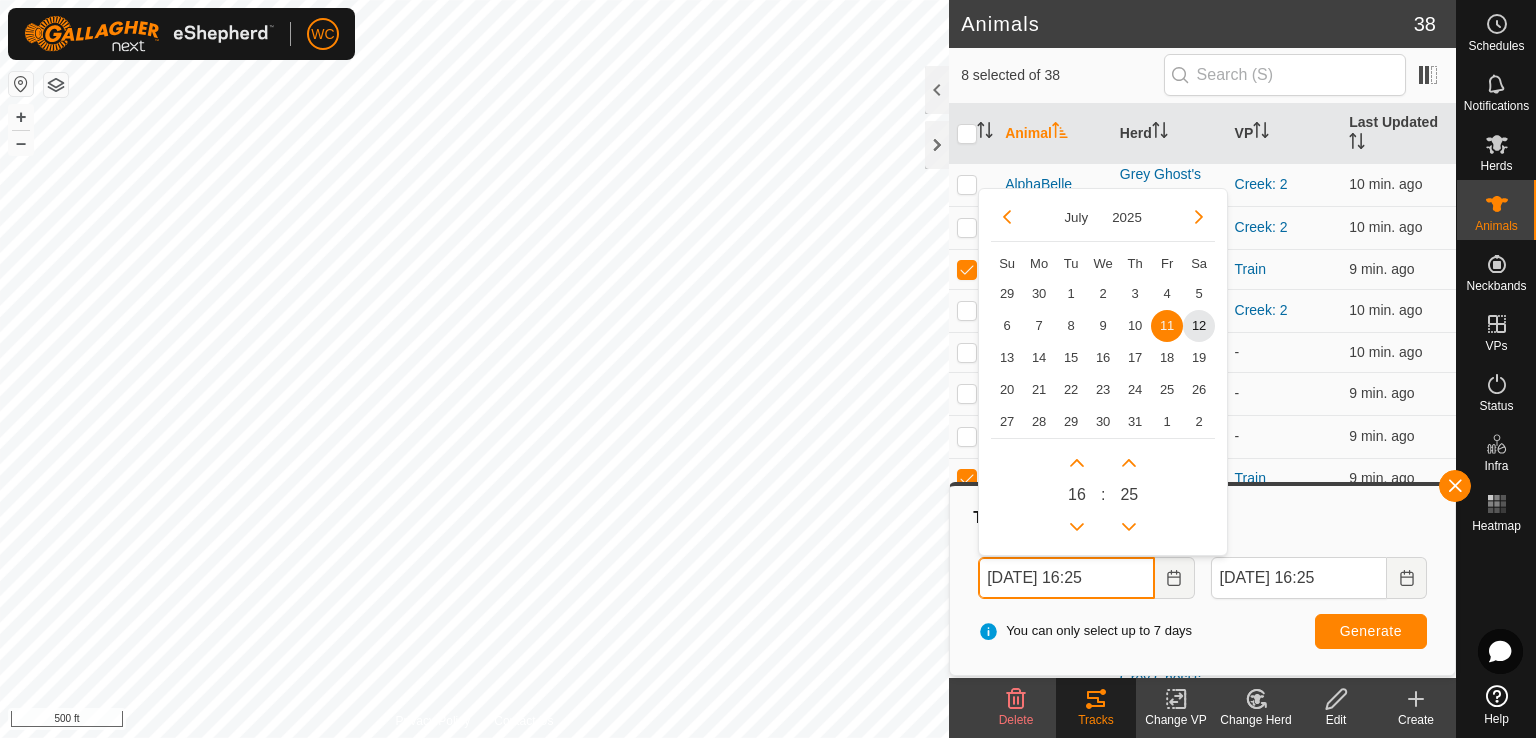 click on "[DATE] 16:25" at bounding box center (1066, 578) 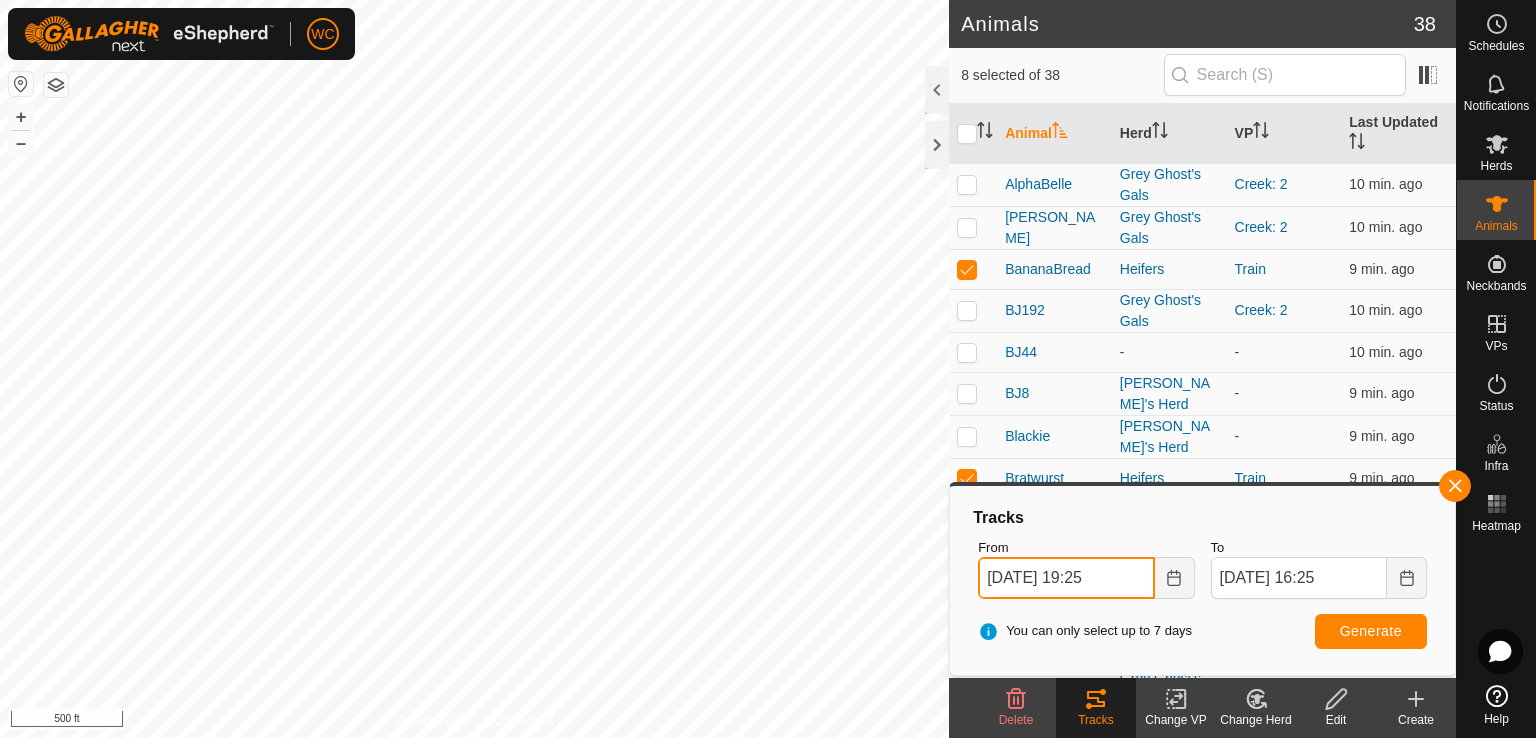 type on "[DATE] 19:25" 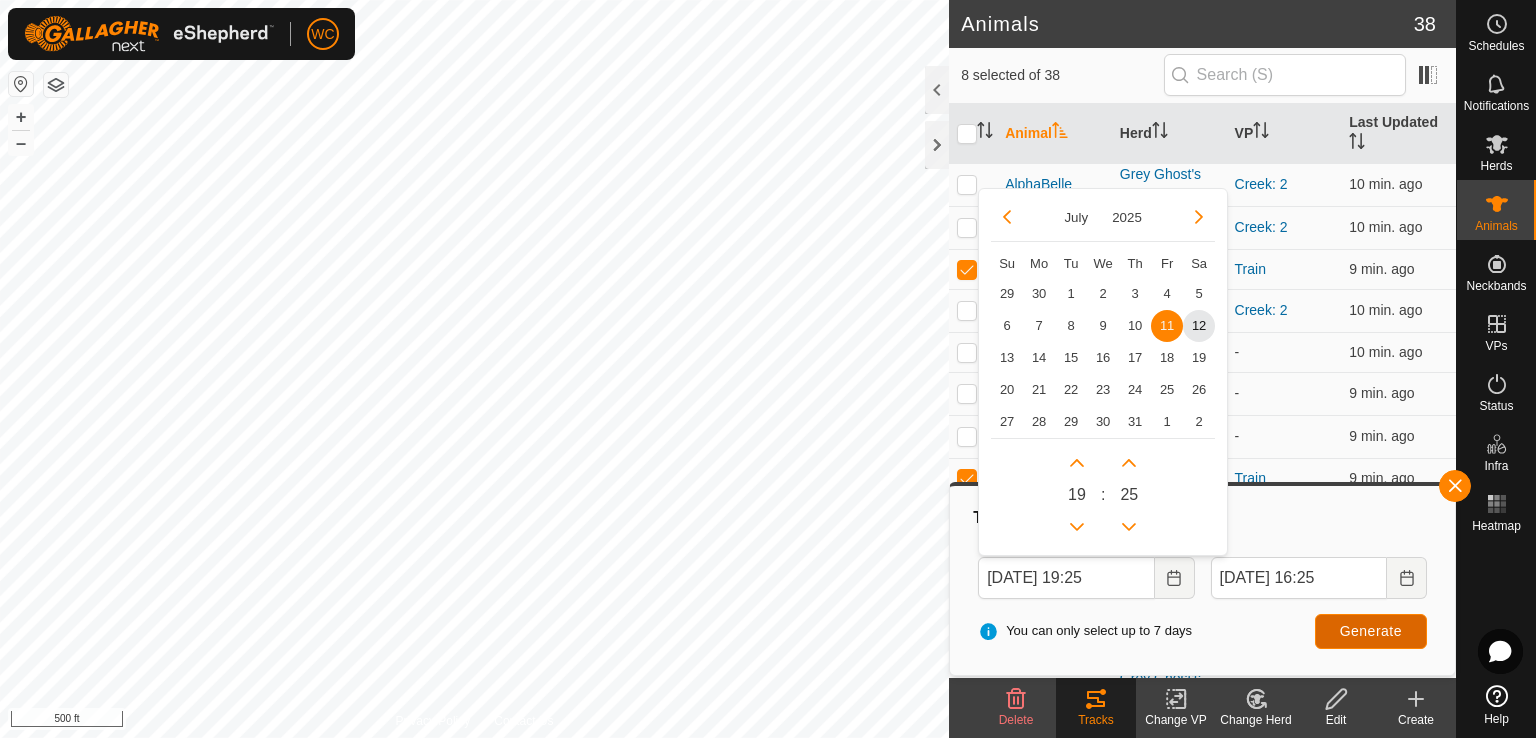 click on "Generate" at bounding box center [1371, 631] 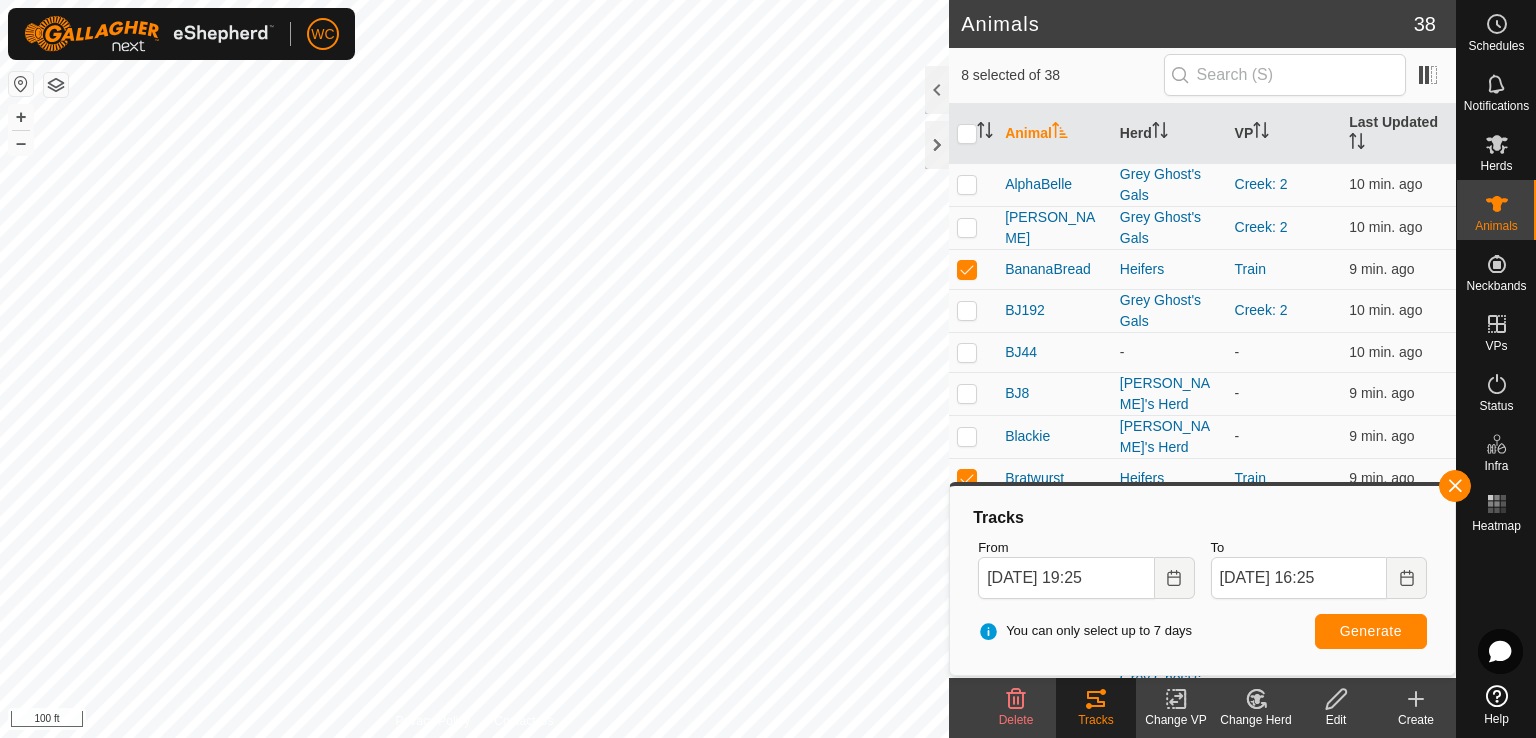 click on "FizzyWizzy
1972546239
Grey Ghost's Gals
Creek: 2 + – ⇧ i 100 ft" at bounding box center [474, 369] 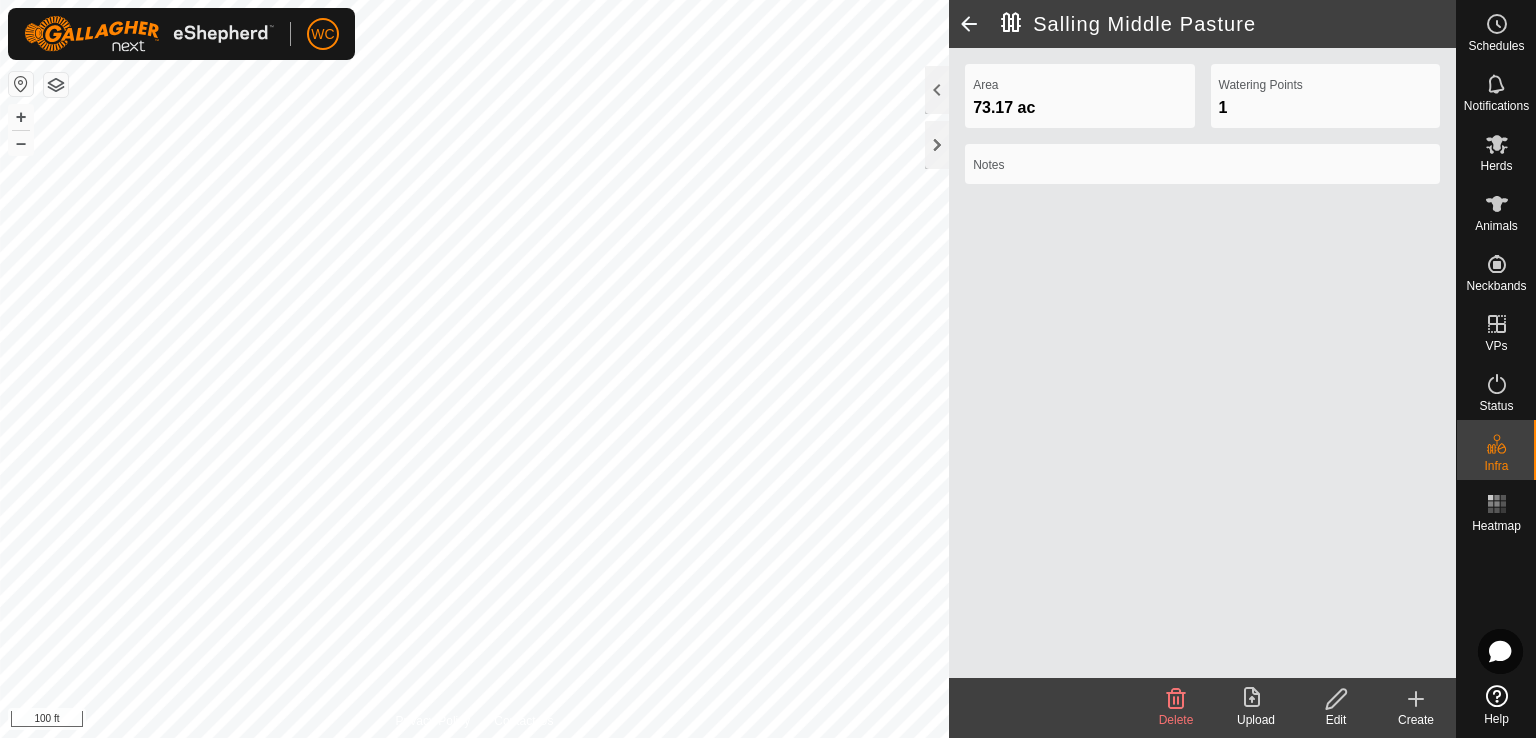click 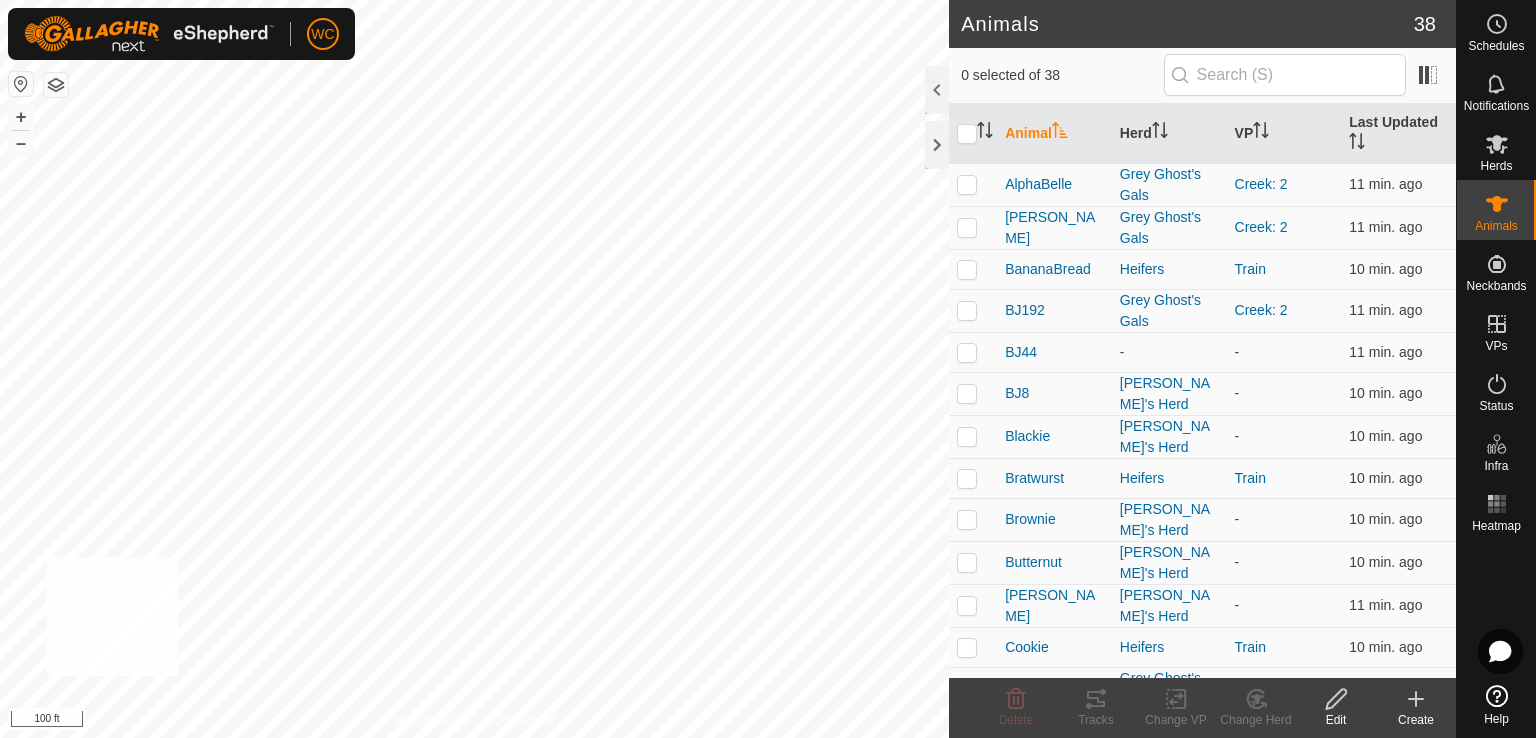 checkbox on "true" 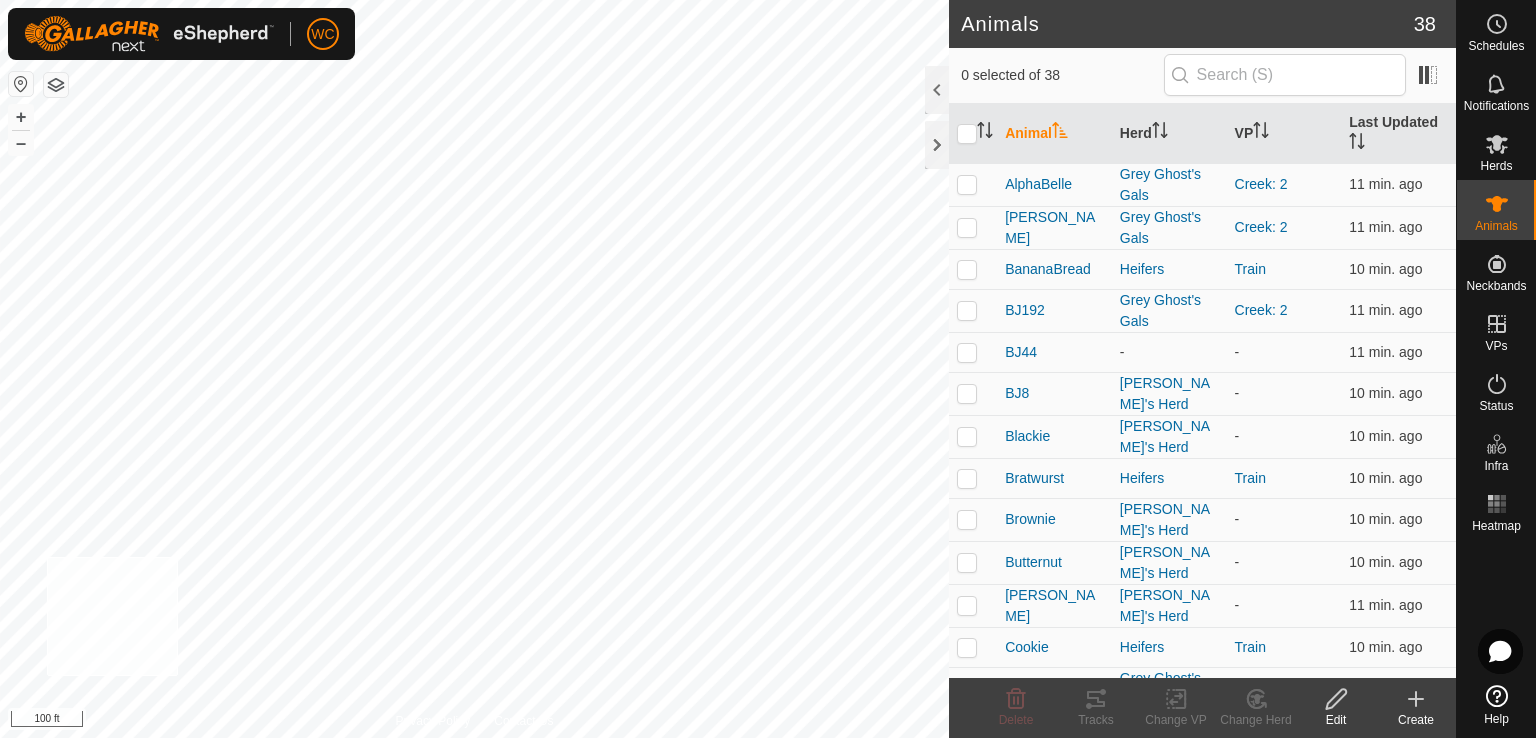 checkbox on "true" 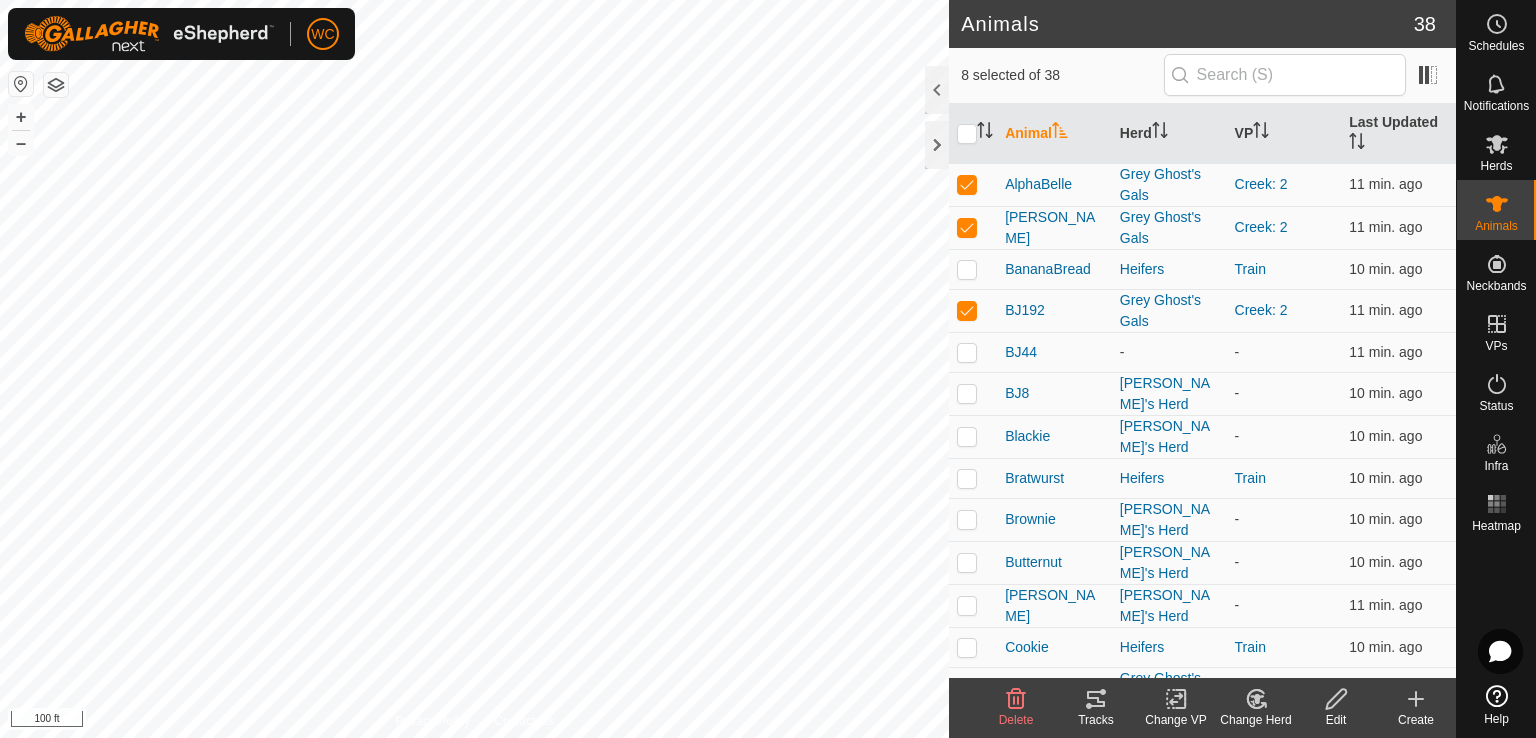 click 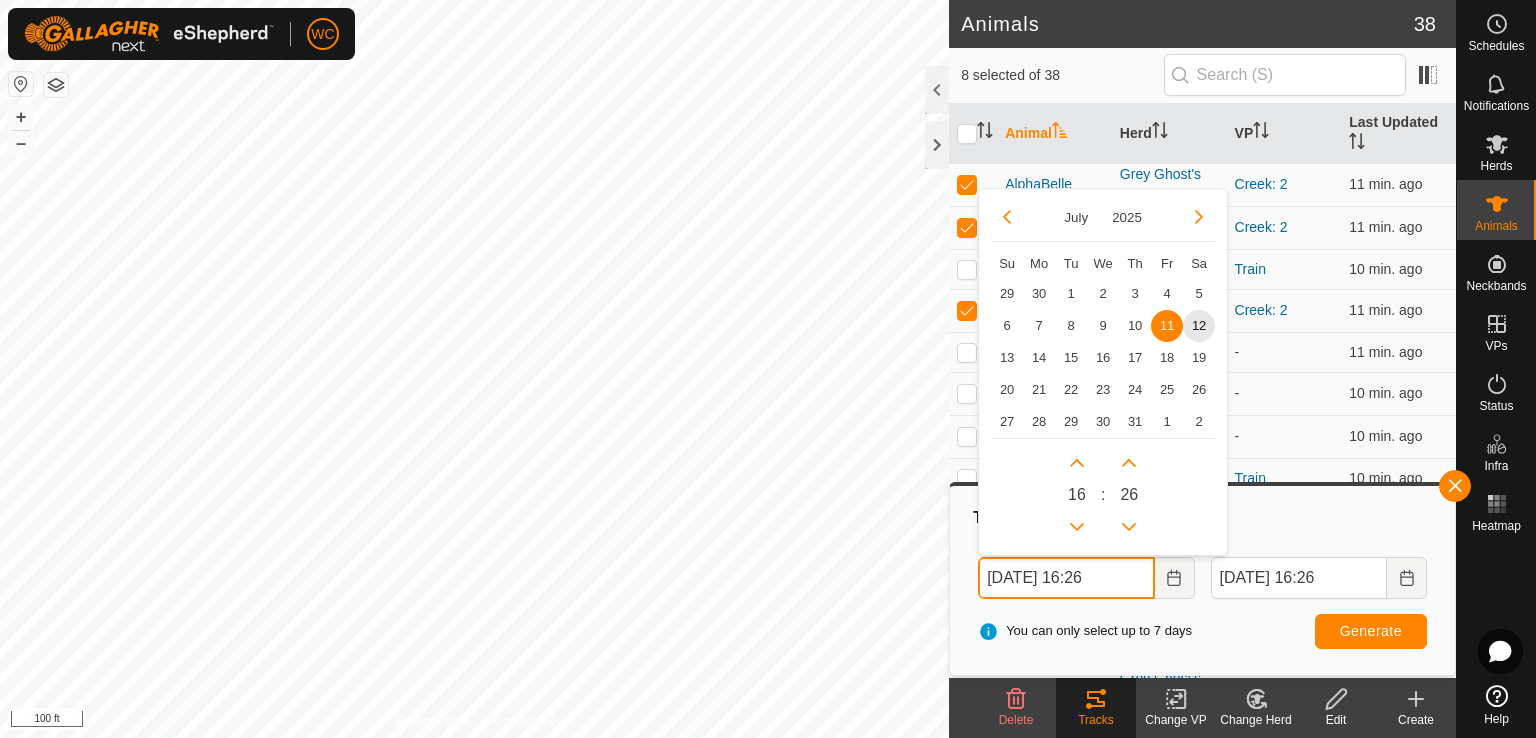 click on "[DATE] 16:26" at bounding box center [1066, 578] 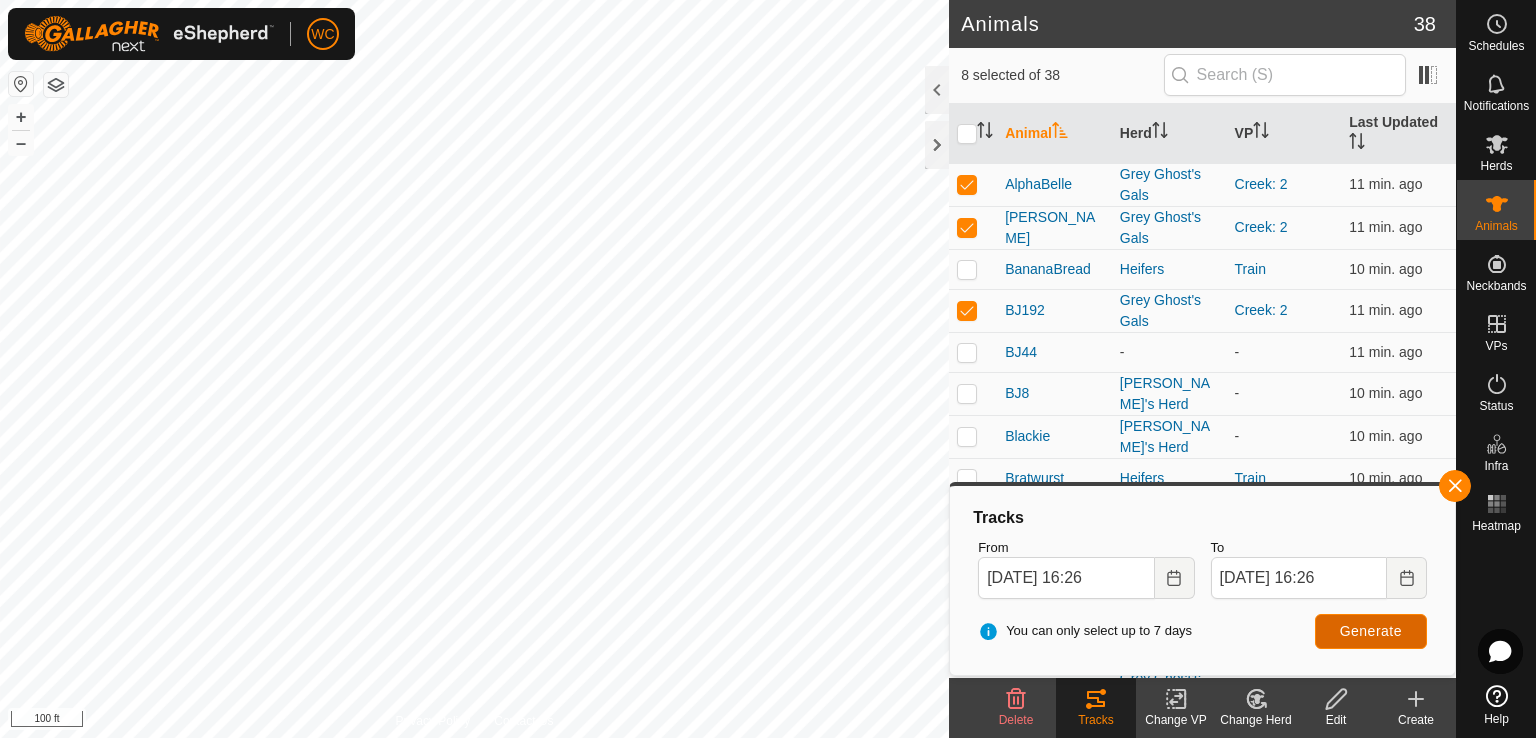 click on "Generate" at bounding box center (1371, 631) 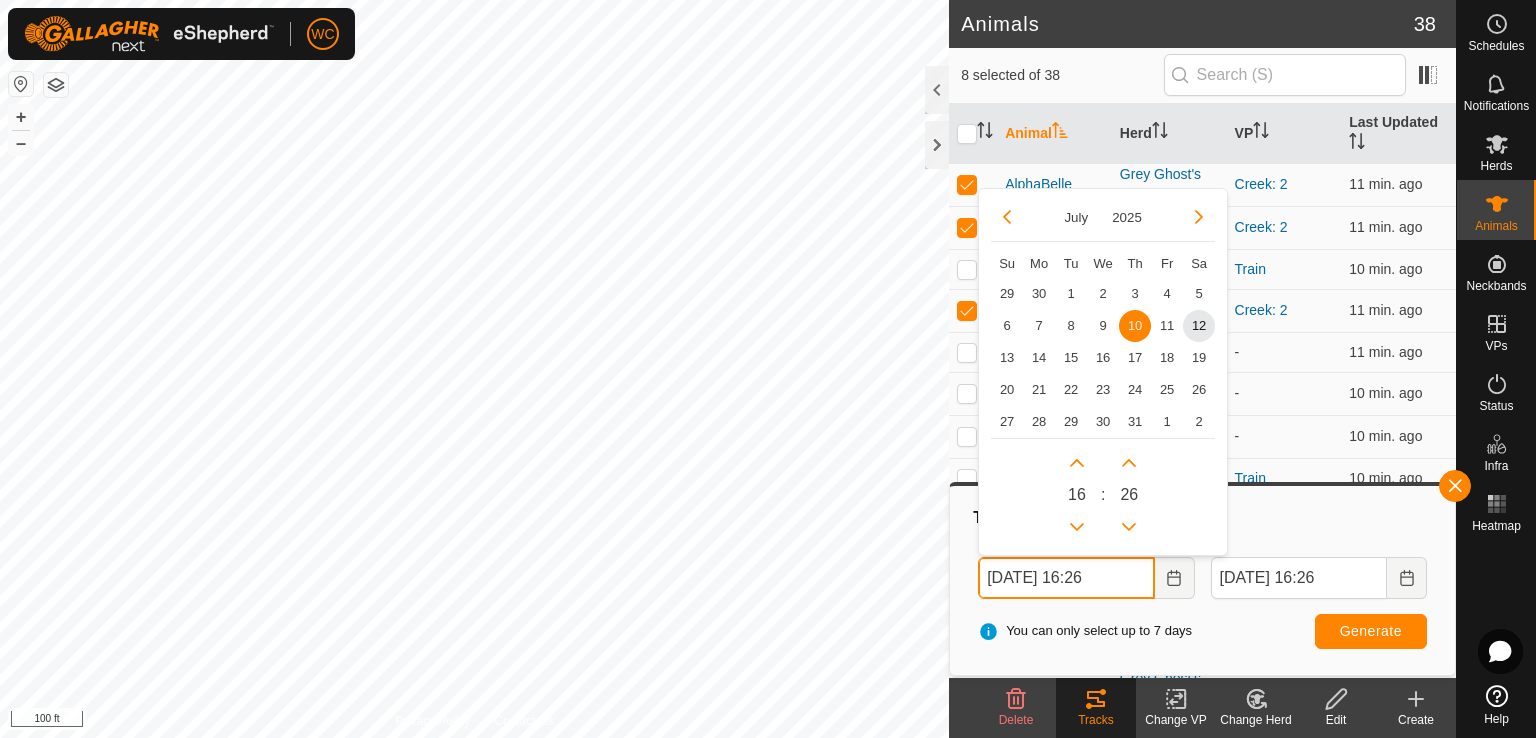 click on "[DATE] 16:26" at bounding box center (1066, 578) 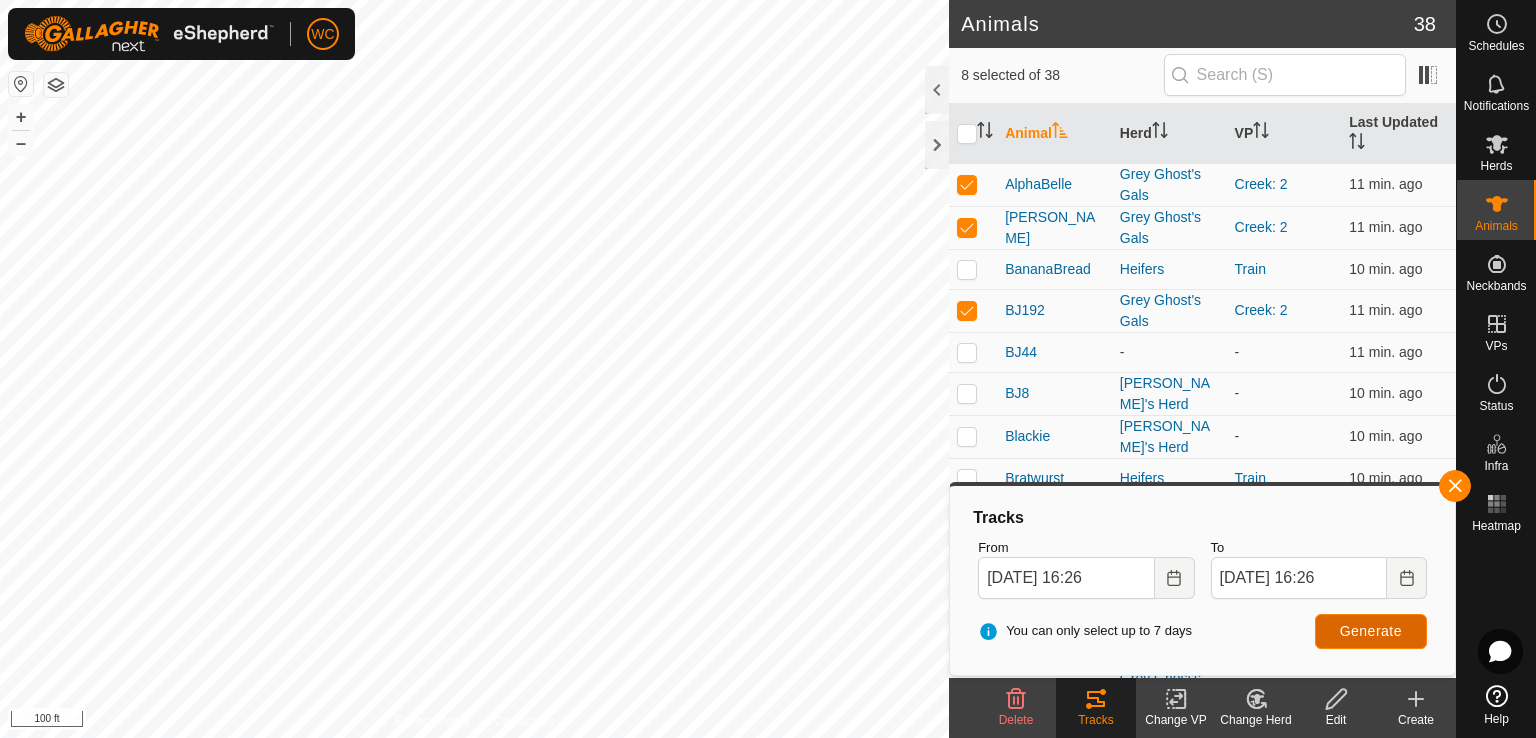 click on "Generate" at bounding box center (1371, 631) 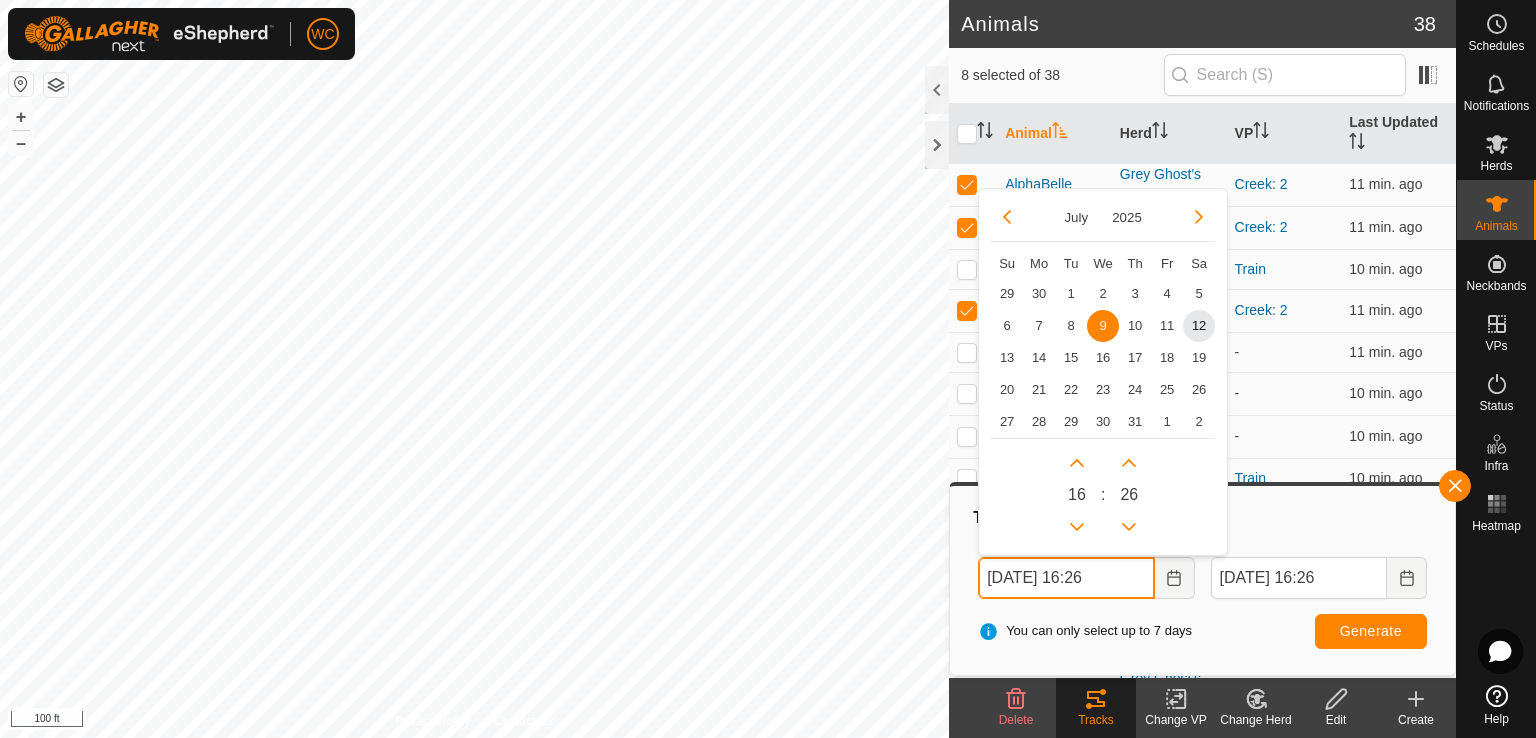 click on "[DATE] 16:26" at bounding box center [1066, 578] 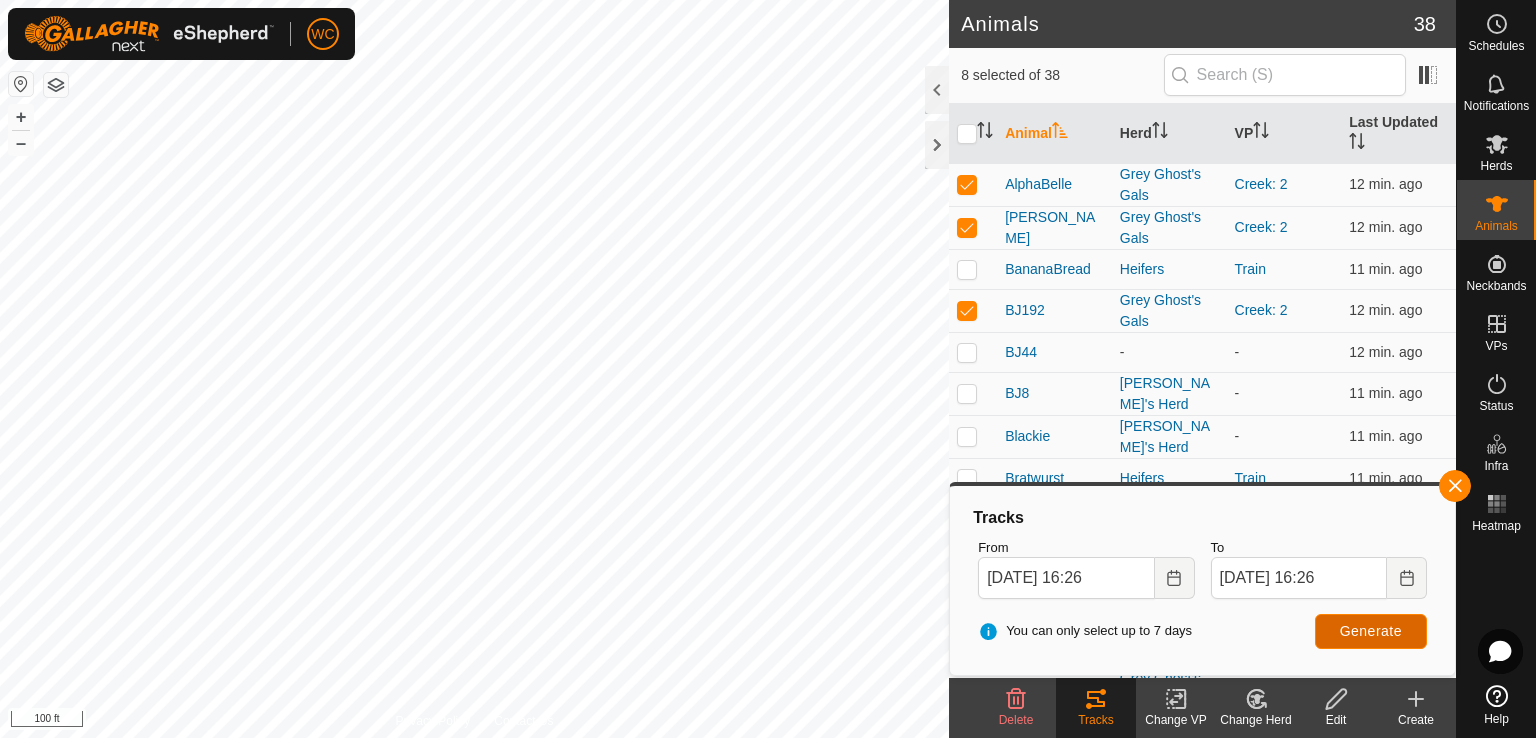 click on "Generate" at bounding box center [1371, 631] 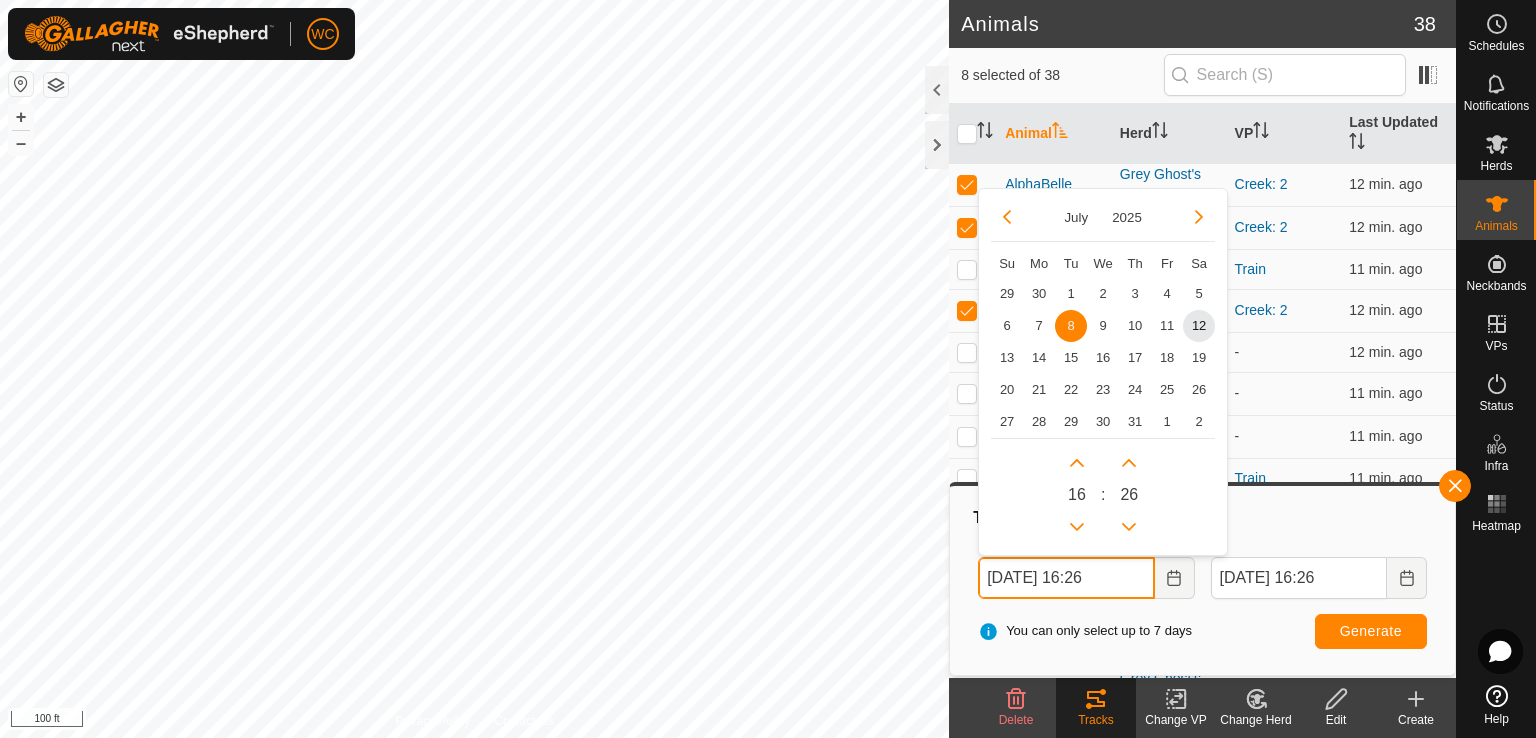 click on "[DATE] 16:26" at bounding box center [1066, 578] 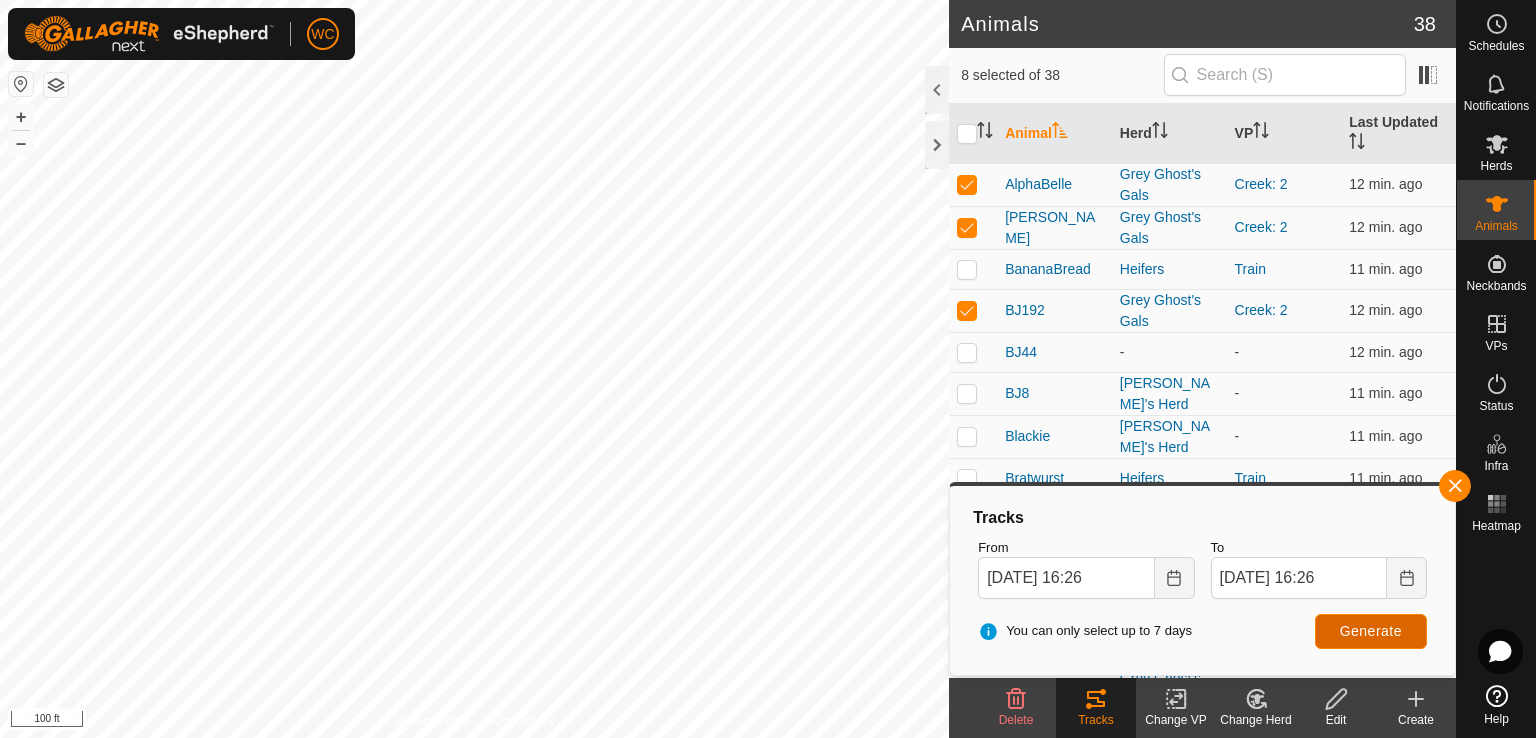 click on "Generate" at bounding box center (1371, 631) 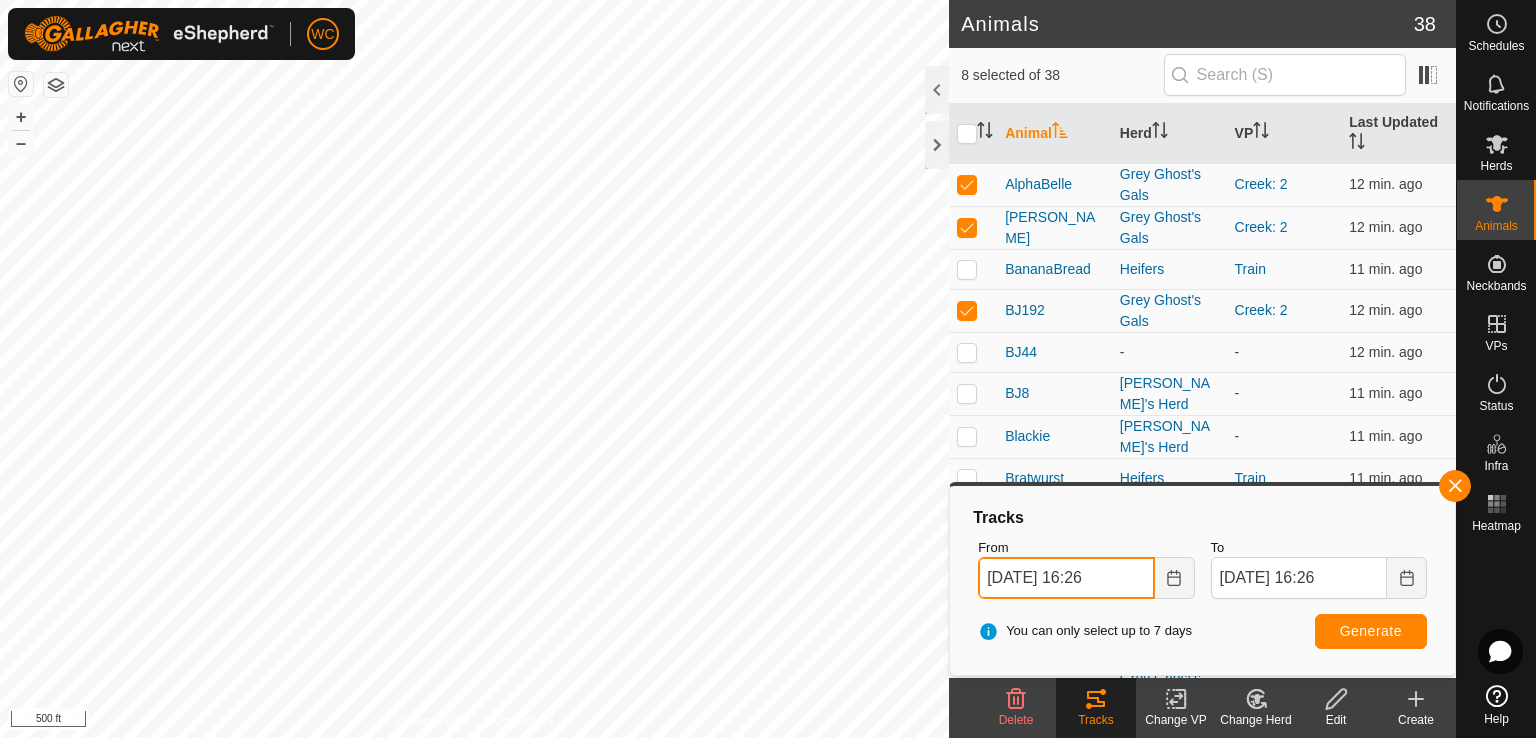 click on "[DATE] 16:26" at bounding box center [1066, 578] 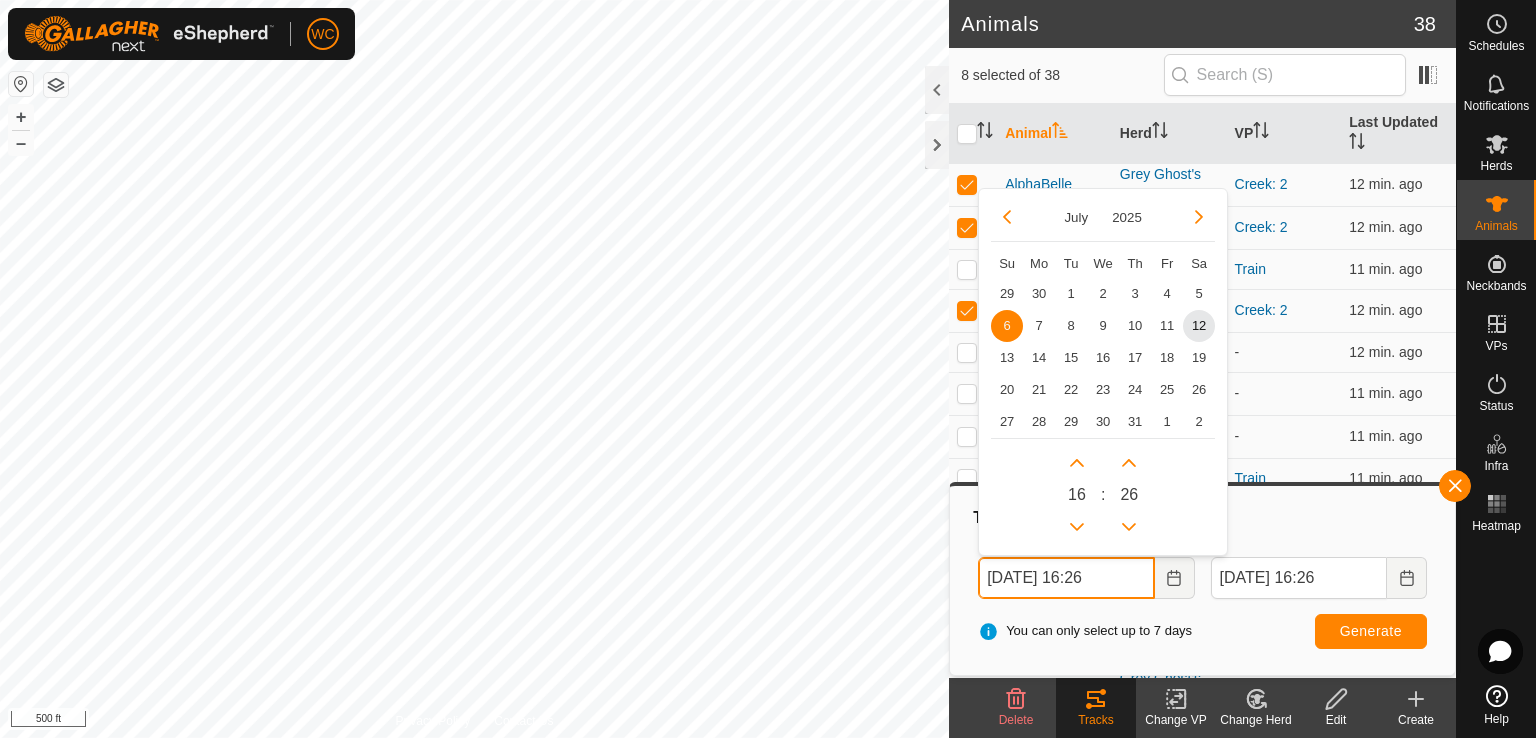 click on "[DATE] 16:26" at bounding box center [1066, 578] 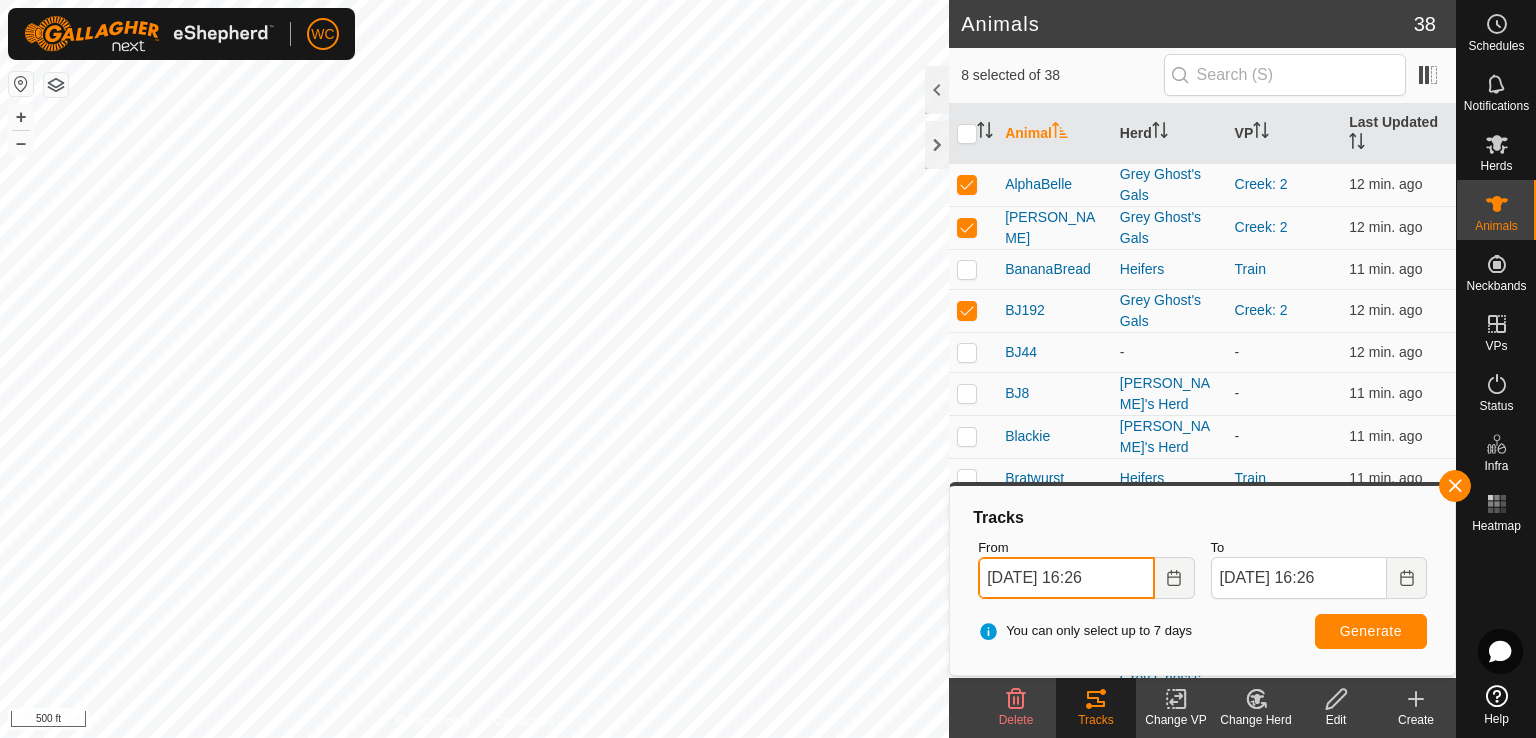 type on "[DATE] 16:26" 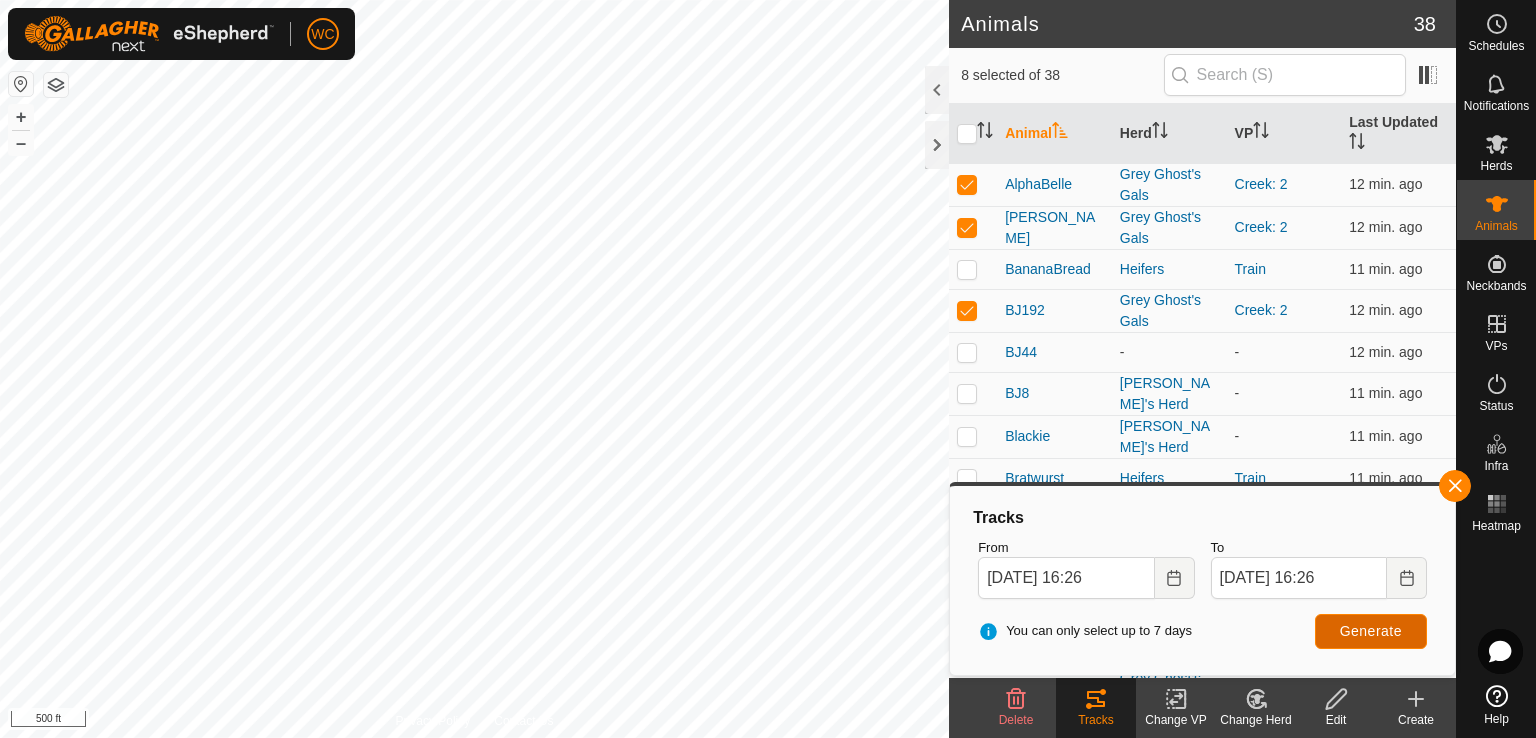 click on "Generate" at bounding box center [1371, 631] 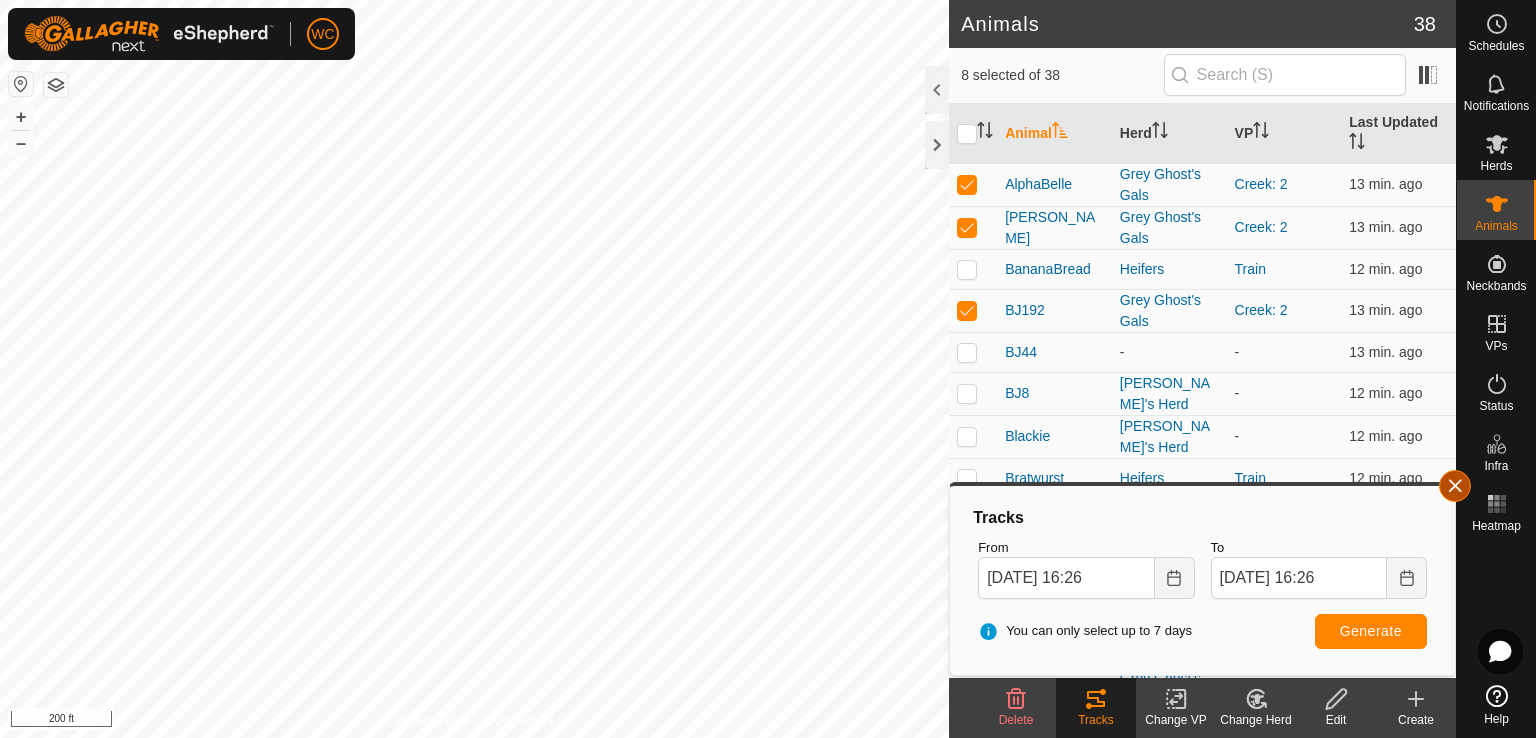 click at bounding box center (1455, 486) 